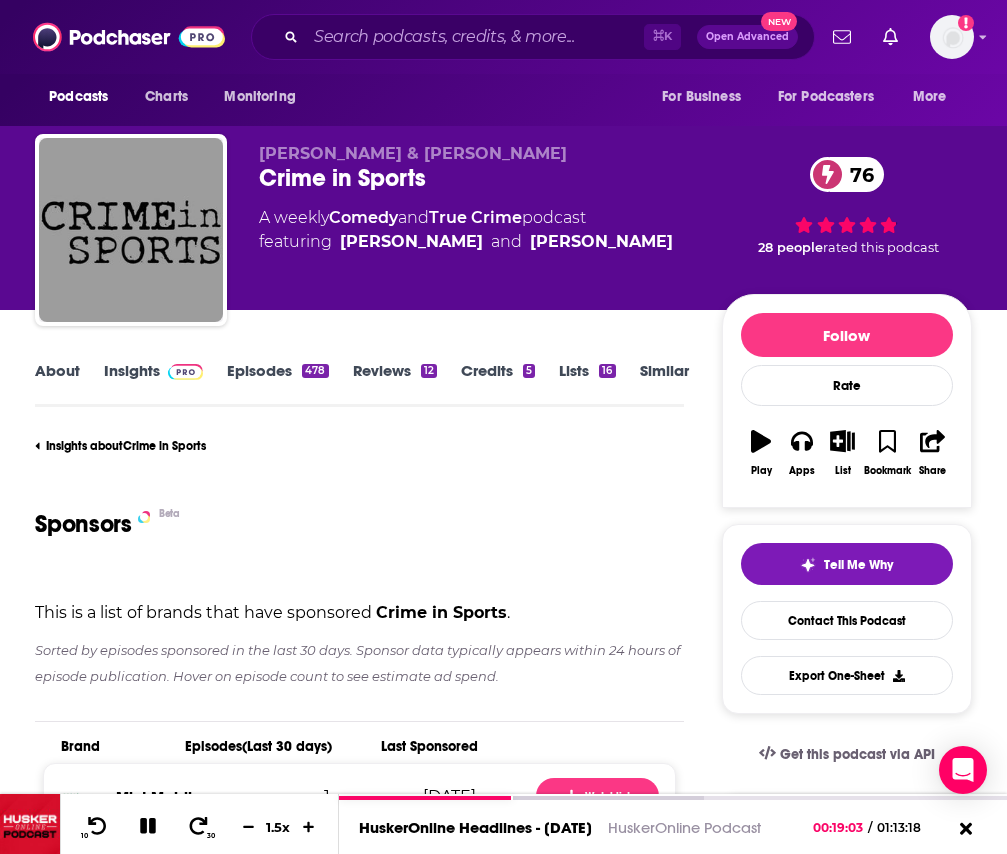 scroll, scrollTop: 2180, scrollLeft: 0, axis: vertical 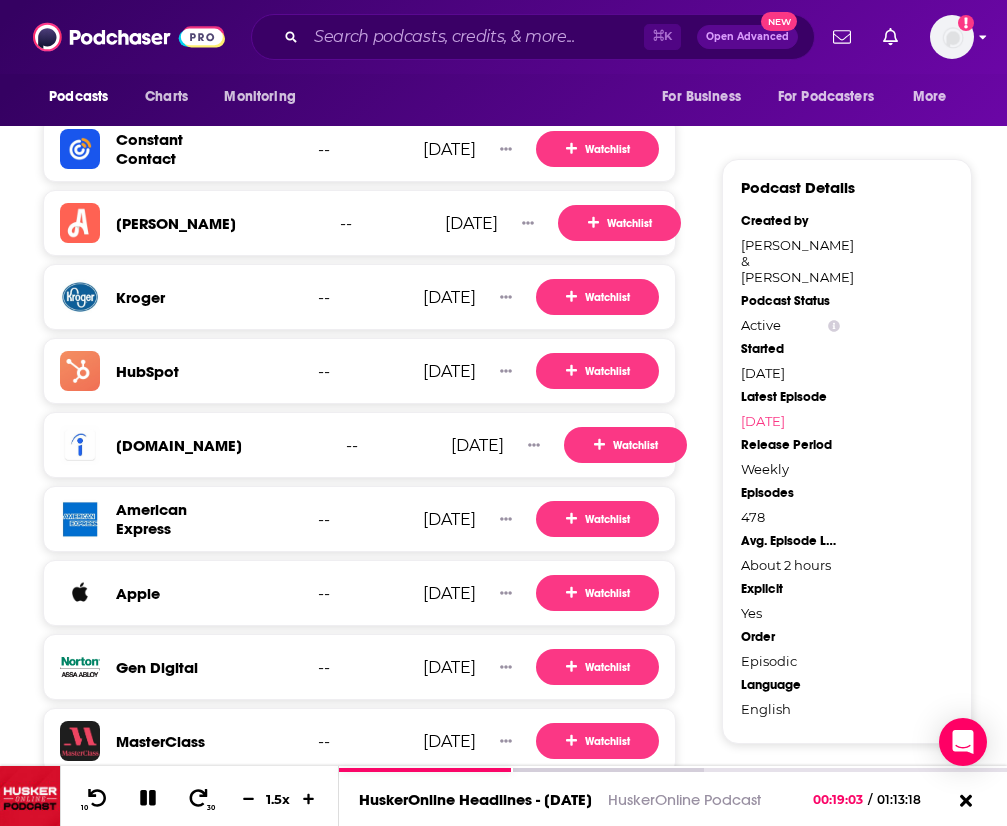 click at bounding box center [952, 37] 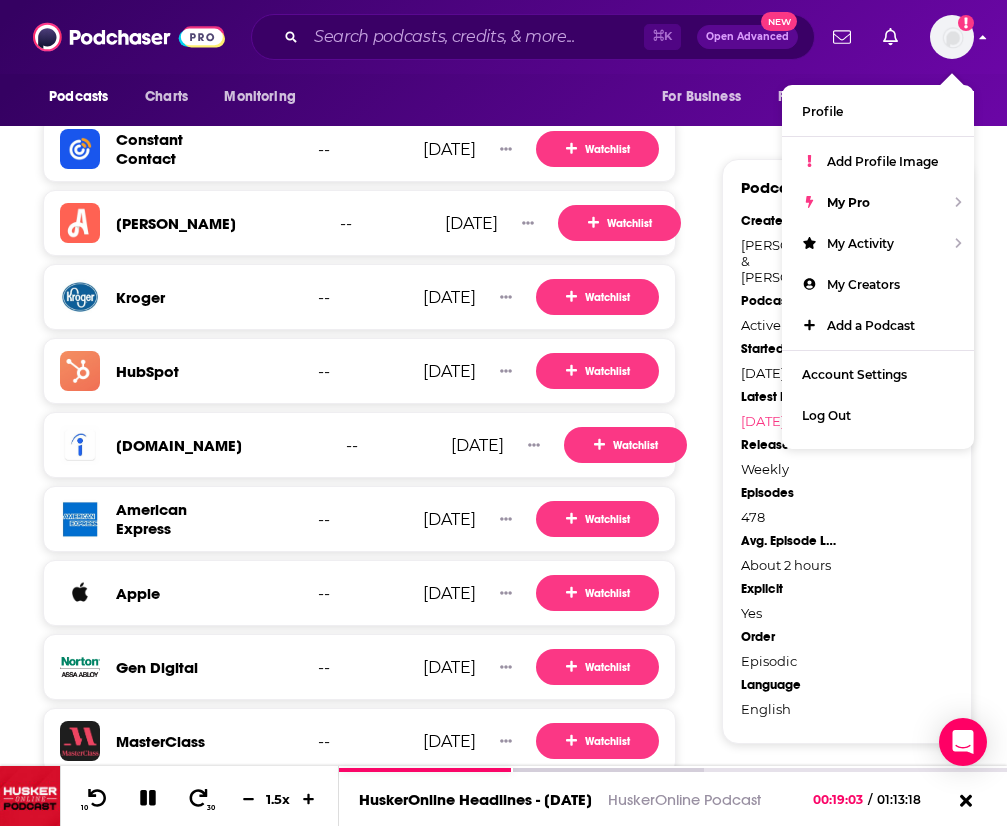 click at bounding box center [952, 37] 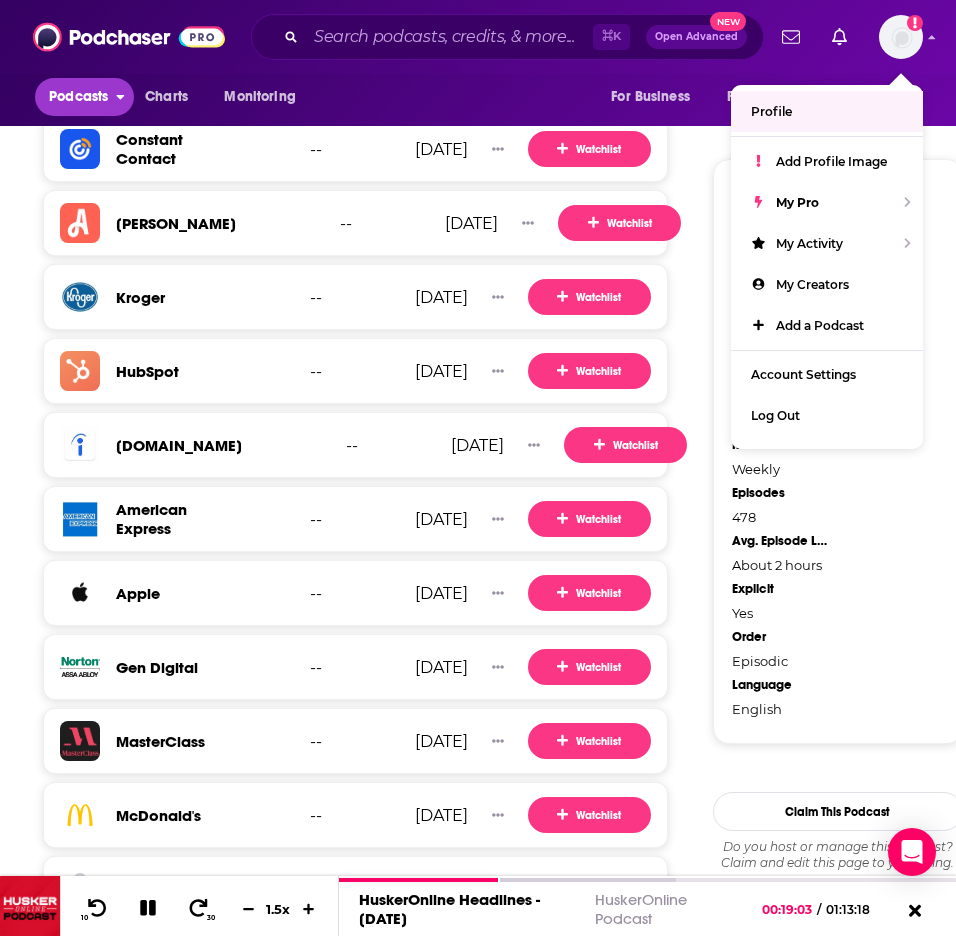 click on "Podcasts" at bounding box center (78, 97) 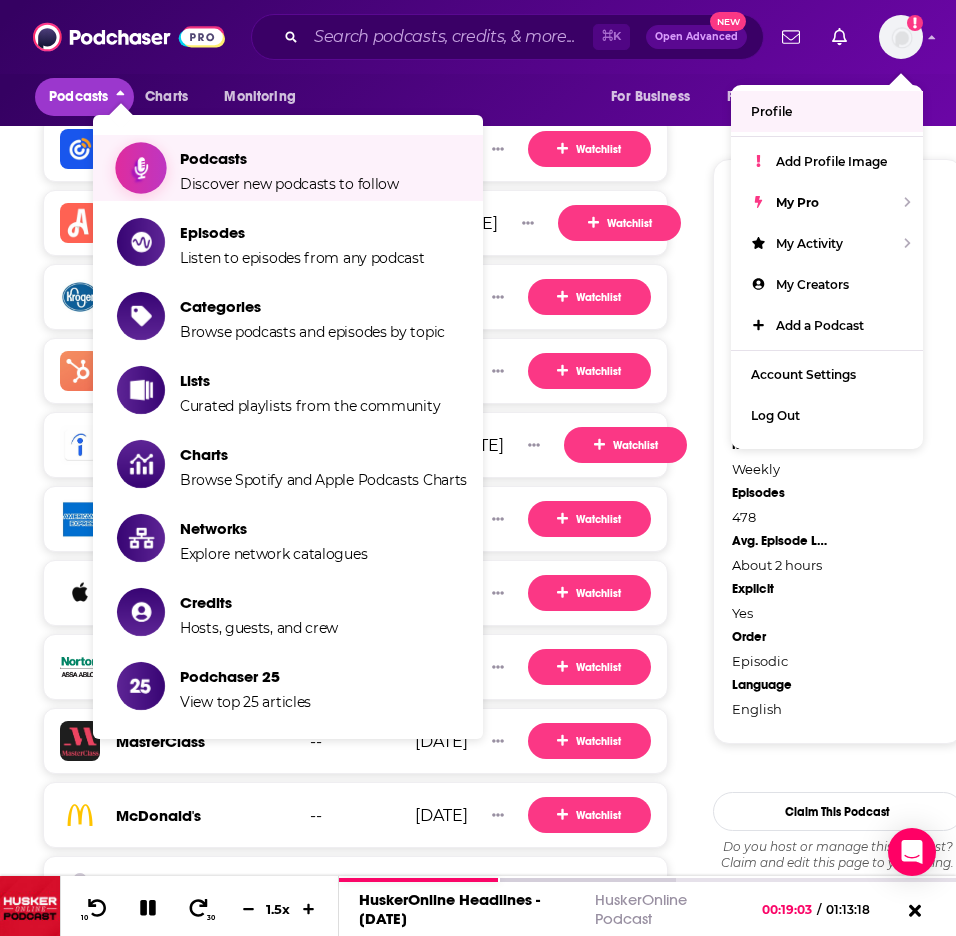 click on "Podcasts" at bounding box center (289, 158) 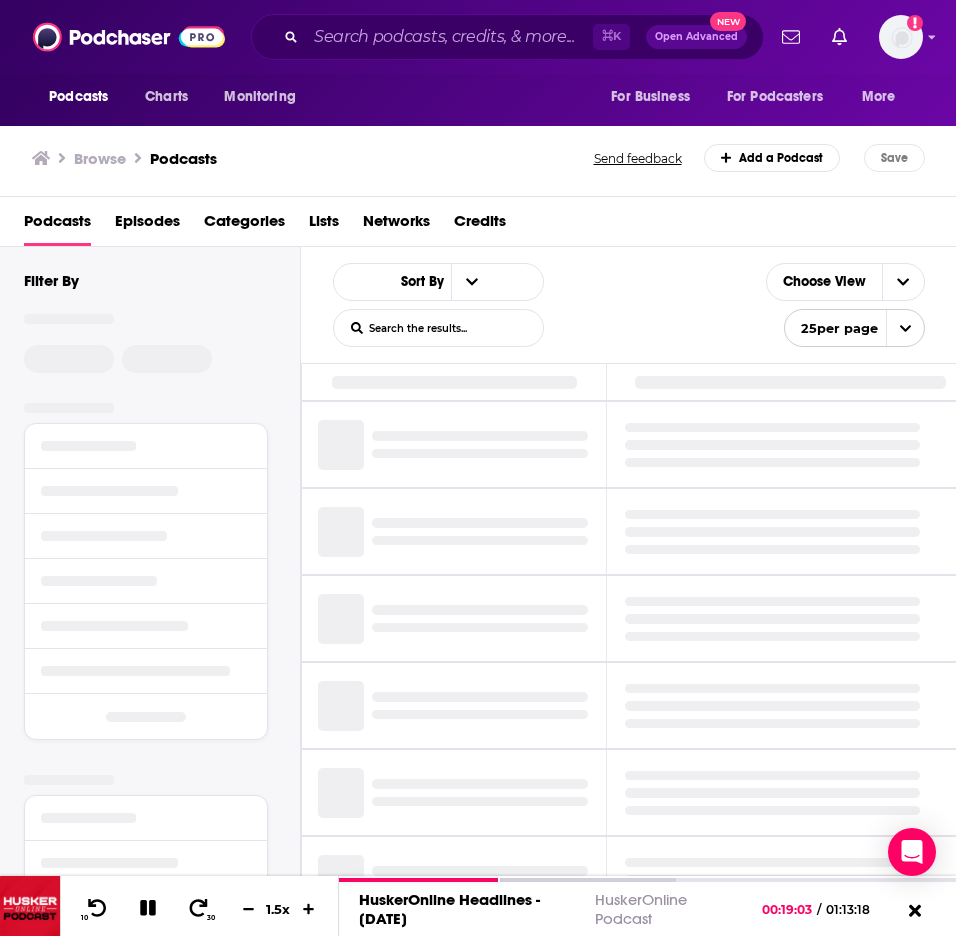 scroll, scrollTop: 0, scrollLeft: 0, axis: both 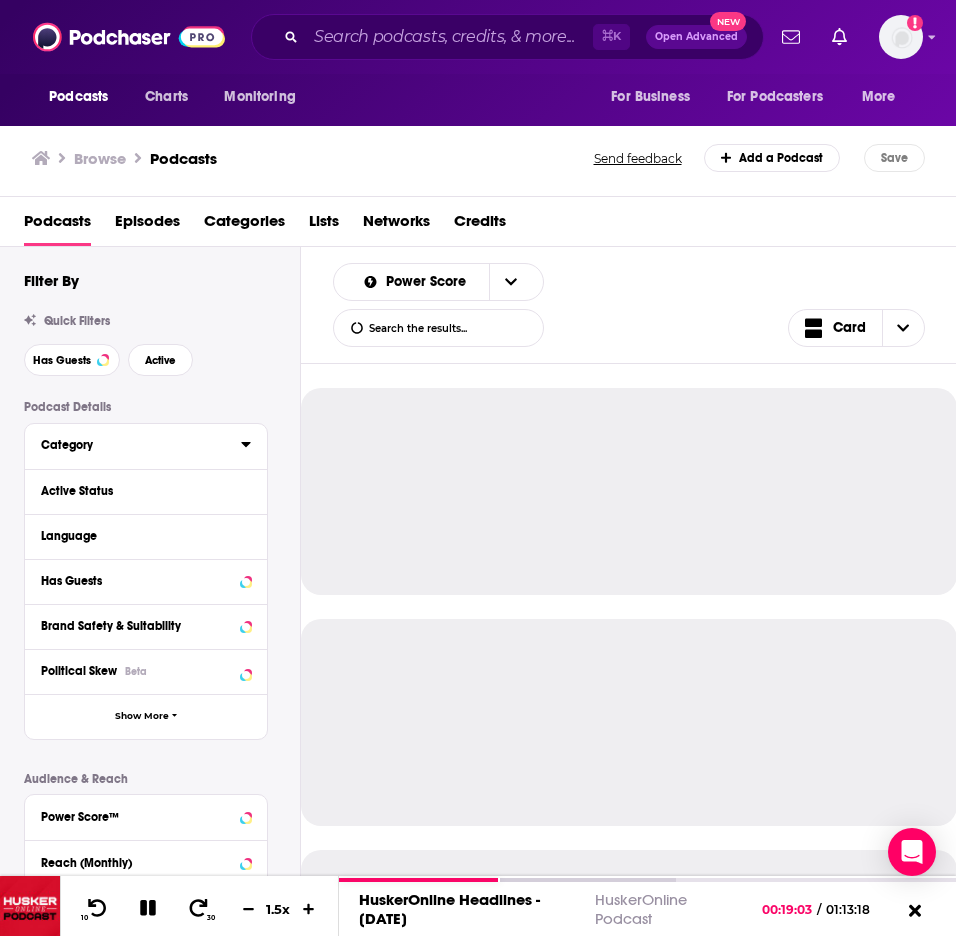 click on "Category" at bounding box center (134, 445) 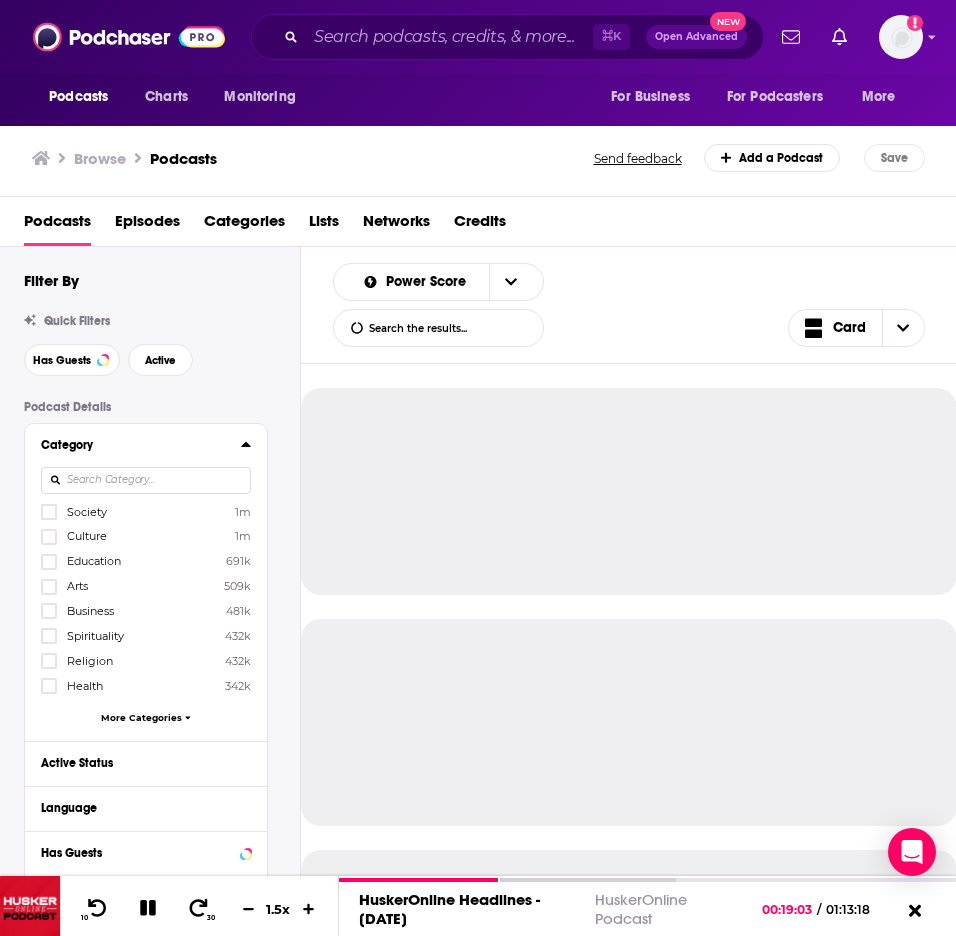 click at bounding box center [146, 480] 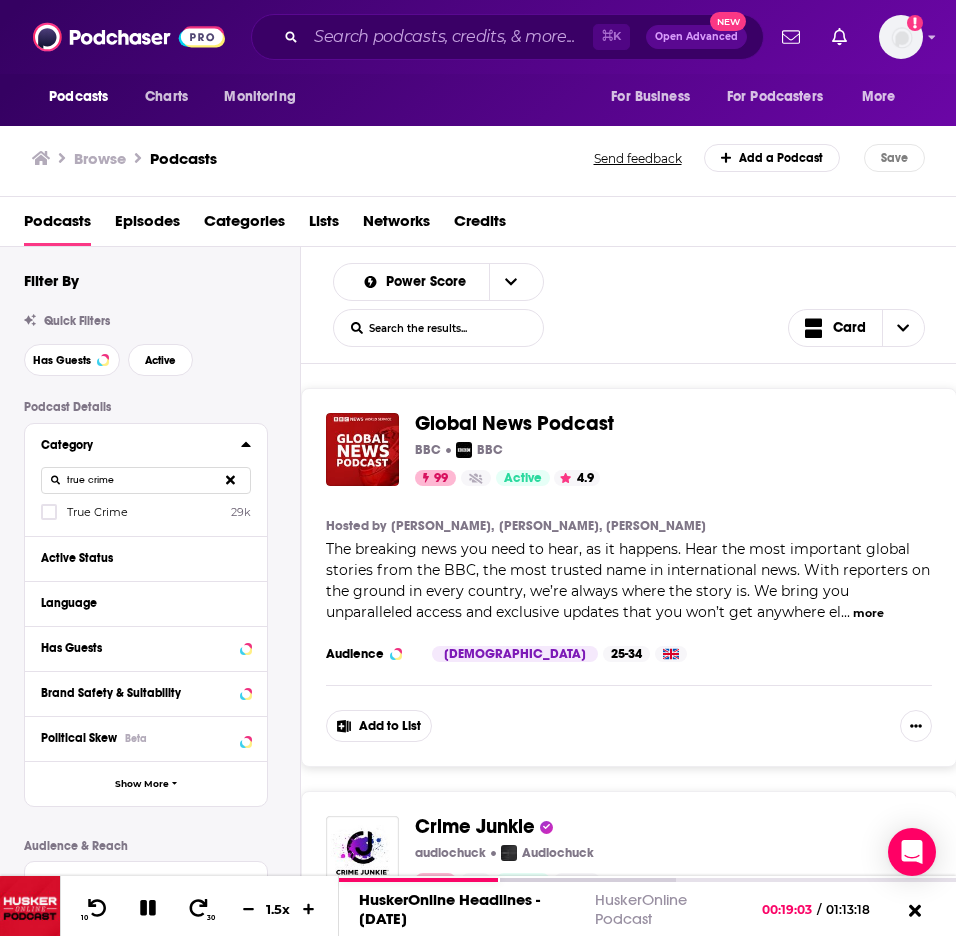 type on "true crime" 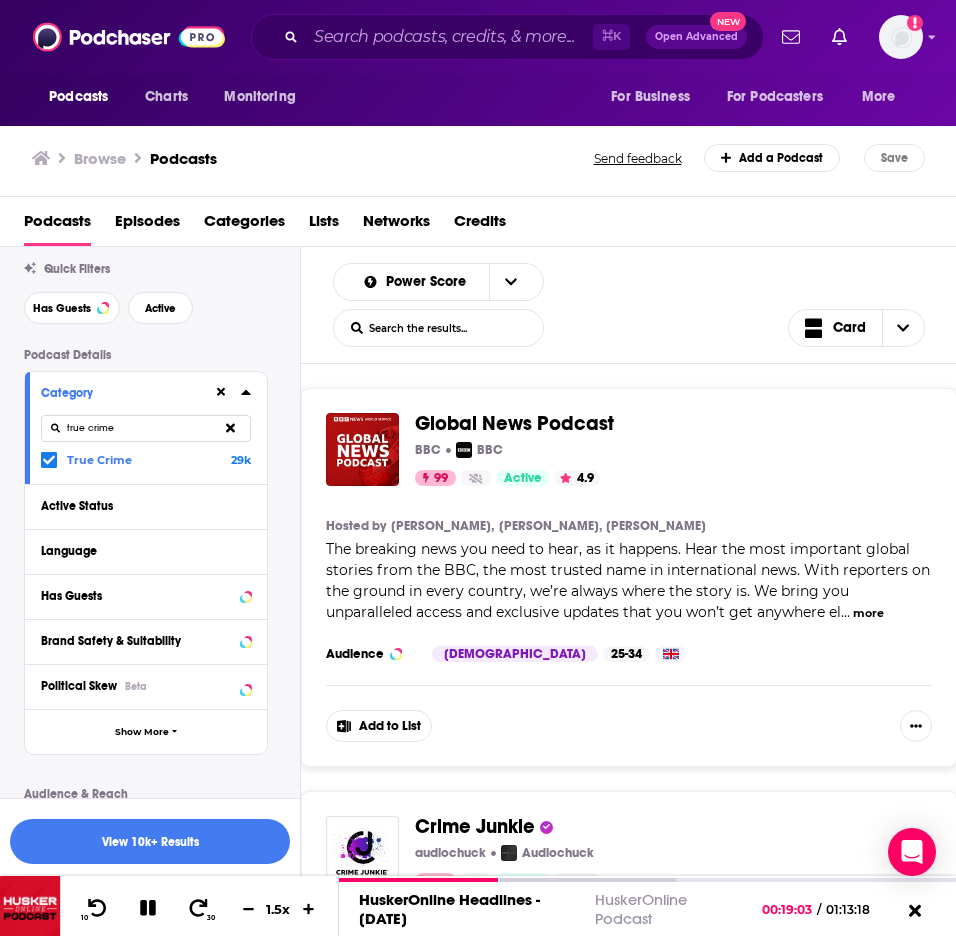 scroll, scrollTop: 69, scrollLeft: 0, axis: vertical 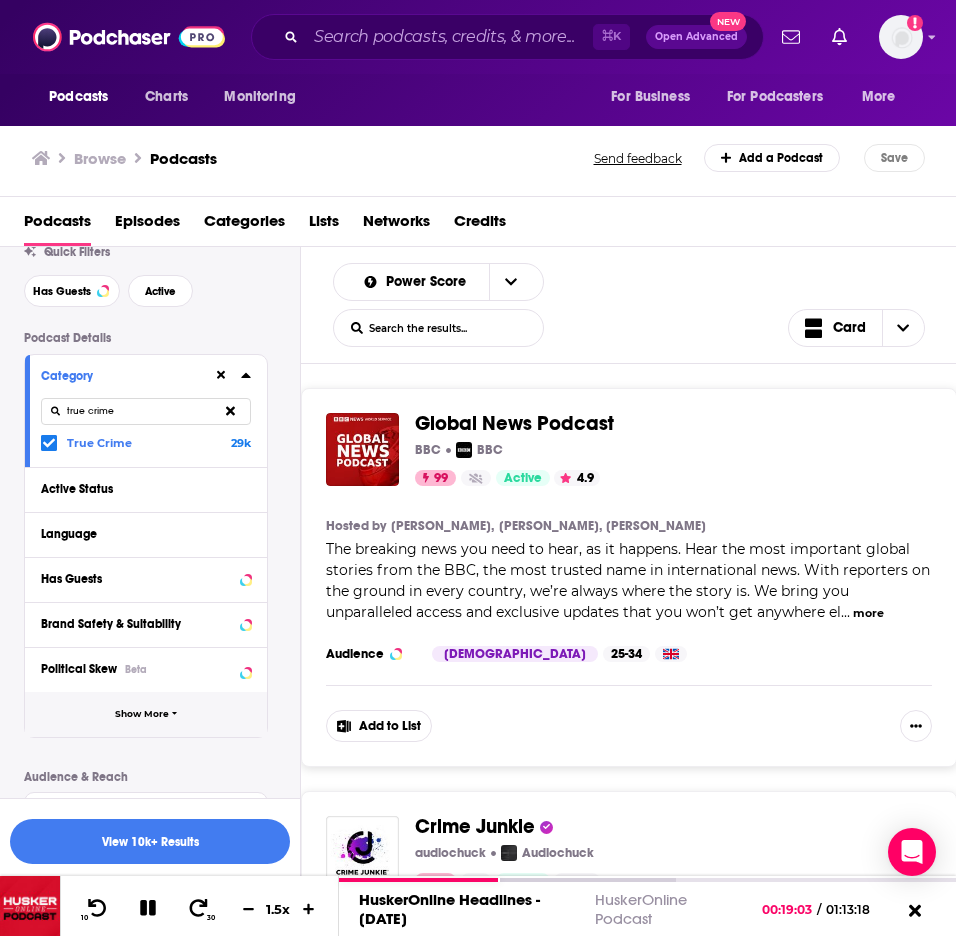 click on "Show More" at bounding box center (146, 714) 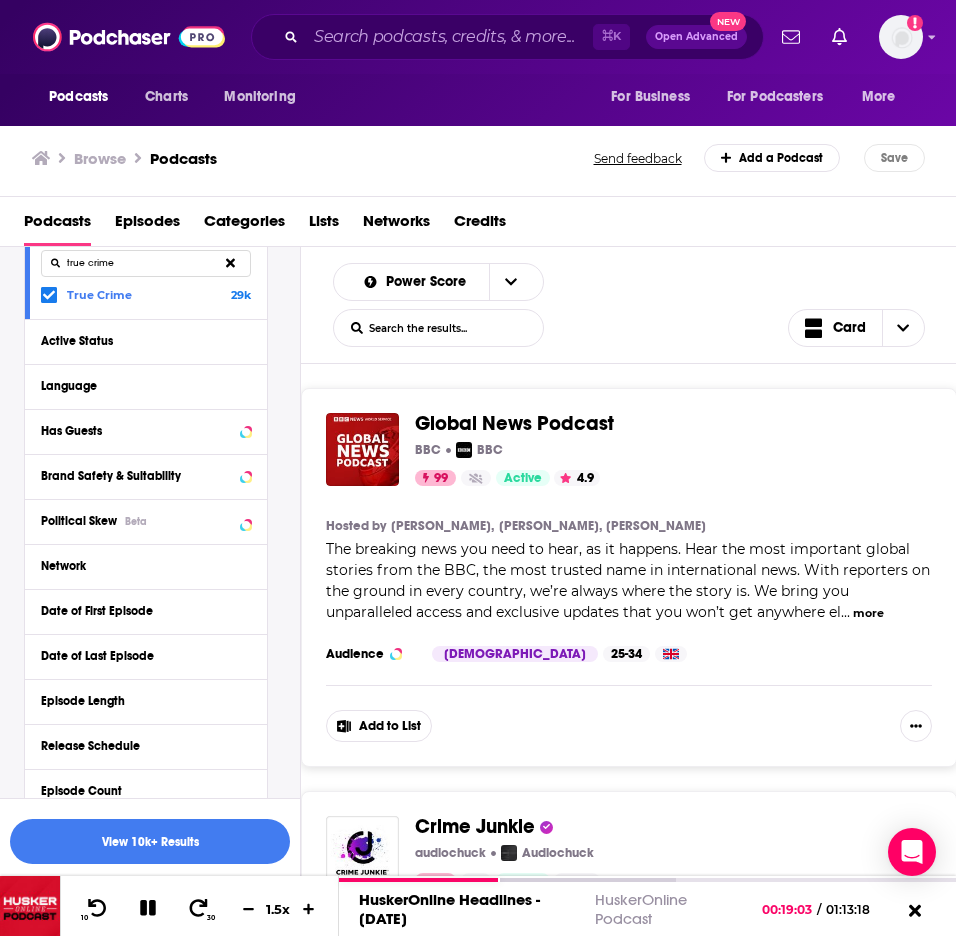 scroll, scrollTop: 235, scrollLeft: 0, axis: vertical 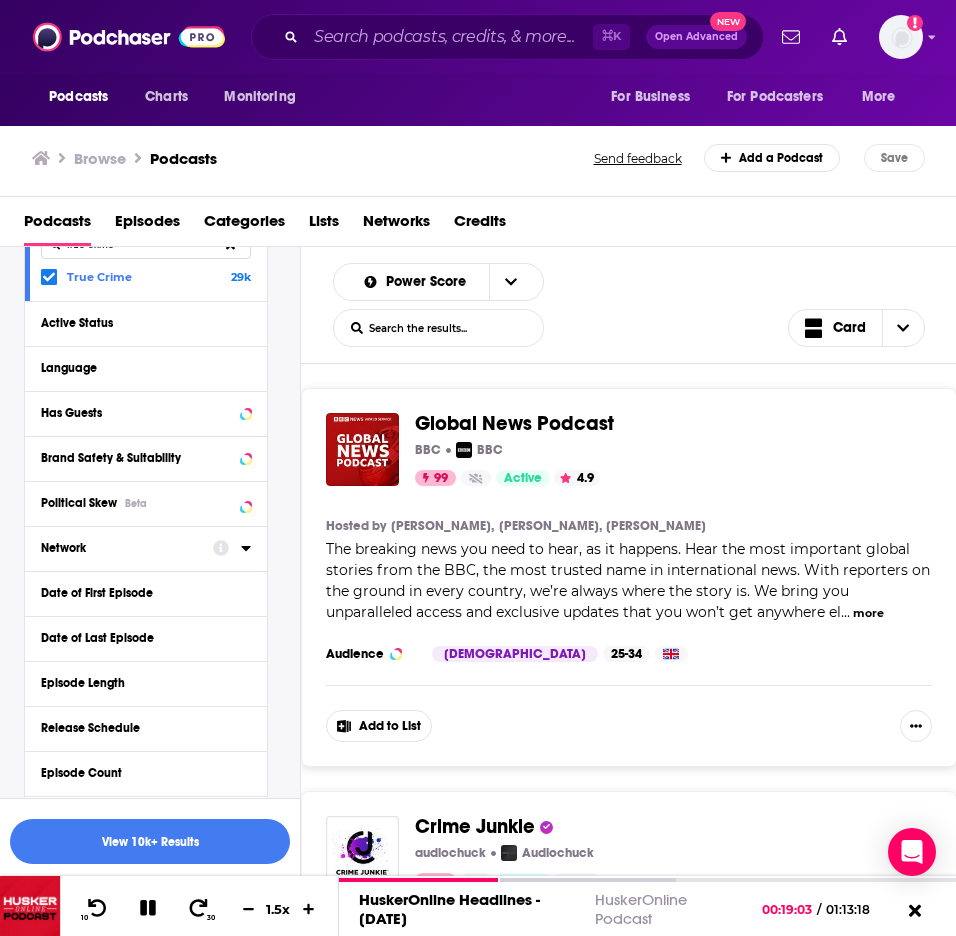 click on "Network" at bounding box center (120, 548) 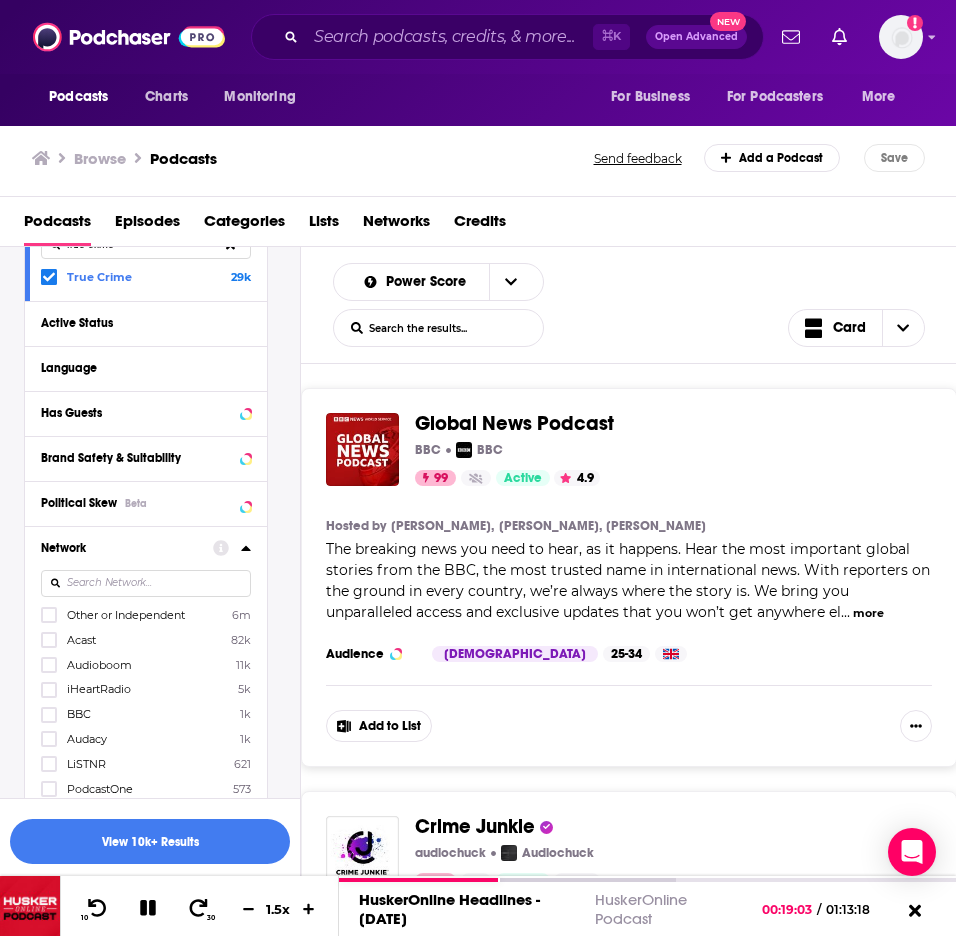 click on "Network" at bounding box center (120, 548) 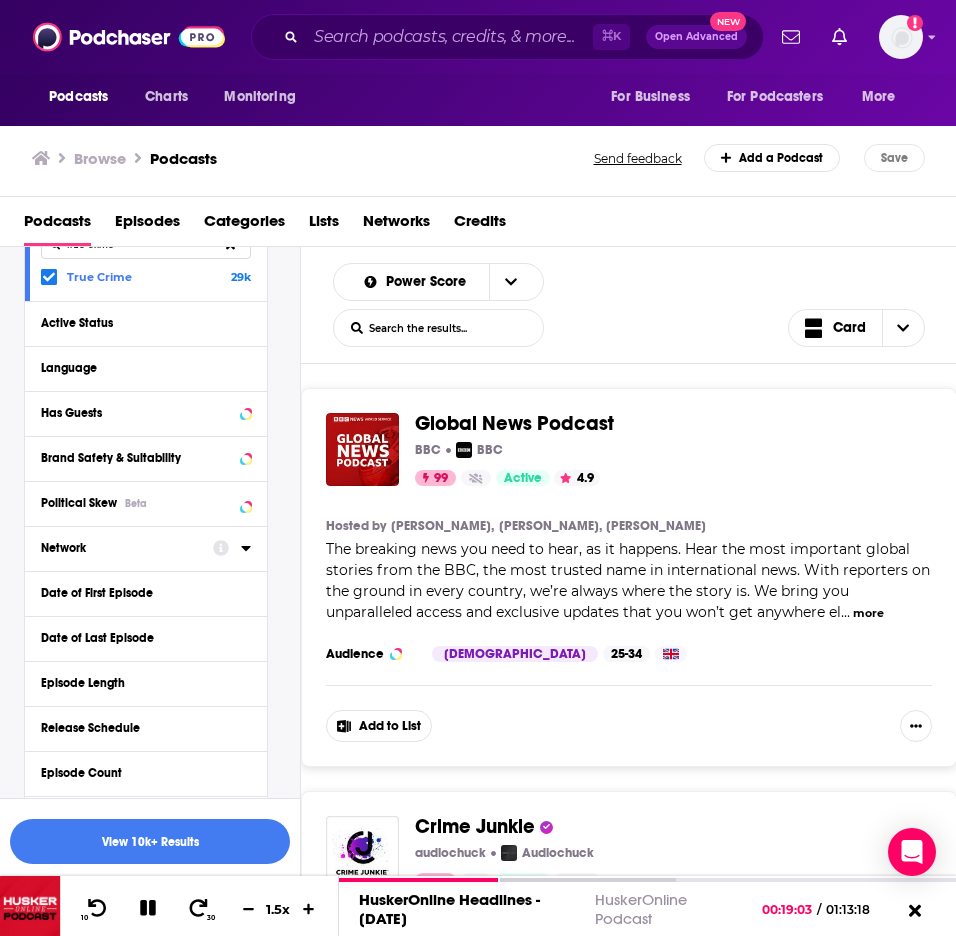 click on "Network" at bounding box center (120, 548) 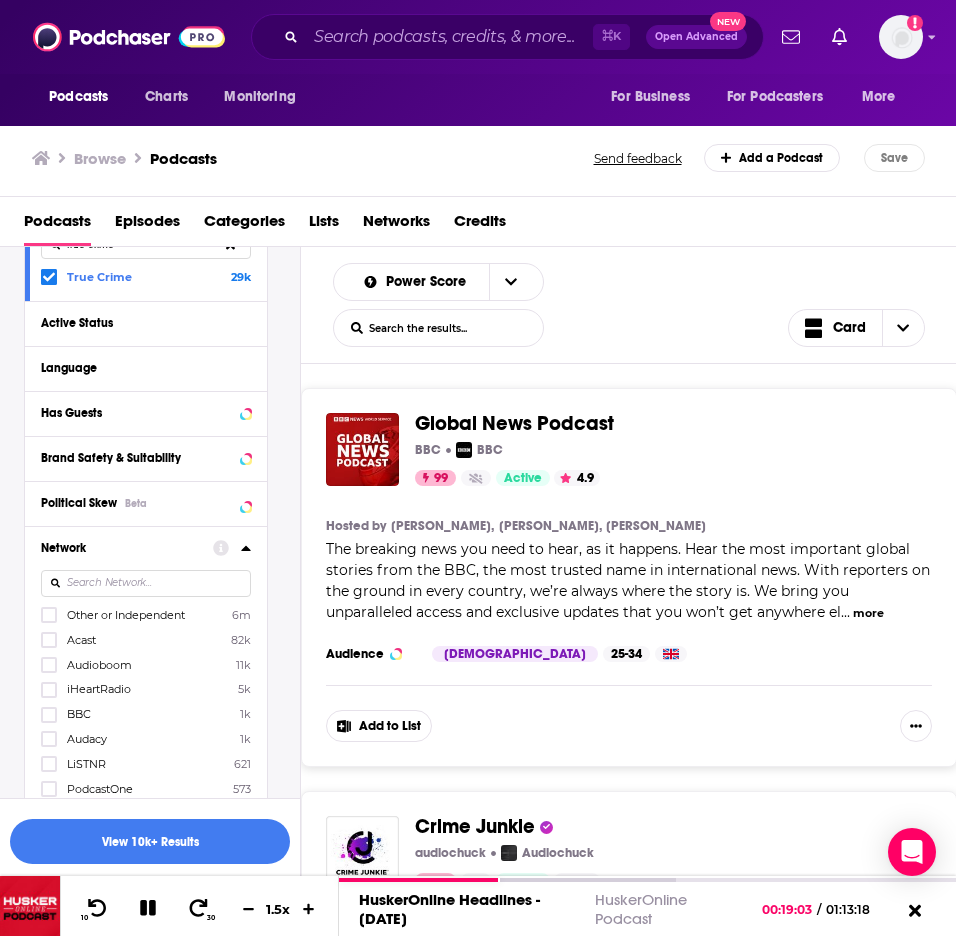 click on "Network Other or Independent 6m Acast 82k Audioboom 11k iHeartRadio 5k BBC 1k Audacy 1k LiSTNR 621 PodcastOne 573 More Networks" at bounding box center (146, 685) 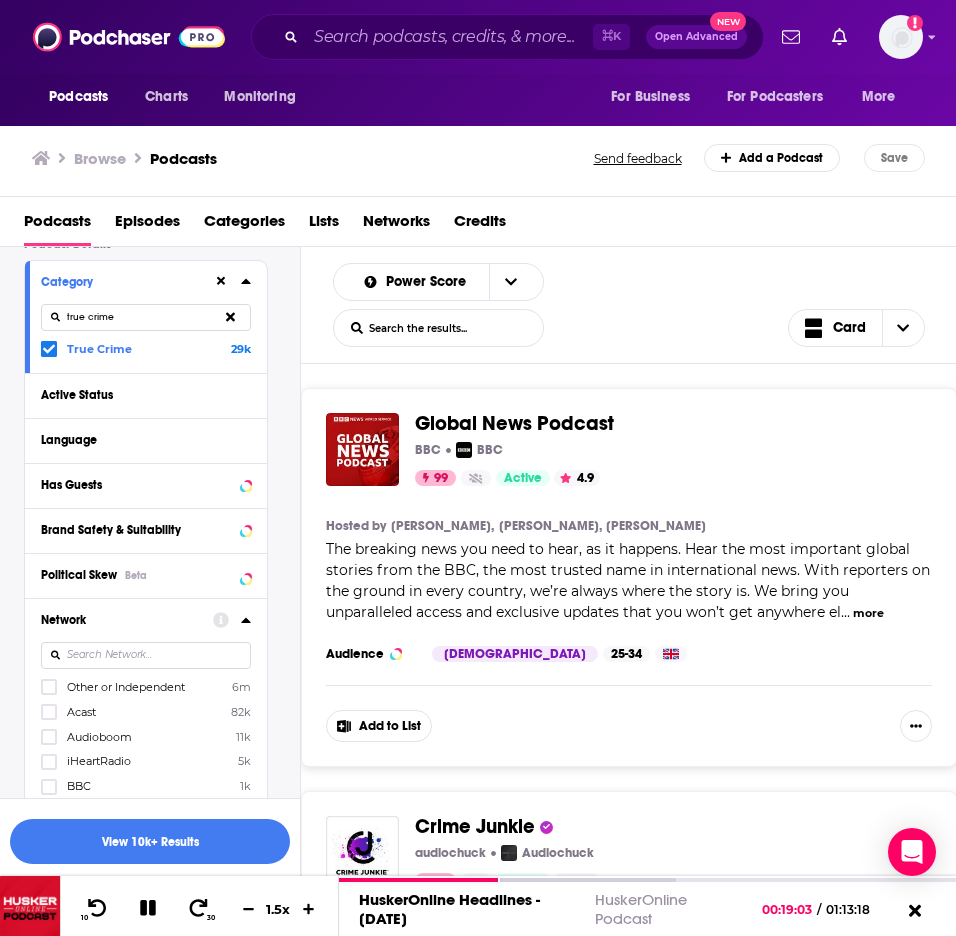 scroll, scrollTop: 163, scrollLeft: 0, axis: vertical 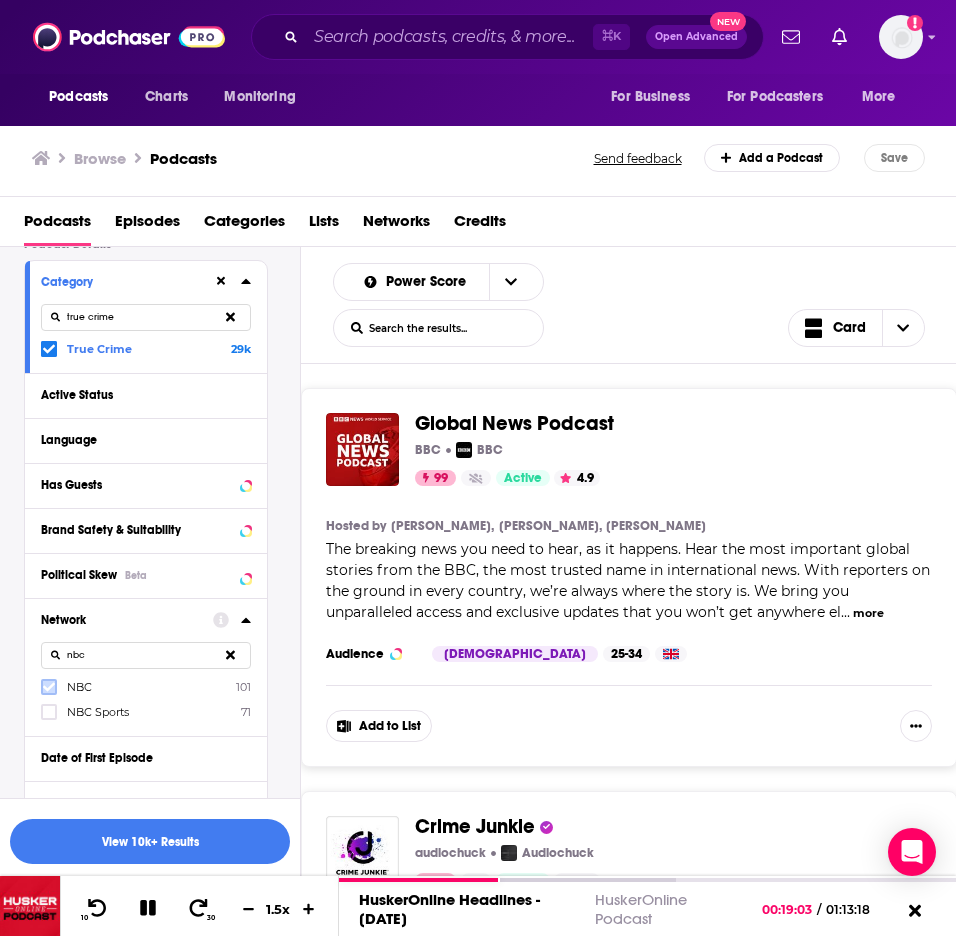 click 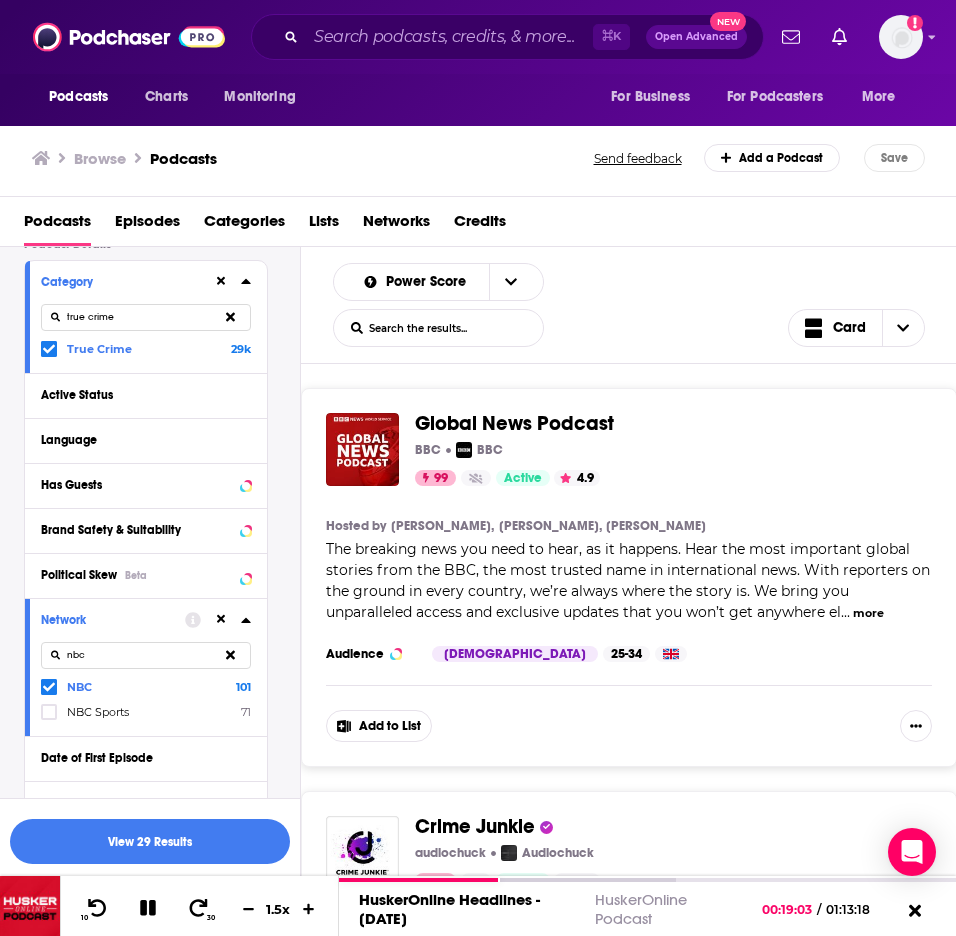 drag, startPoint x: 100, startPoint y: 654, endPoint x: 59, endPoint y: 654, distance: 41 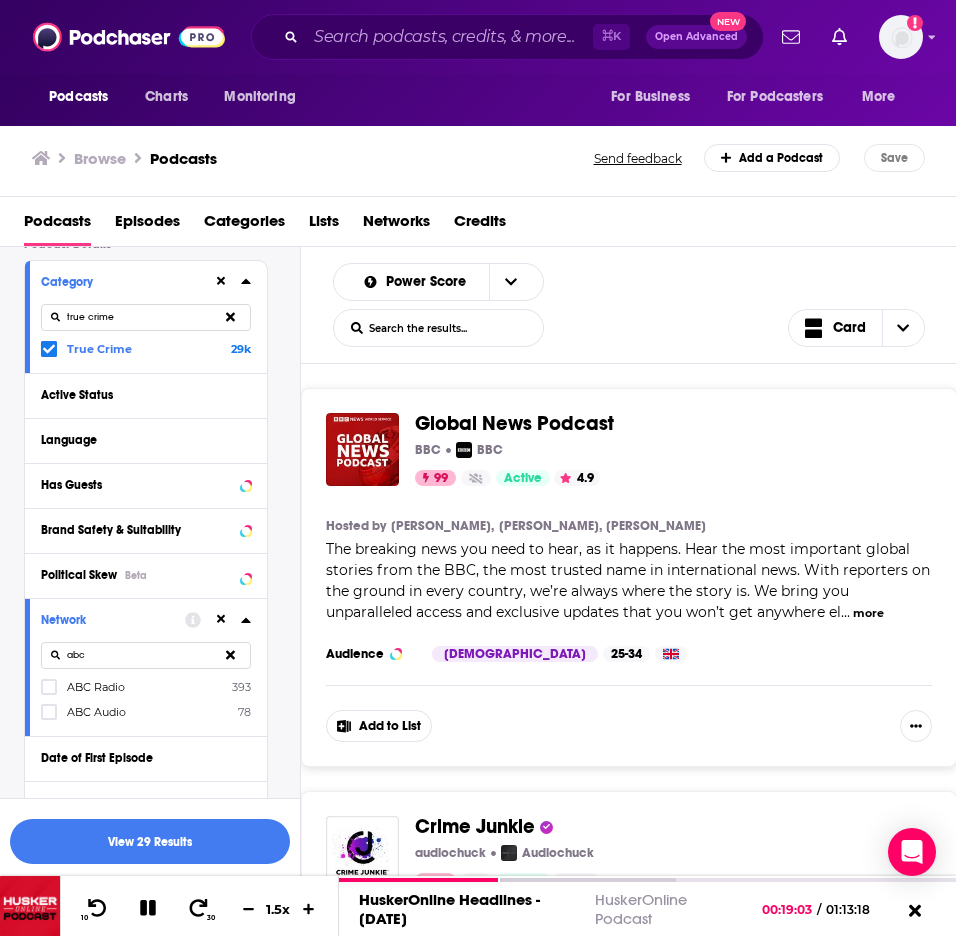 click on "ABC Radio" at bounding box center (96, 687) 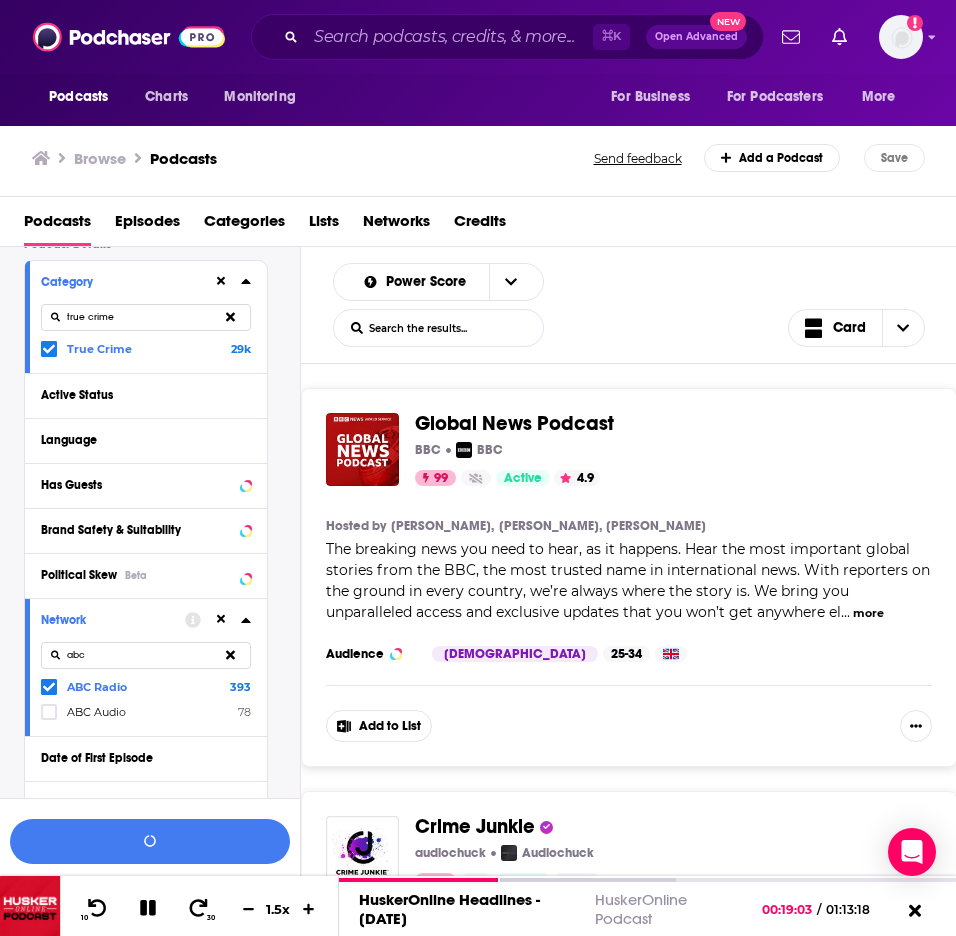 click on "ABC Audio" at bounding box center (96, 712) 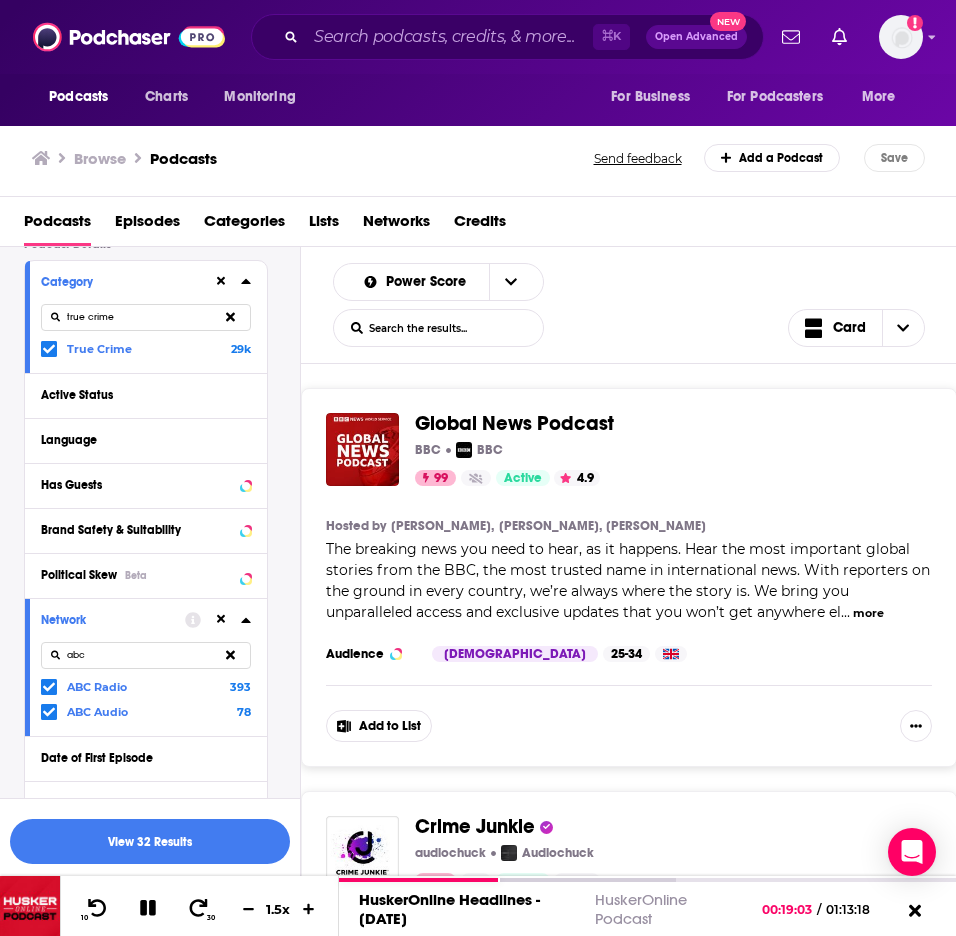 drag, startPoint x: 101, startPoint y: 652, endPoint x: 57, endPoint y: 650, distance: 44.04543 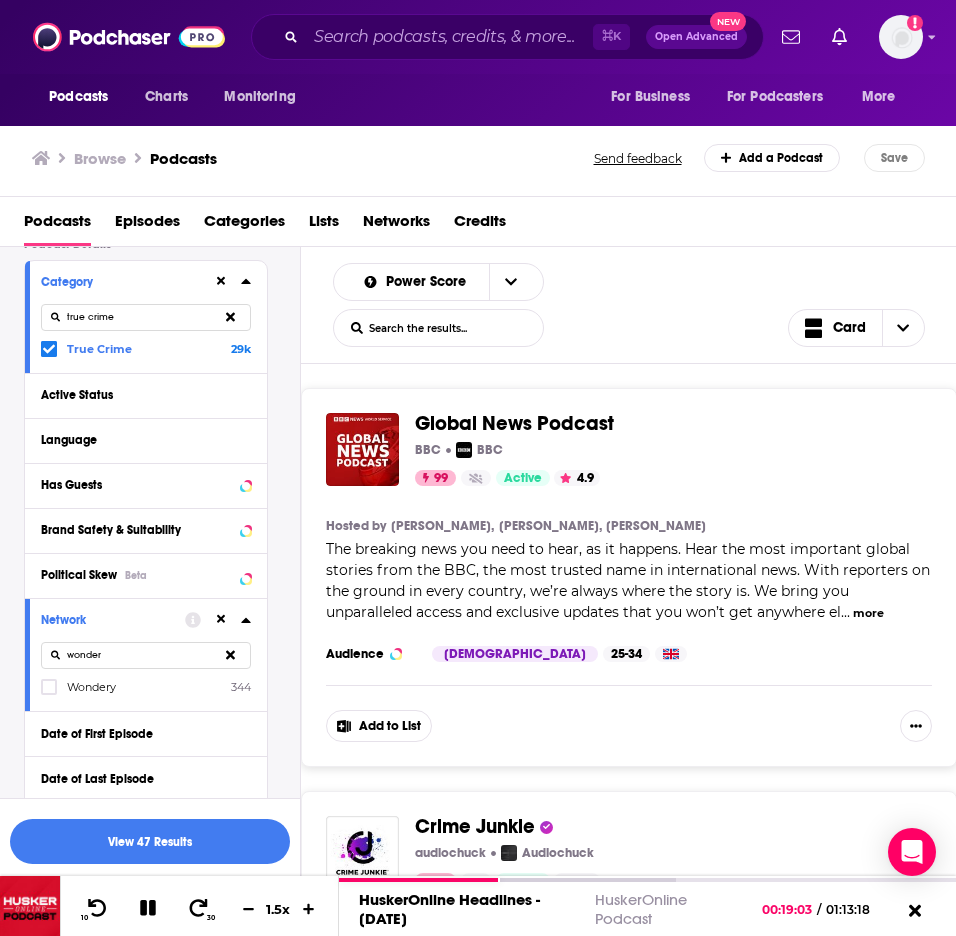 drag, startPoint x: 63, startPoint y: 690, endPoint x: 139, endPoint y: 693, distance: 76.05919 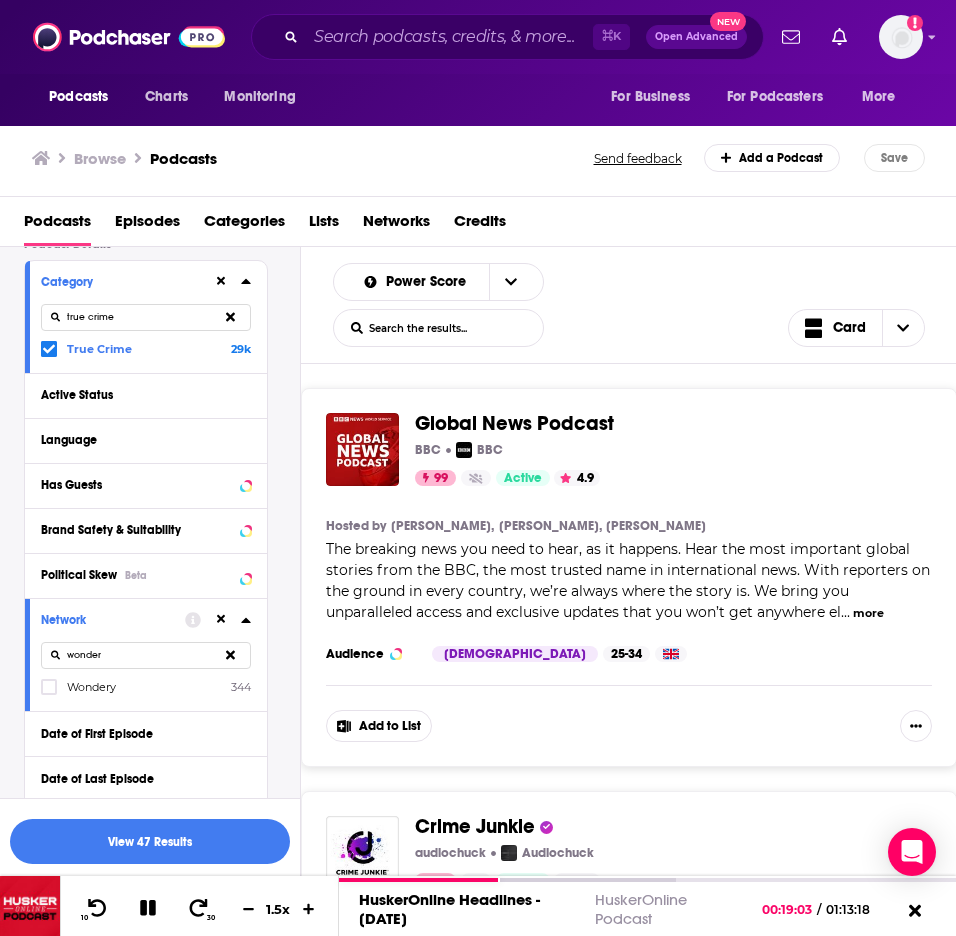 click on "Wondery 344" at bounding box center (146, 686) 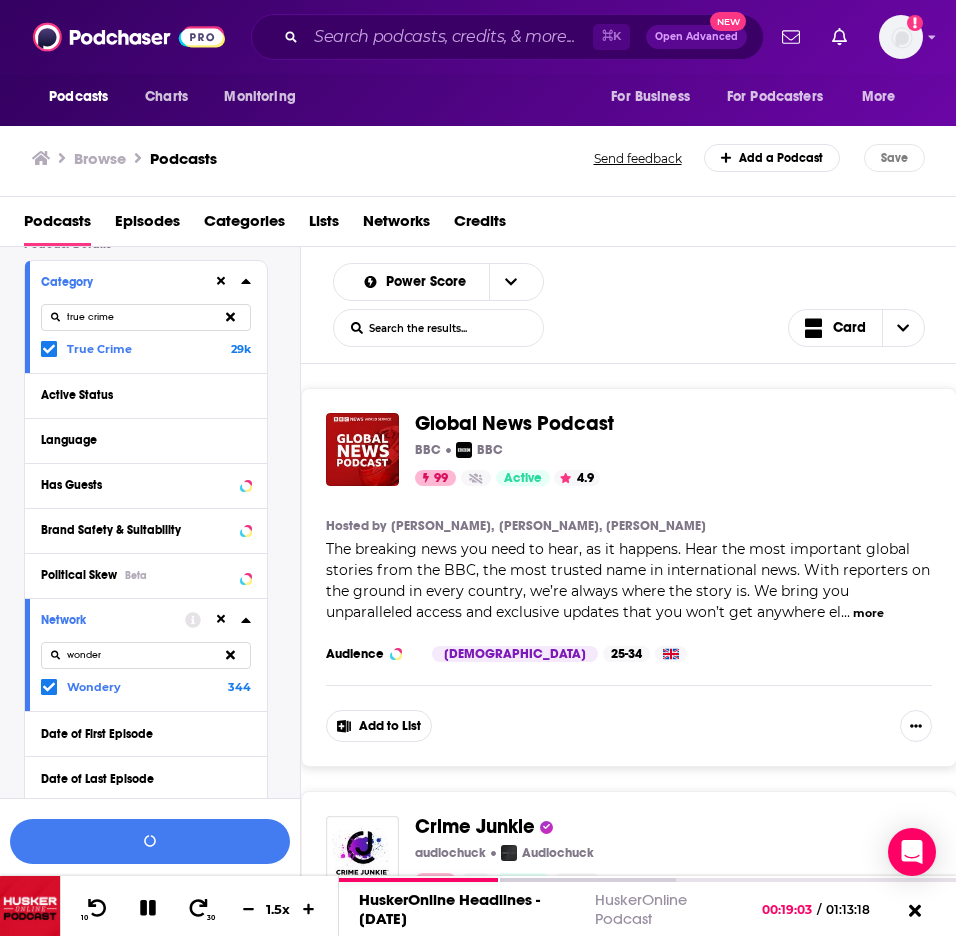 drag, startPoint x: 125, startPoint y: 655, endPoint x: 38, endPoint y: 653, distance: 87.02299 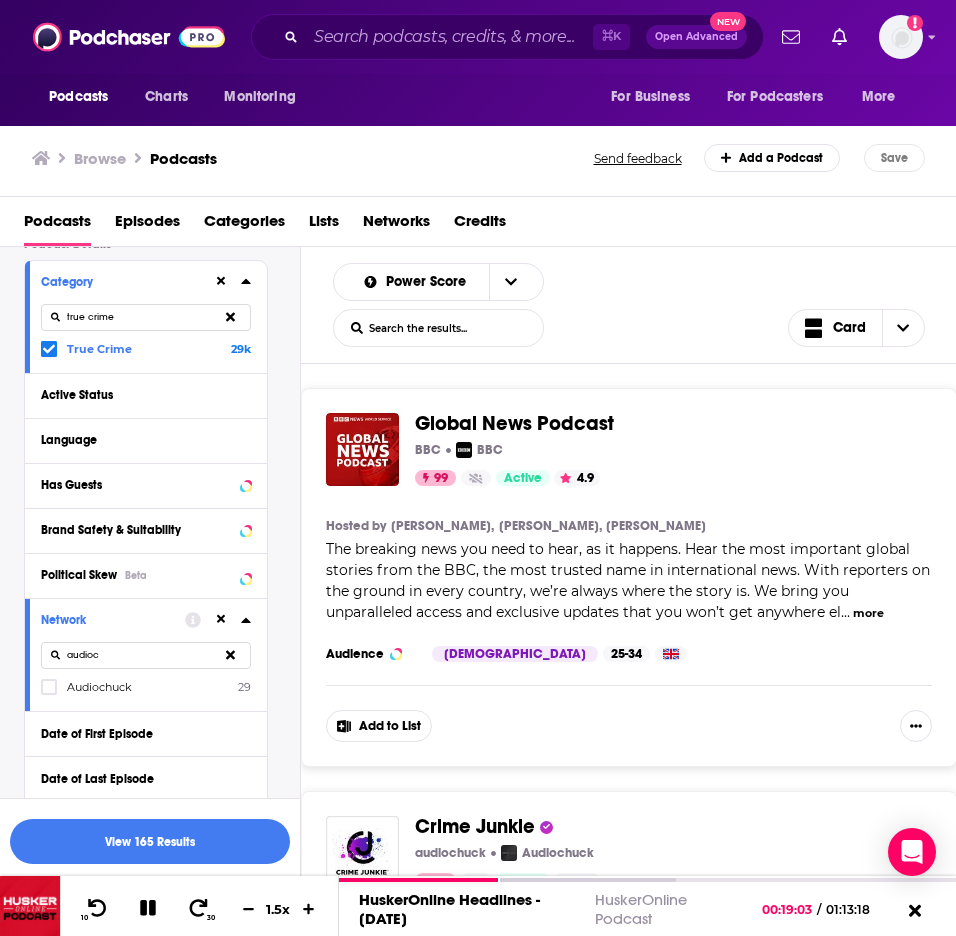 type on "audio" 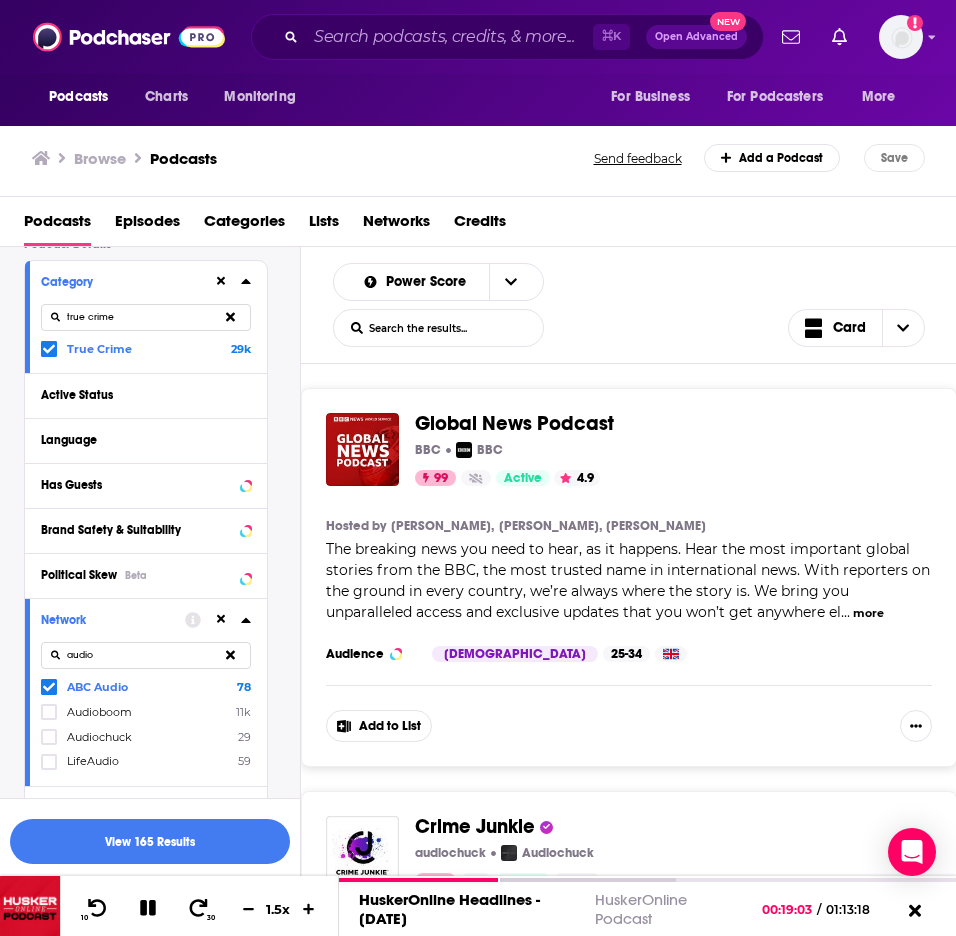 click on "ABC Audio 78" at bounding box center [146, 686] 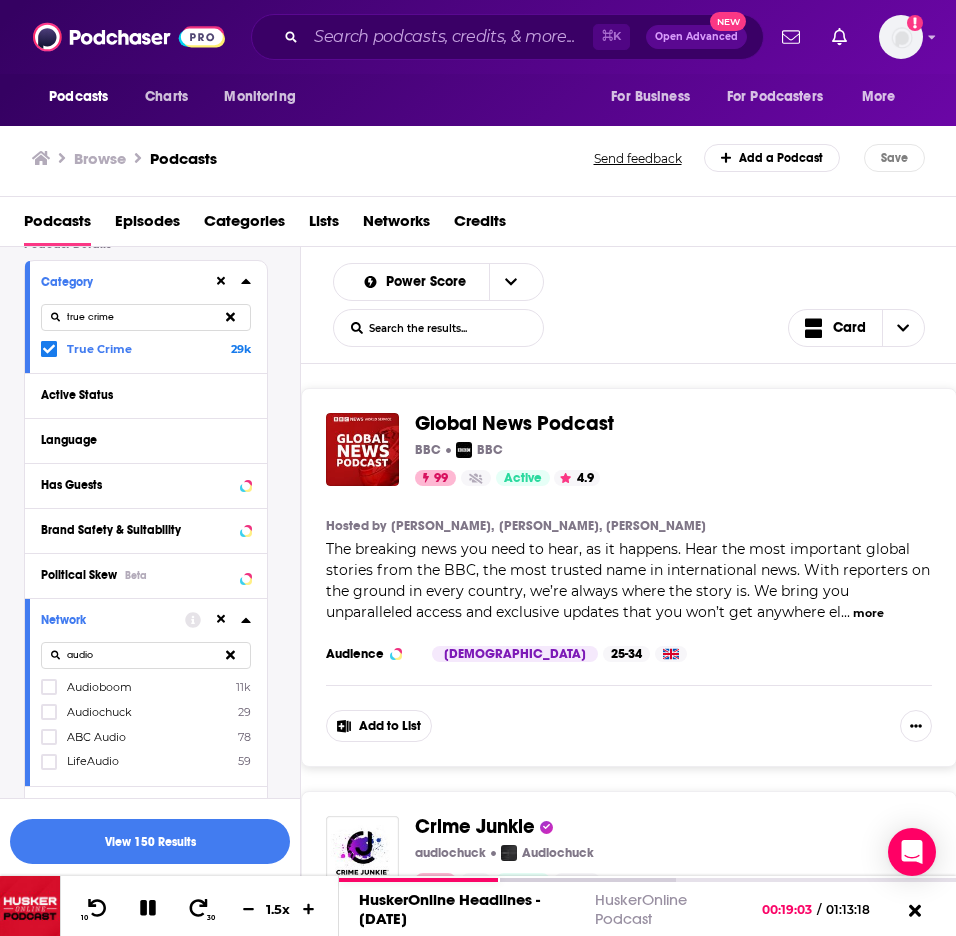 click on "Audiochuck" at bounding box center [99, 712] 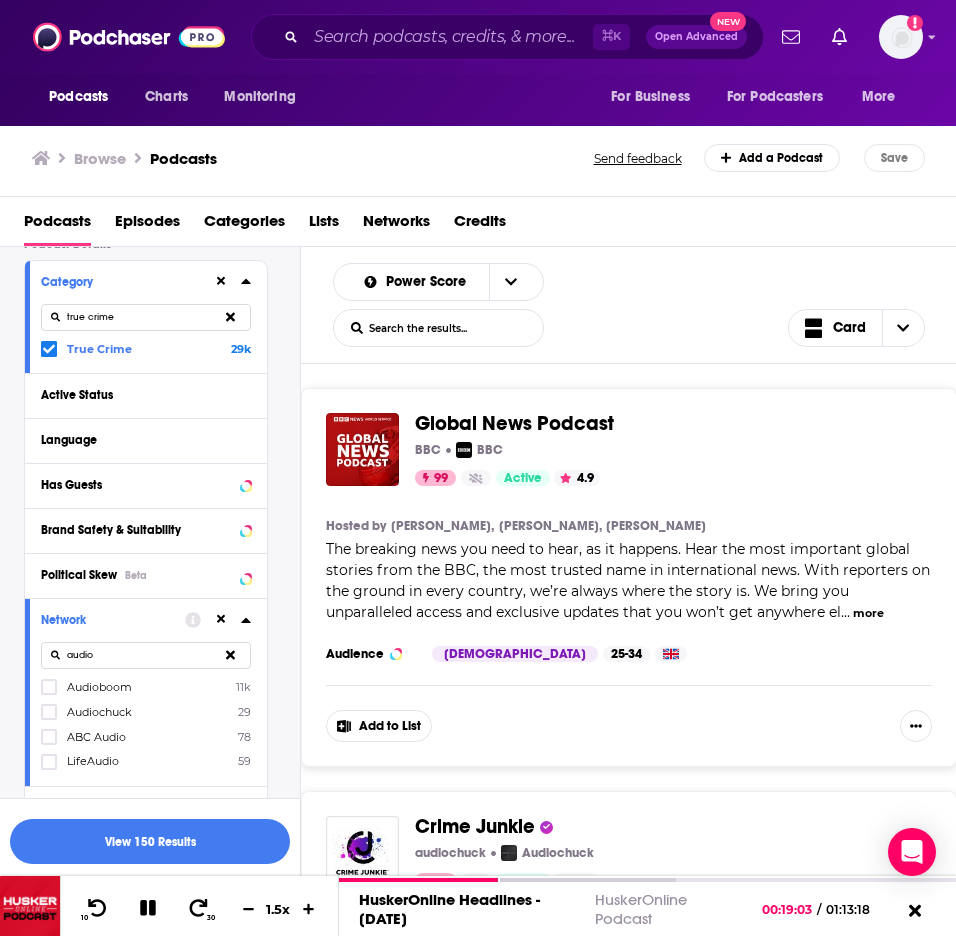click at bounding box center (49, 718) 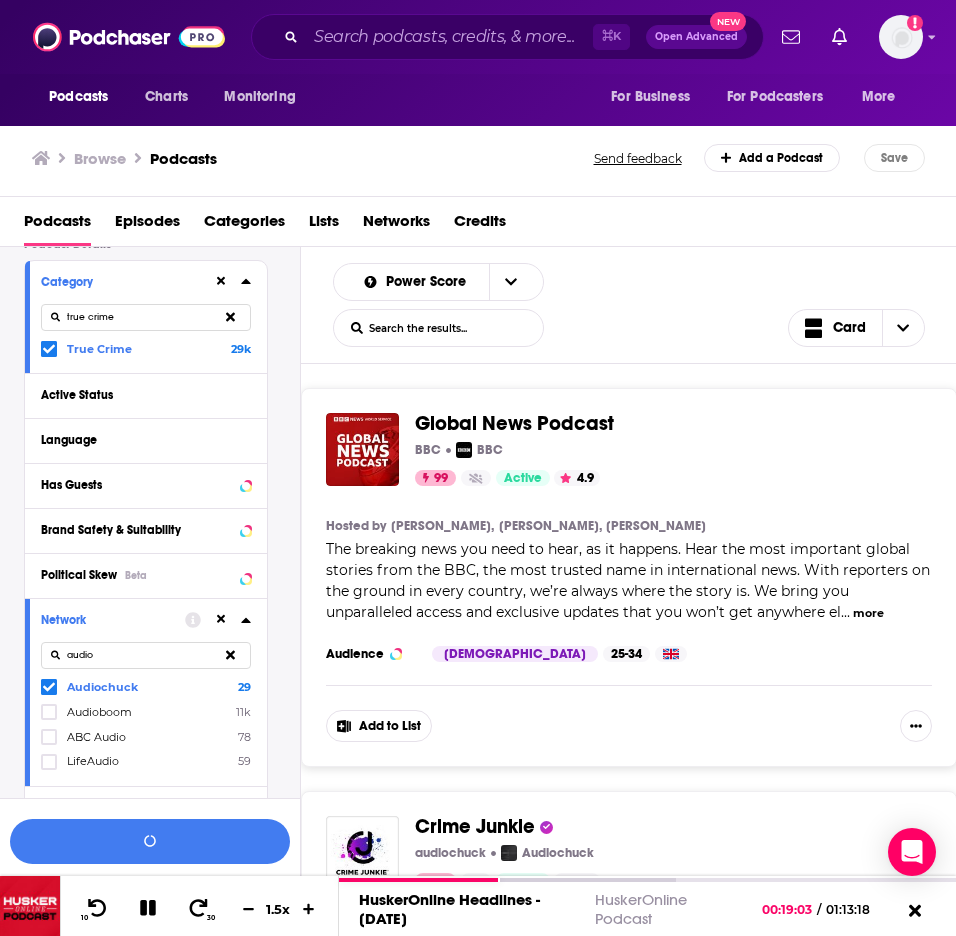 click on "Audiochuck" at bounding box center [102, 687] 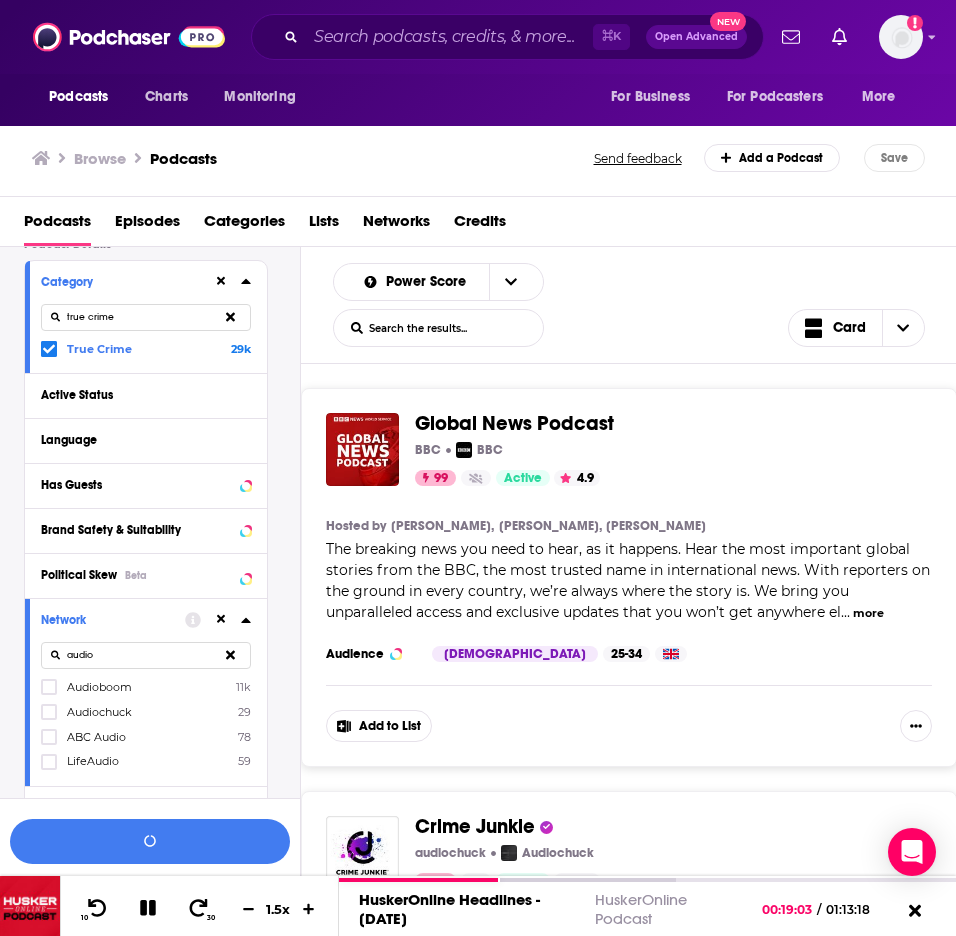 click on "Audioboom" at bounding box center [99, 687] 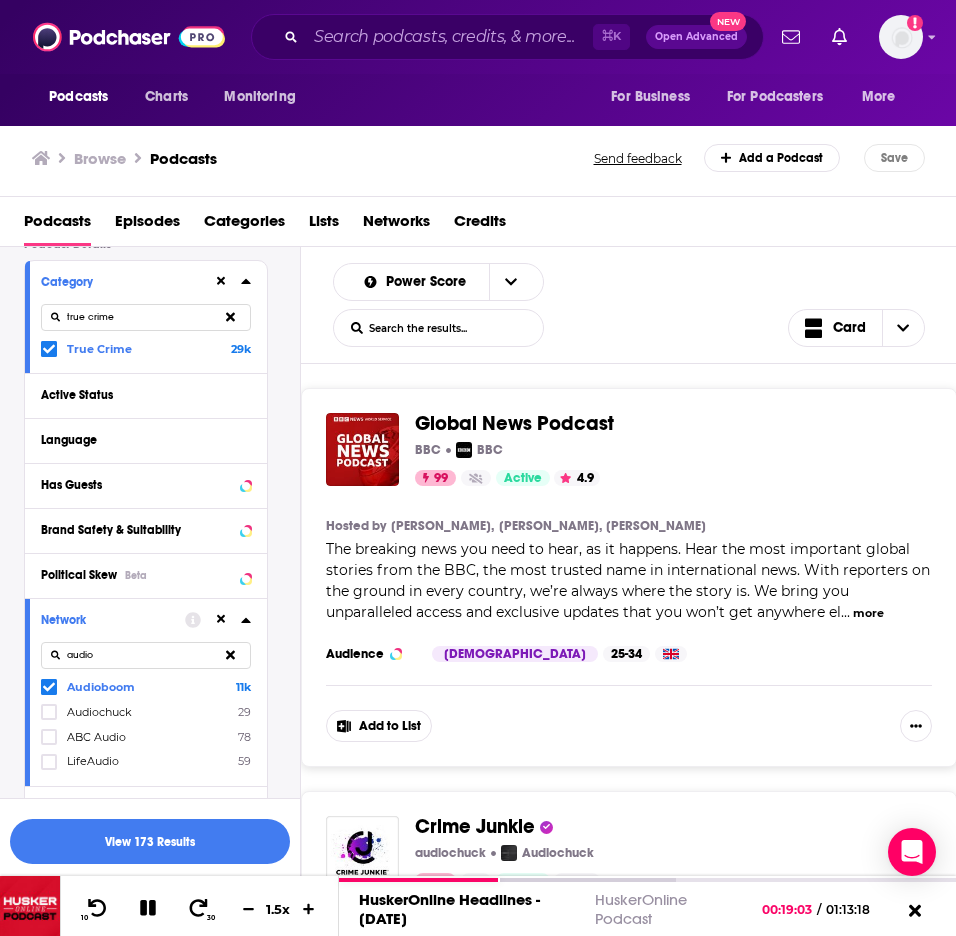 click on "Audioboom" at bounding box center [101, 687] 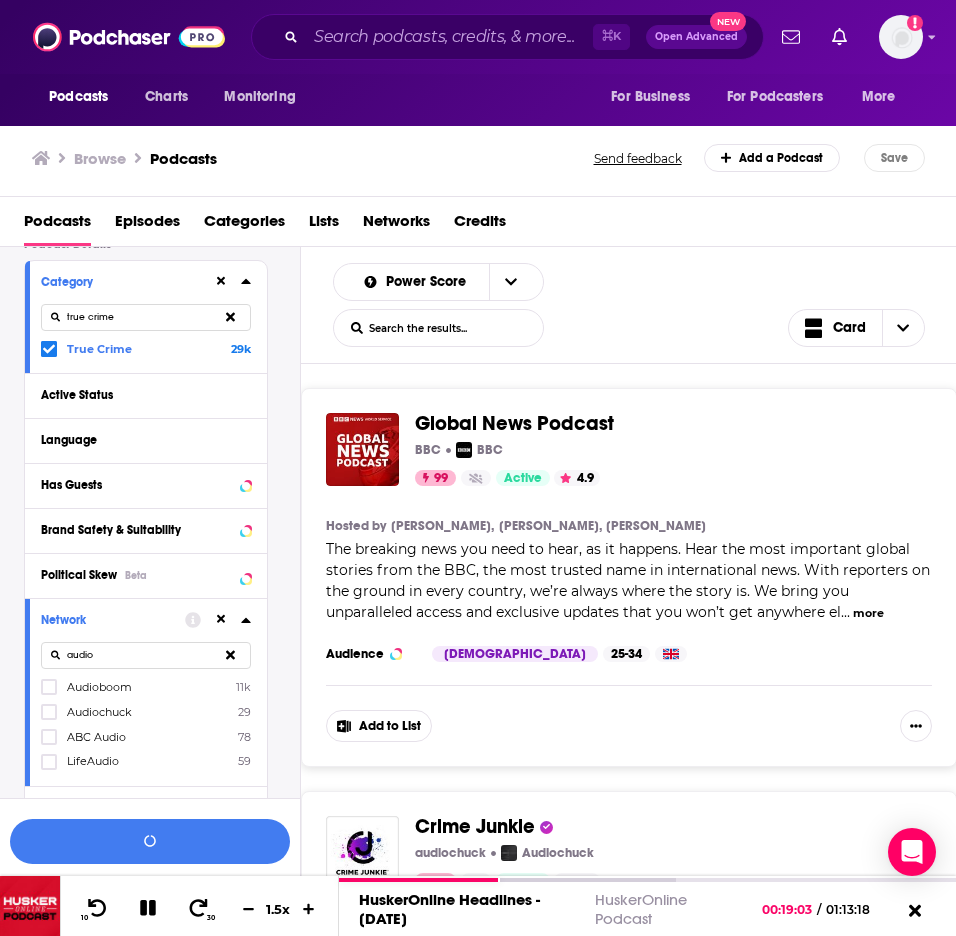 click on "Audiochuck" at bounding box center [99, 712] 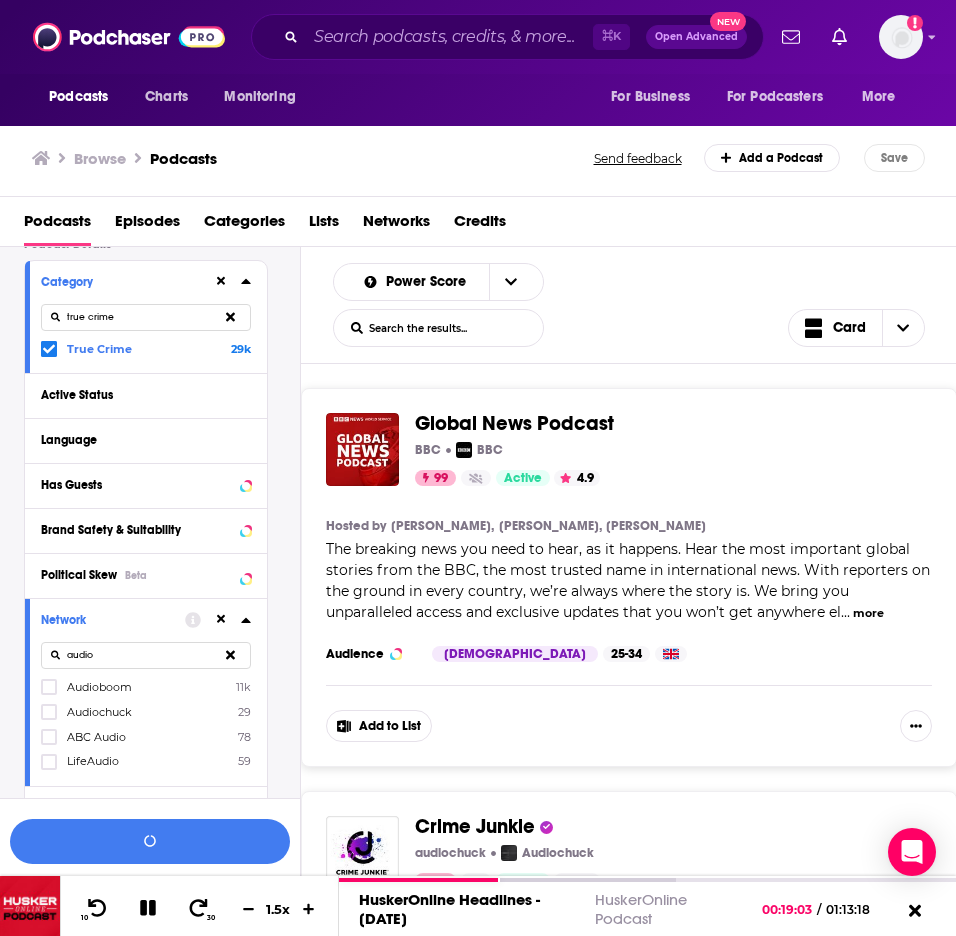 click at bounding box center (49, 718) 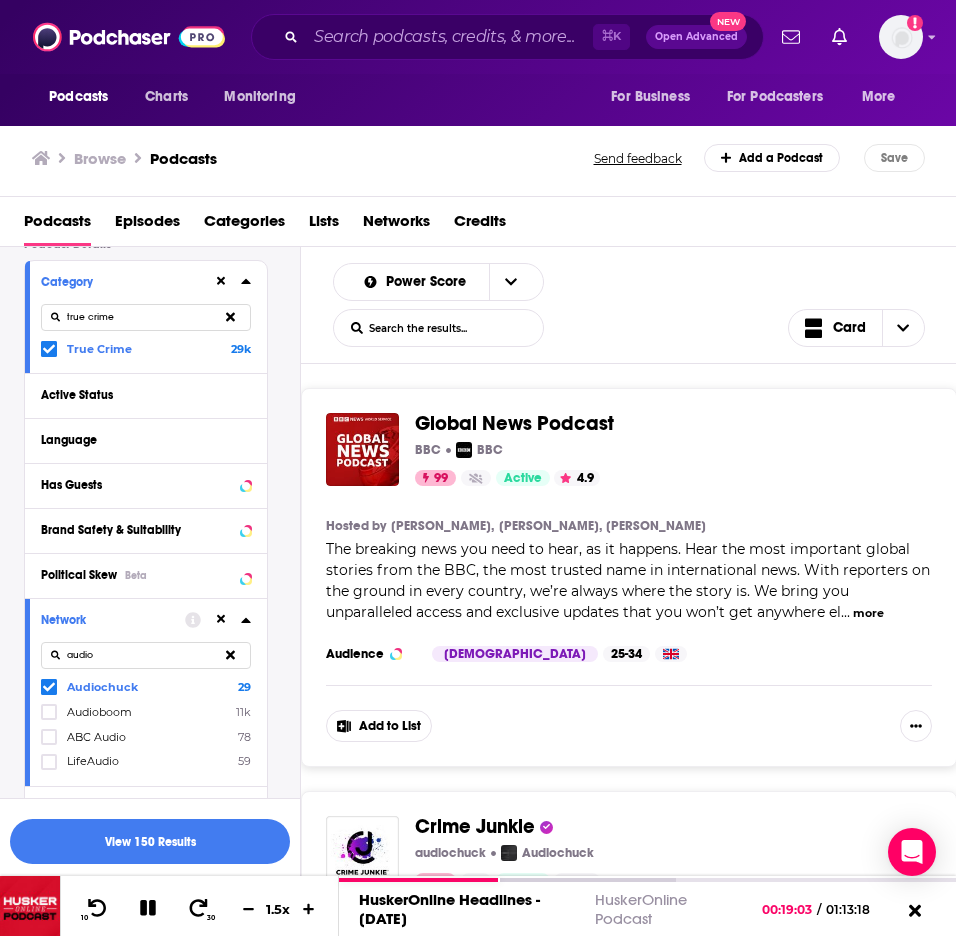 click on "audio" at bounding box center [146, 655] 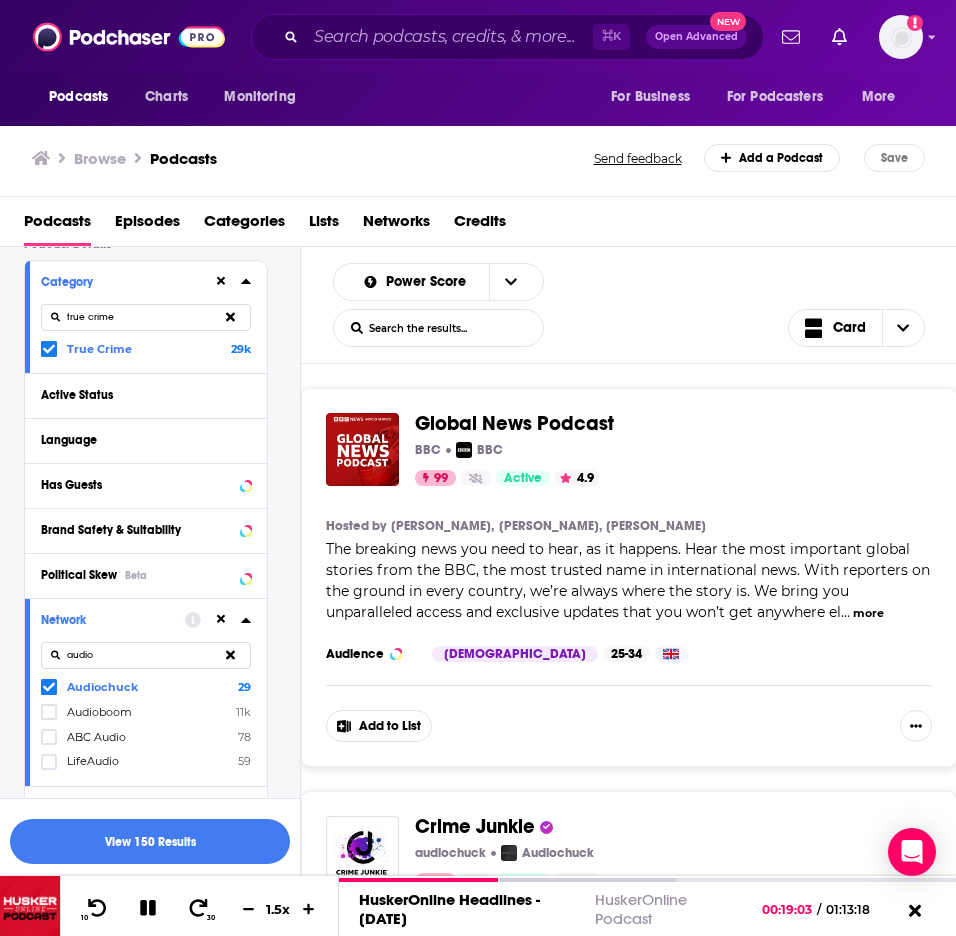 drag, startPoint x: 109, startPoint y: 655, endPoint x: 60, endPoint y: 654, distance: 49.010204 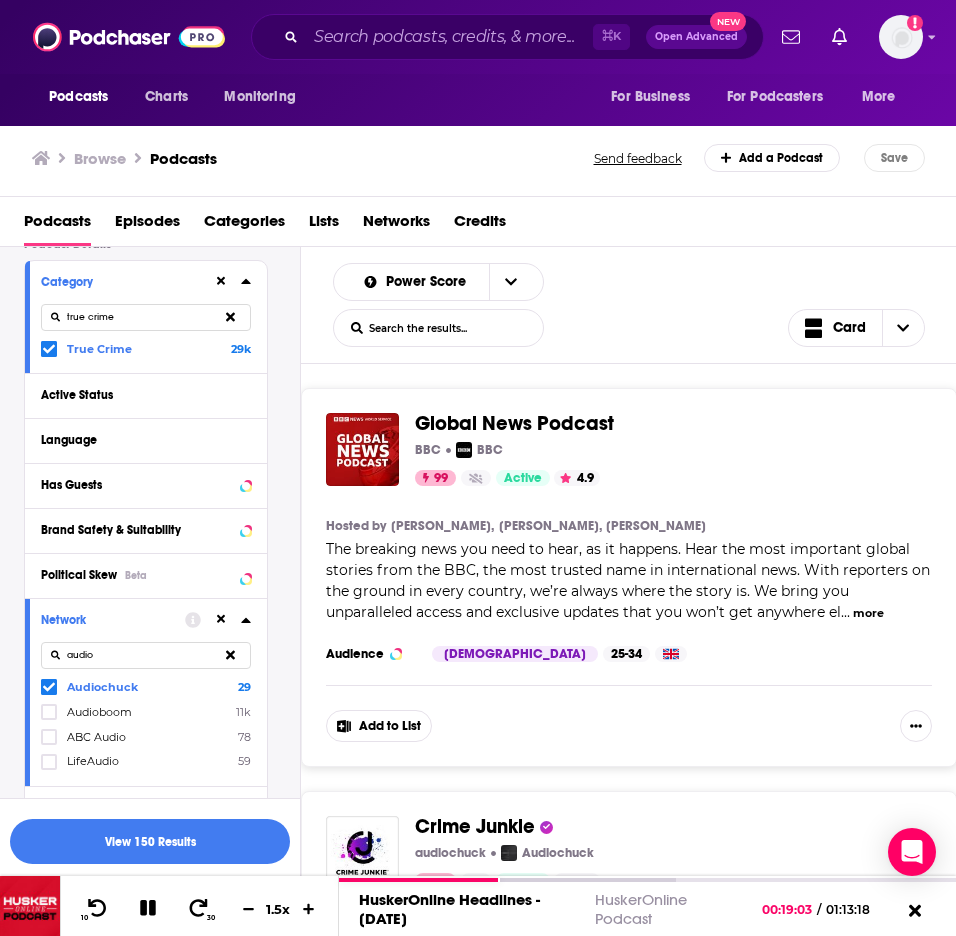click on "audio" at bounding box center [146, 655] 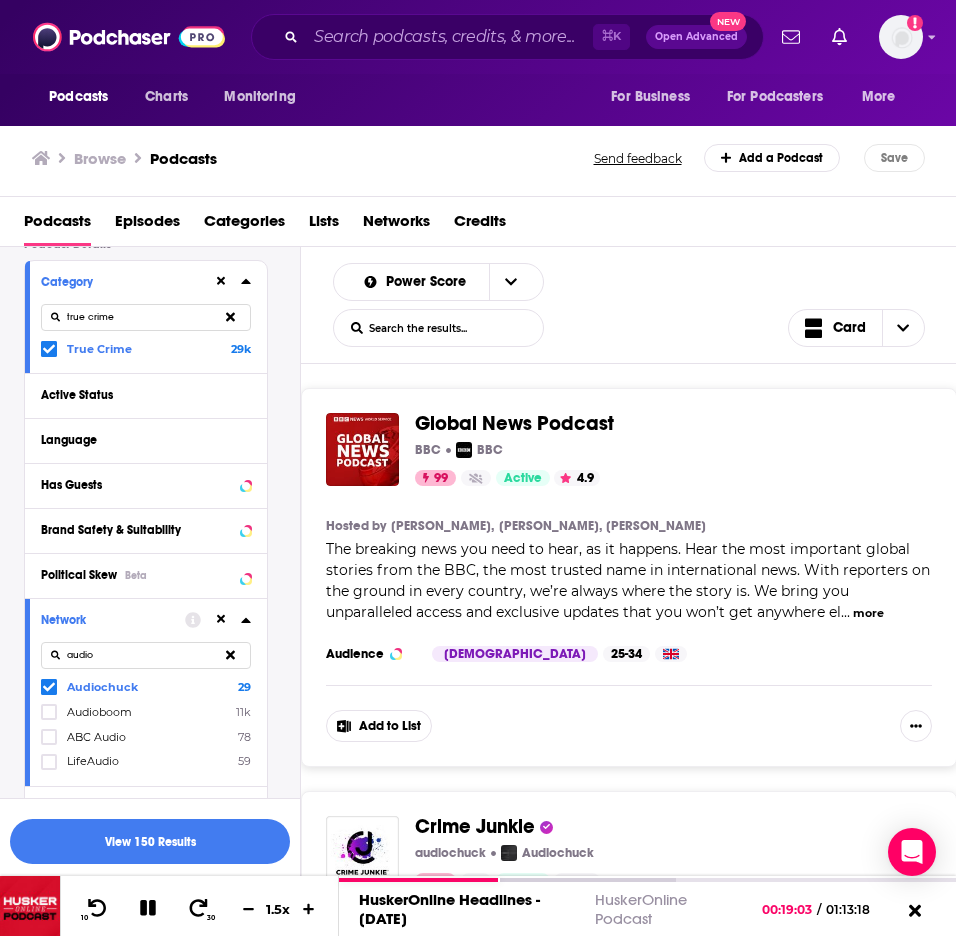 drag, startPoint x: 107, startPoint y: 653, endPoint x: 69, endPoint y: 653, distance: 38 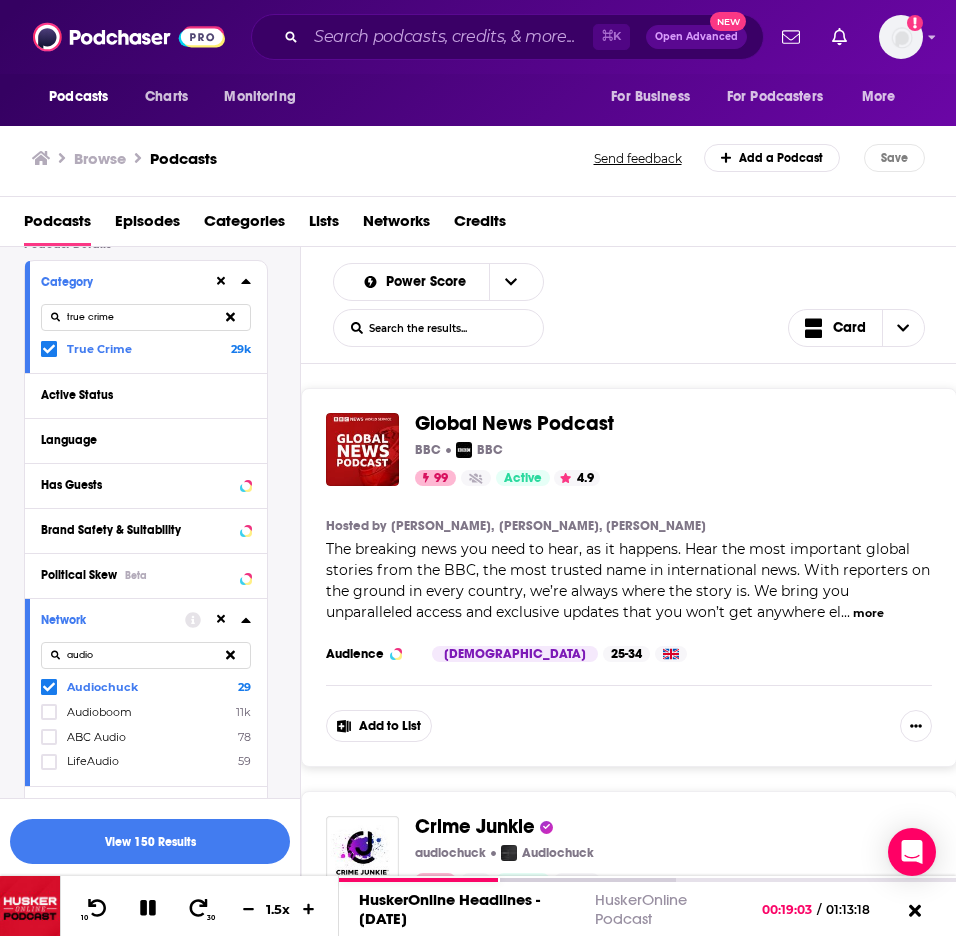 click on "audio" at bounding box center [146, 655] 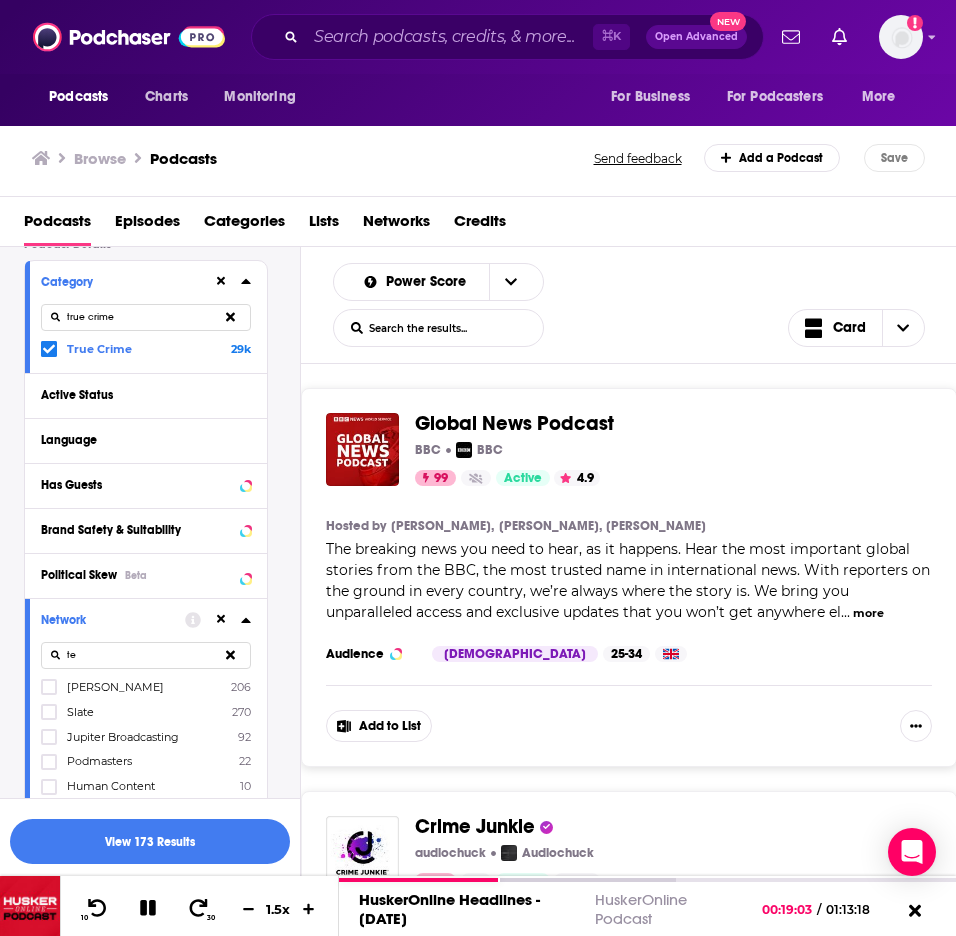 type on "t" 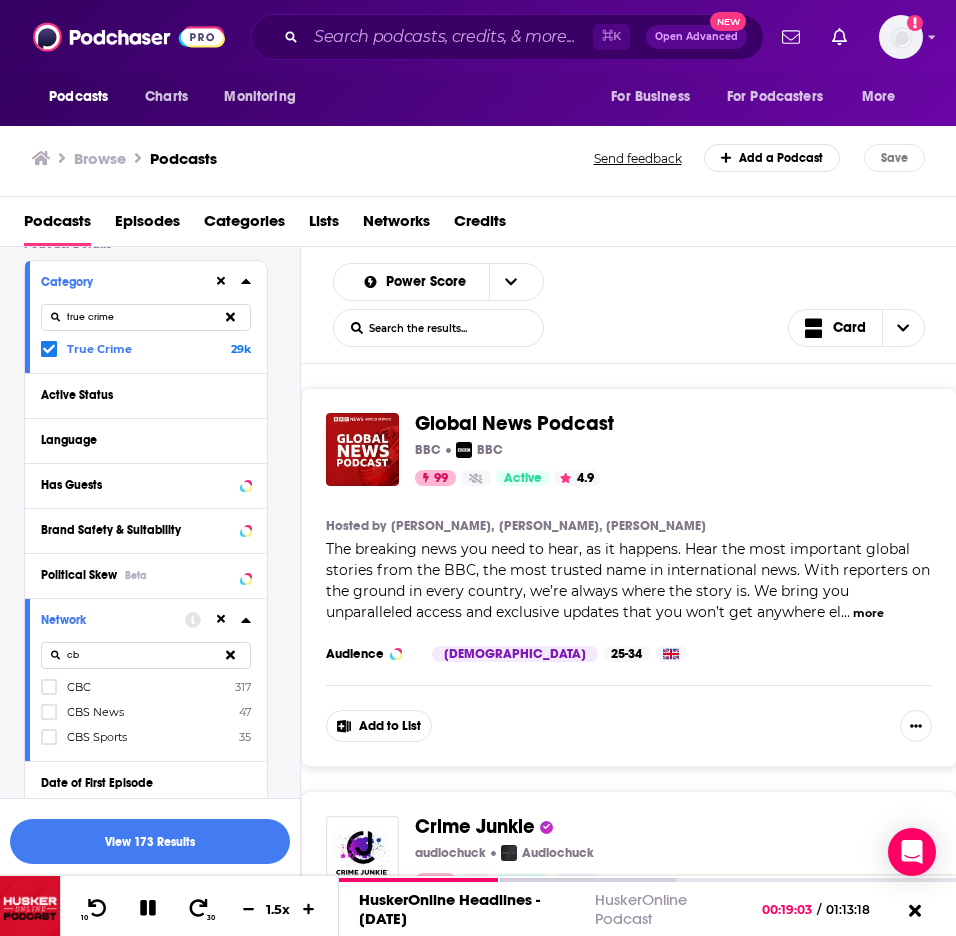 type on "cb" 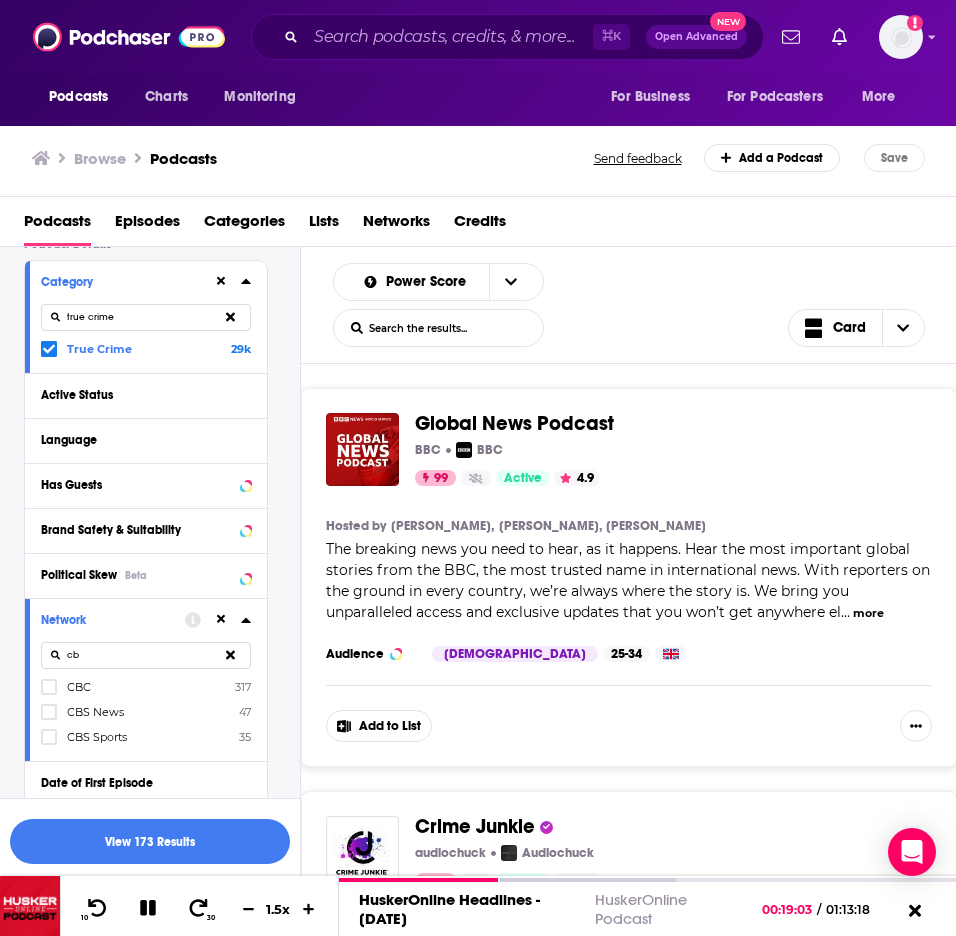 click on "CBC" at bounding box center [79, 687] 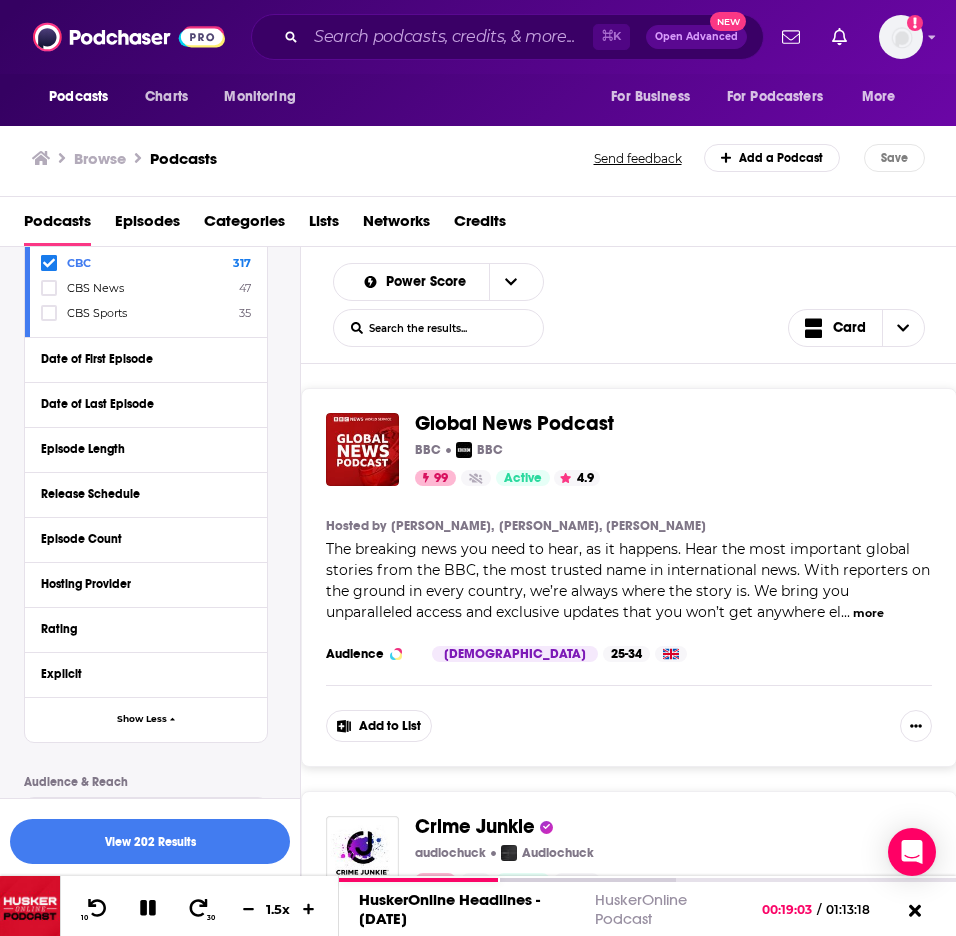 scroll, scrollTop: 599, scrollLeft: 0, axis: vertical 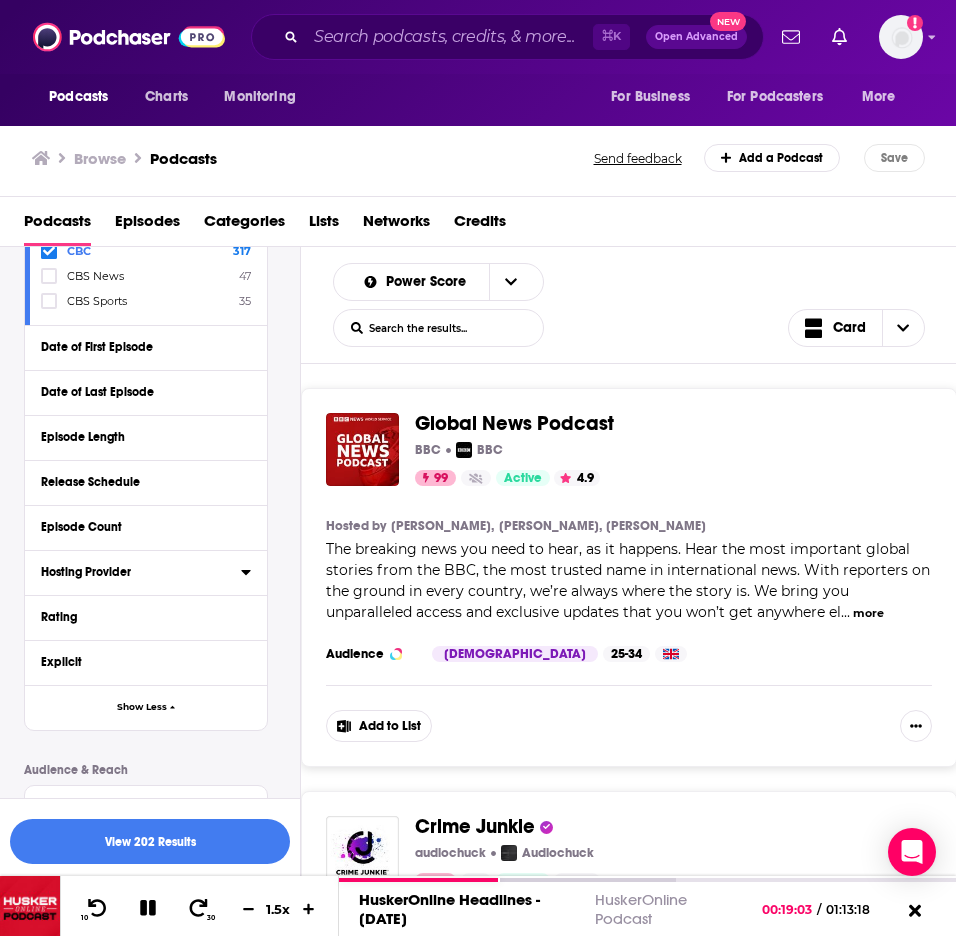 click on "Hosting Provider" at bounding box center [134, 572] 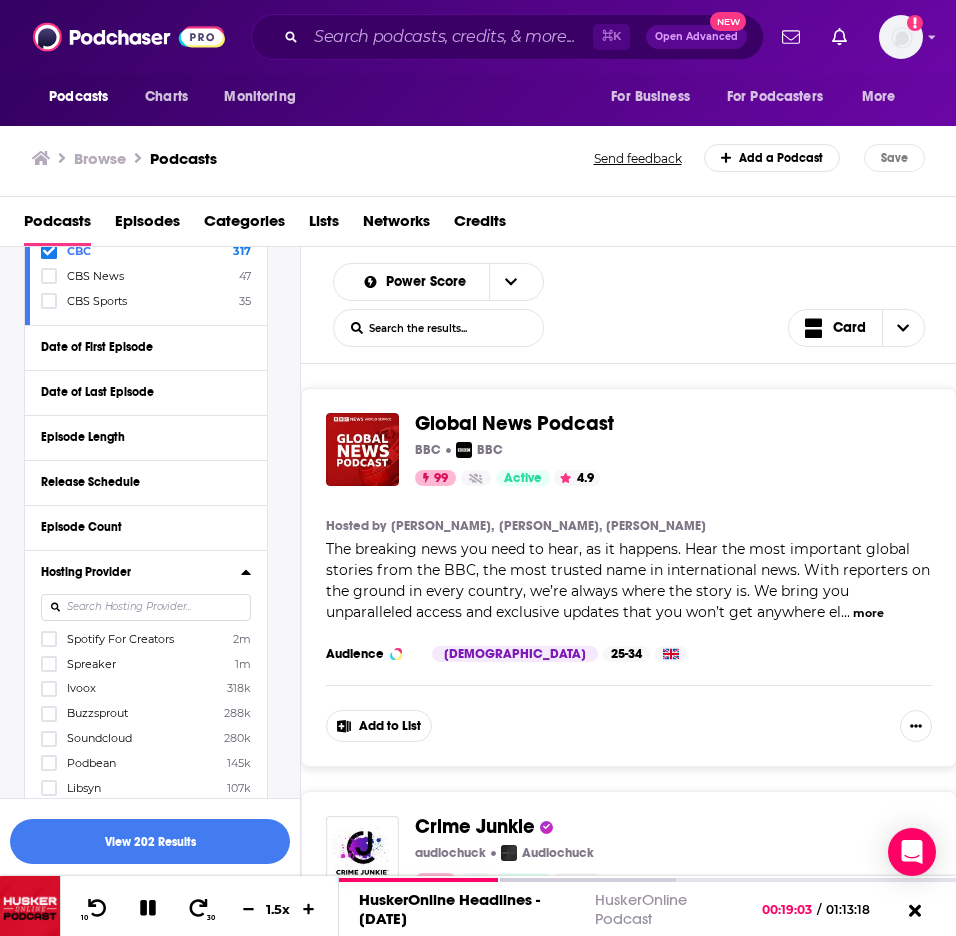 click on "Hosting Provider" at bounding box center [134, 572] 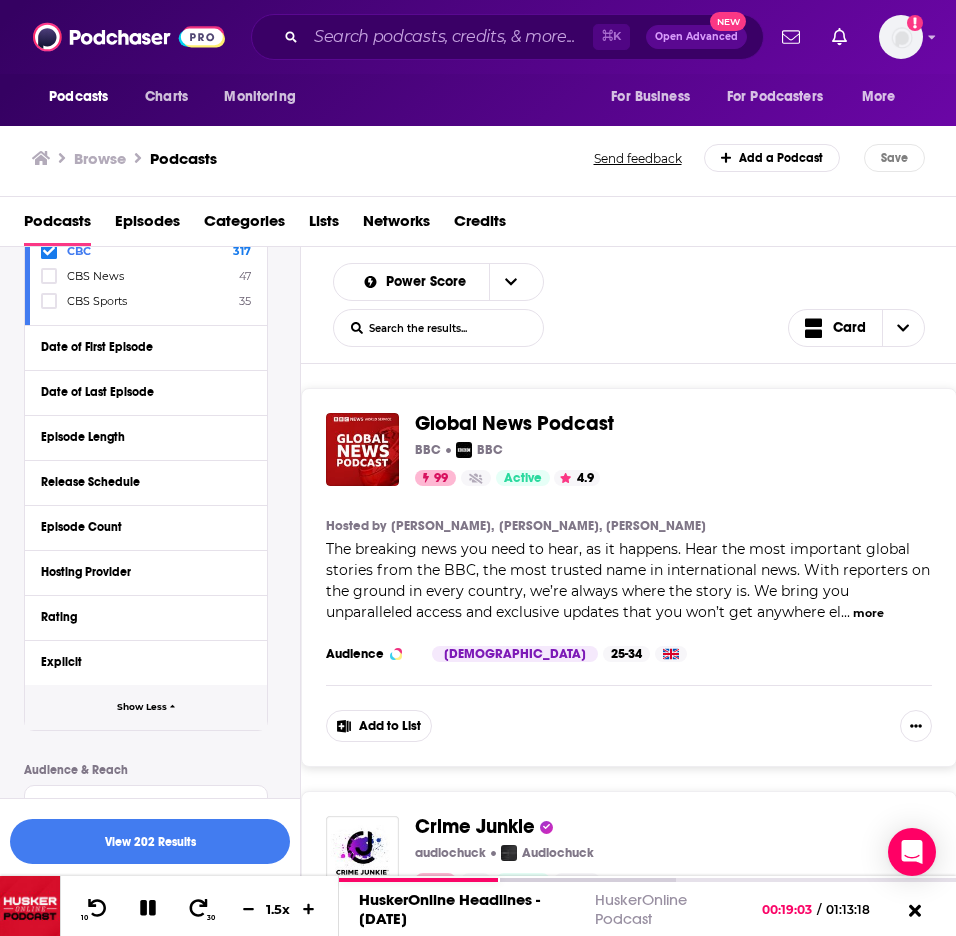 click on "Show Less" at bounding box center [146, 707] 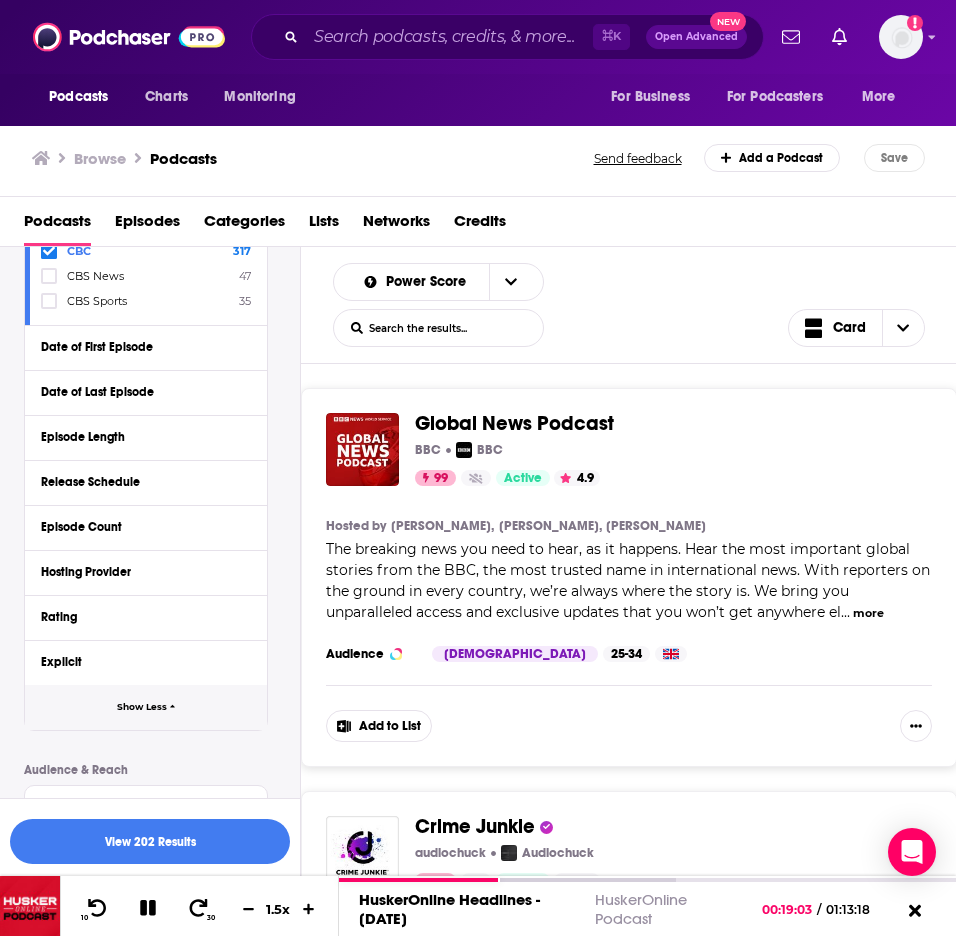 scroll, scrollTop: 390, scrollLeft: 0, axis: vertical 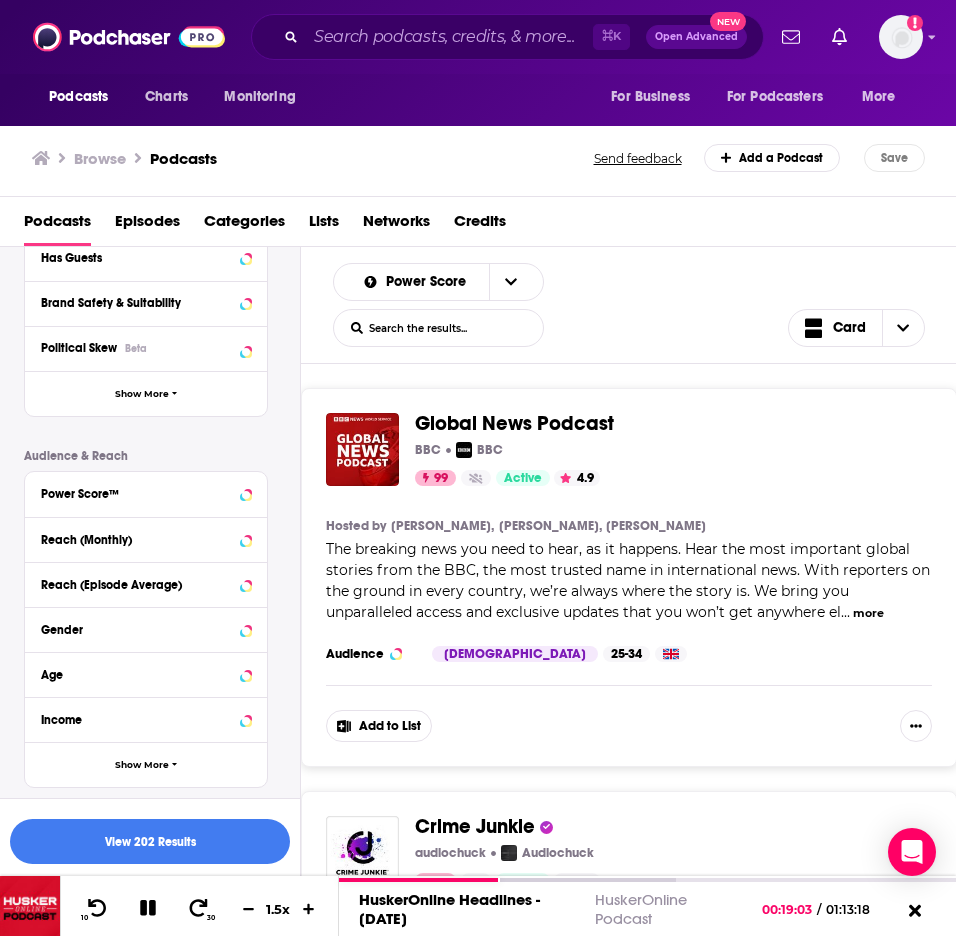 click on "Gender" at bounding box center (146, 629) 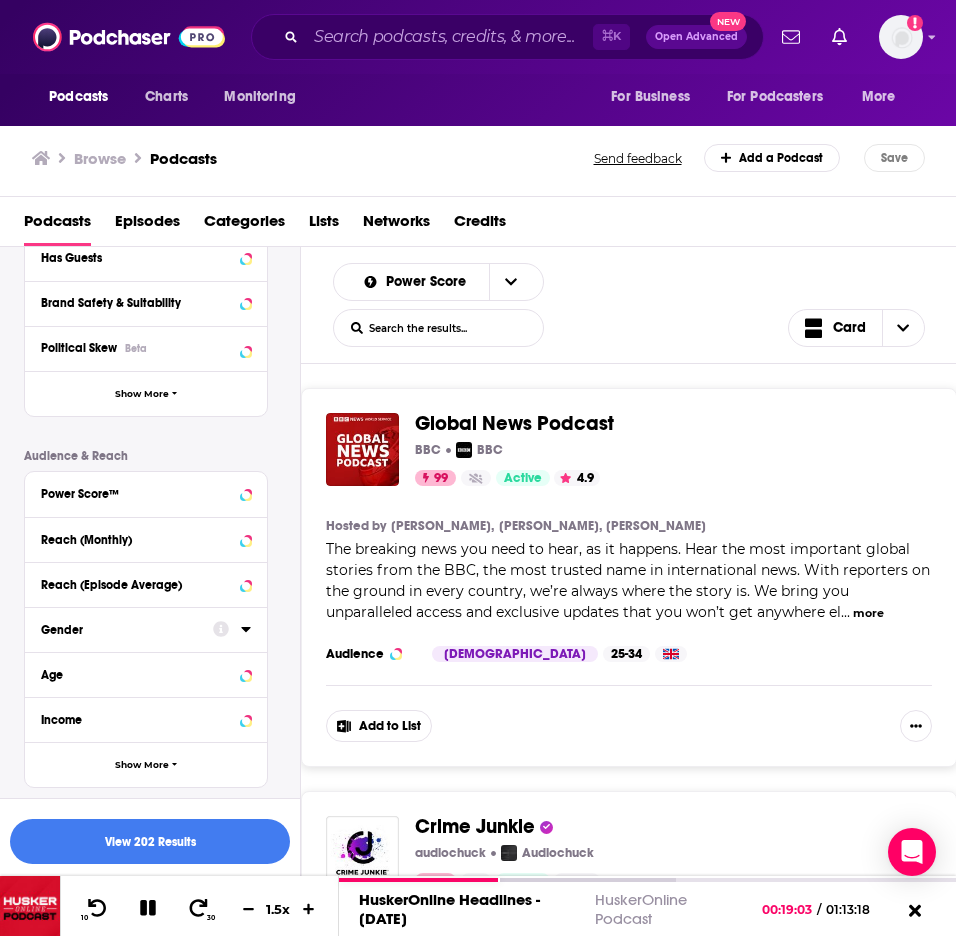 click on "Gender" at bounding box center [120, 630] 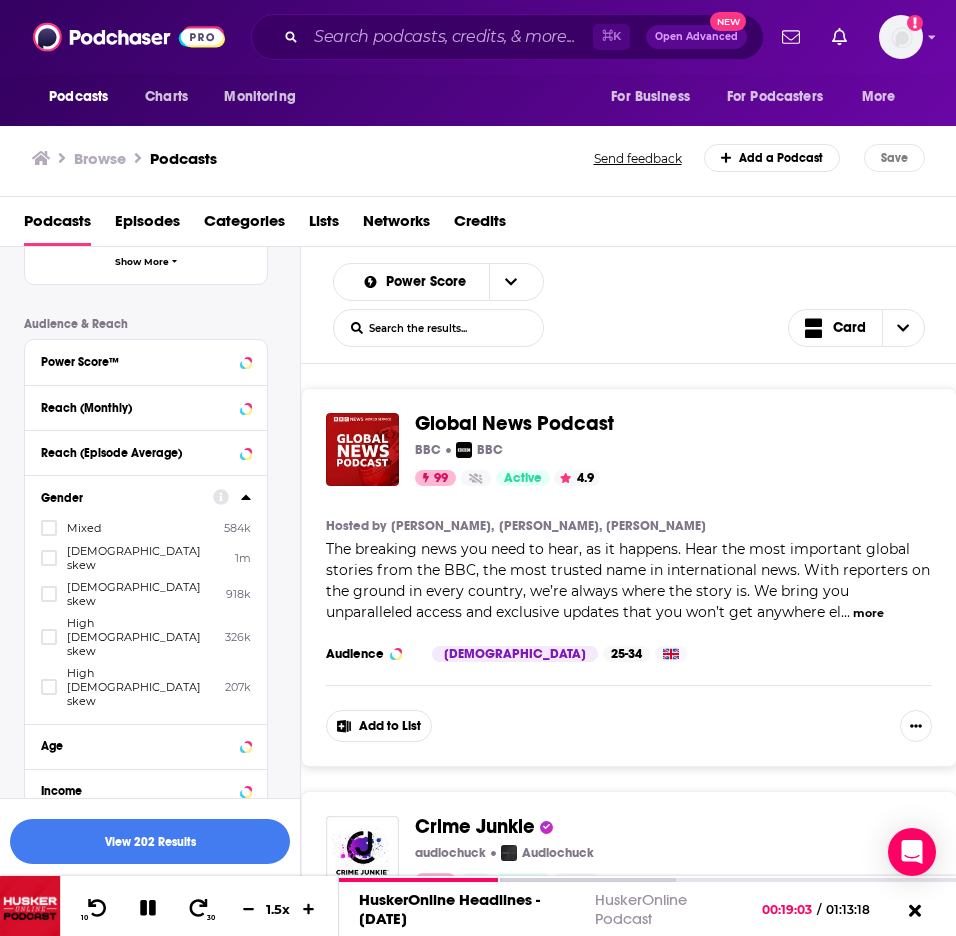 scroll, scrollTop: 521, scrollLeft: 0, axis: vertical 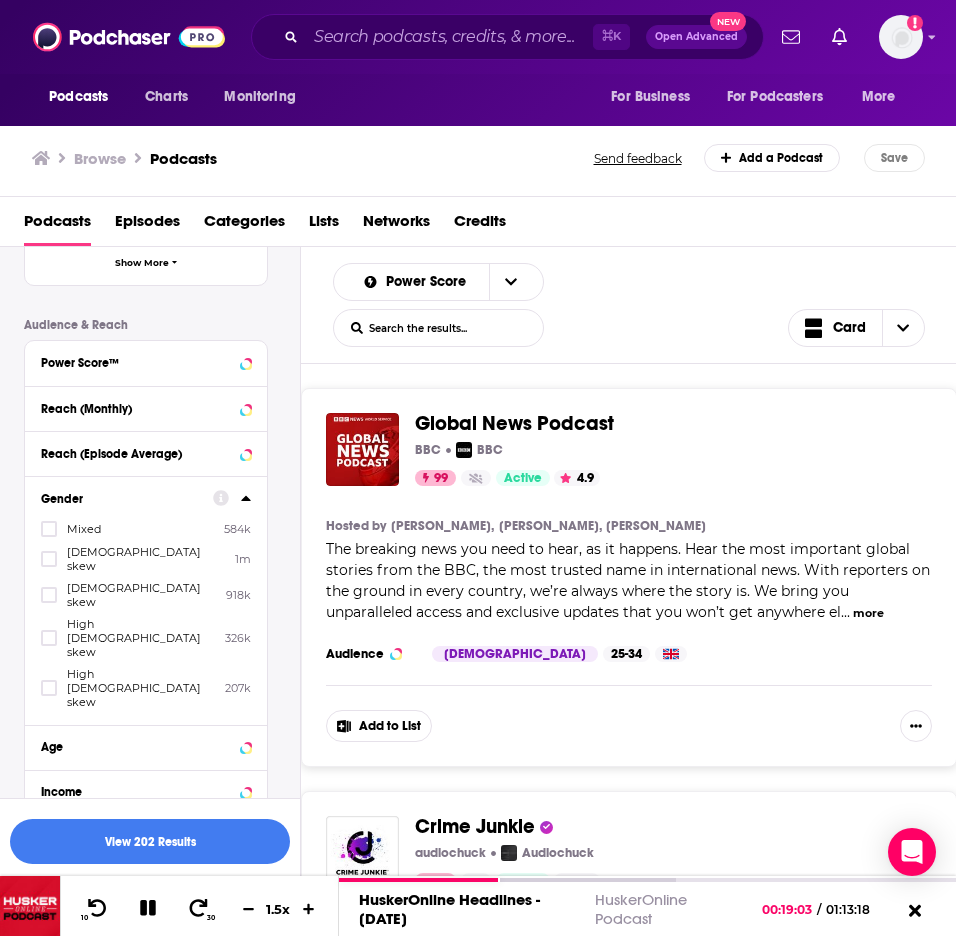 click on "[DEMOGRAPHIC_DATA] skew" at bounding box center [141, 595] 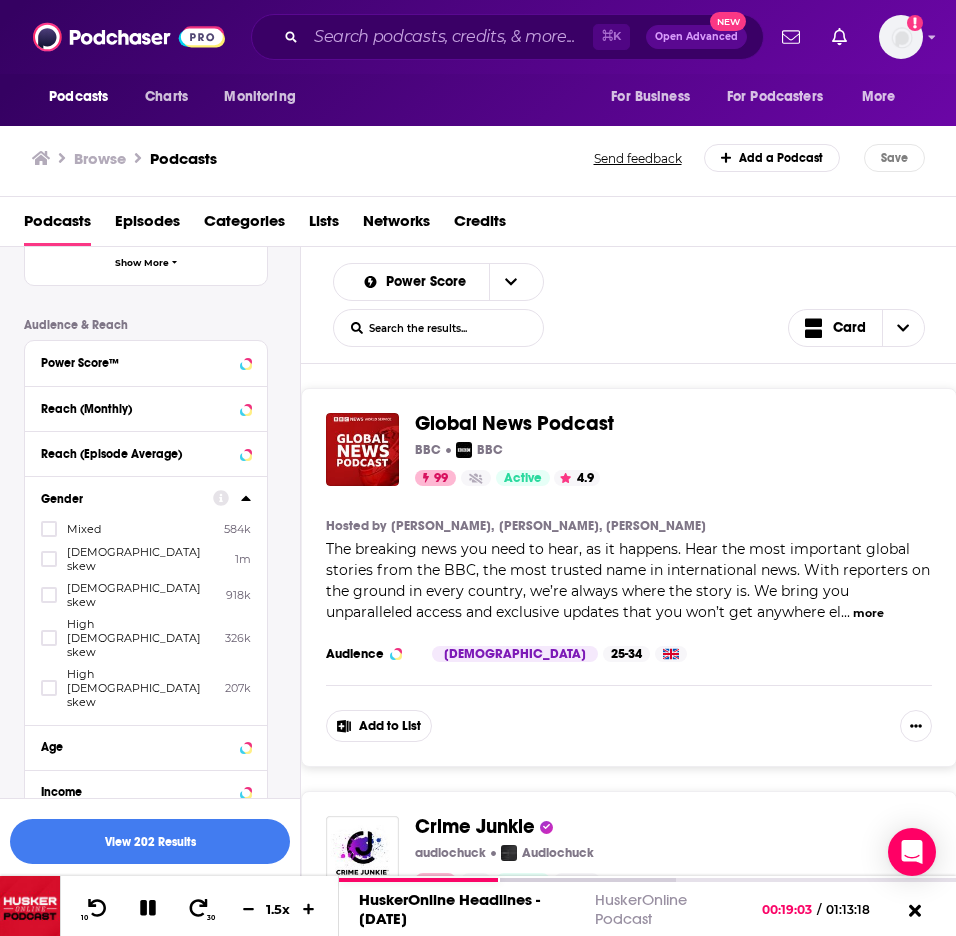 click at bounding box center [49, 601] 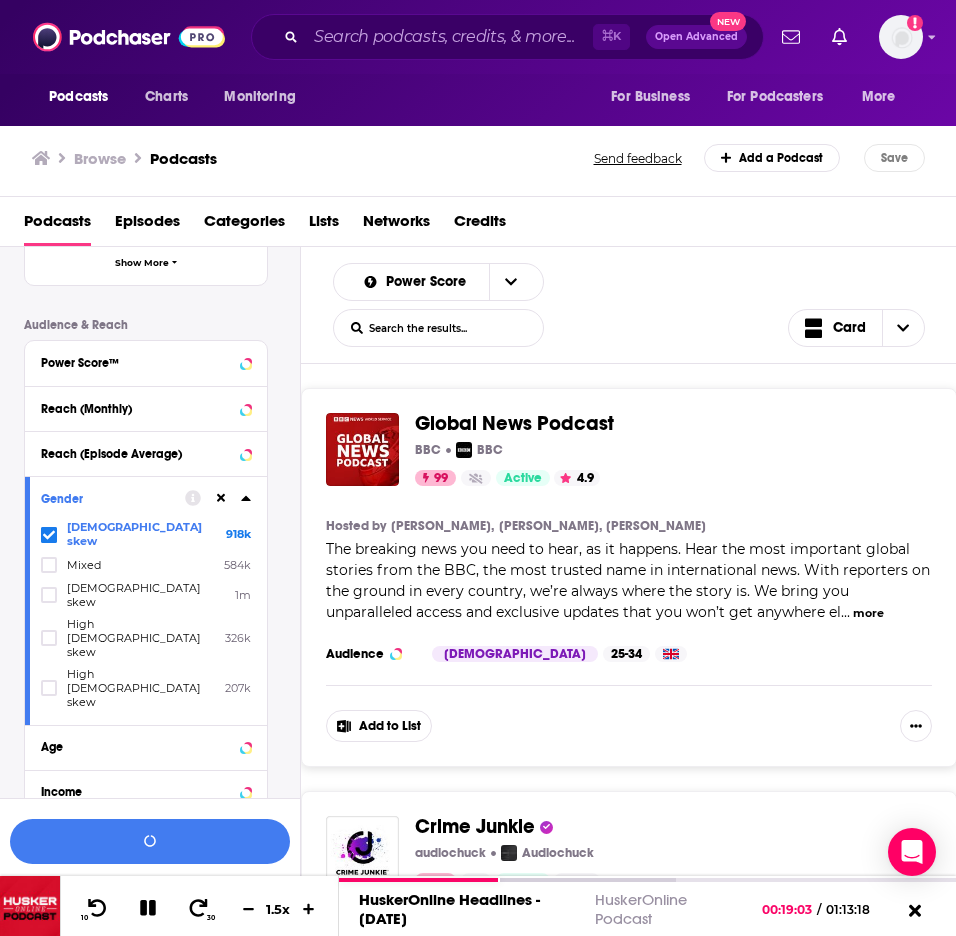 click on "Age" at bounding box center [139, 747] 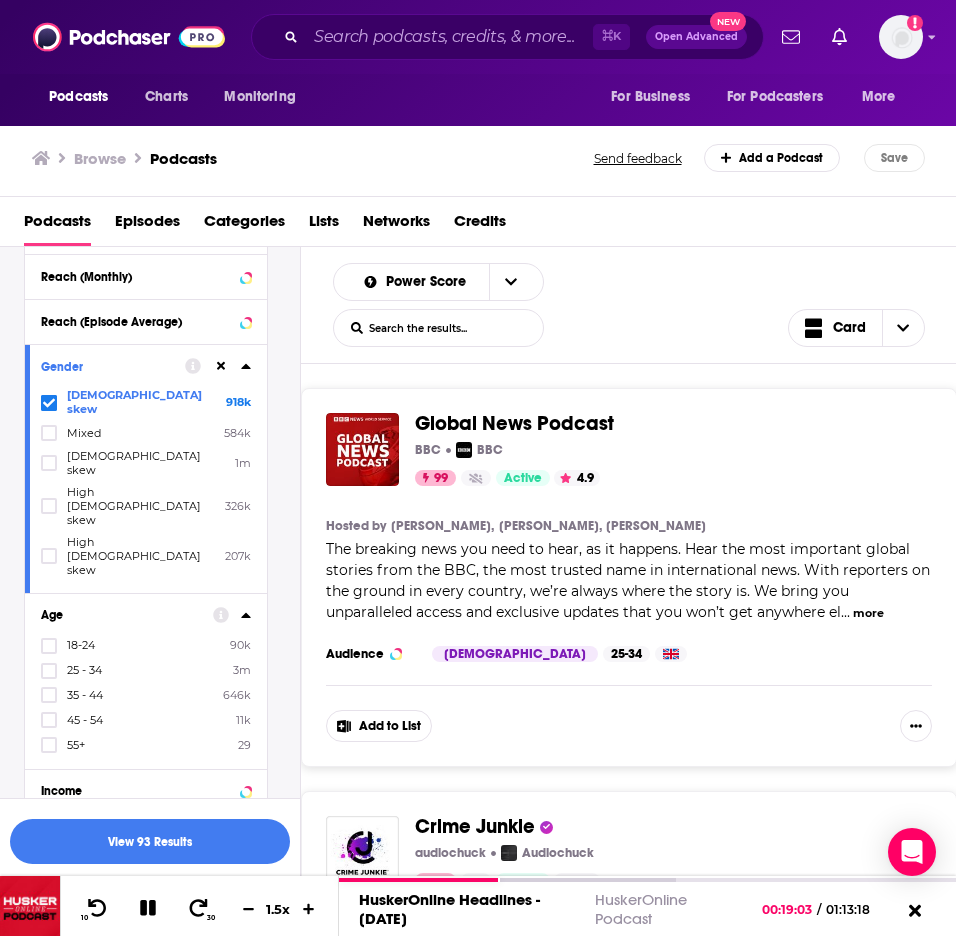 scroll, scrollTop: 652, scrollLeft: 0, axis: vertical 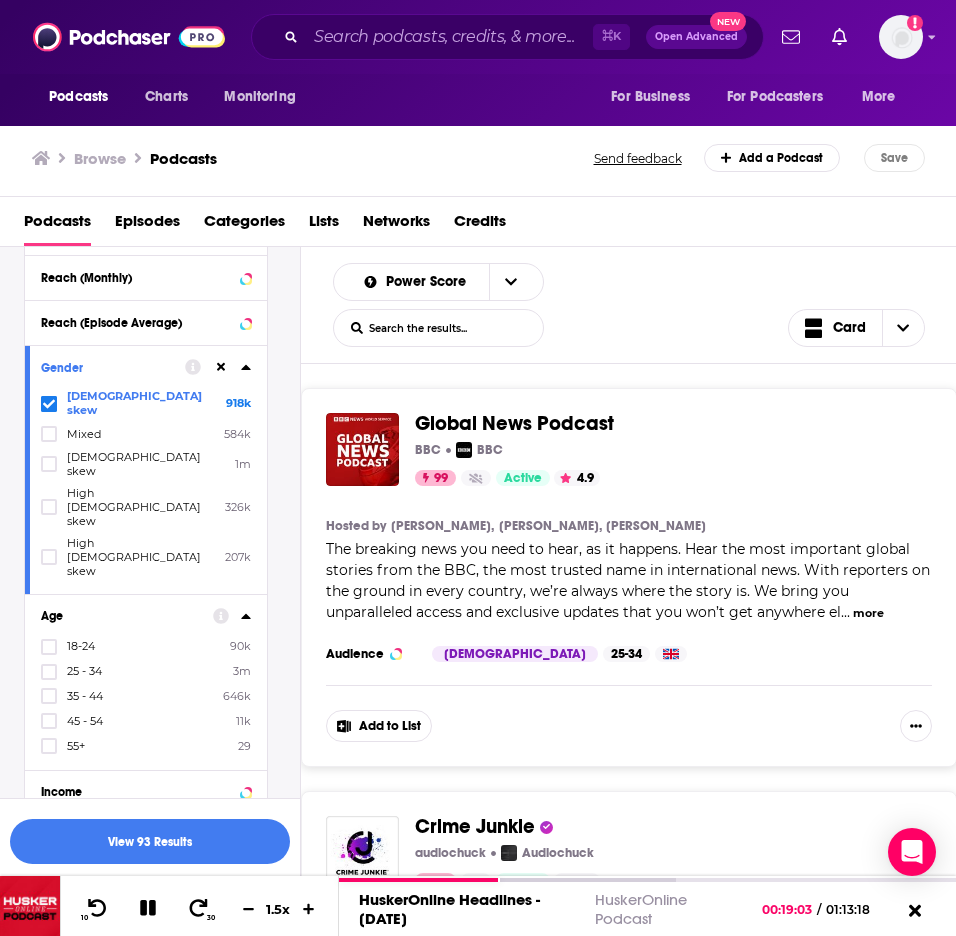 click on "25 - 34" at bounding box center [84, 671] 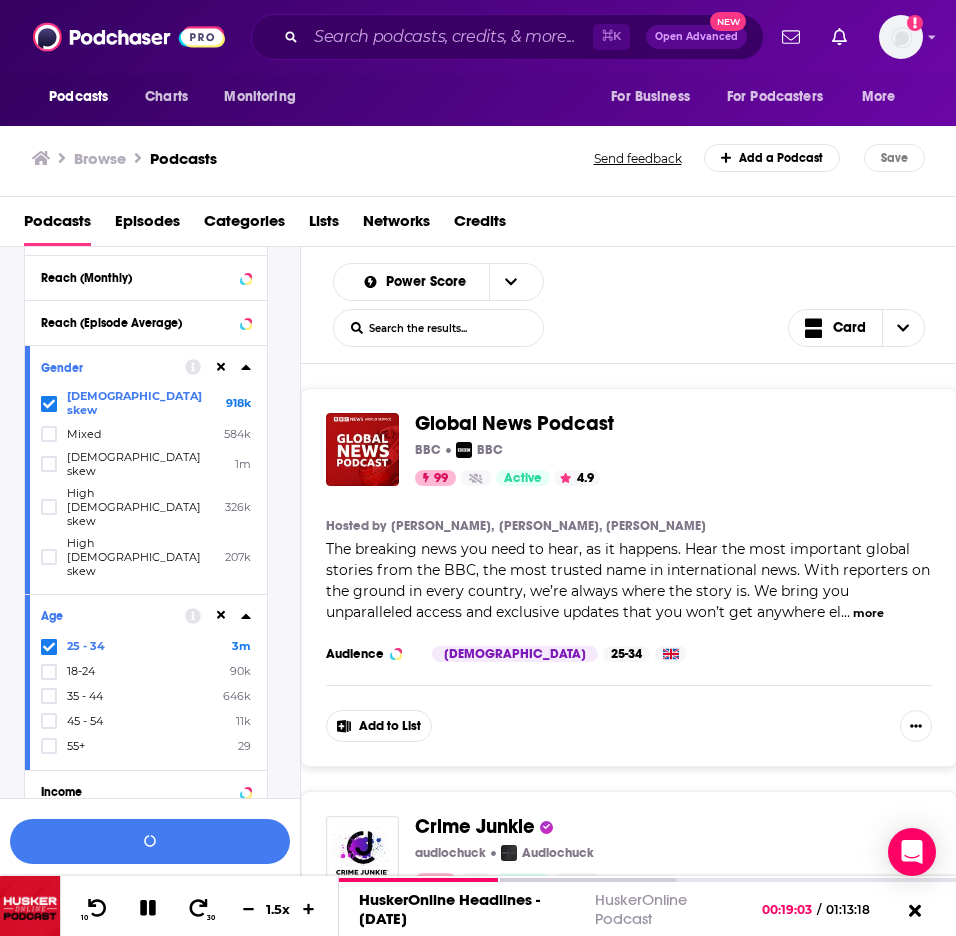 click on "35 - 44" at bounding box center [85, 696] 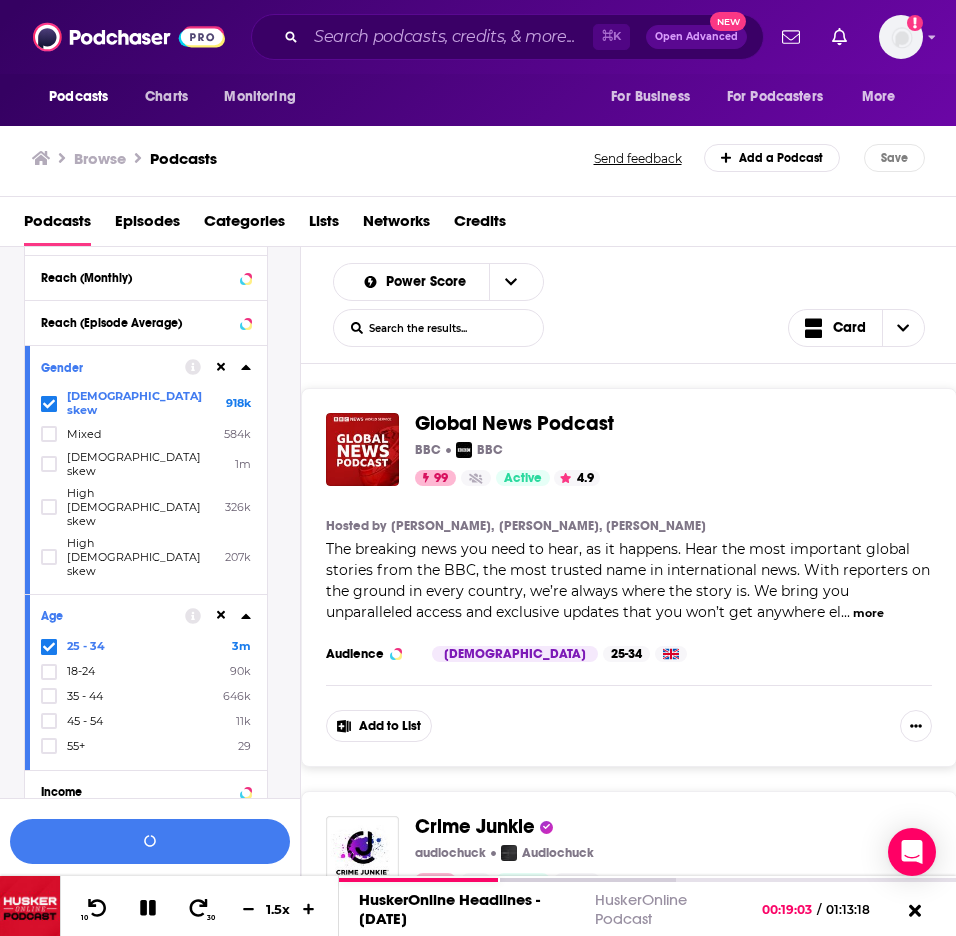 click at bounding box center (49, 702) 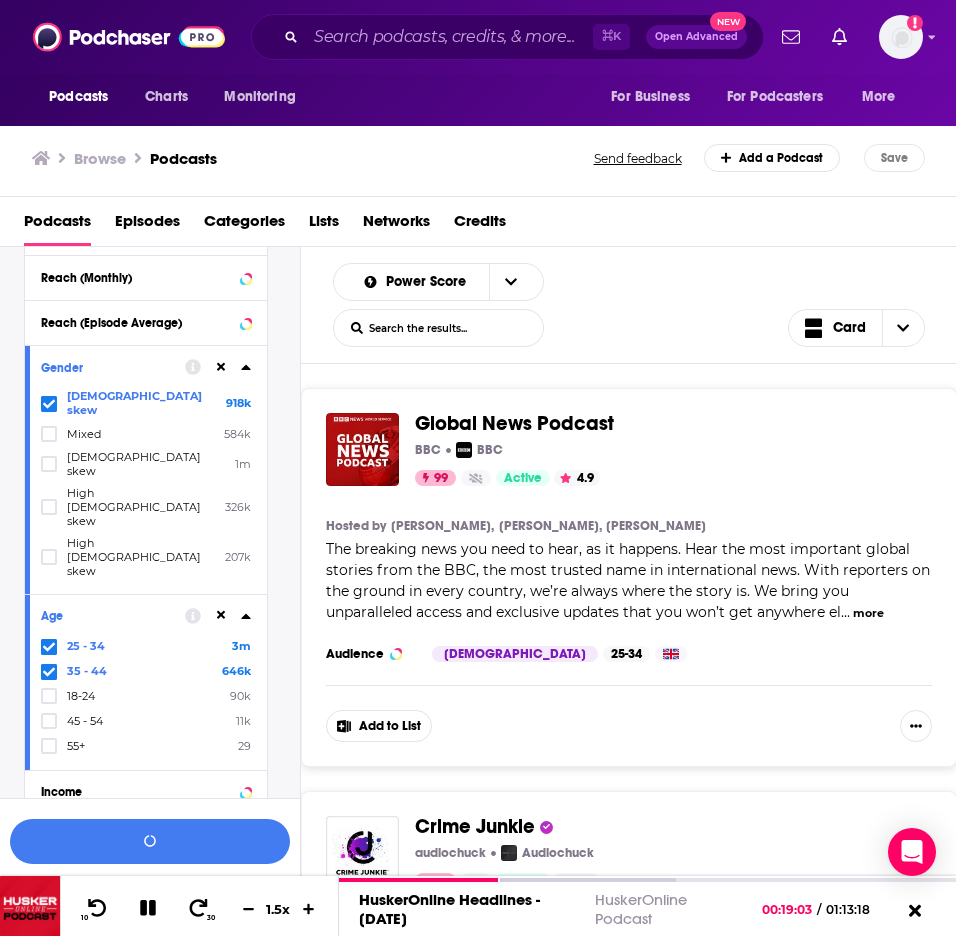 click on "45 - 54" at bounding box center [85, 721] 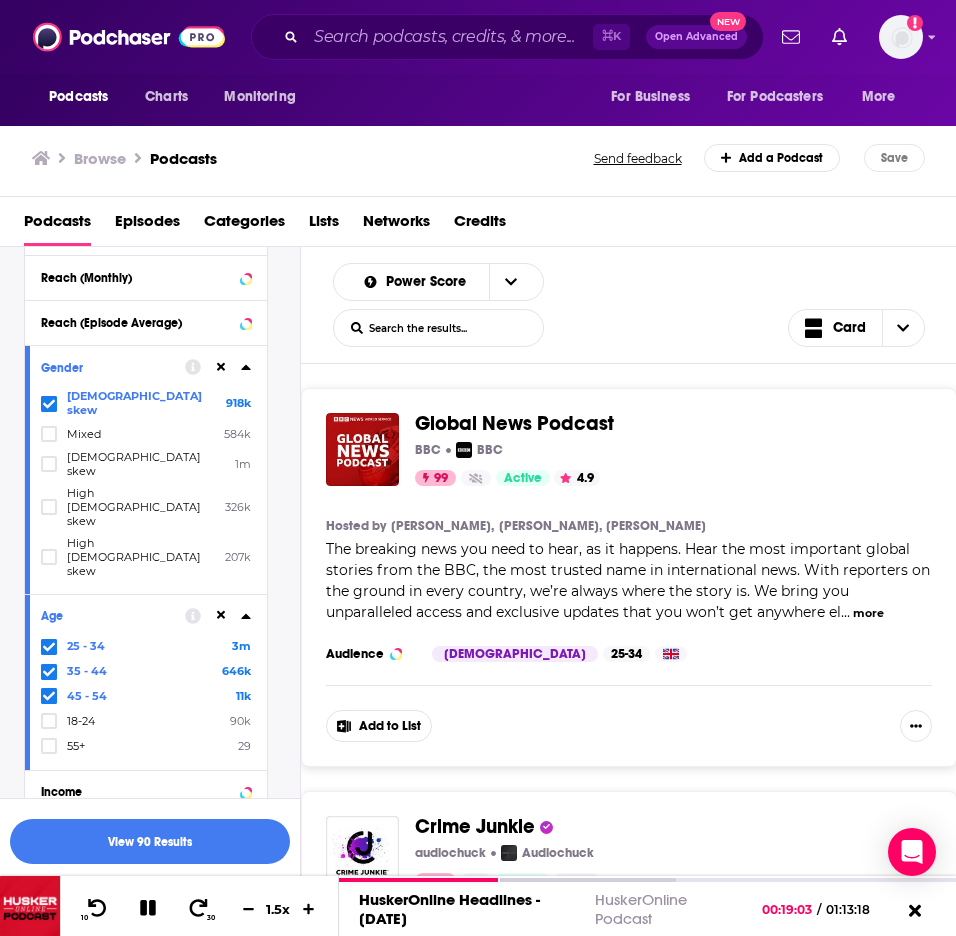 scroll, scrollTop: 0, scrollLeft: 0, axis: both 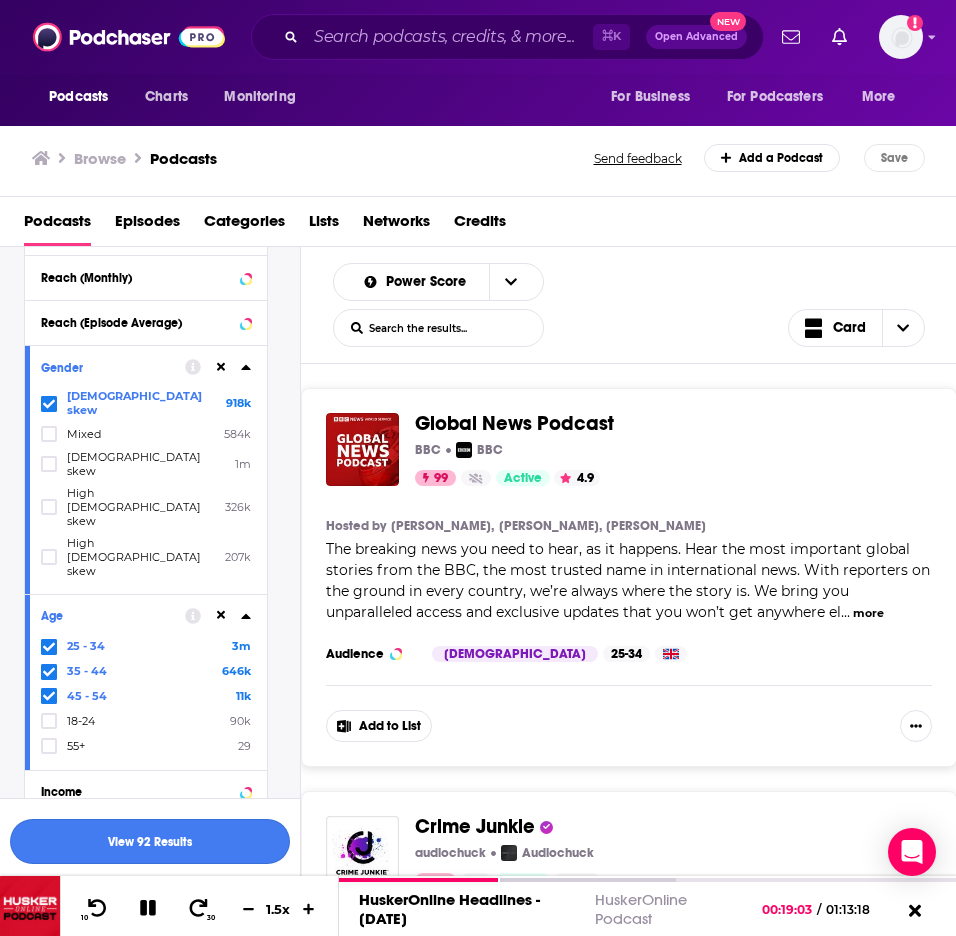 click on "View 92 Results" at bounding box center [150, 841] 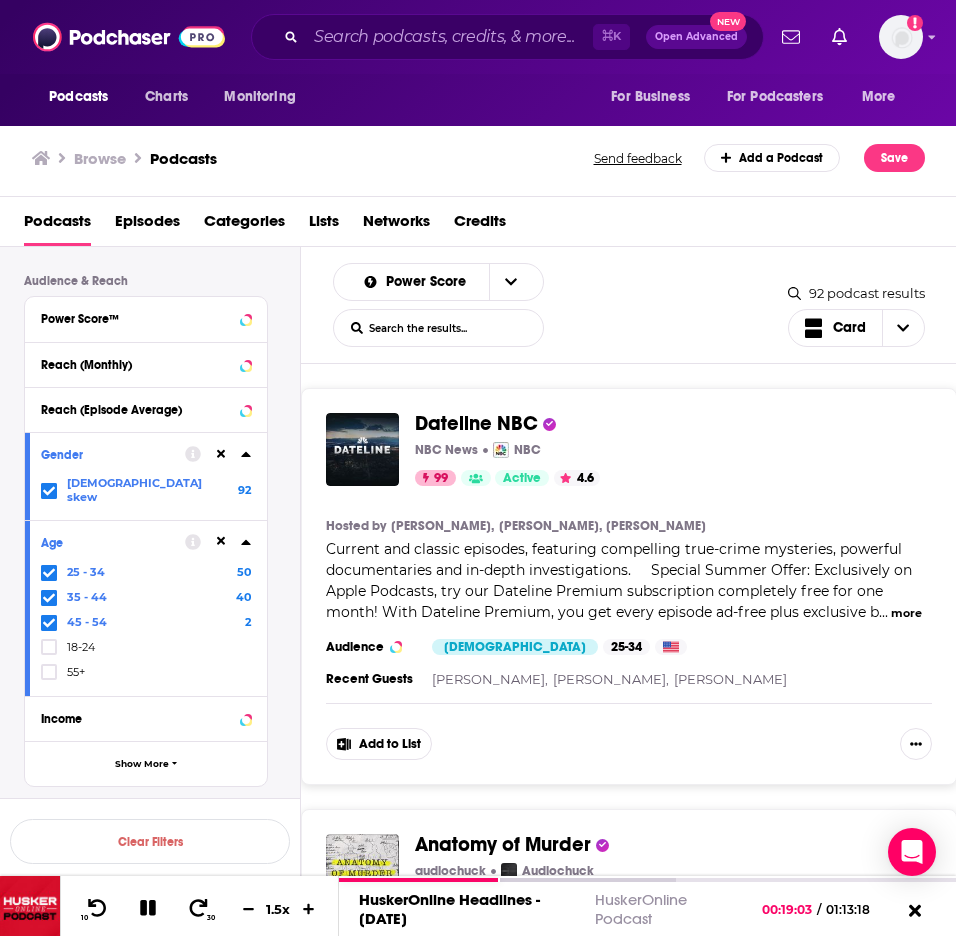 scroll, scrollTop: 553, scrollLeft: 0, axis: vertical 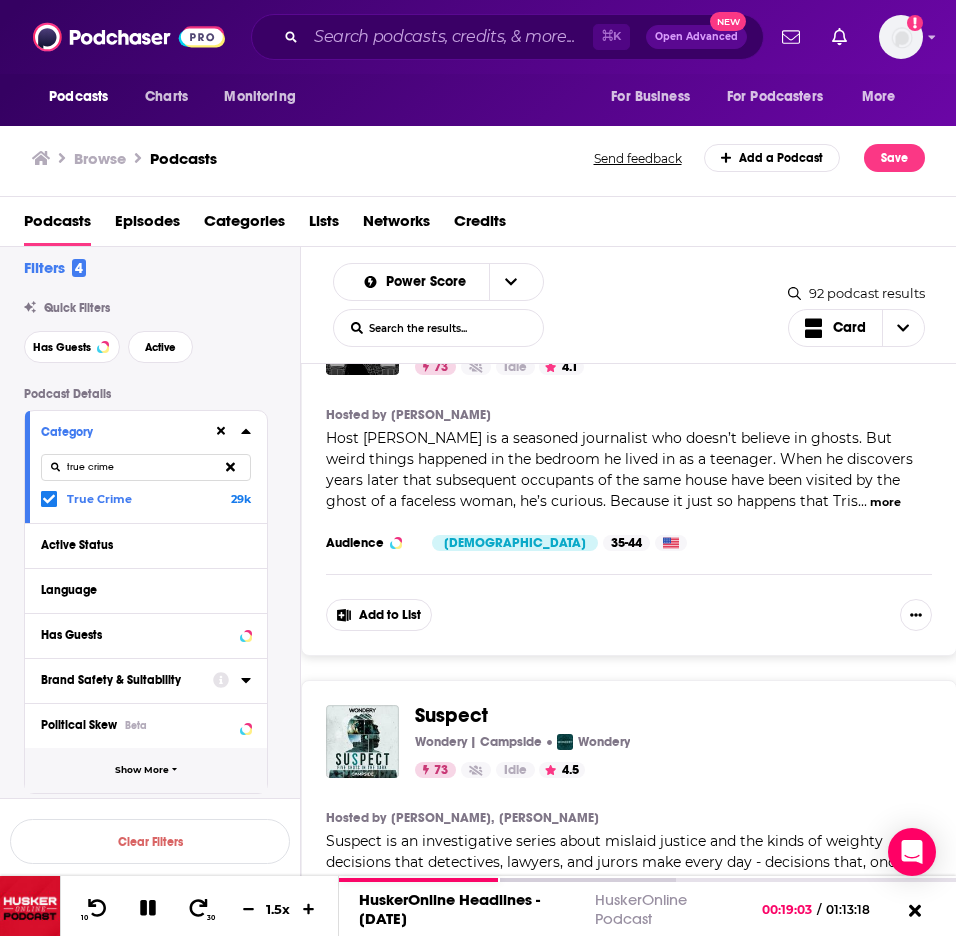click on "Show More" at bounding box center (142, 770) 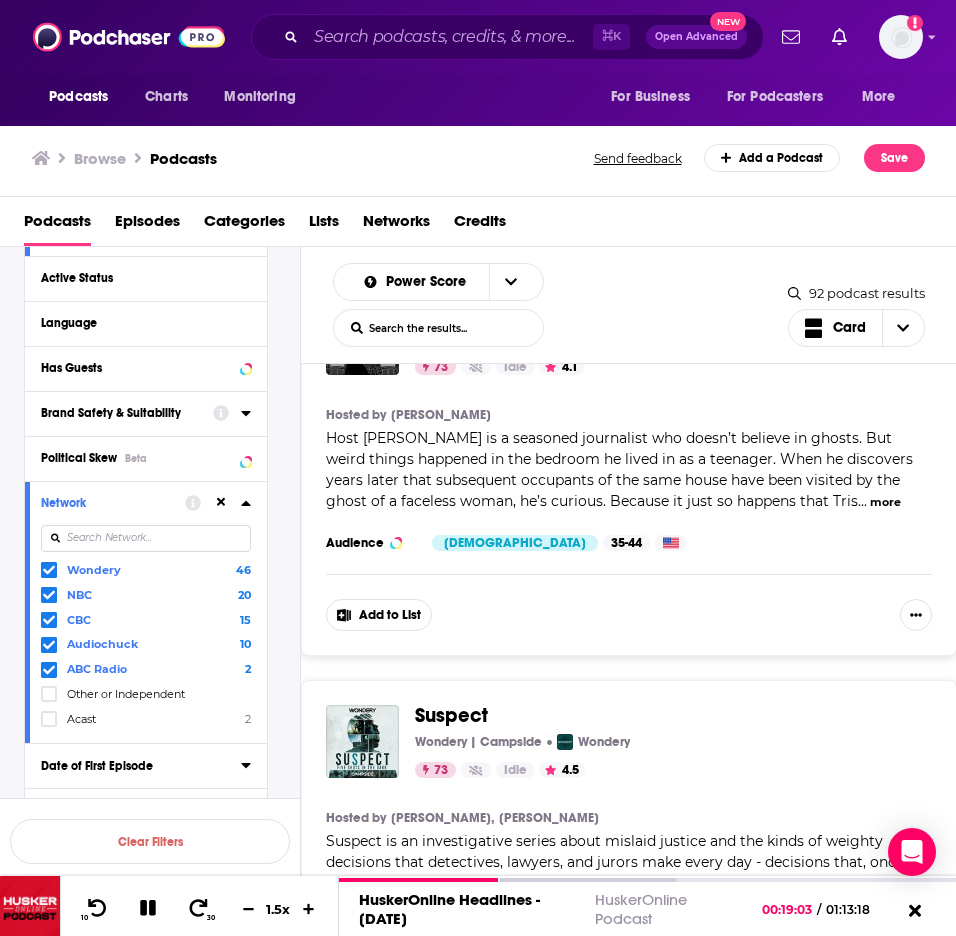 scroll, scrollTop: 302, scrollLeft: 0, axis: vertical 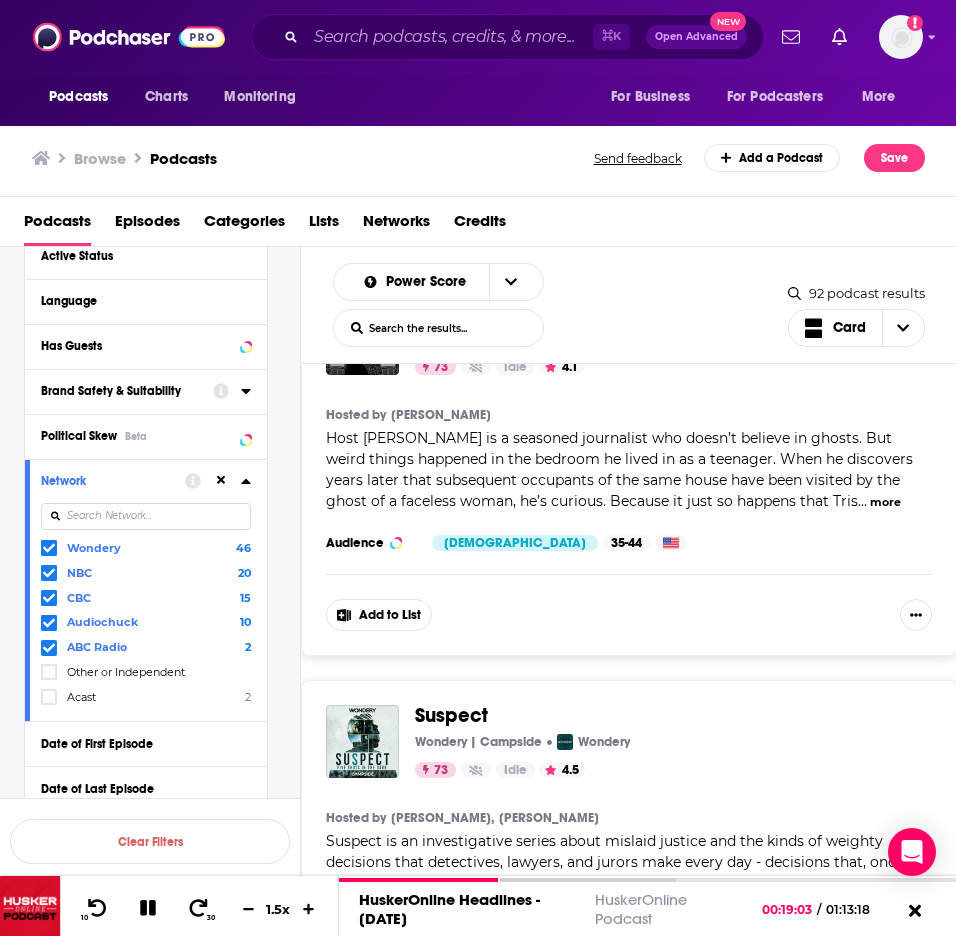 click 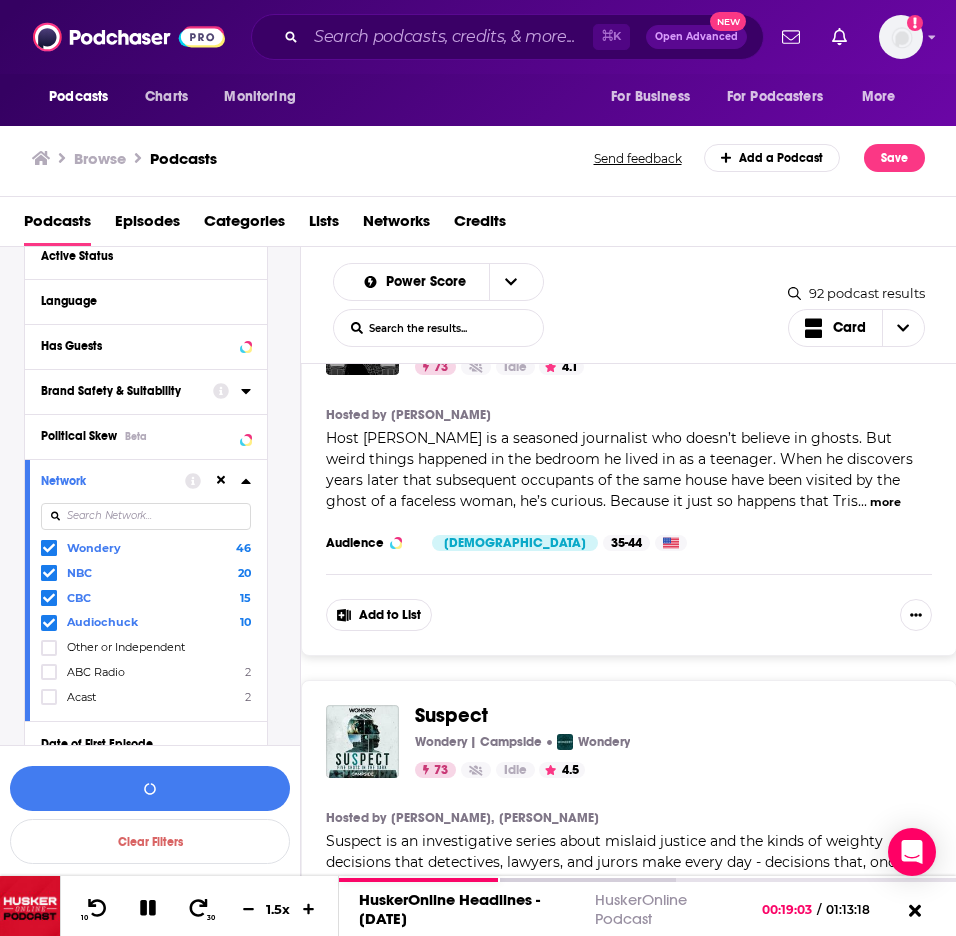 click 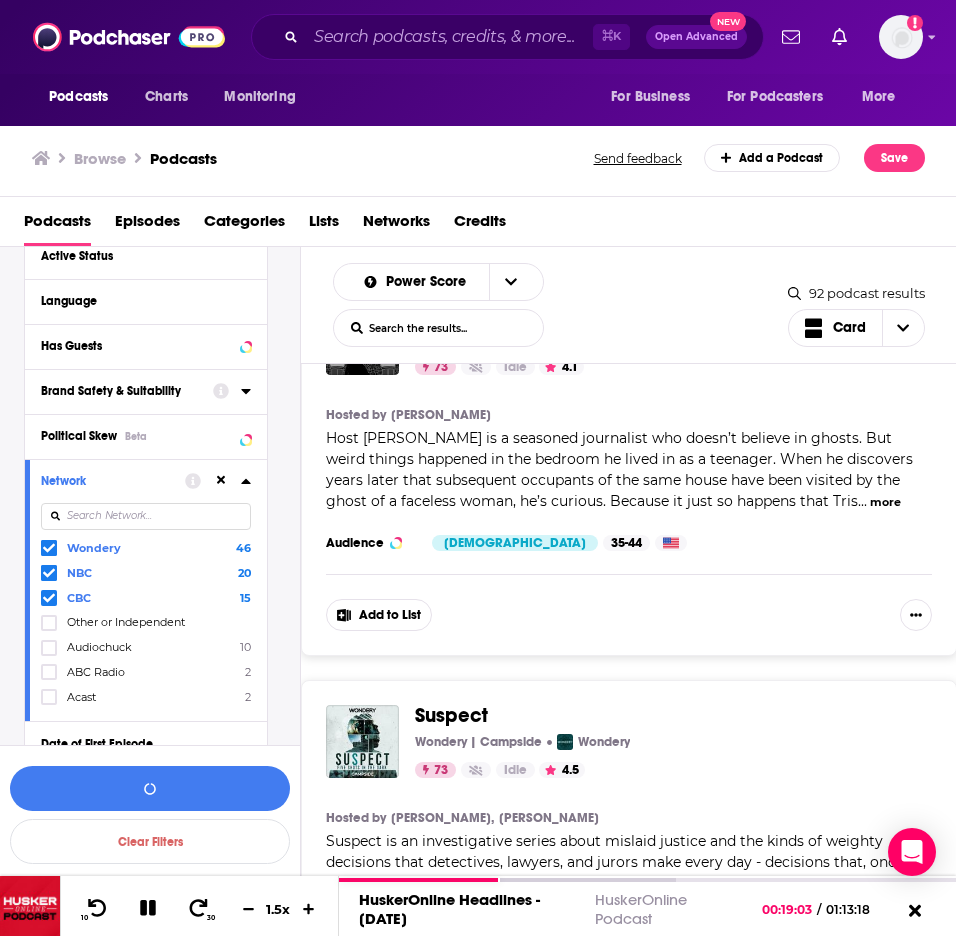 click 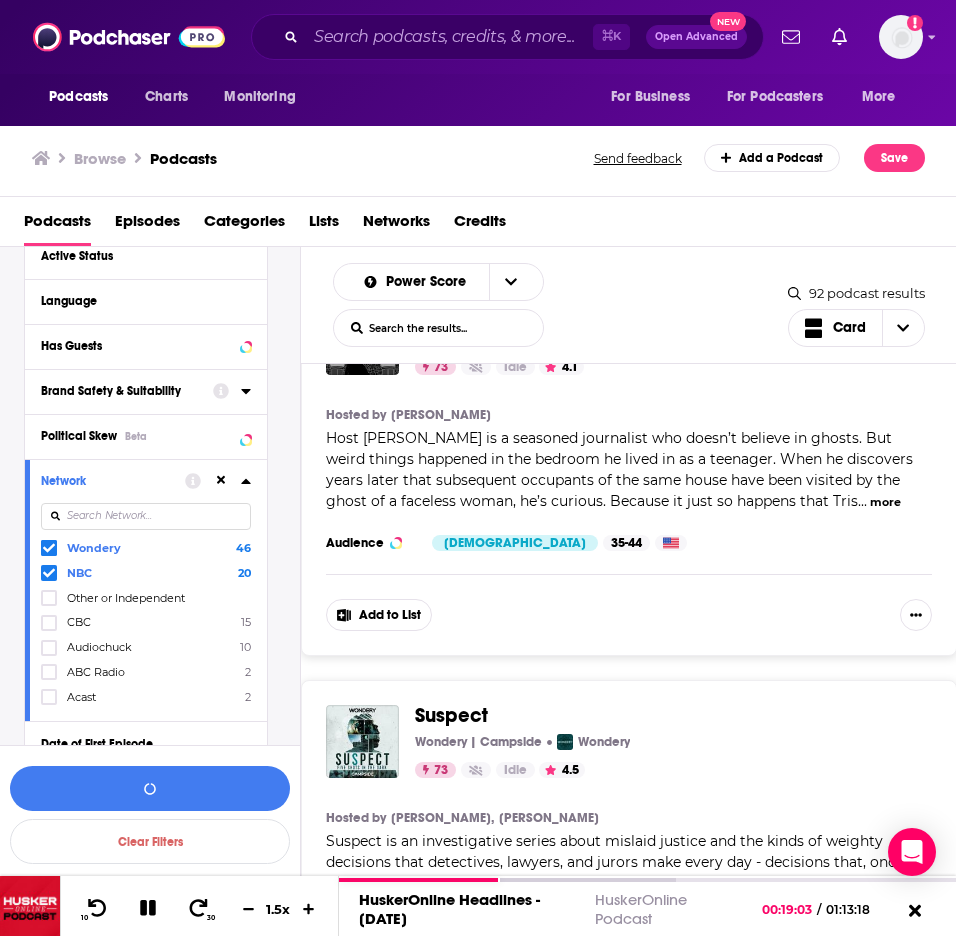 click at bounding box center [49, 573] 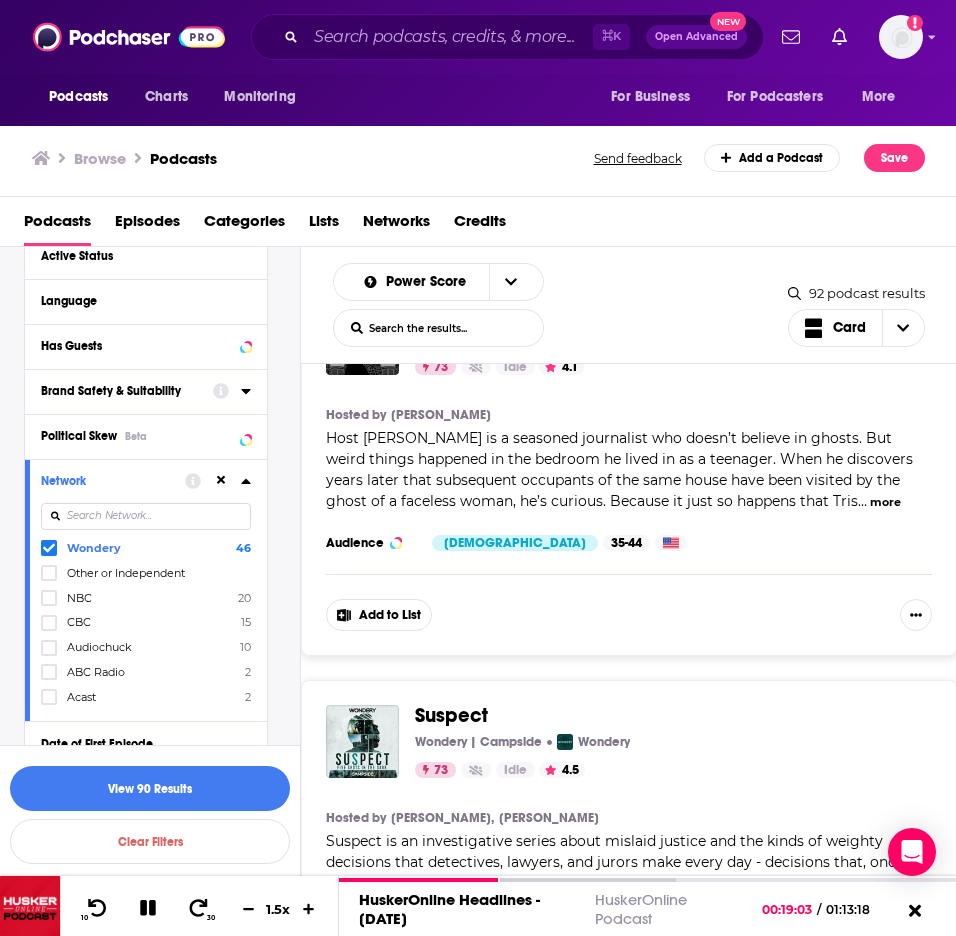 click 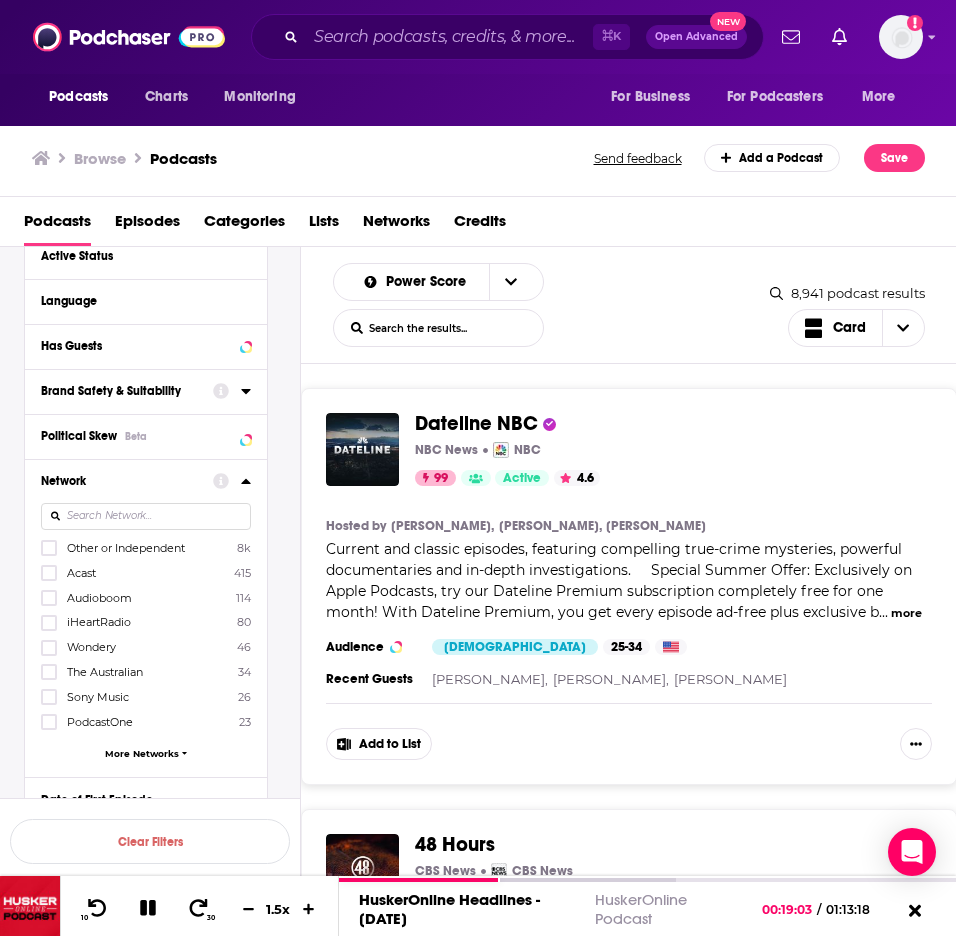 scroll, scrollTop: 0, scrollLeft: 0, axis: both 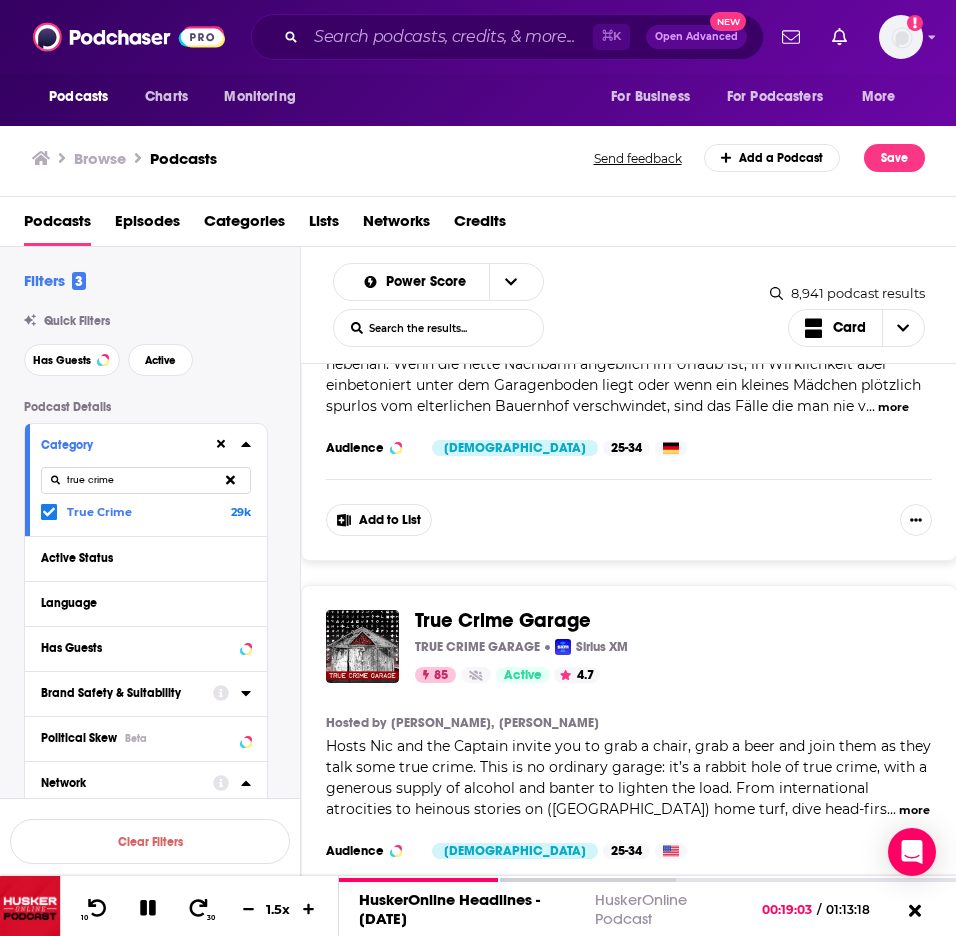 click on "true crime" at bounding box center (146, 480) 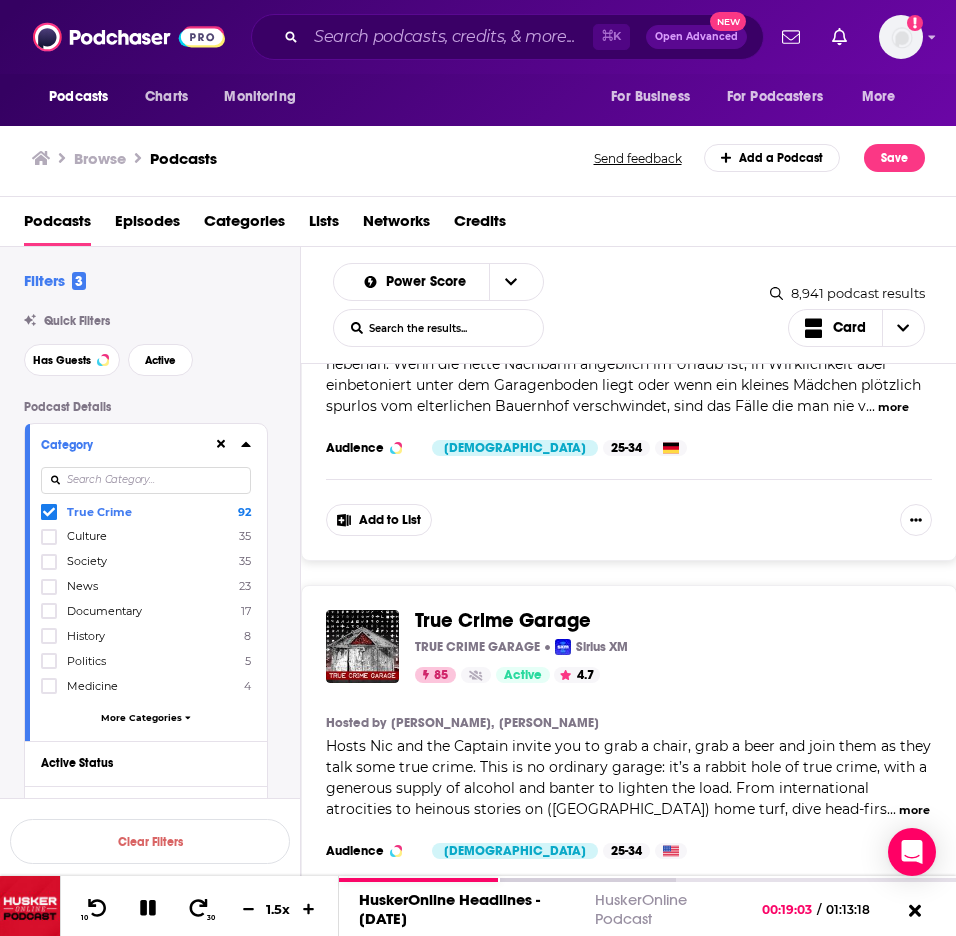 click at bounding box center (146, 480) 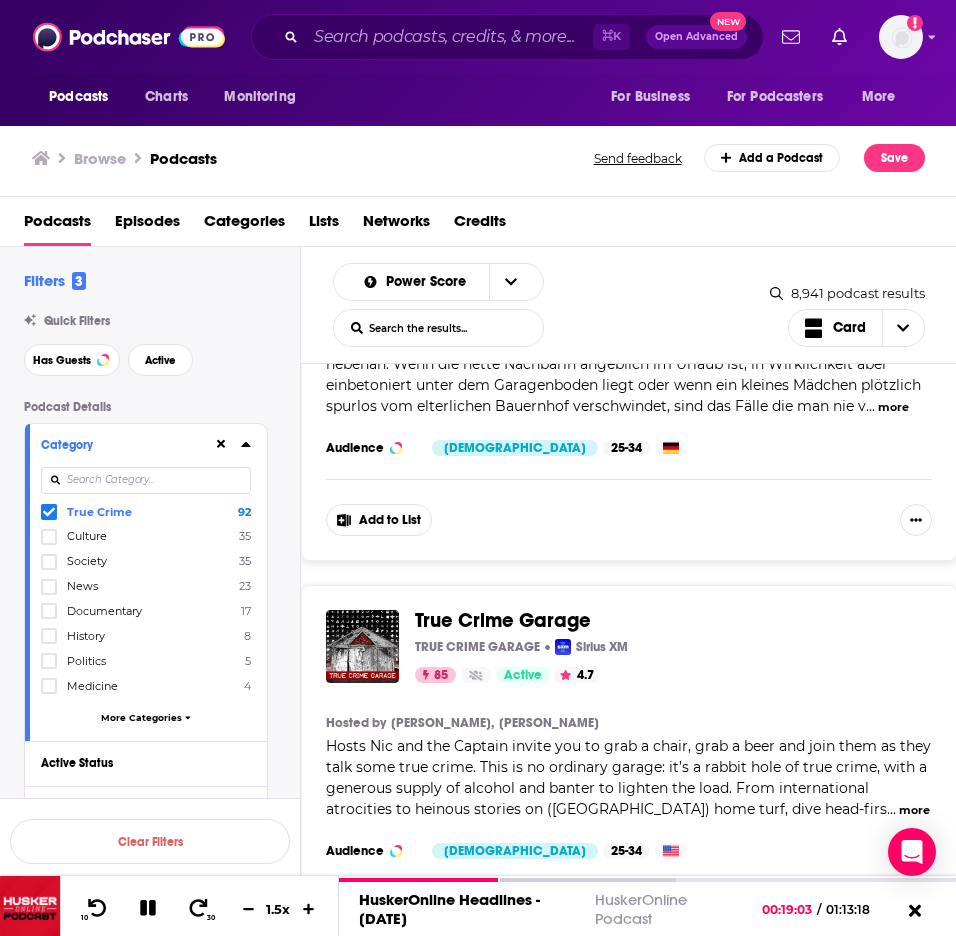 click at bounding box center (49, 512) 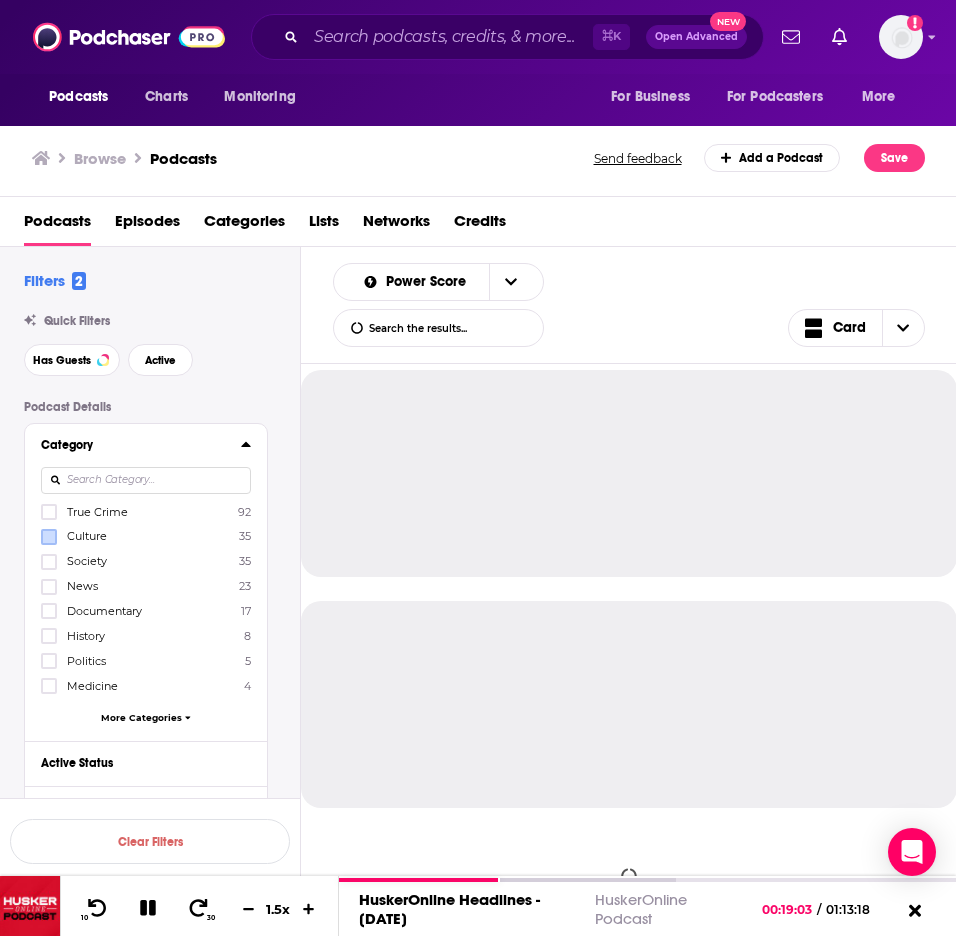 scroll, scrollTop: 1866, scrollLeft: 0, axis: vertical 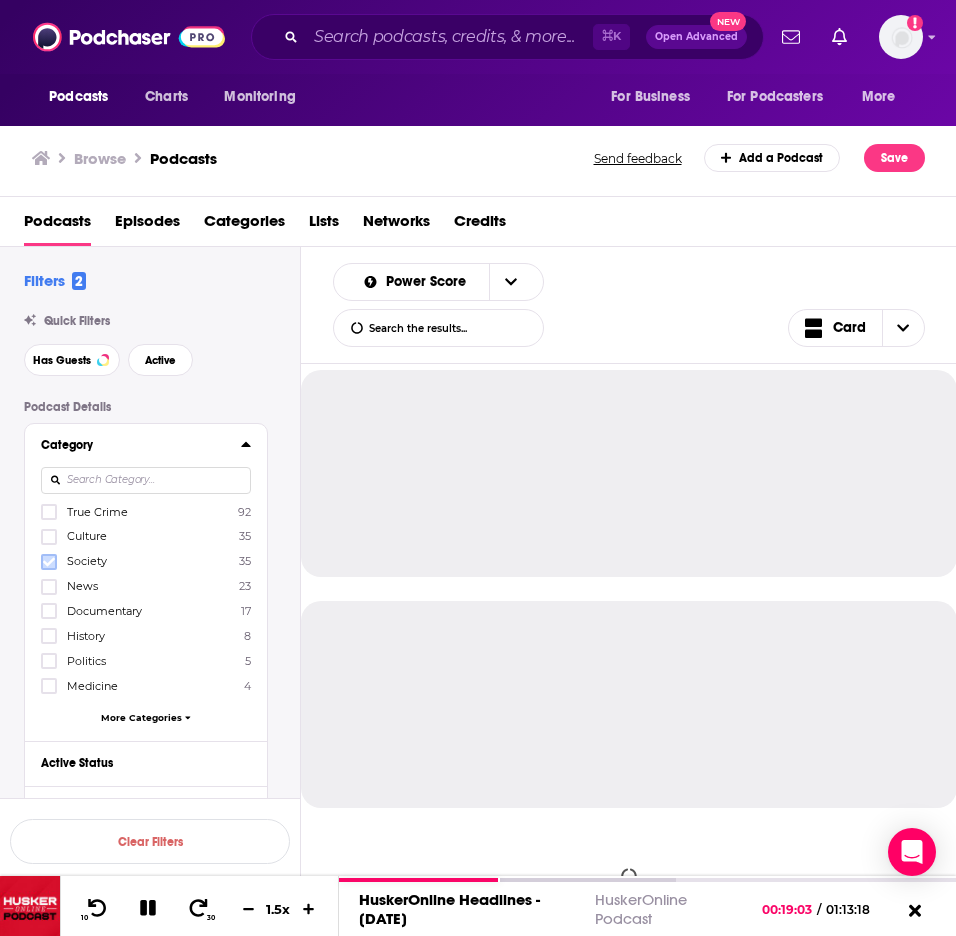 click 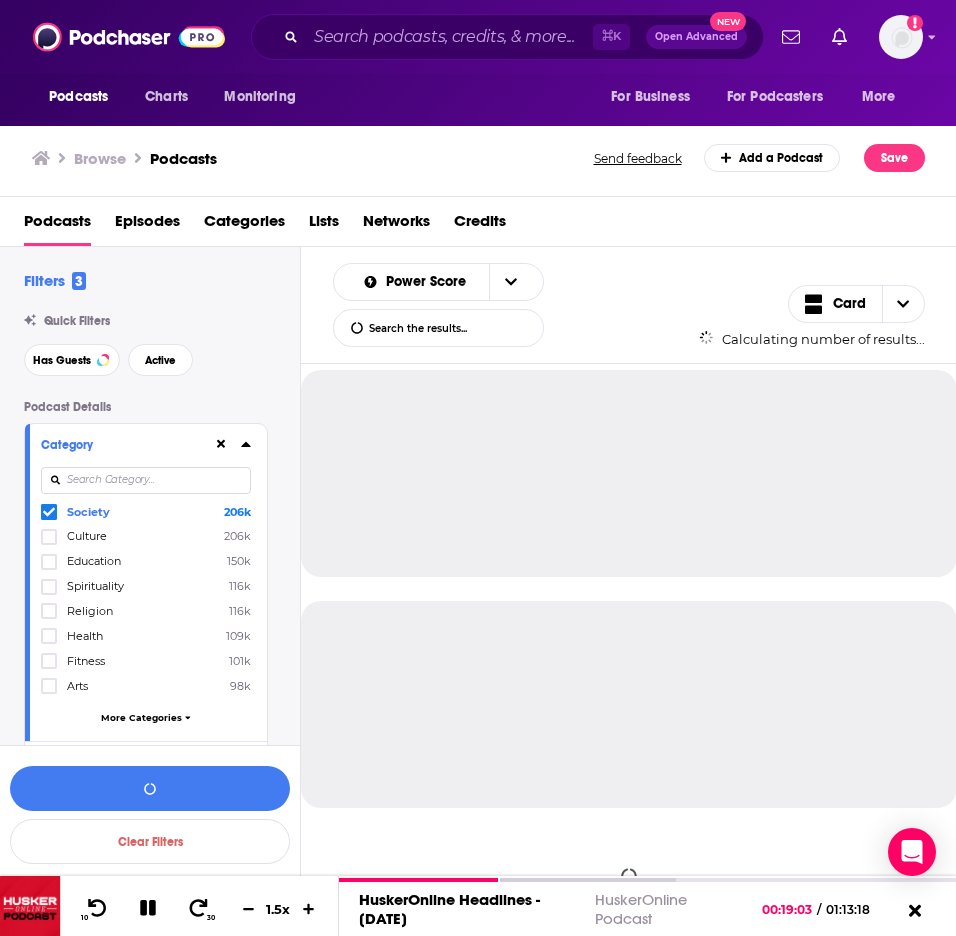 scroll, scrollTop: 0, scrollLeft: 0, axis: both 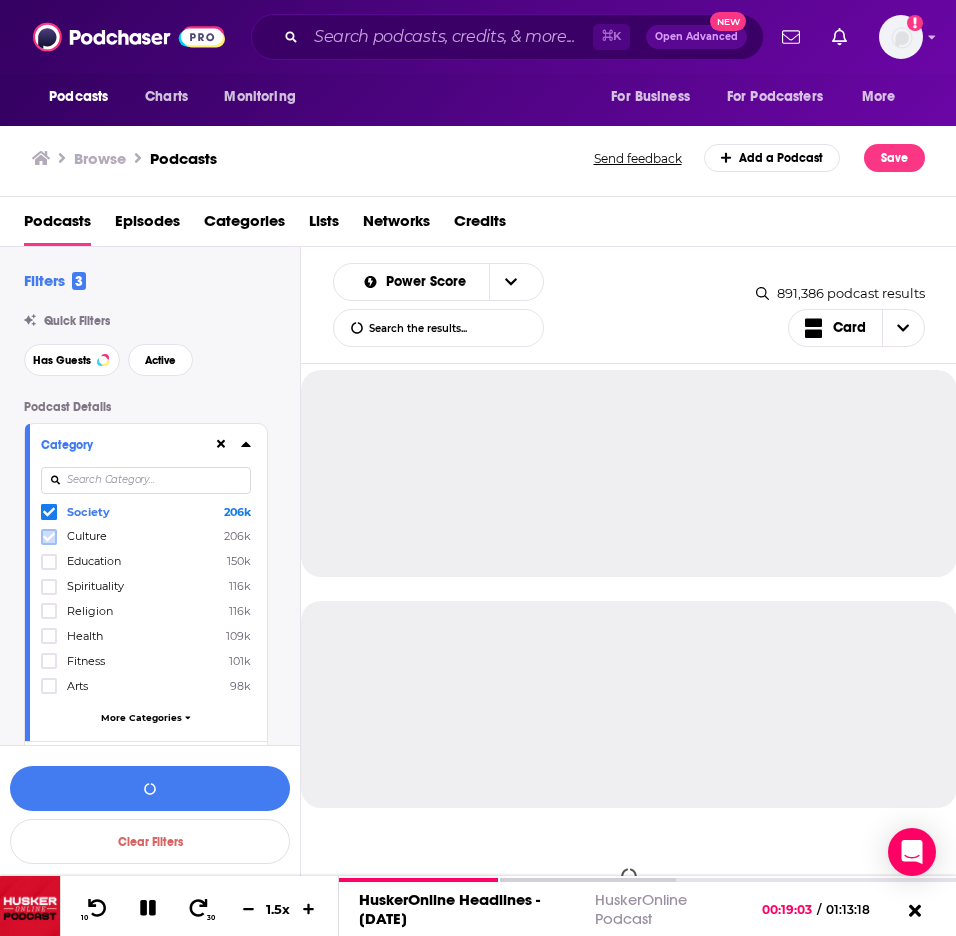 click 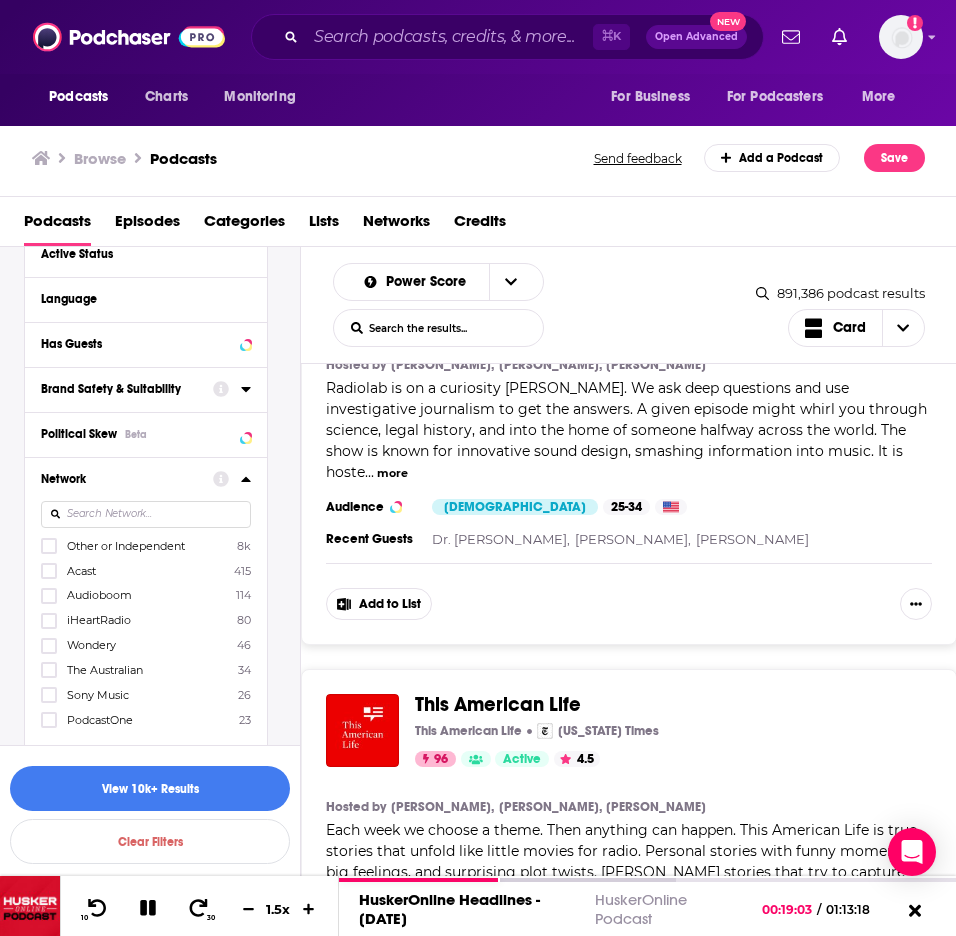 scroll, scrollTop: 529, scrollLeft: 0, axis: vertical 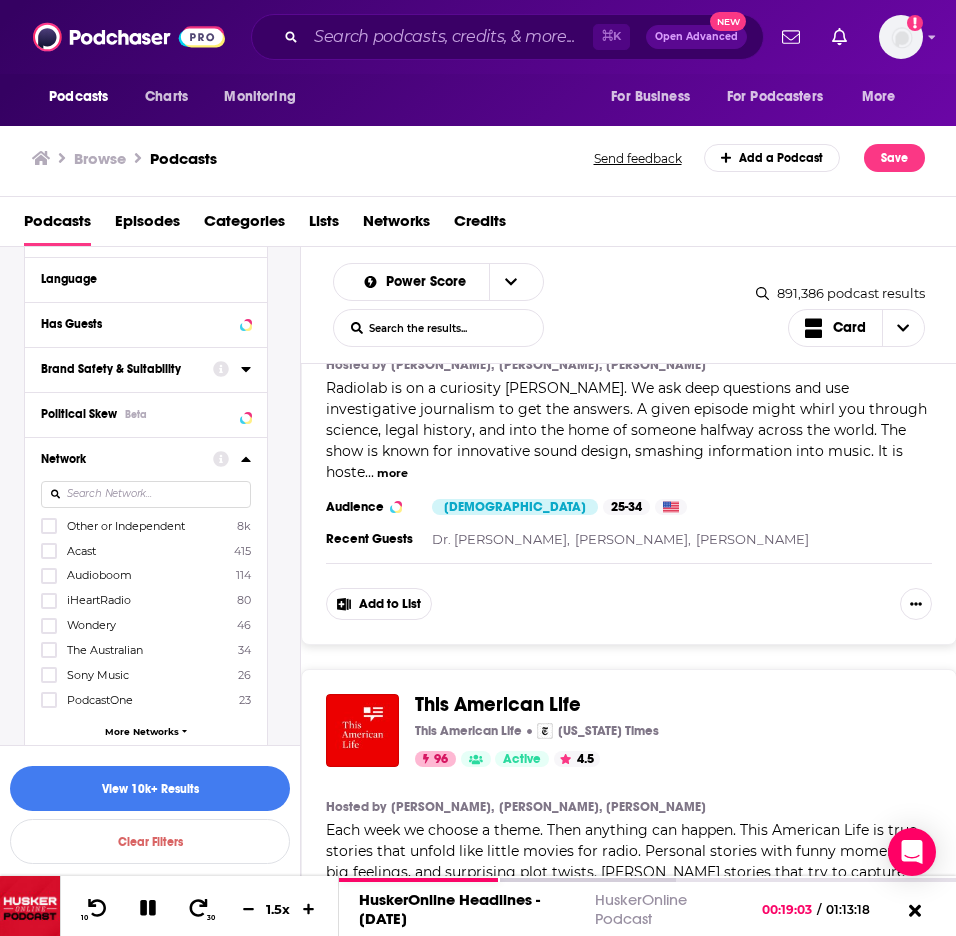 click at bounding box center [146, 494] 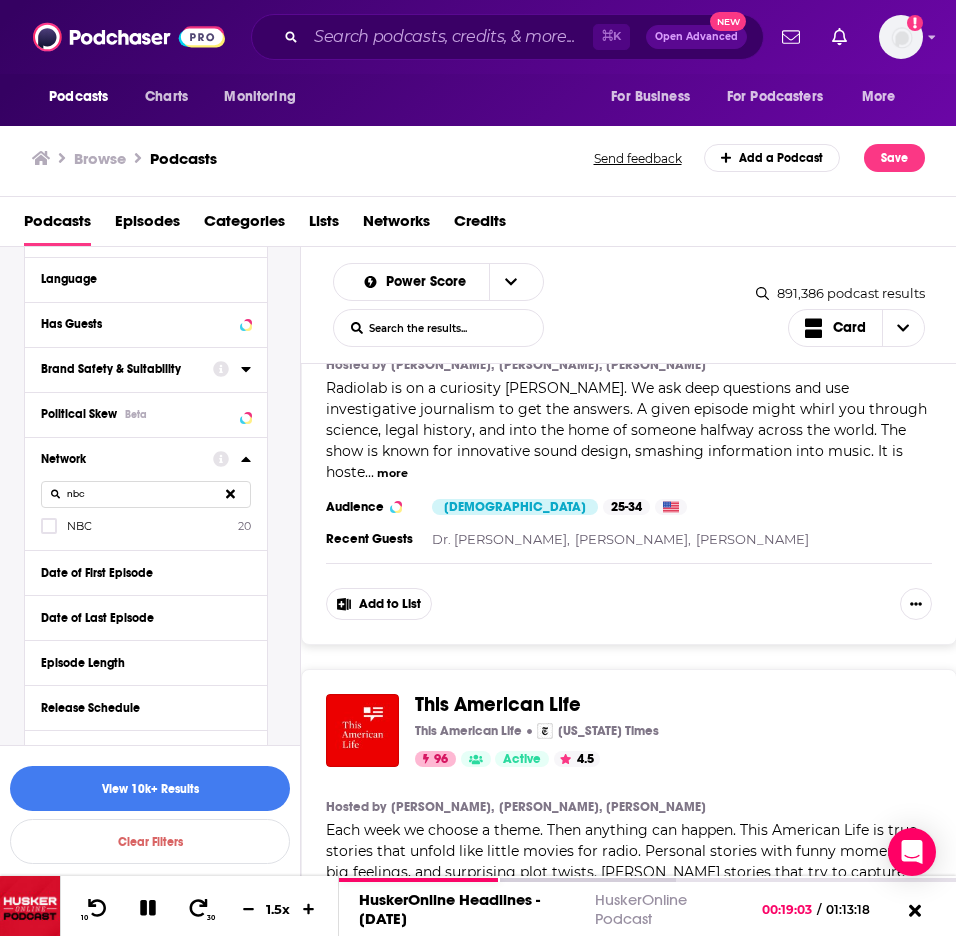 click on "NBC" at bounding box center (79, 526) 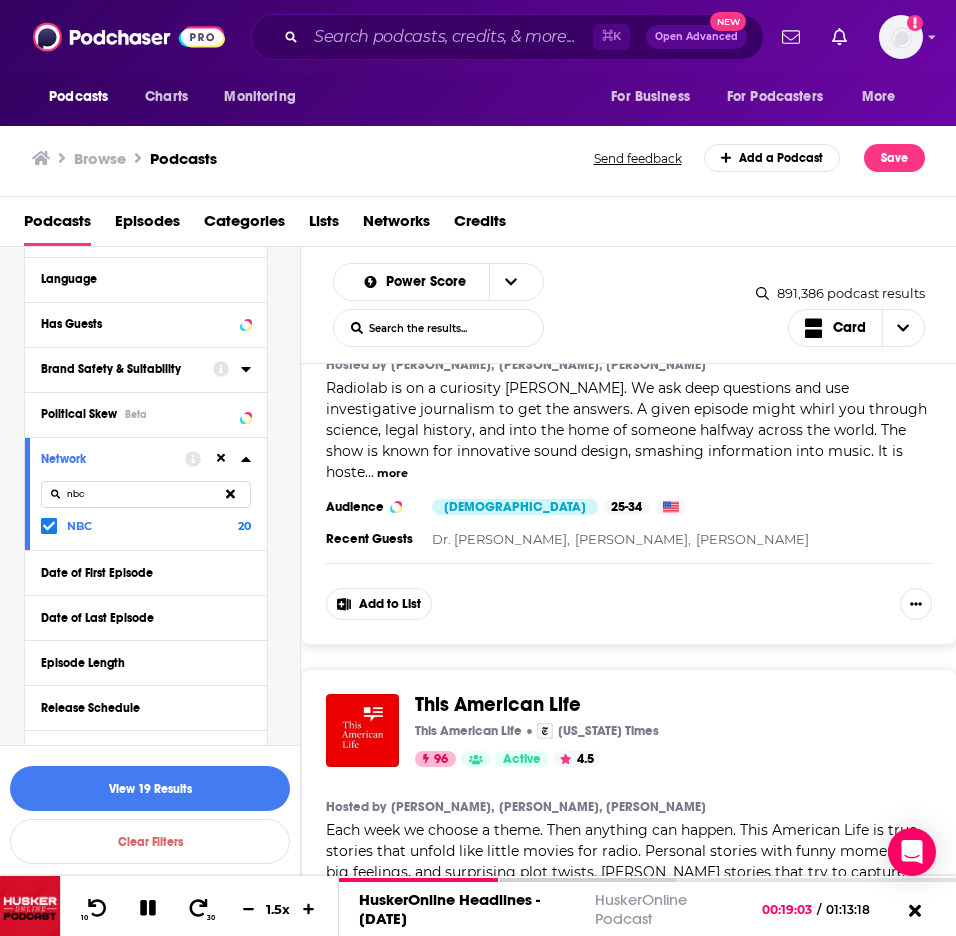 click on "nbc" at bounding box center (146, 494) 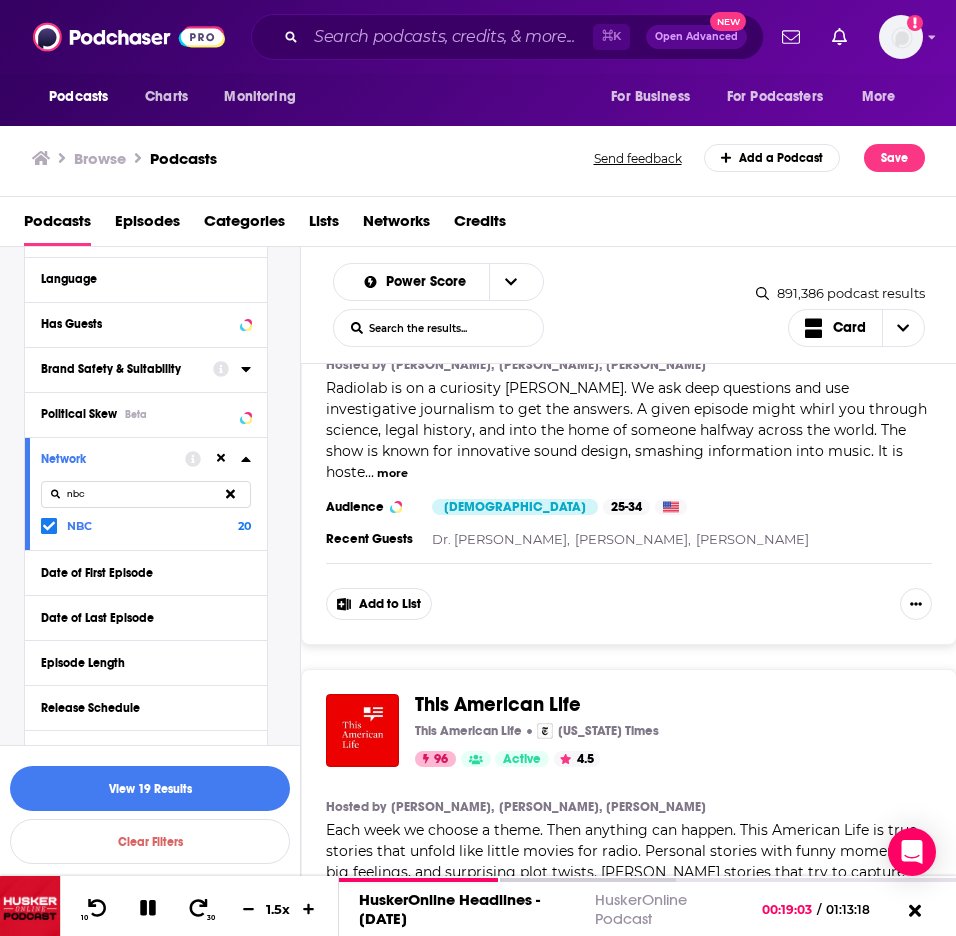 drag, startPoint x: 96, startPoint y: 496, endPoint x: 45, endPoint y: 496, distance: 51 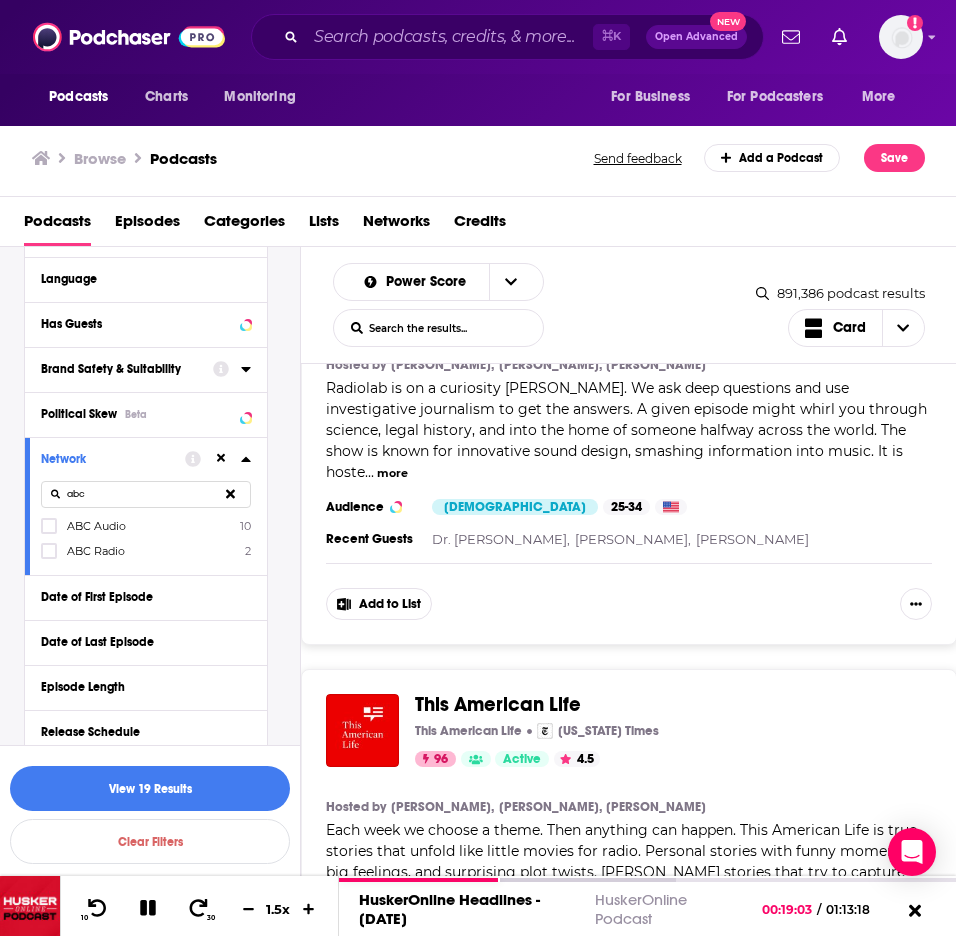click on "ABC Audio" at bounding box center (96, 526) 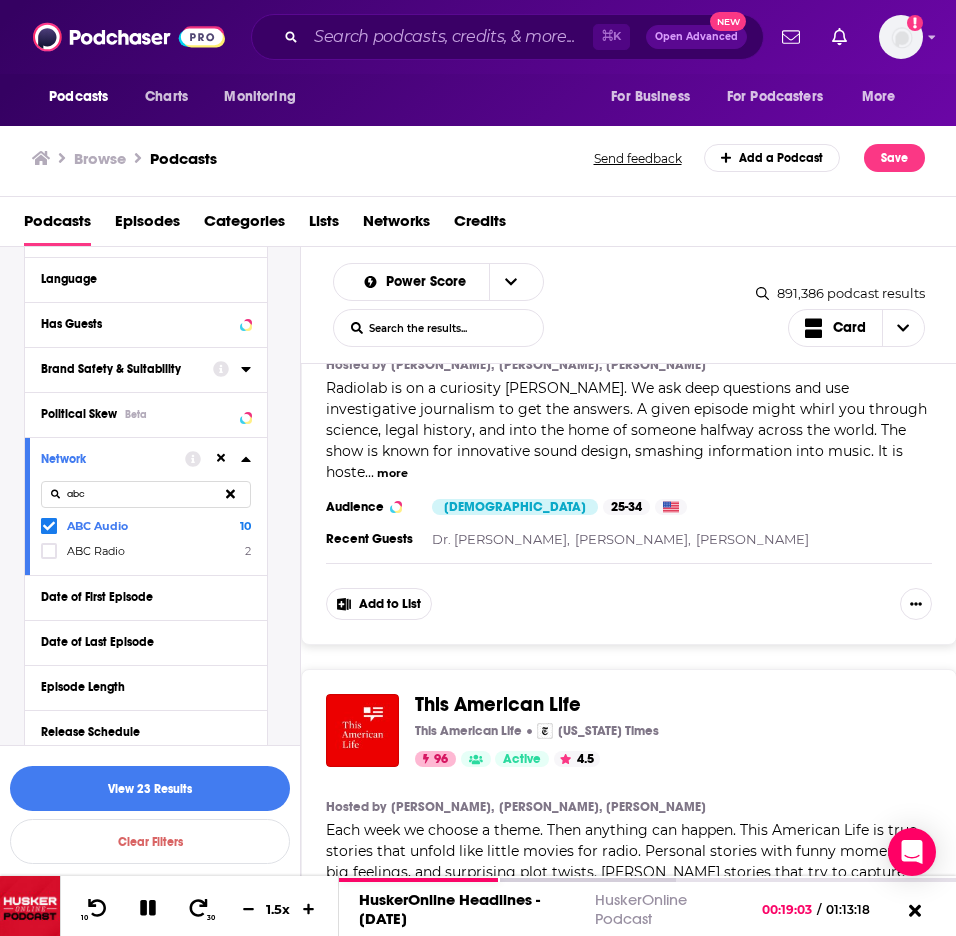 click on "ABC Radio 2" at bounding box center (146, 550) 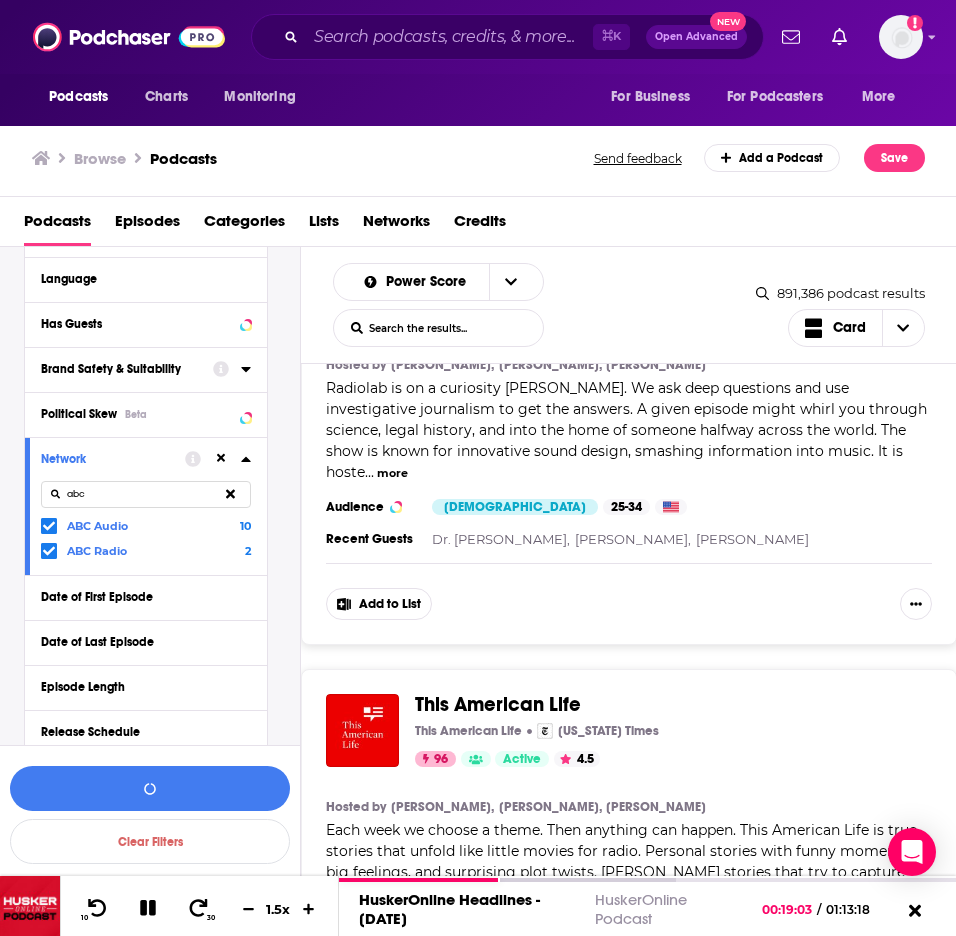 drag, startPoint x: 91, startPoint y: 489, endPoint x: 56, endPoint y: 489, distance: 35 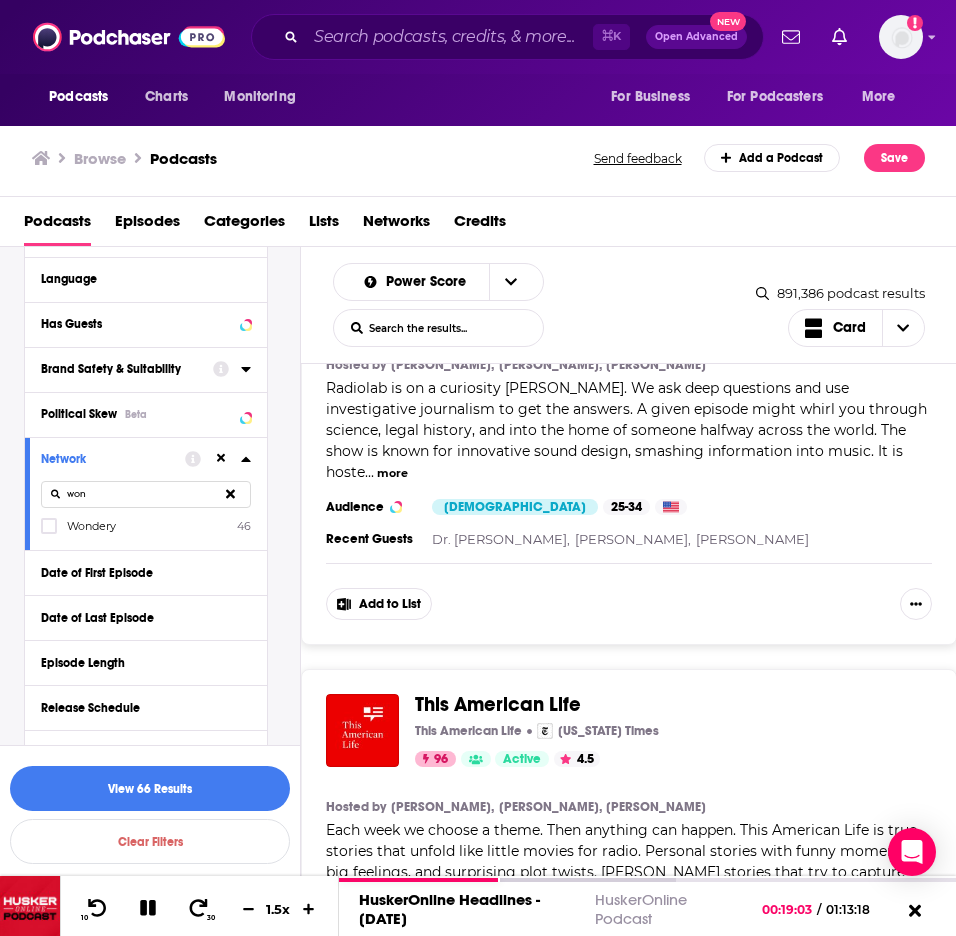 click on "Wondery" at bounding box center [91, 526] 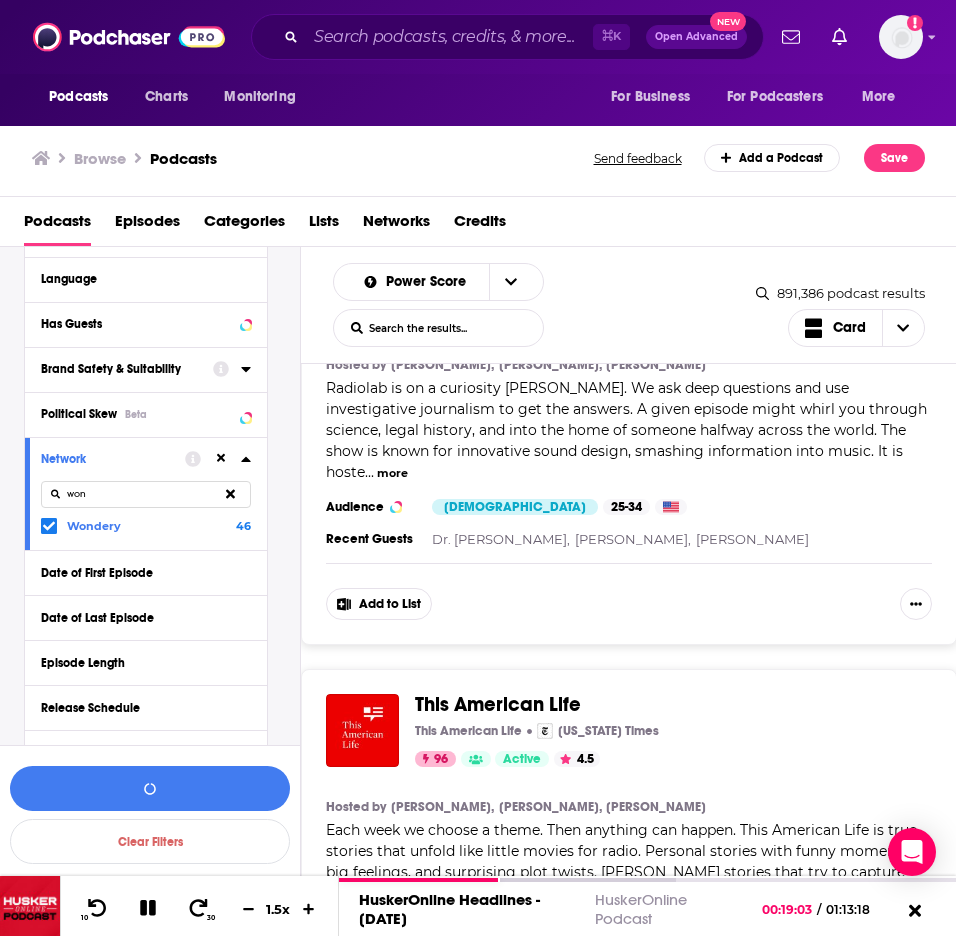 drag, startPoint x: 93, startPoint y: 501, endPoint x: 59, endPoint y: 495, distance: 34.525352 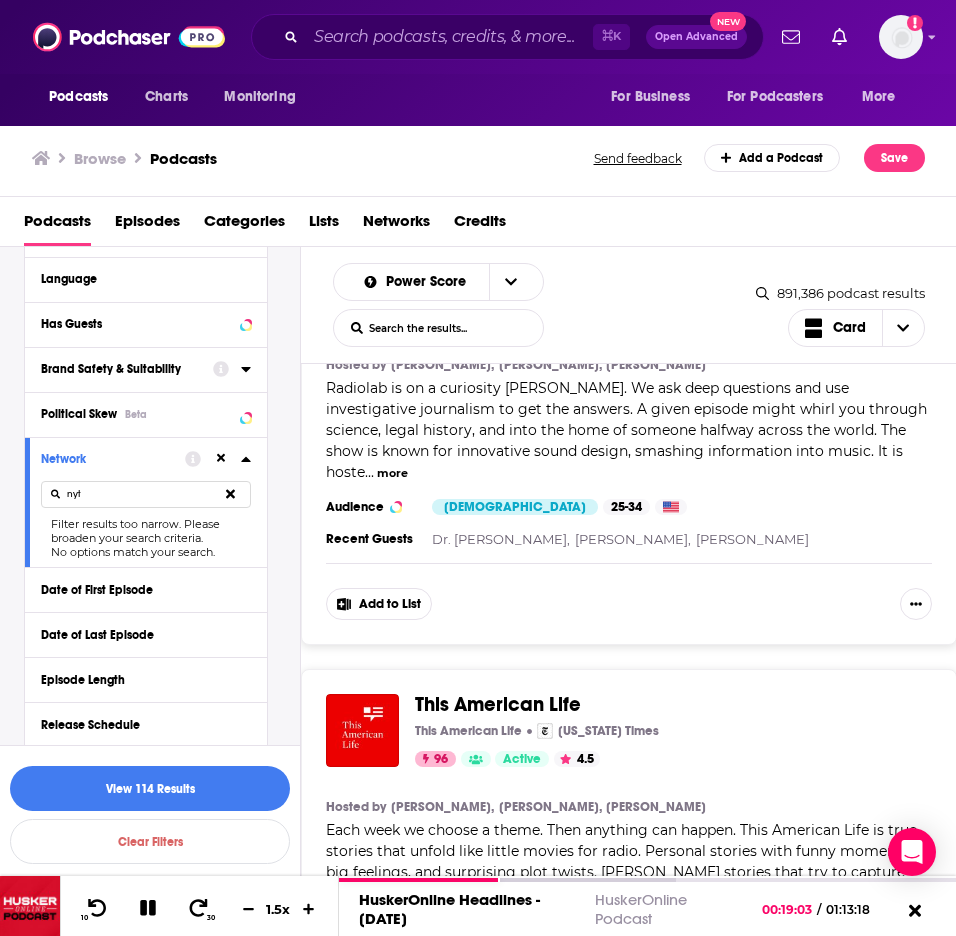 type on "ny" 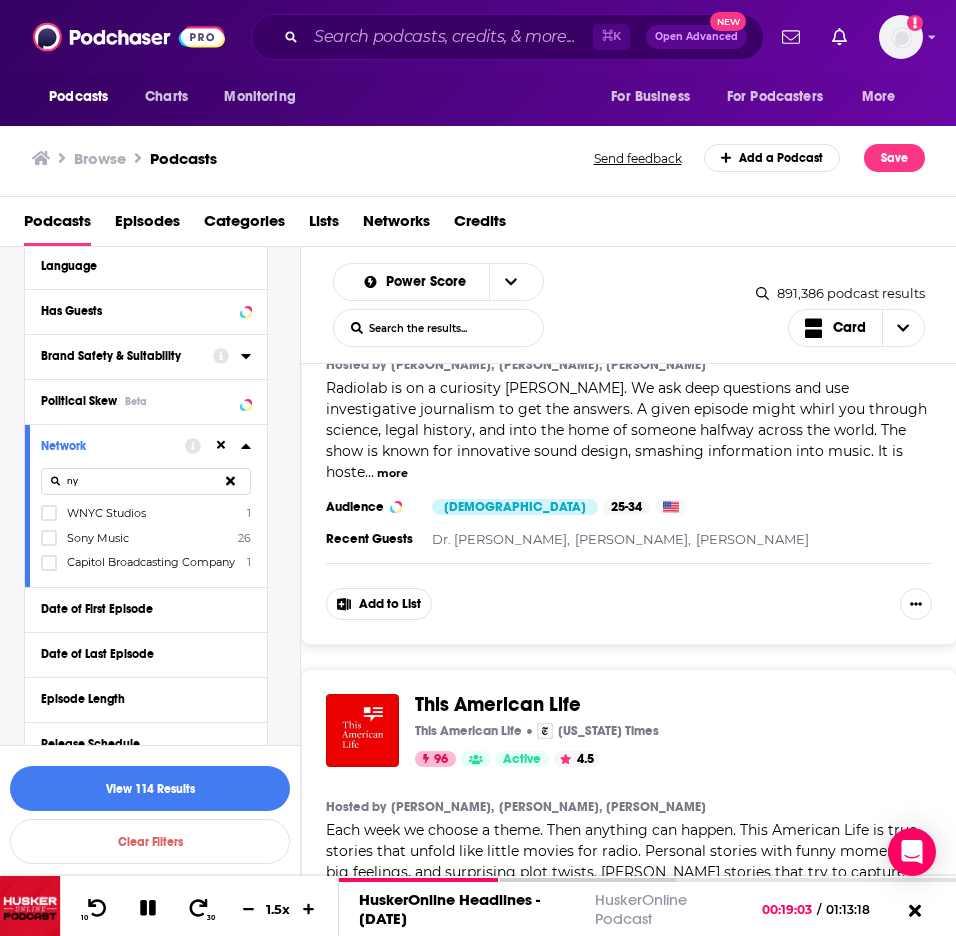 scroll, scrollTop: 561, scrollLeft: 0, axis: vertical 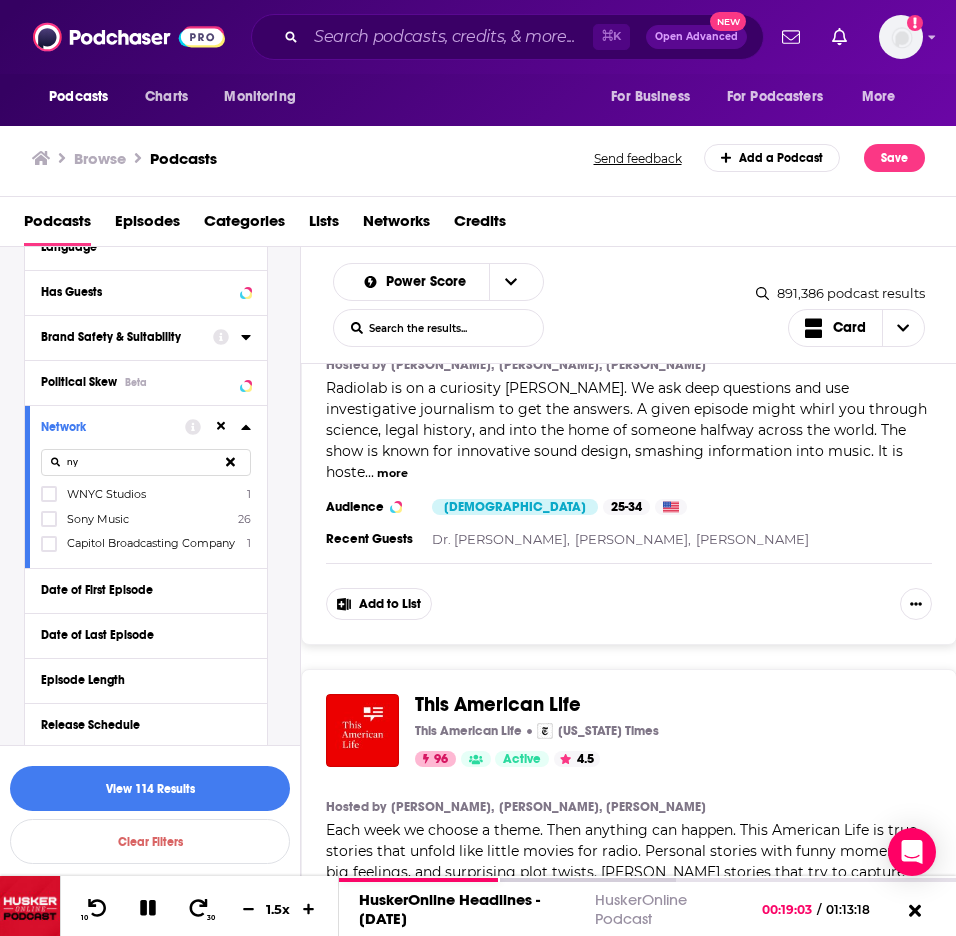 drag, startPoint x: 88, startPoint y: 460, endPoint x: 61, endPoint y: 459, distance: 27.018513 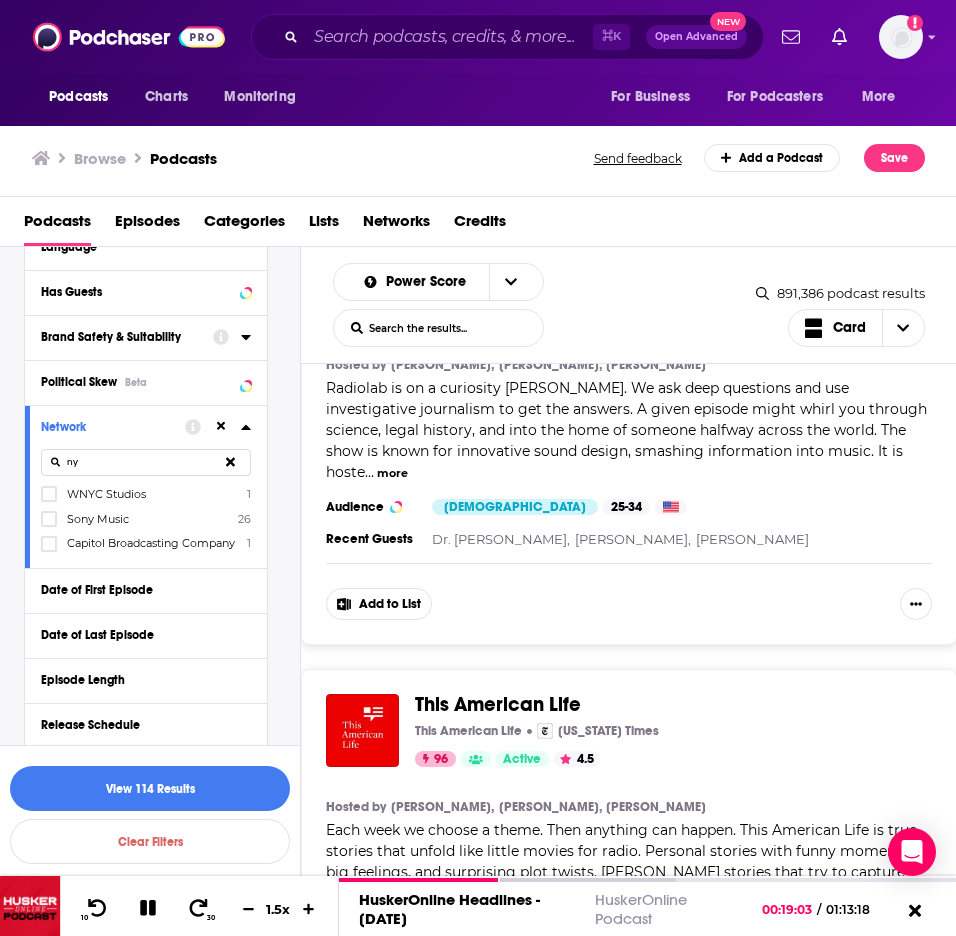 click on "ny" at bounding box center [146, 462] 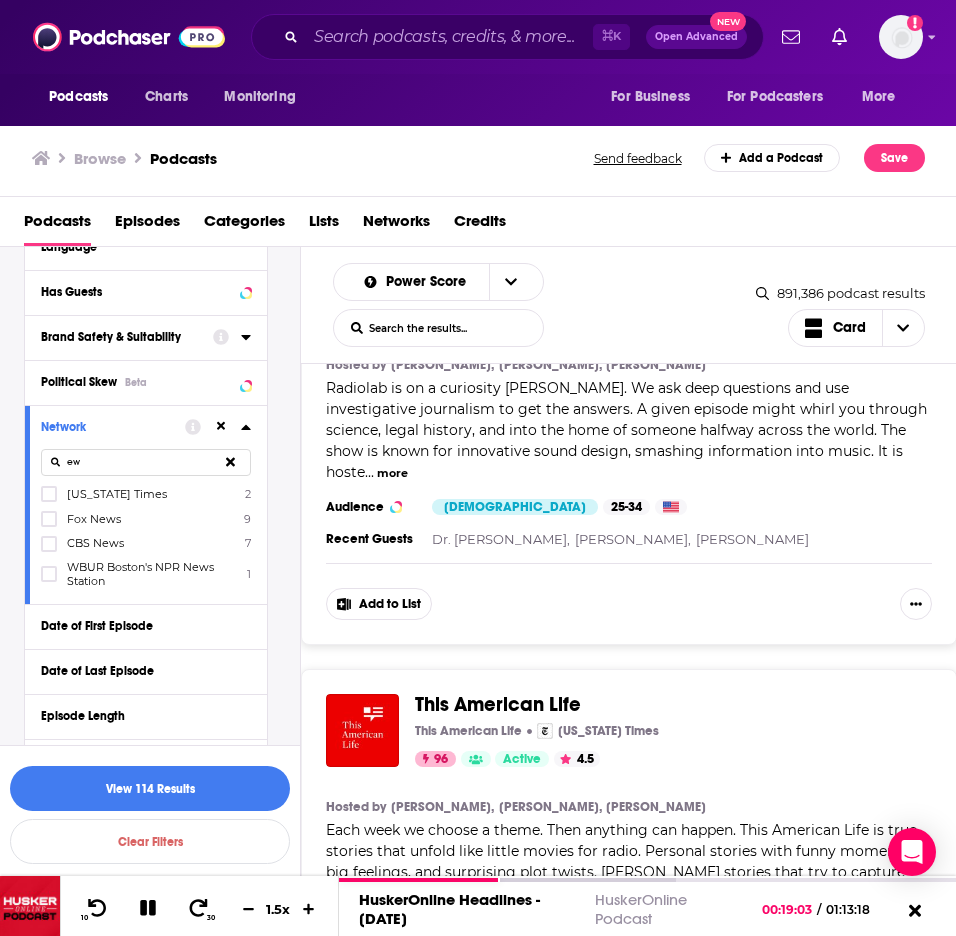 click on "[US_STATE] Times" at bounding box center (117, 494) 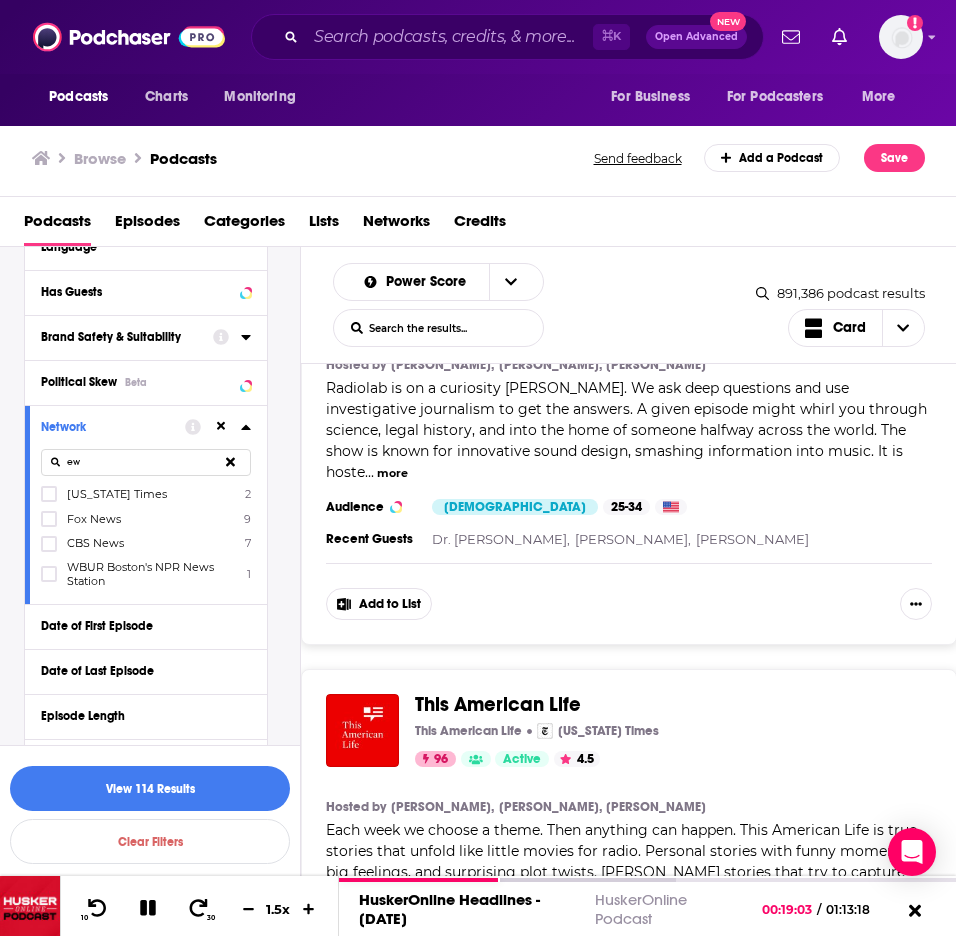 click at bounding box center (49, 500) 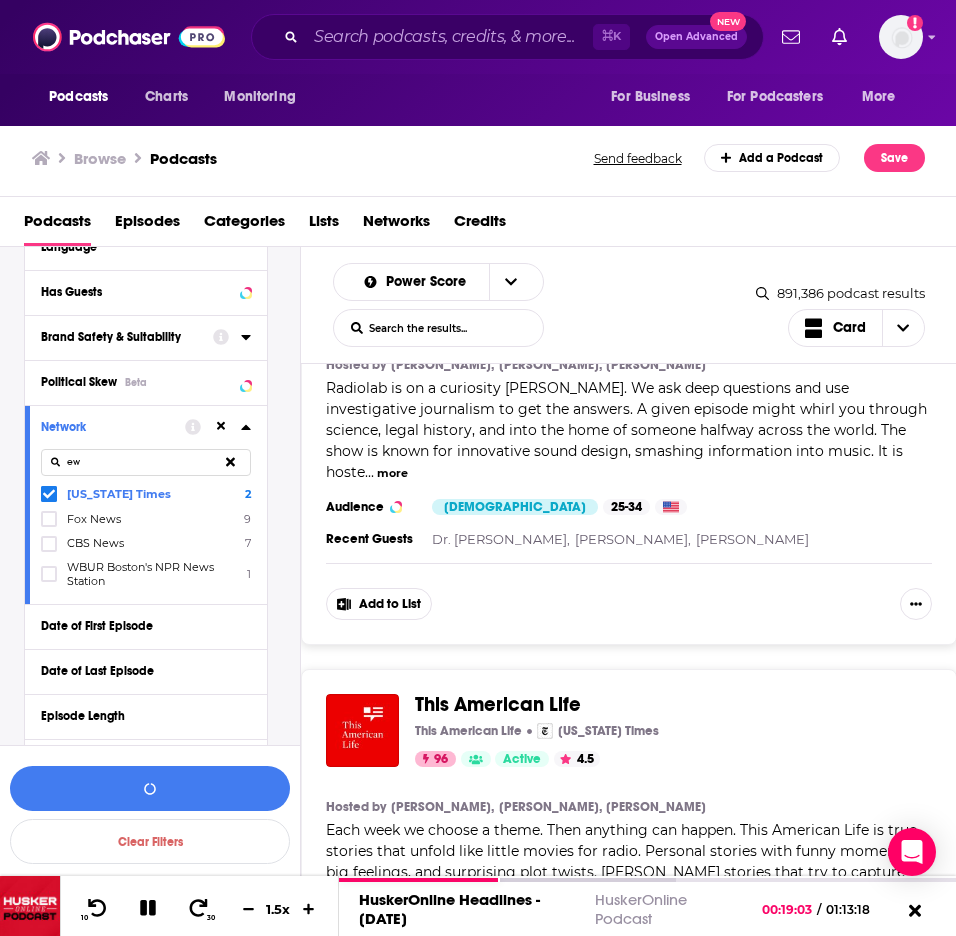 drag, startPoint x: 99, startPoint y: 460, endPoint x: 55, endPoint y: 456, distance: 44.181442 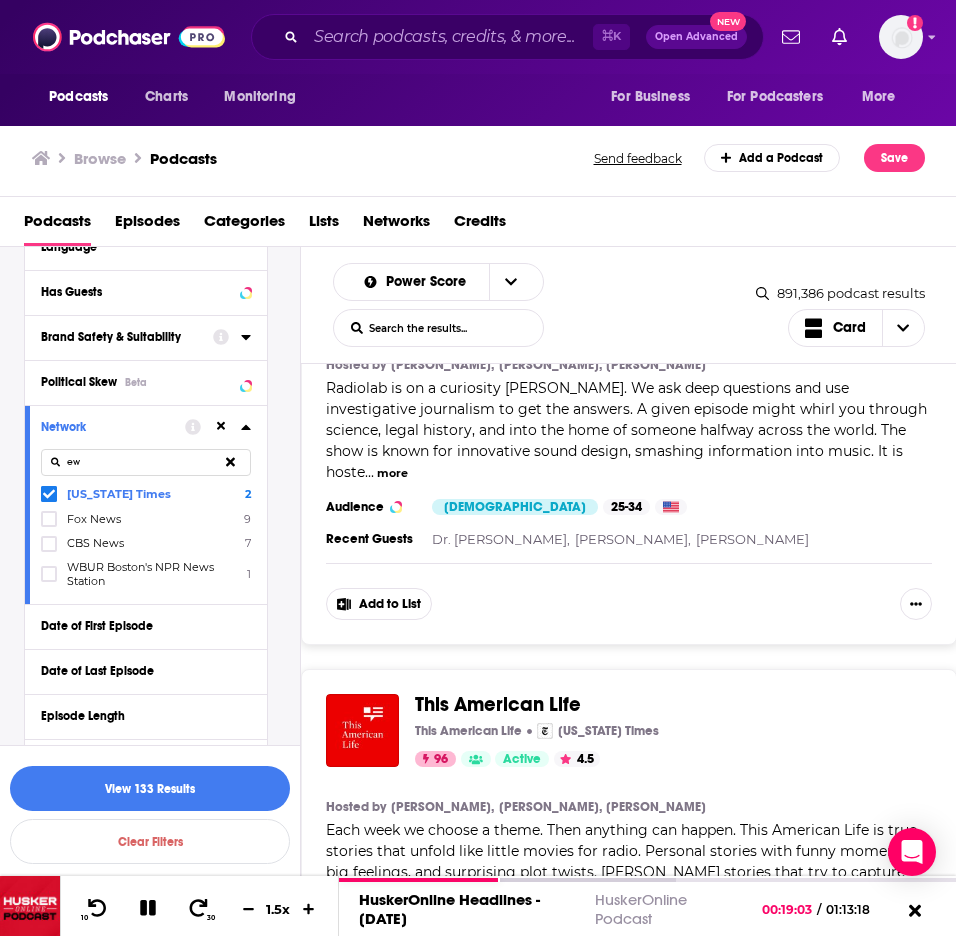 type on "u" 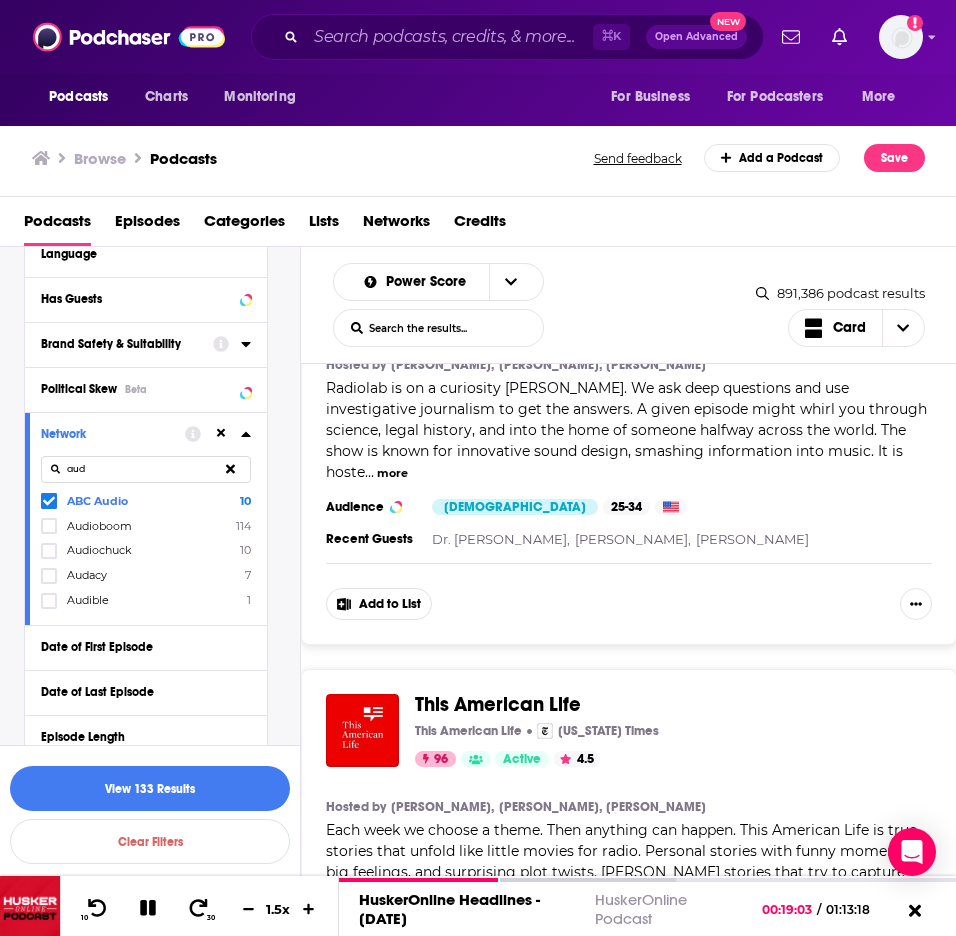 scroll, scrollTop: 553, scrollLeft: 0, axis: vertical 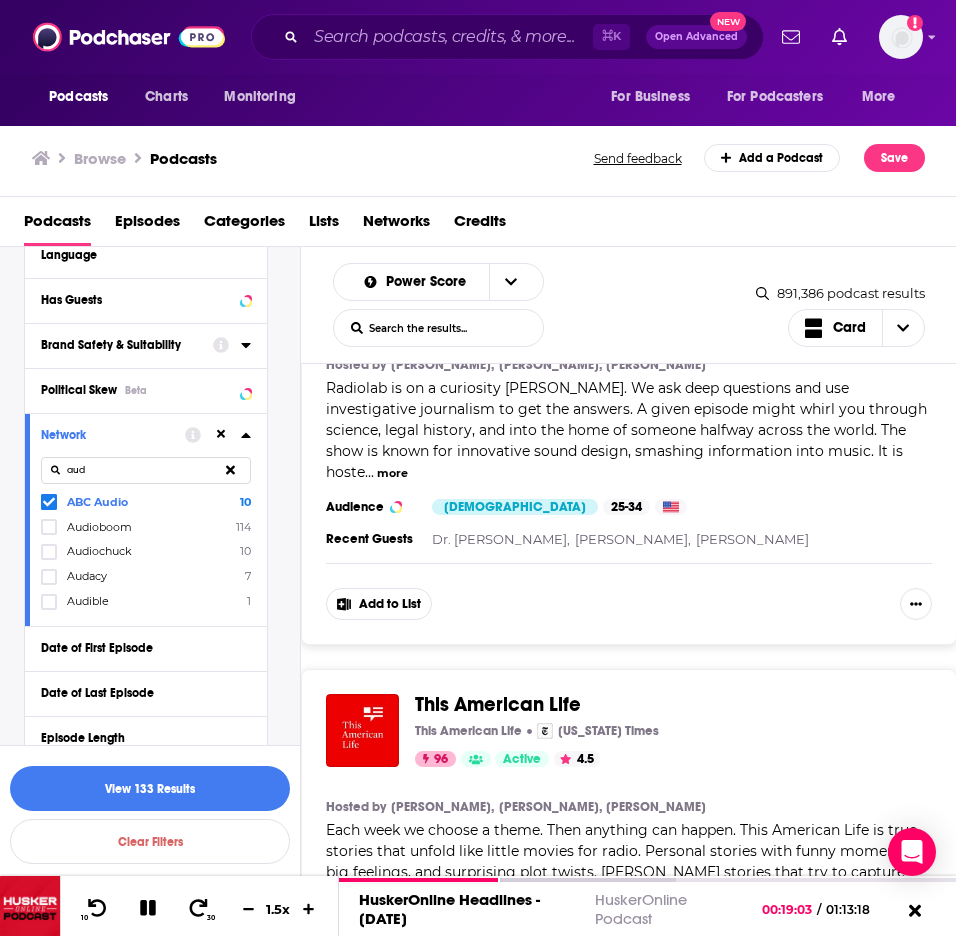 click on "Audiochuck" at bounding box center [99, 551] 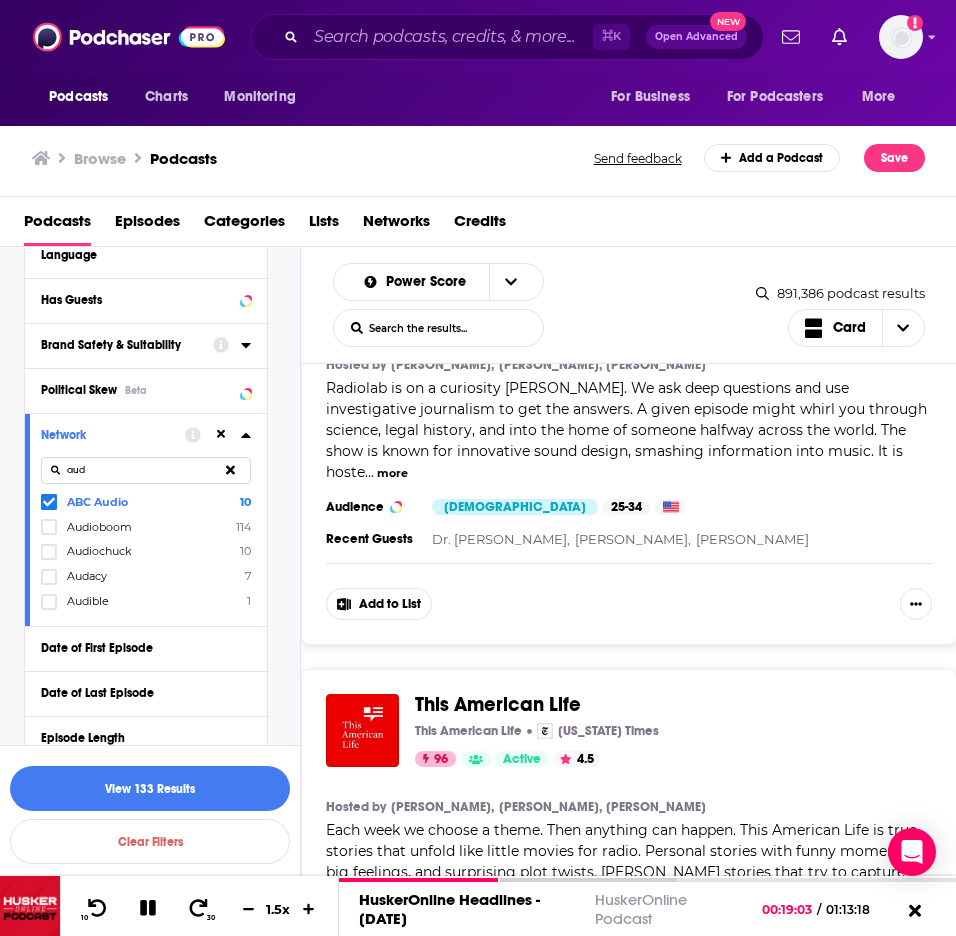 click at bounding box center [49, 558] 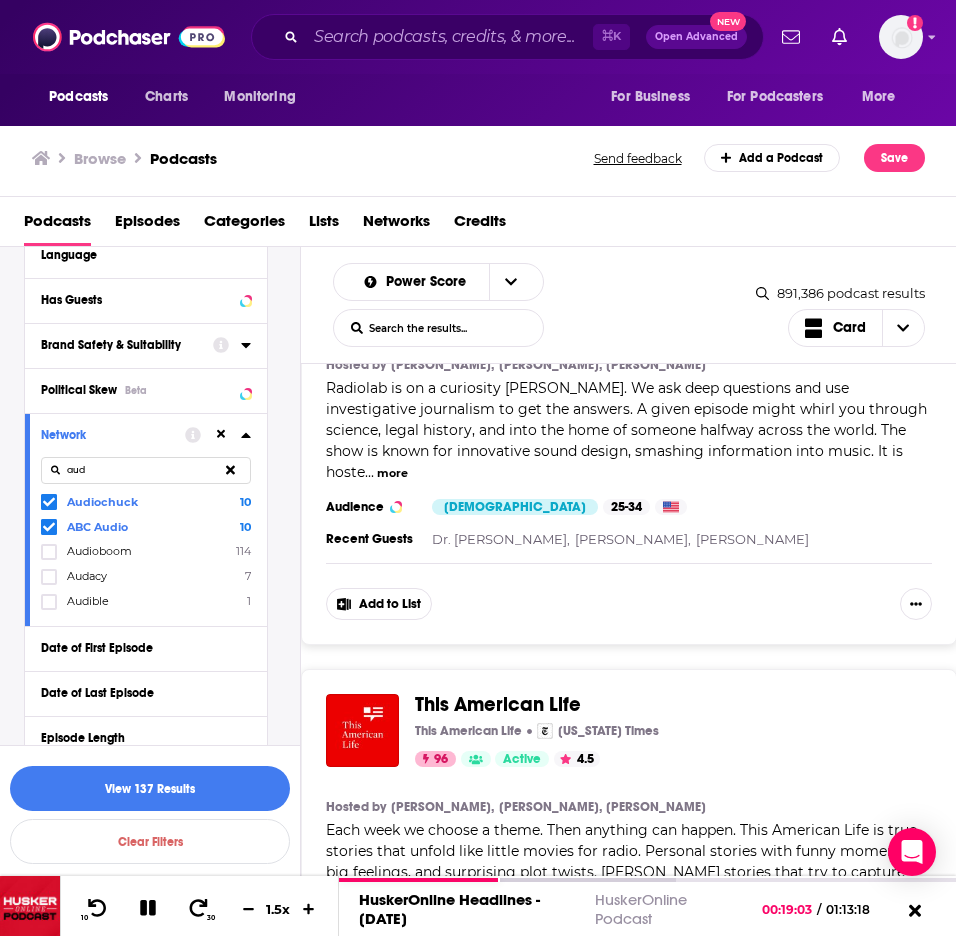 click on "aud" at bounding box center [146, 470] 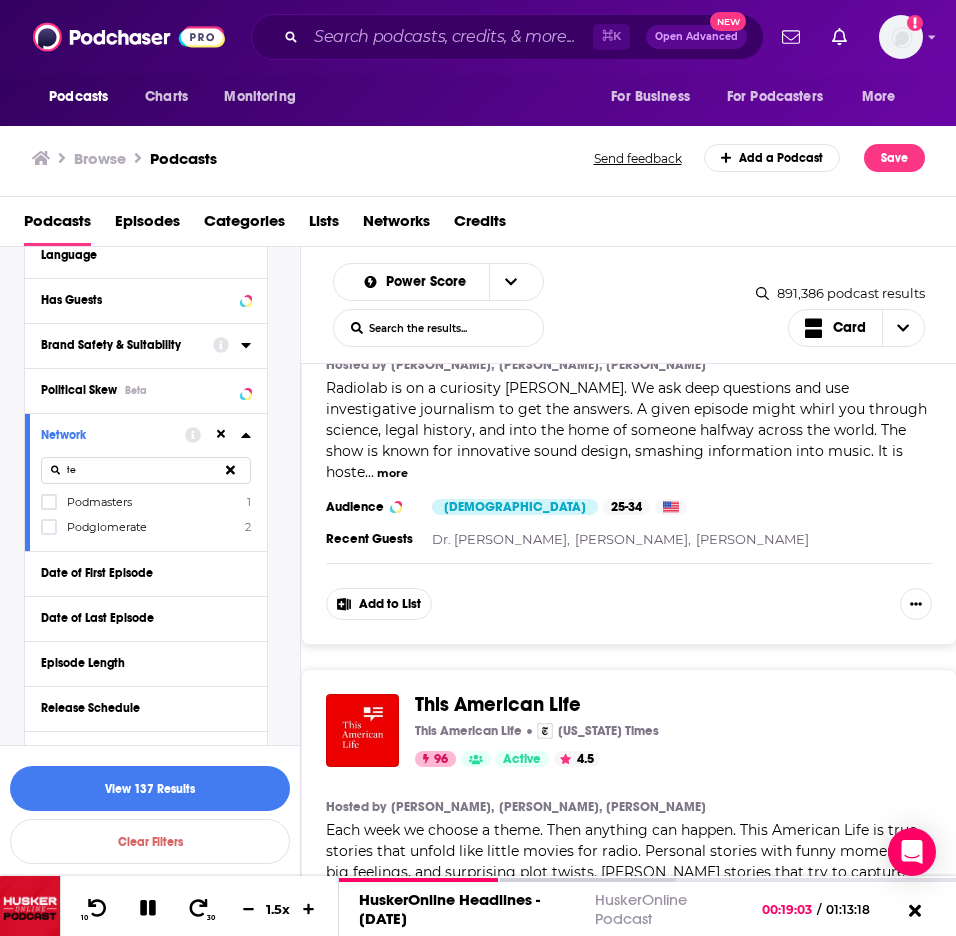 type on "t" 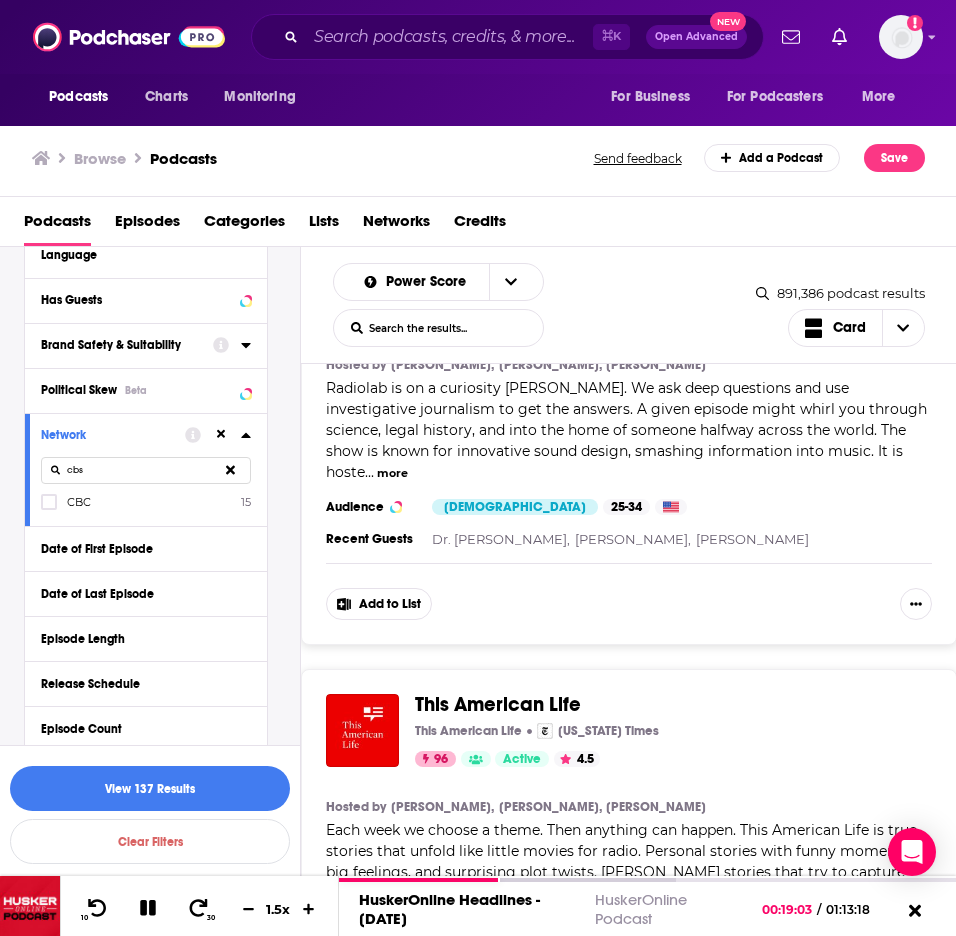drag, startPoint x: 77, startPoint y: 500, endPoint x: 100, endPoint y: 513, distance: 26.41969 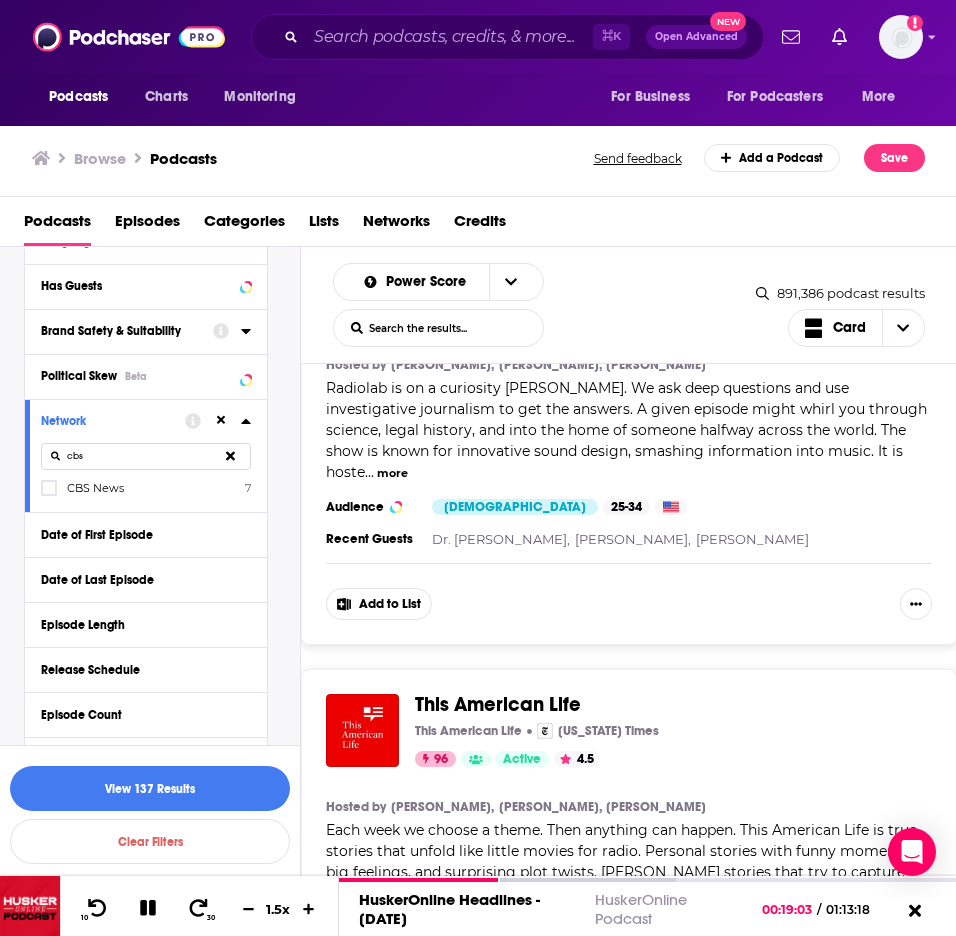 scroll, scrollTop: 565, scrollLeft: 0, axis: vertical 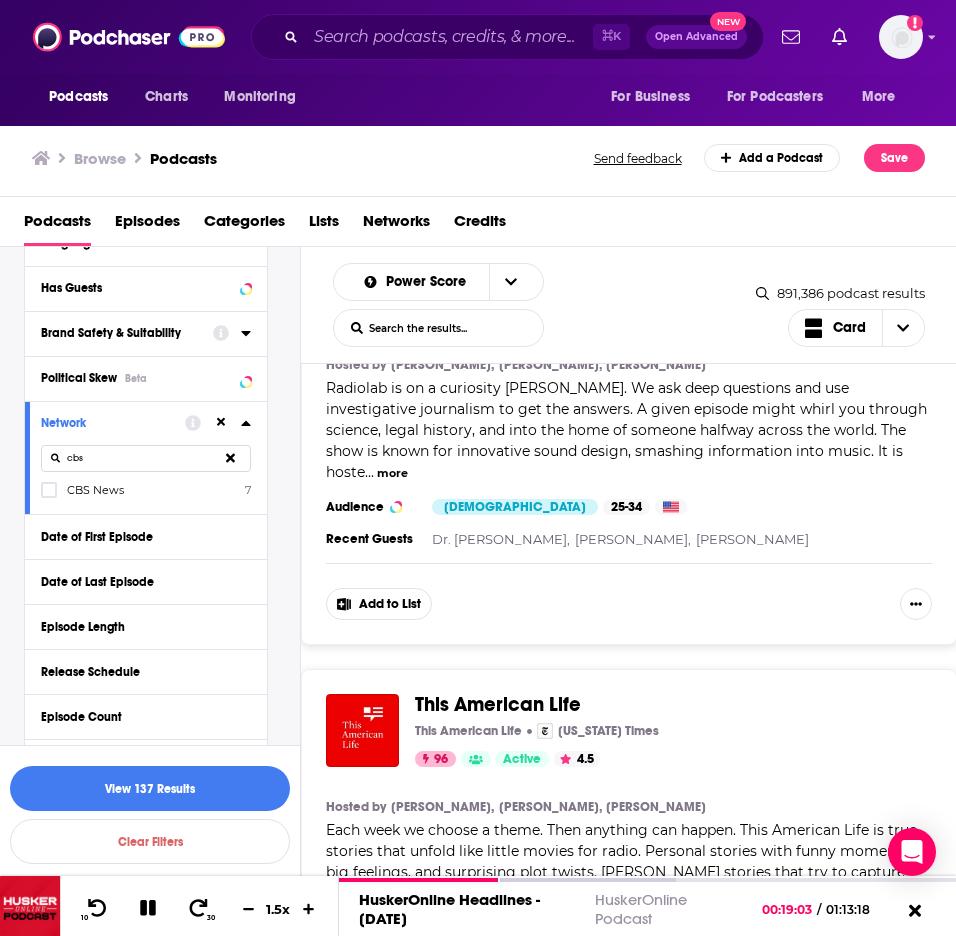 click on "cbs" at bounding box center [146, 458] 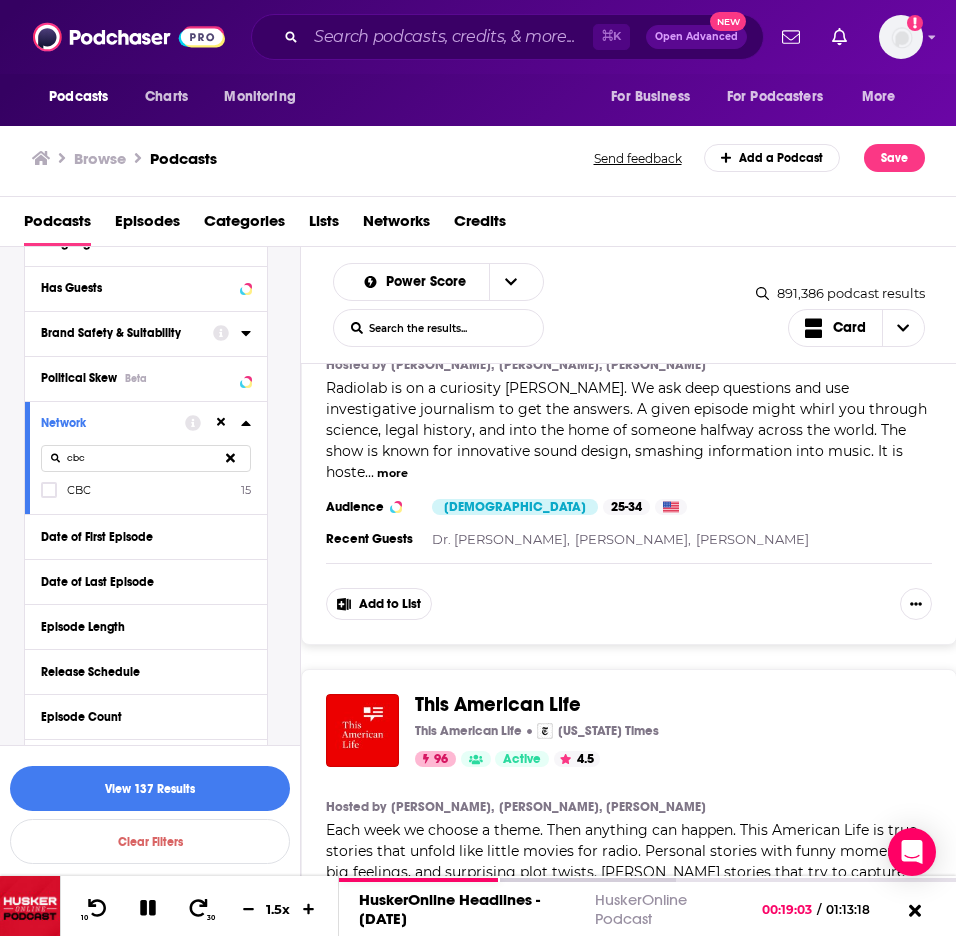 type on "cbc" 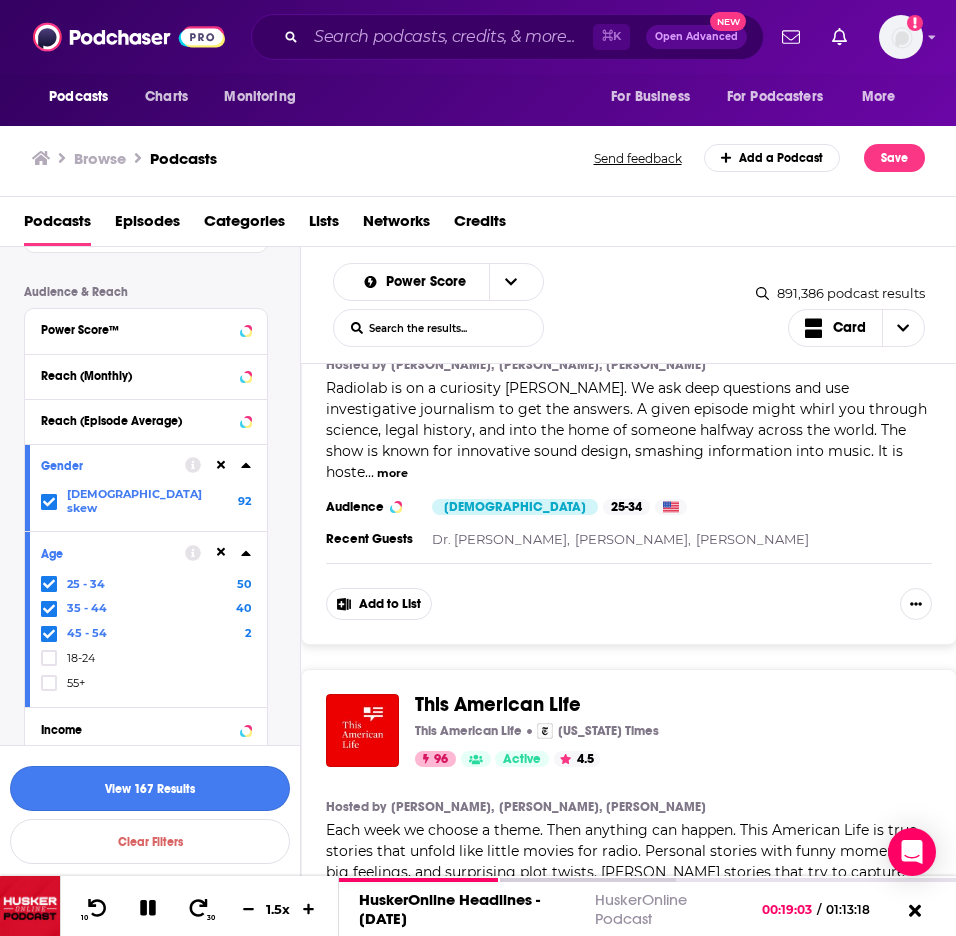 scroll, scrollTop: 1231, scrollLeft: 0, axis: vertical 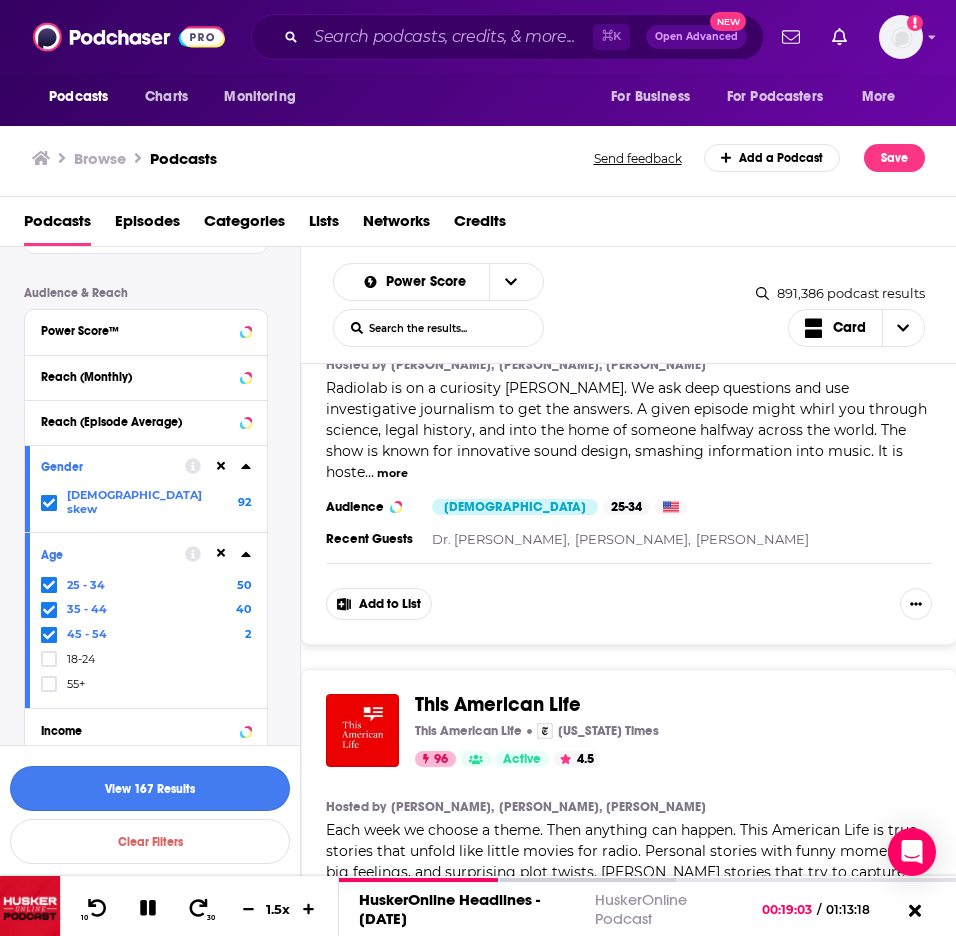 click on "View 167 Results" at bounding box center (150, 788) 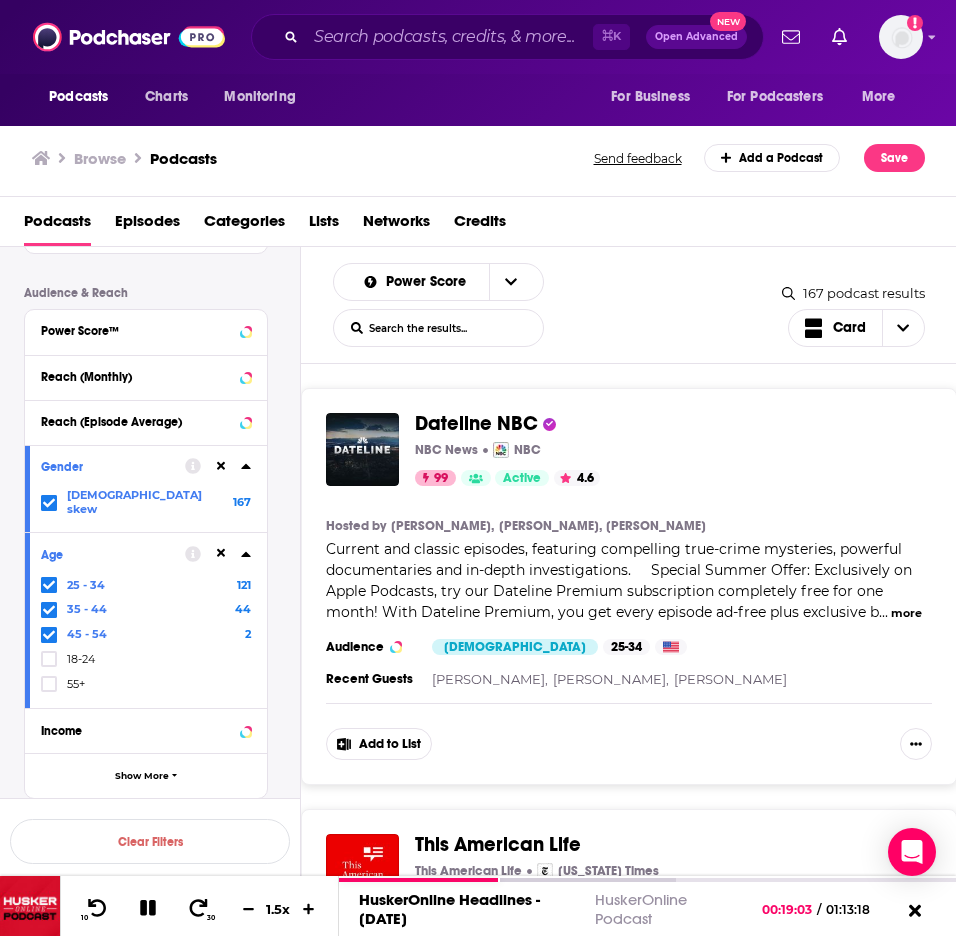 scroll, scrollTop: 0, scrollLeft: 0, axis: both 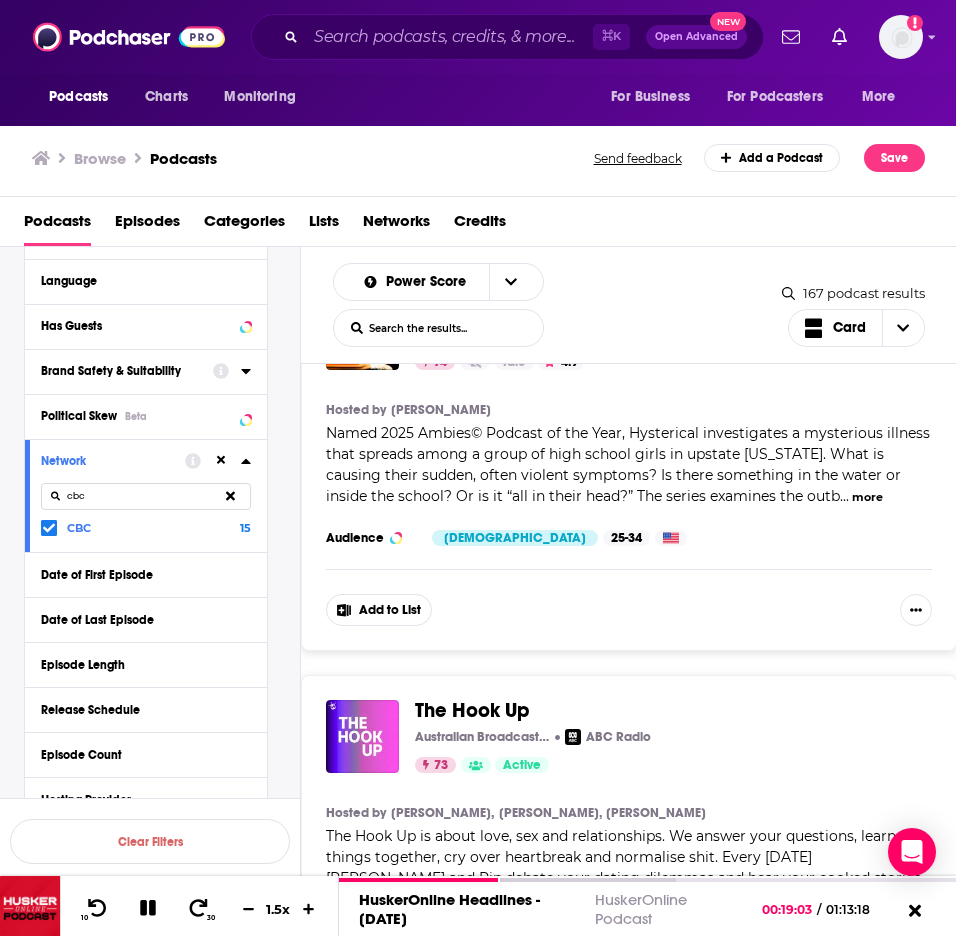 click 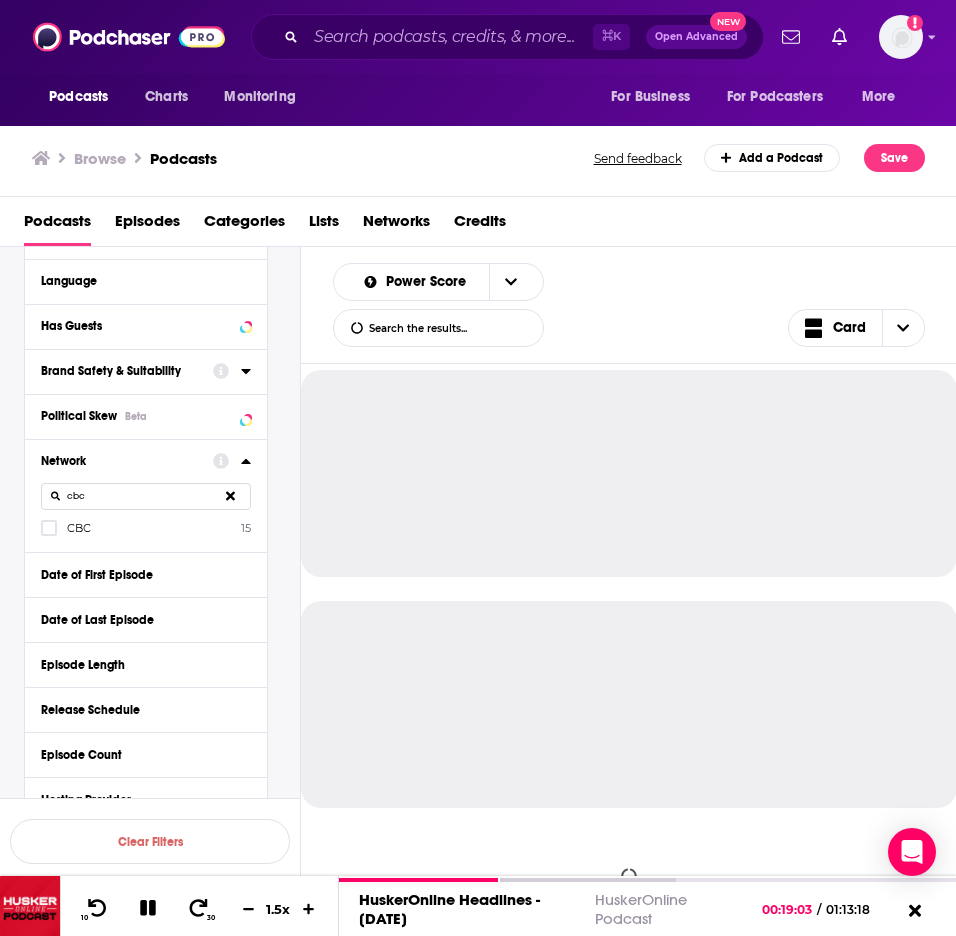 scroll, scrollTop: 1866, scrollLeft: 0, axis: vertical 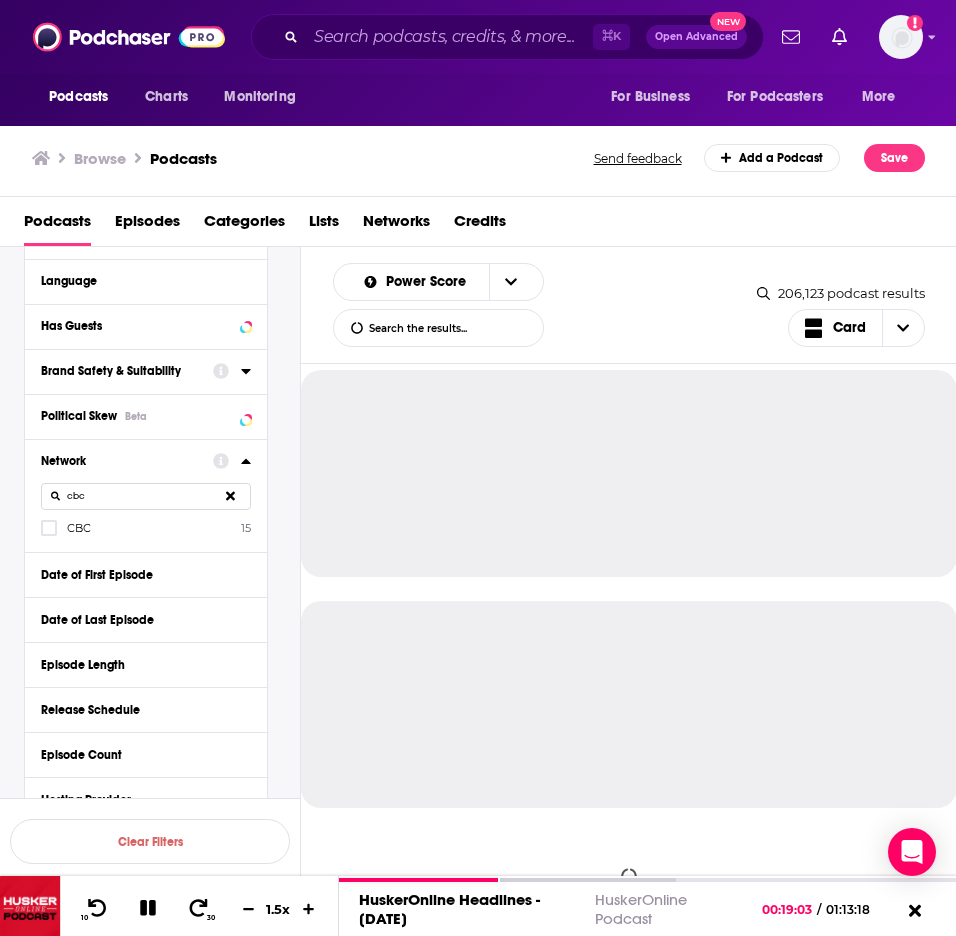 click 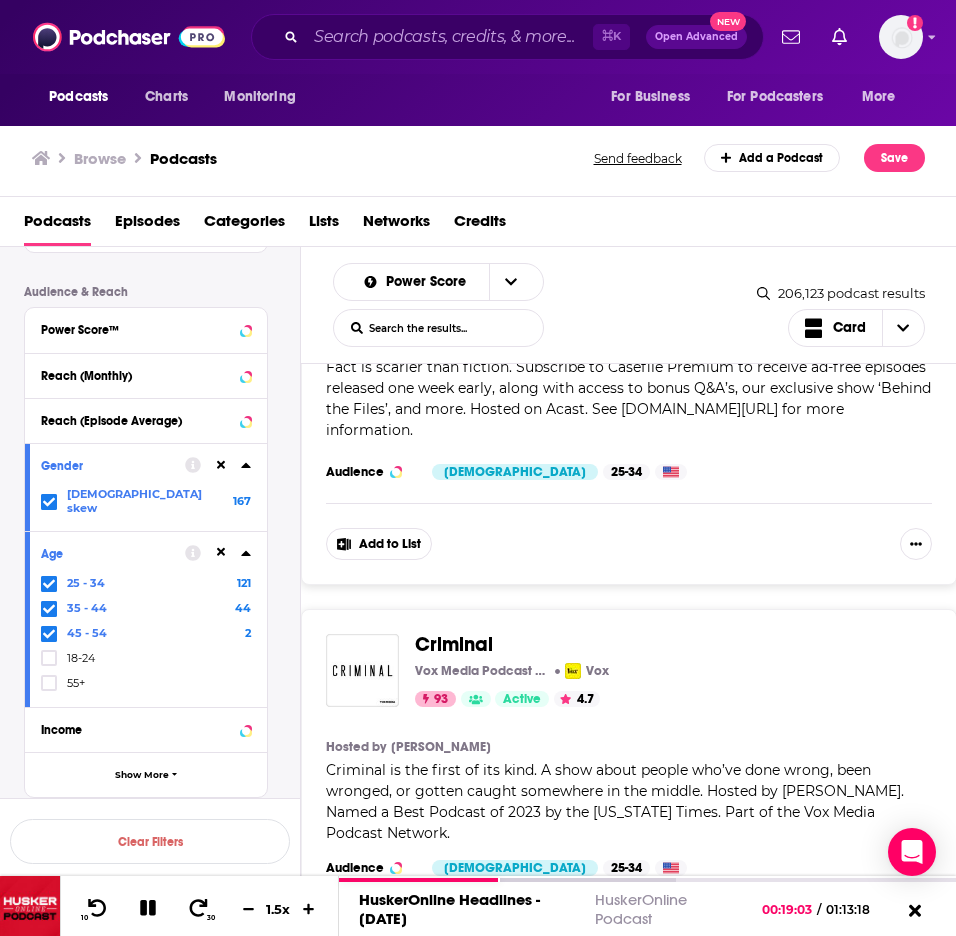 scroll, scrollTop: 1436, scrollLeft: 0, axis: vertical 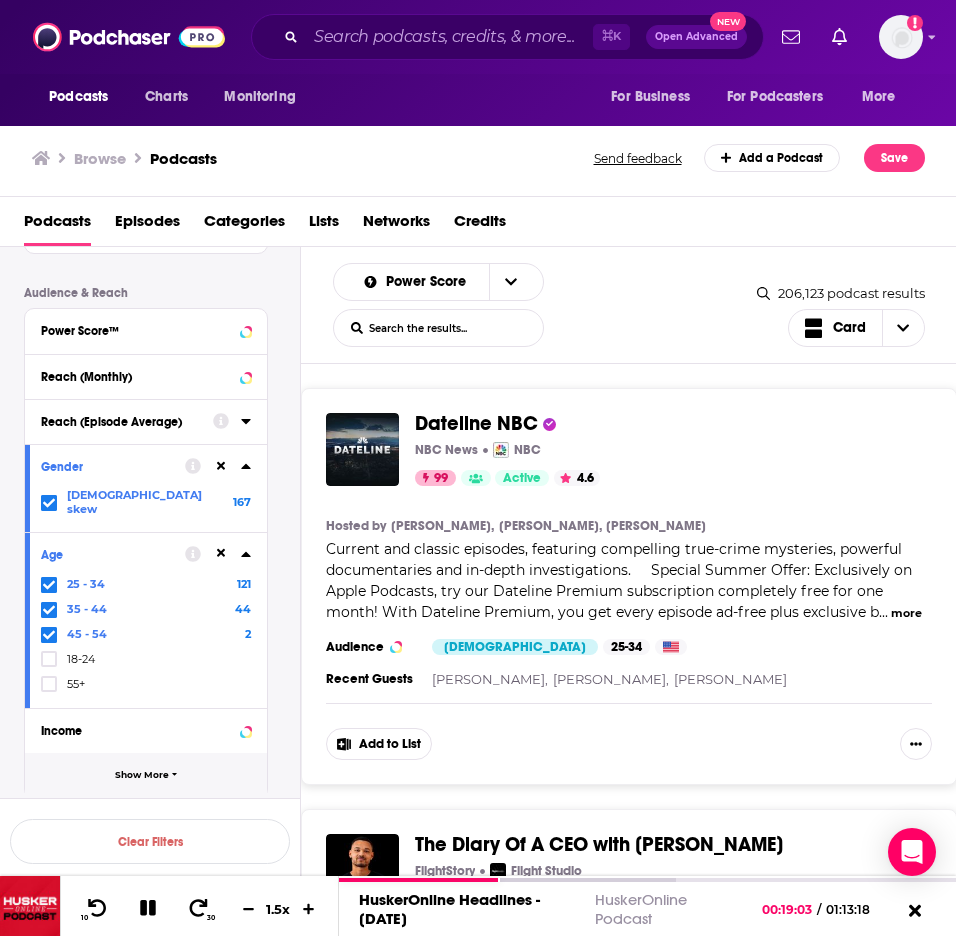 click on "Show More" at bounding box center (146, 775) 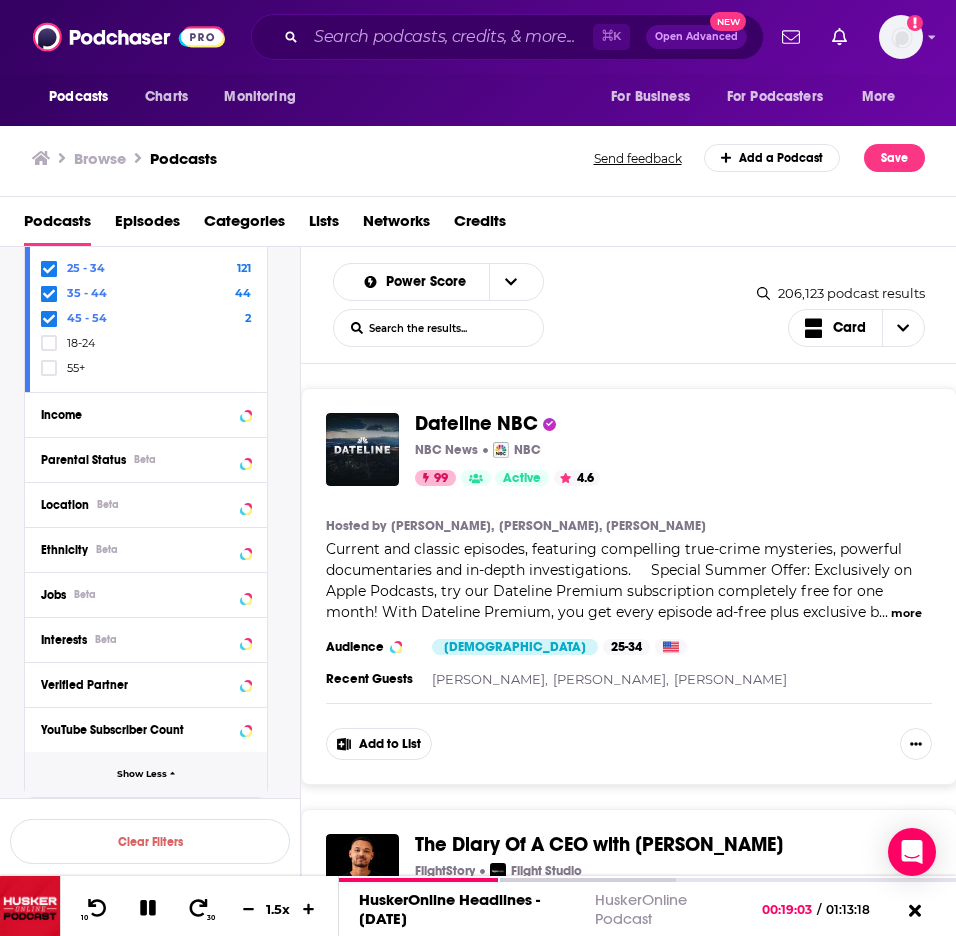 scroll, scrollTop: 1751, scrollLeft: 0, axis: vertical 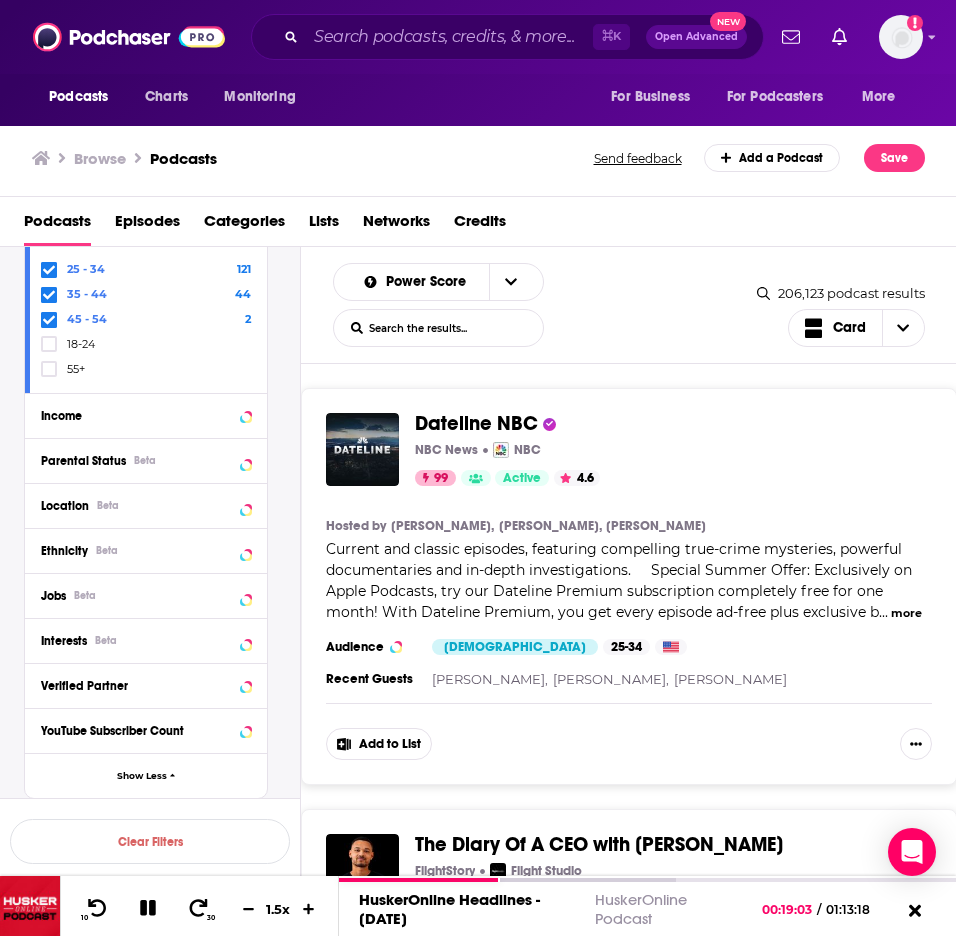 click on "Podcast Details Category Culture 167 Society 167 News 39 True Crime 39 Documentary 35 History 18 Arts 12 Politics 10 More Categories Active Status Language Has Guests Brand Safety & Suitability Political Skew Beta Network Other or Independent 199k Acast 5k Audioboom 798 iHeartRadio 431 BBC 109 PodcastOne 69 Audacy 56 LiSTNR 55 More Networks Date of First Episode Date of Last Episode Episode Length Release Schedule Episode Count Hosting Provider Rating Explicit Show Less Audience & Reach Power Score™ Reach (Monthly) Reach (Episode Average) Gender [DEMOGRAPHIC_DATA] skew 167 Age [DEMOGRAPHIC_DATA] 121 35 - 44 44 45 - 54 2 18-24 55+ Income Parental Status Beta Location Beta Ethnicity Beta Jobs Beta Interests Beta Verified Partner YouTube Subscriber Count Show Less" at bounding box center (162, -276) 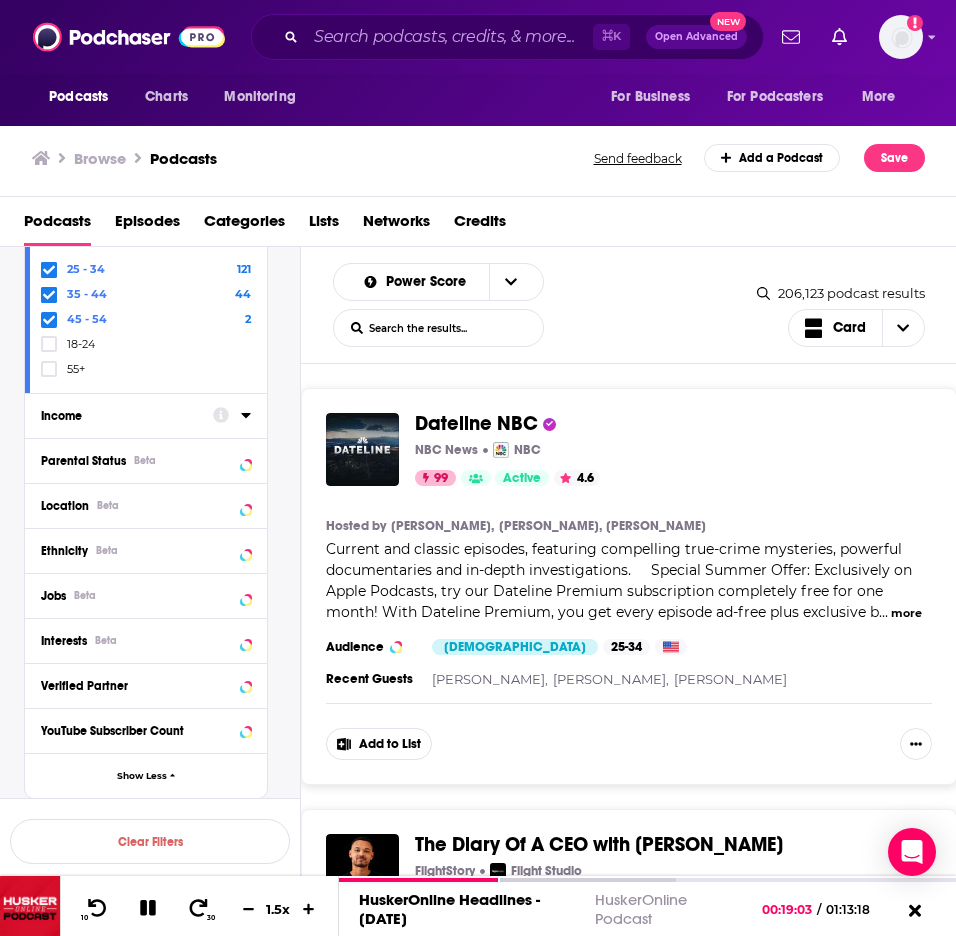 click 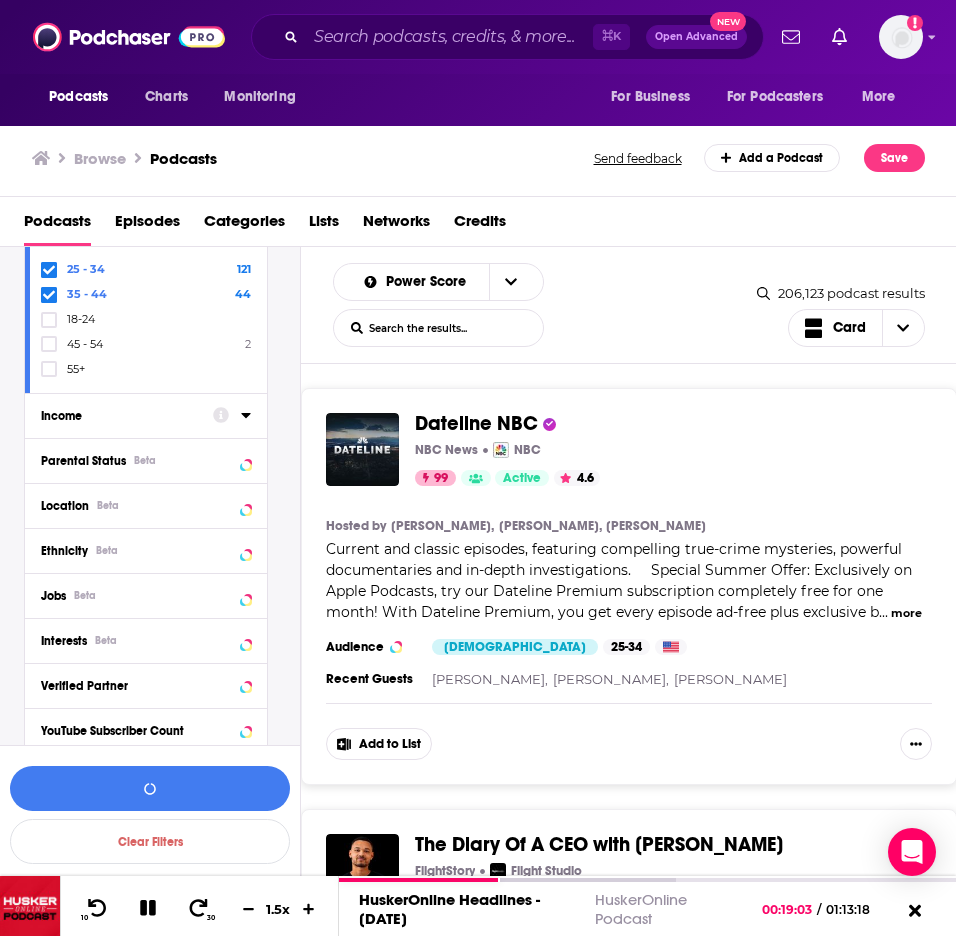 click at bounding box center [49, 320] 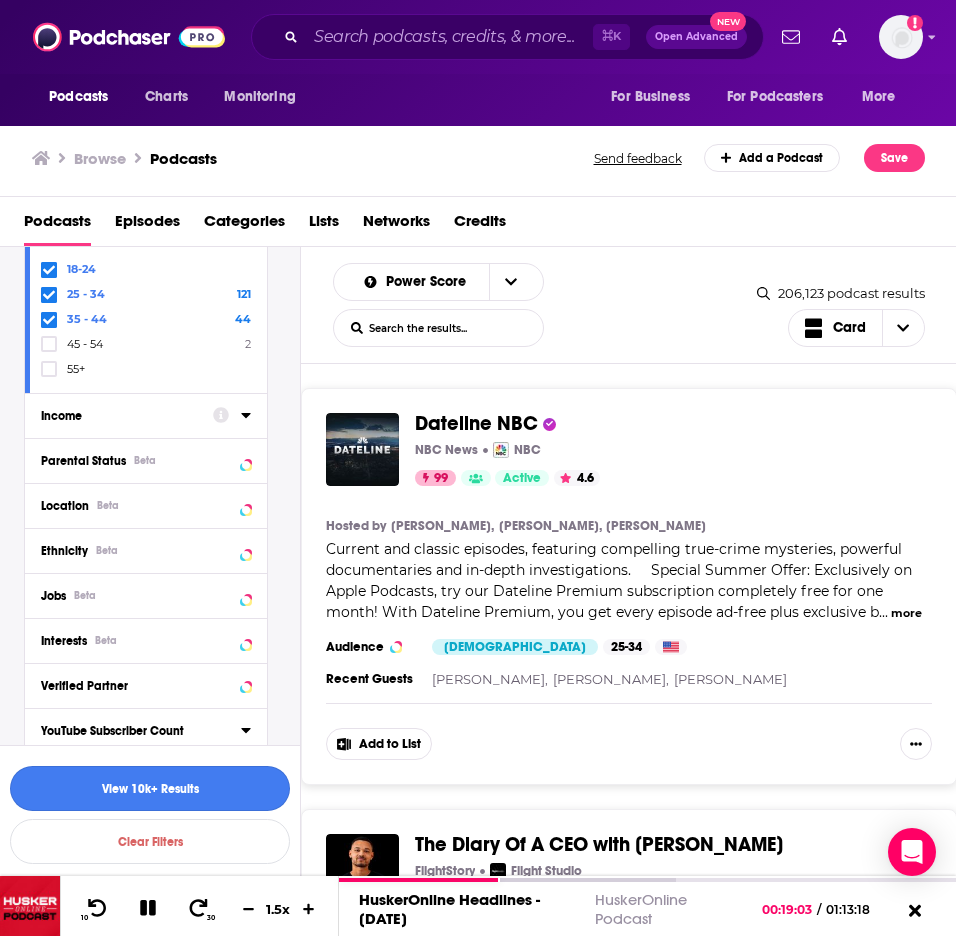 click on "View 10k+ Results" at bounding box center (150, 788) 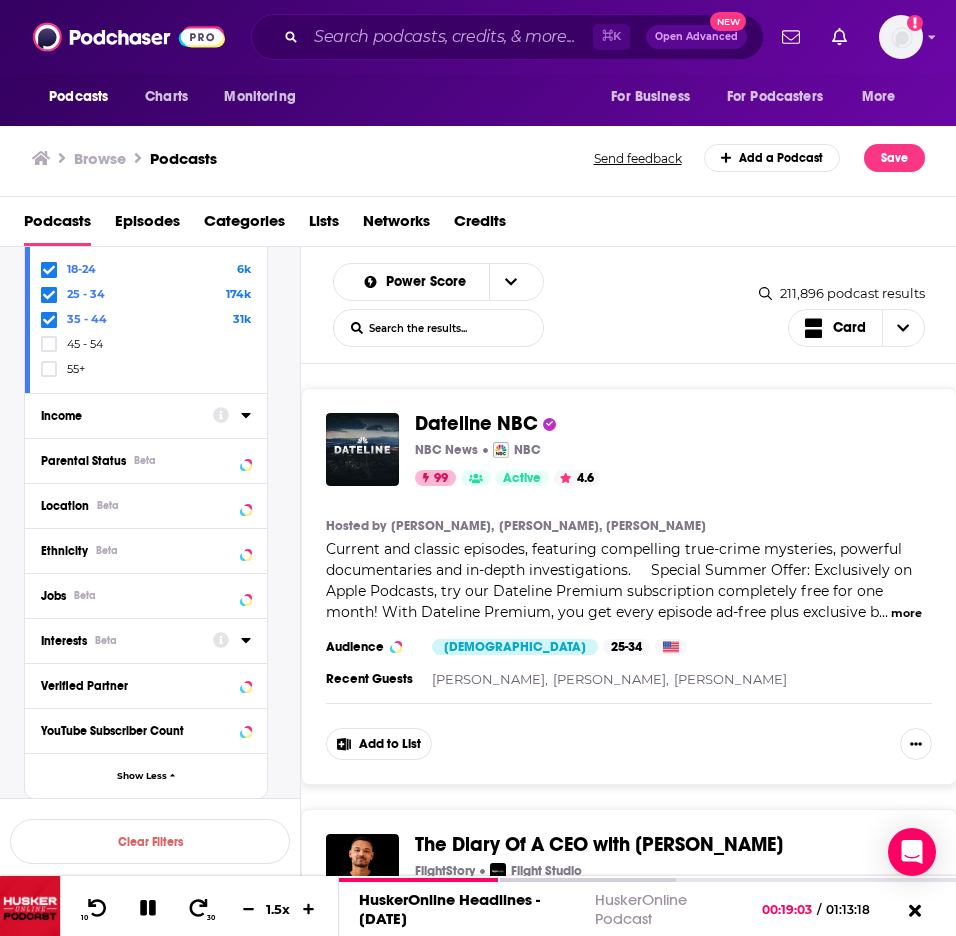 scroll, scrollTop: 0, scrollLeft: 0, axis: both 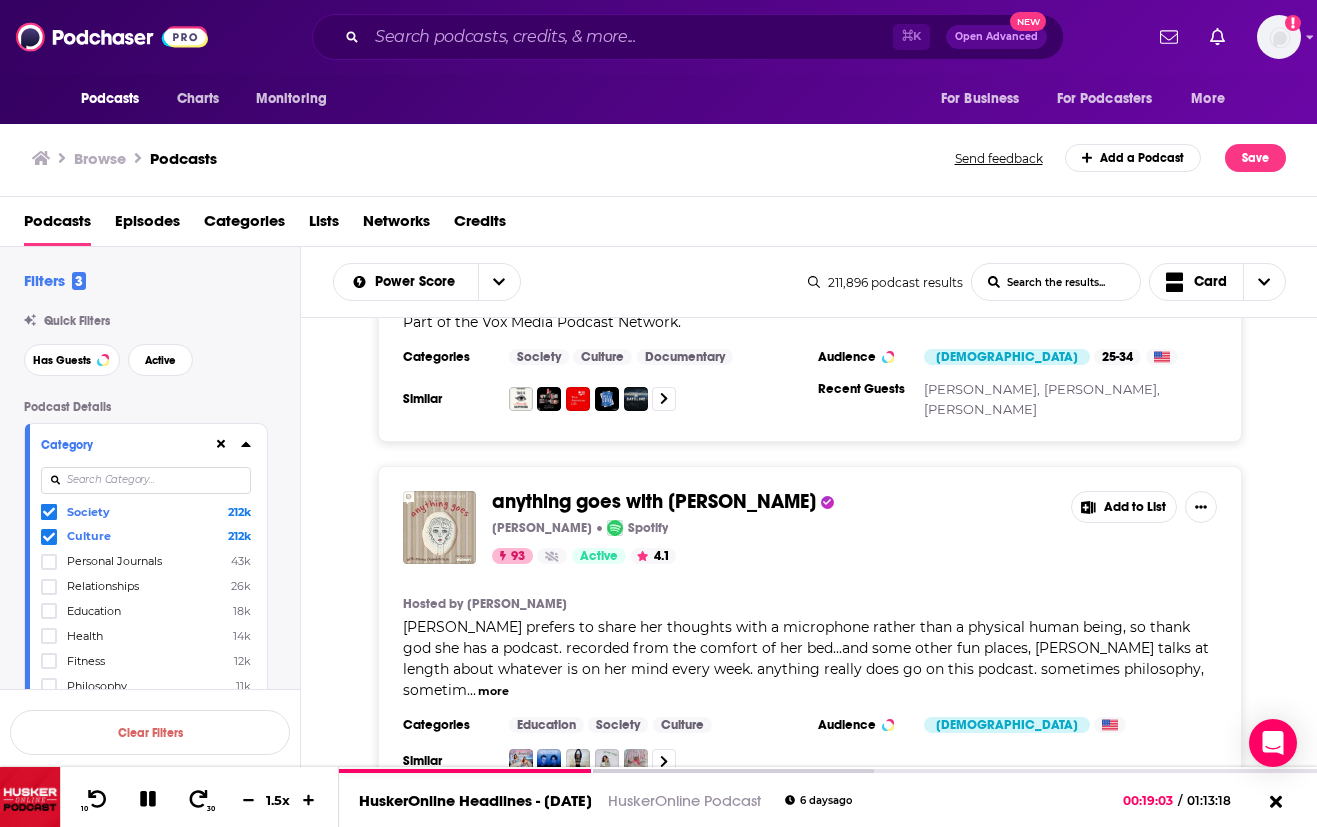 click at bounding box center [49, 537] 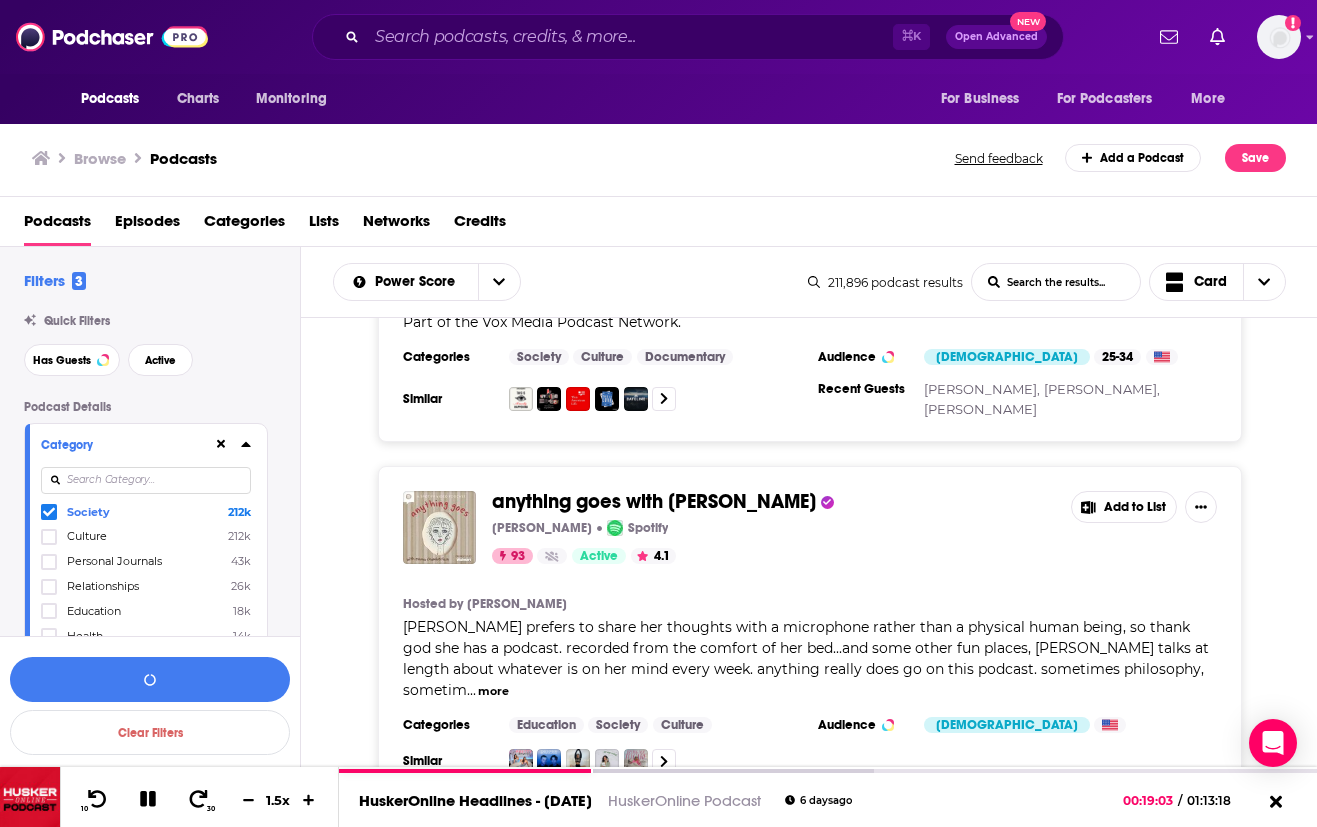 click 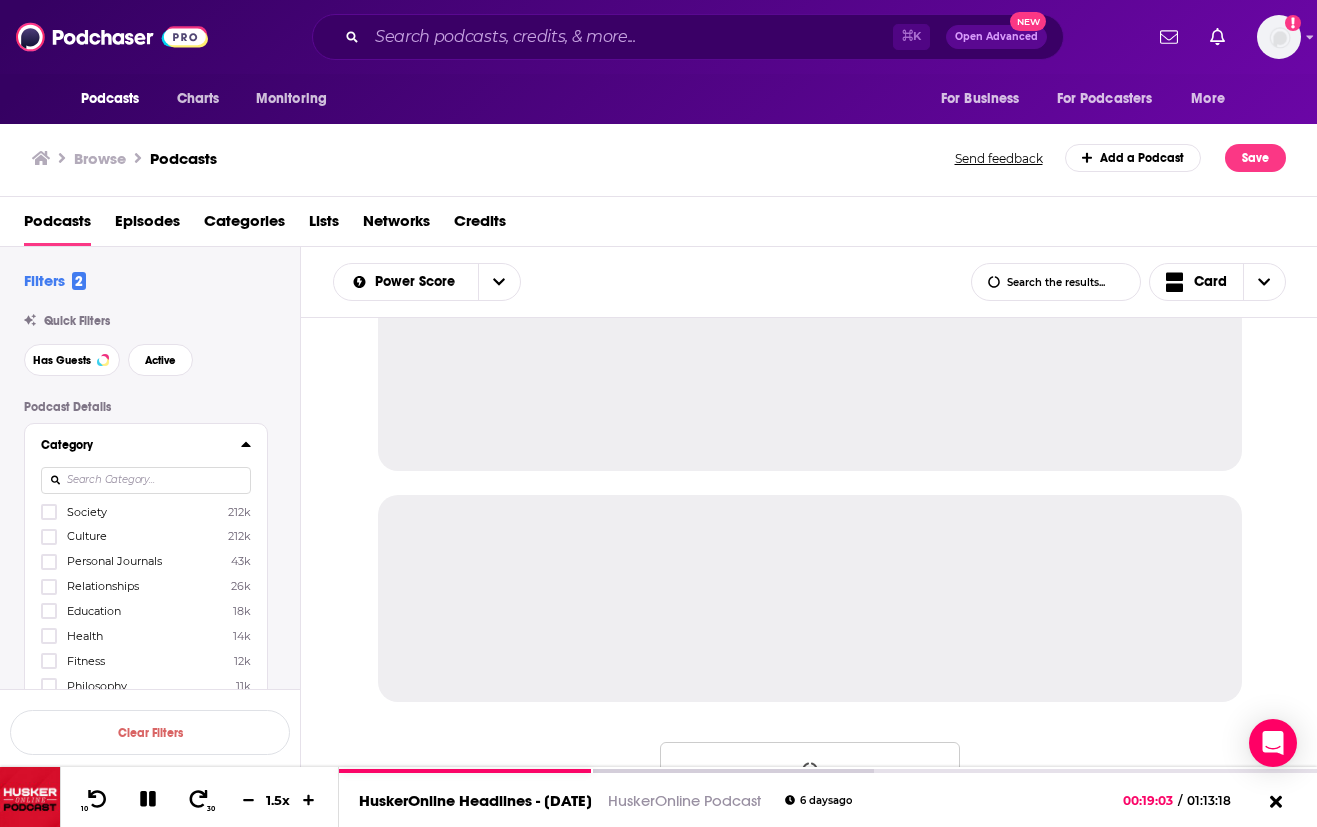 scroll, scrollTop: 1926, scrollLeft: 0, axis: vertical 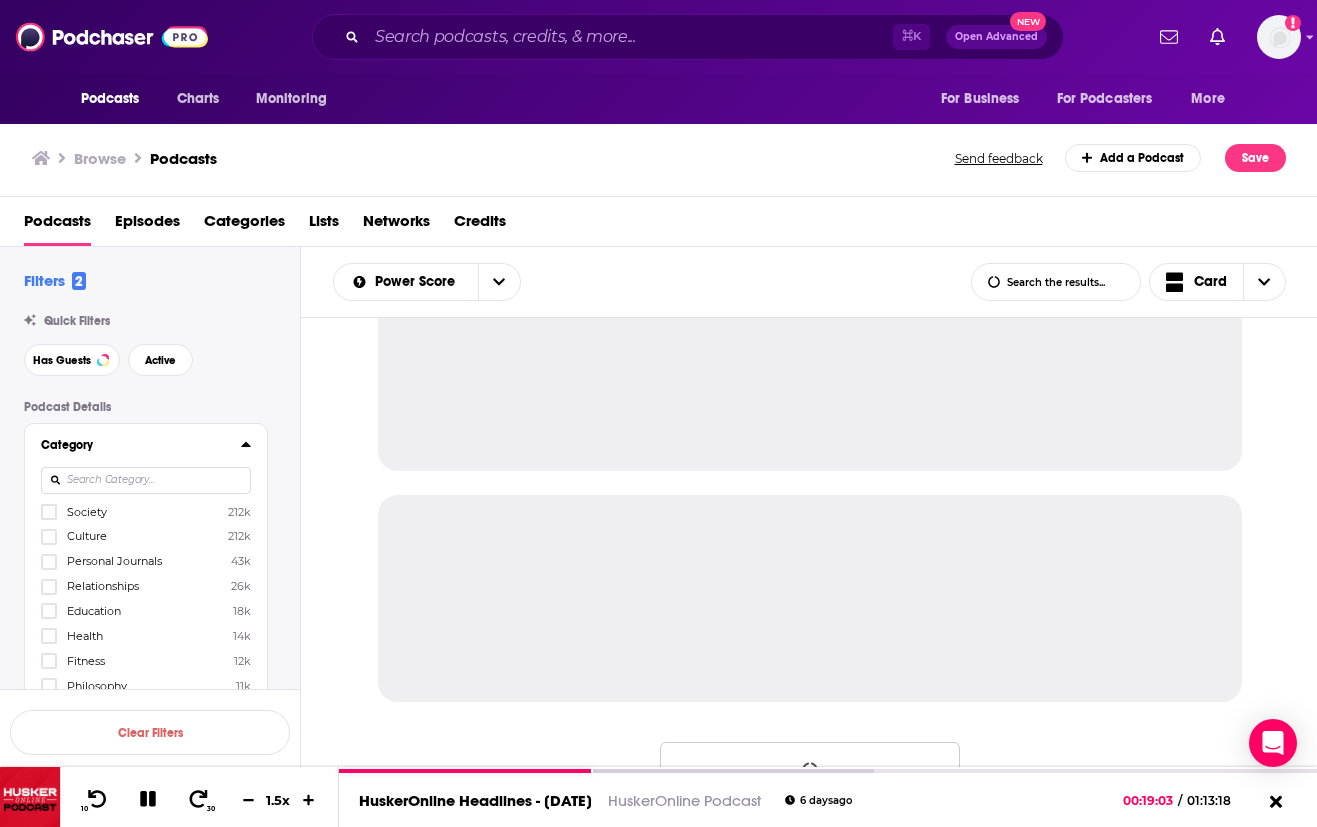 click at bounding box center [146, 480] 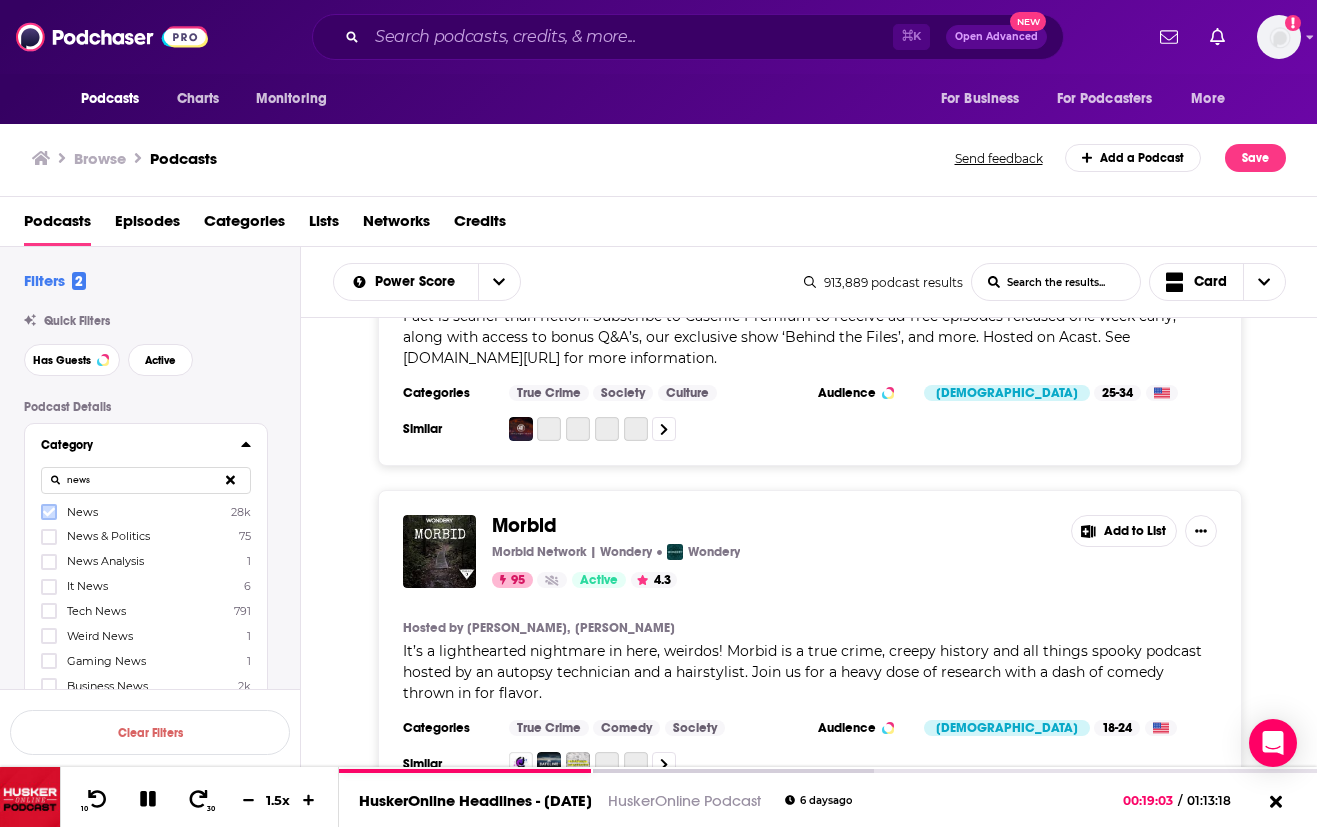 type on "news" 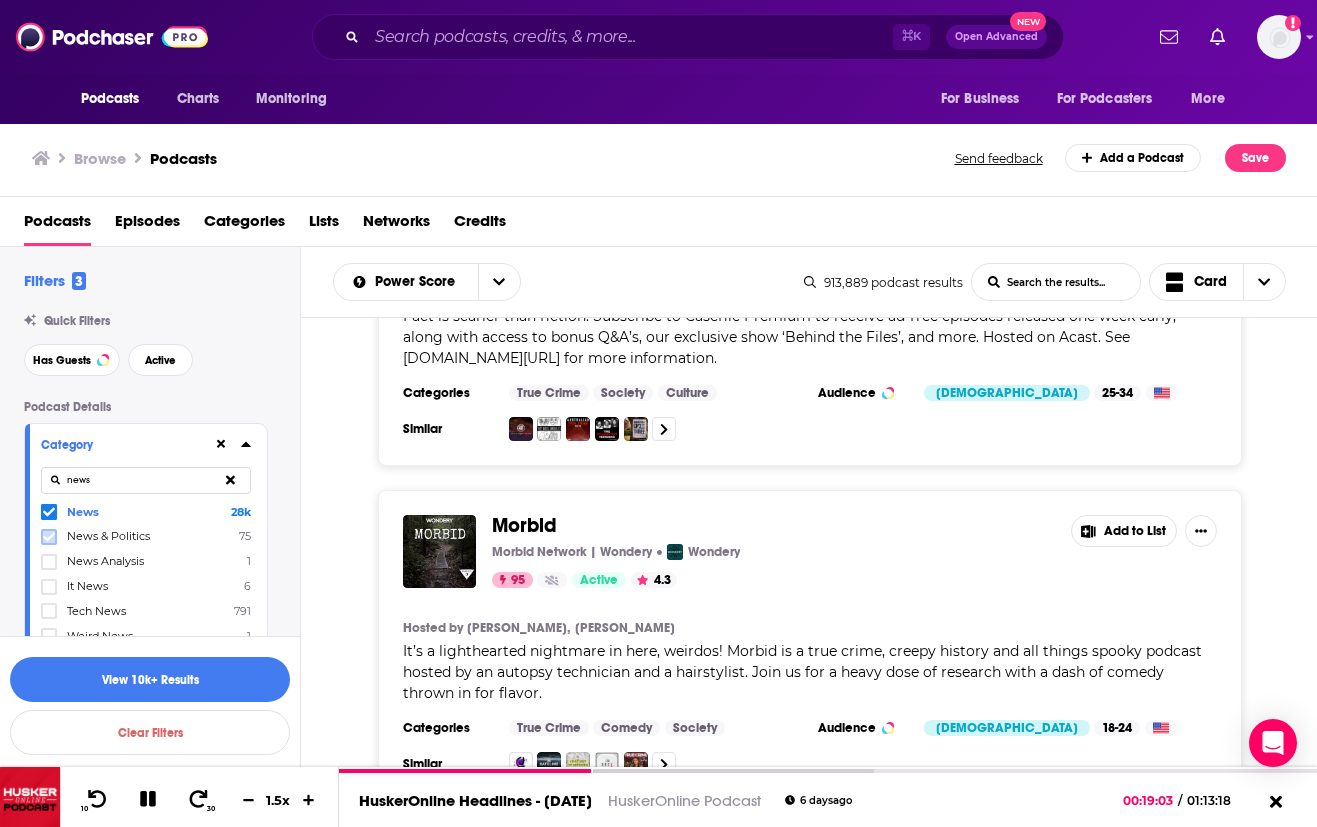 click 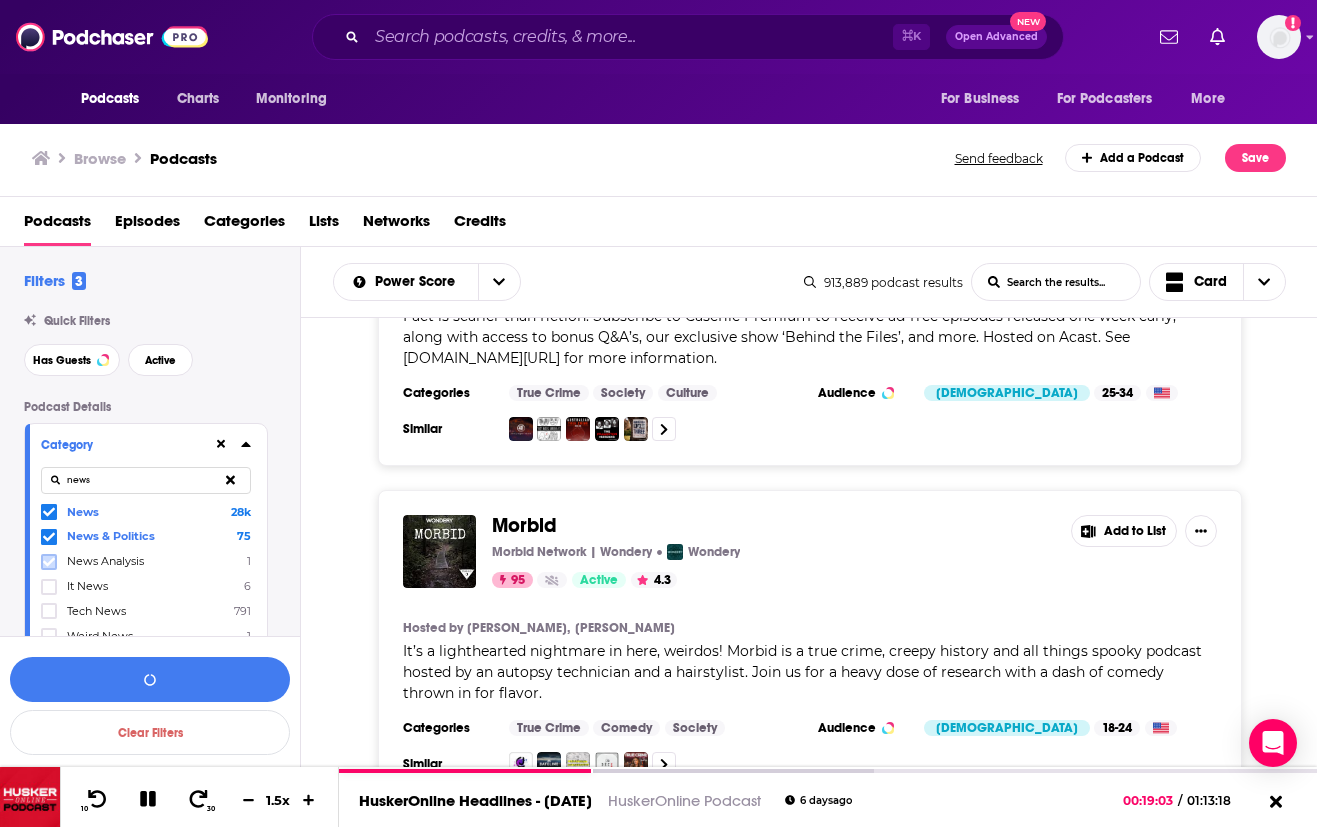 click 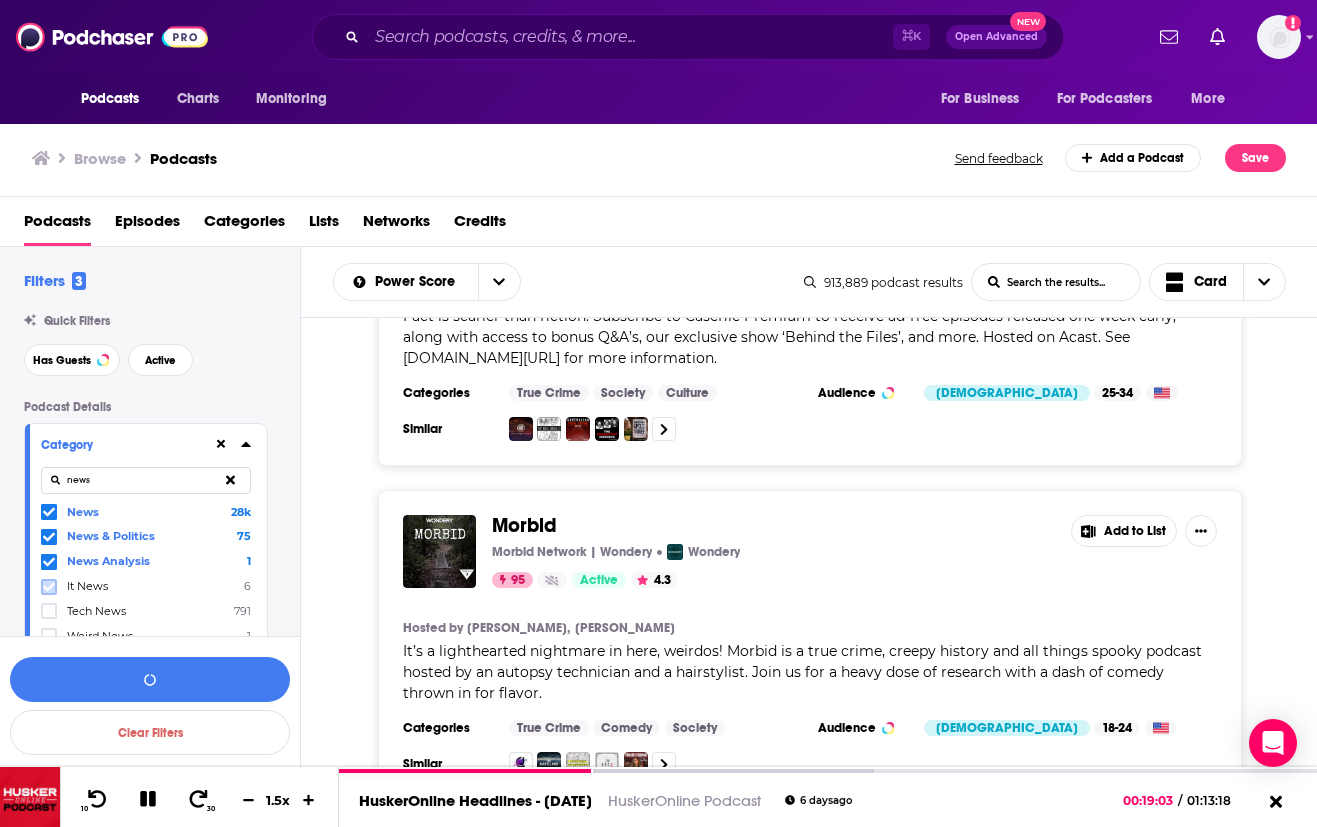 click 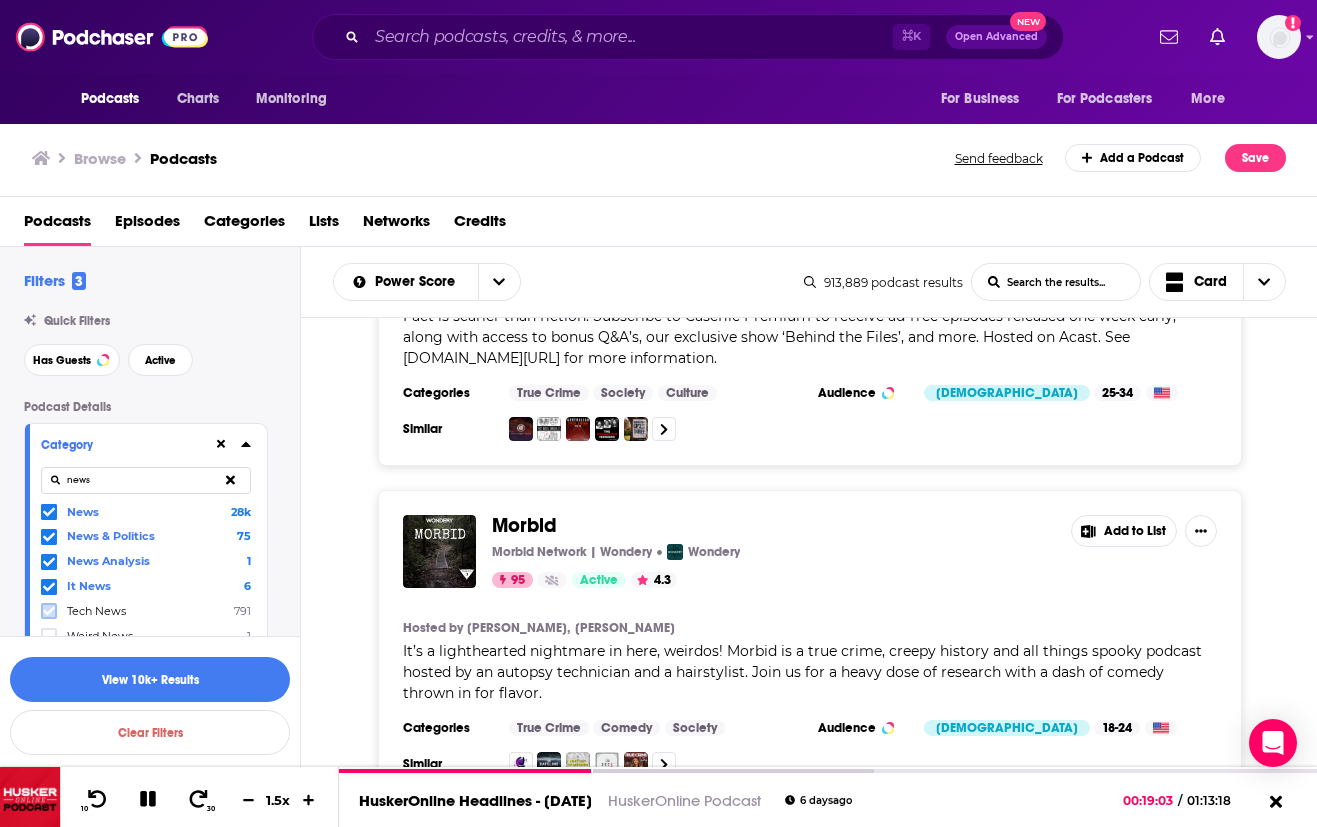 click 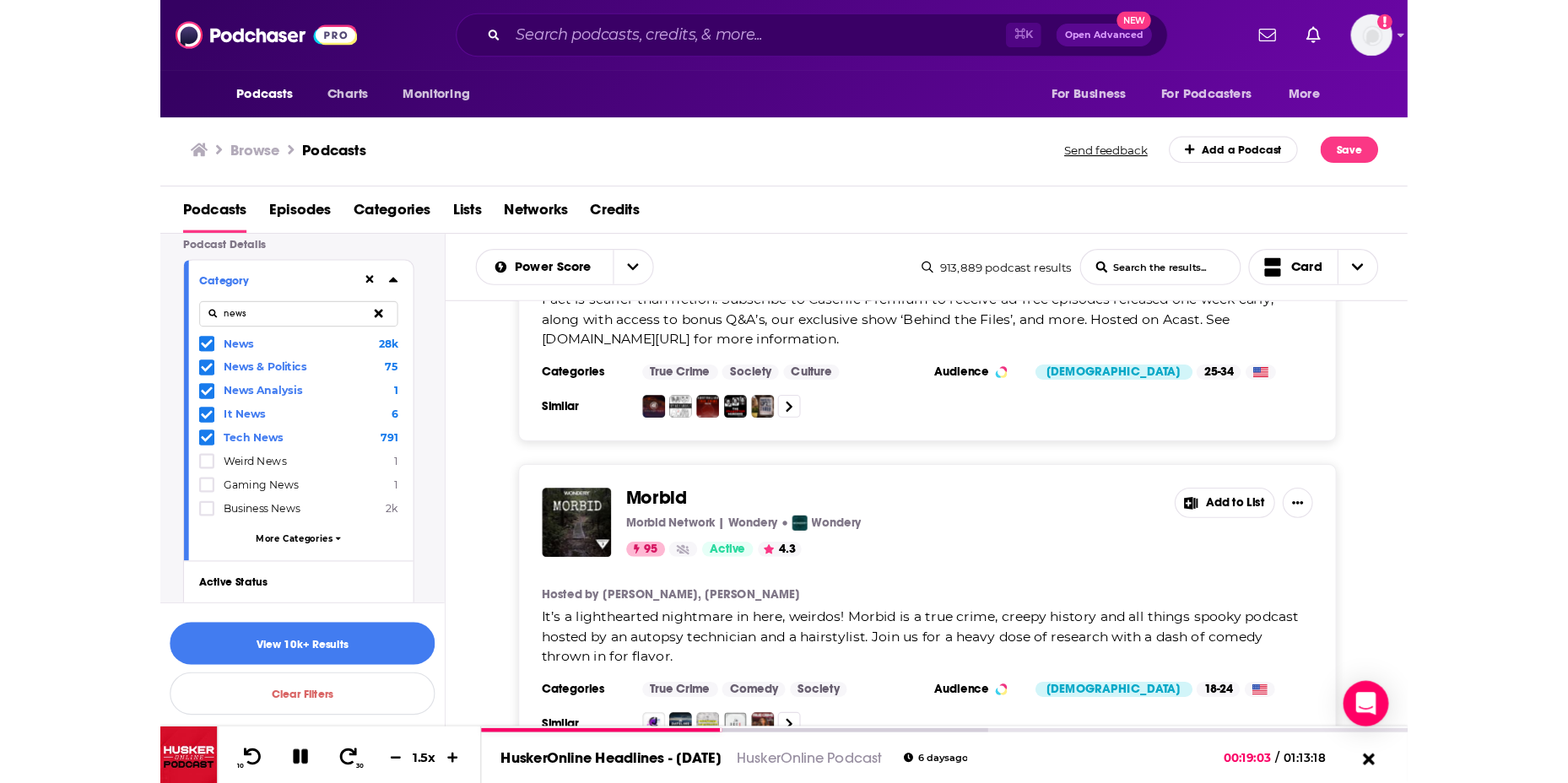 scroll, scrollTop: 127, scrollLeft: 0, axis: vertical 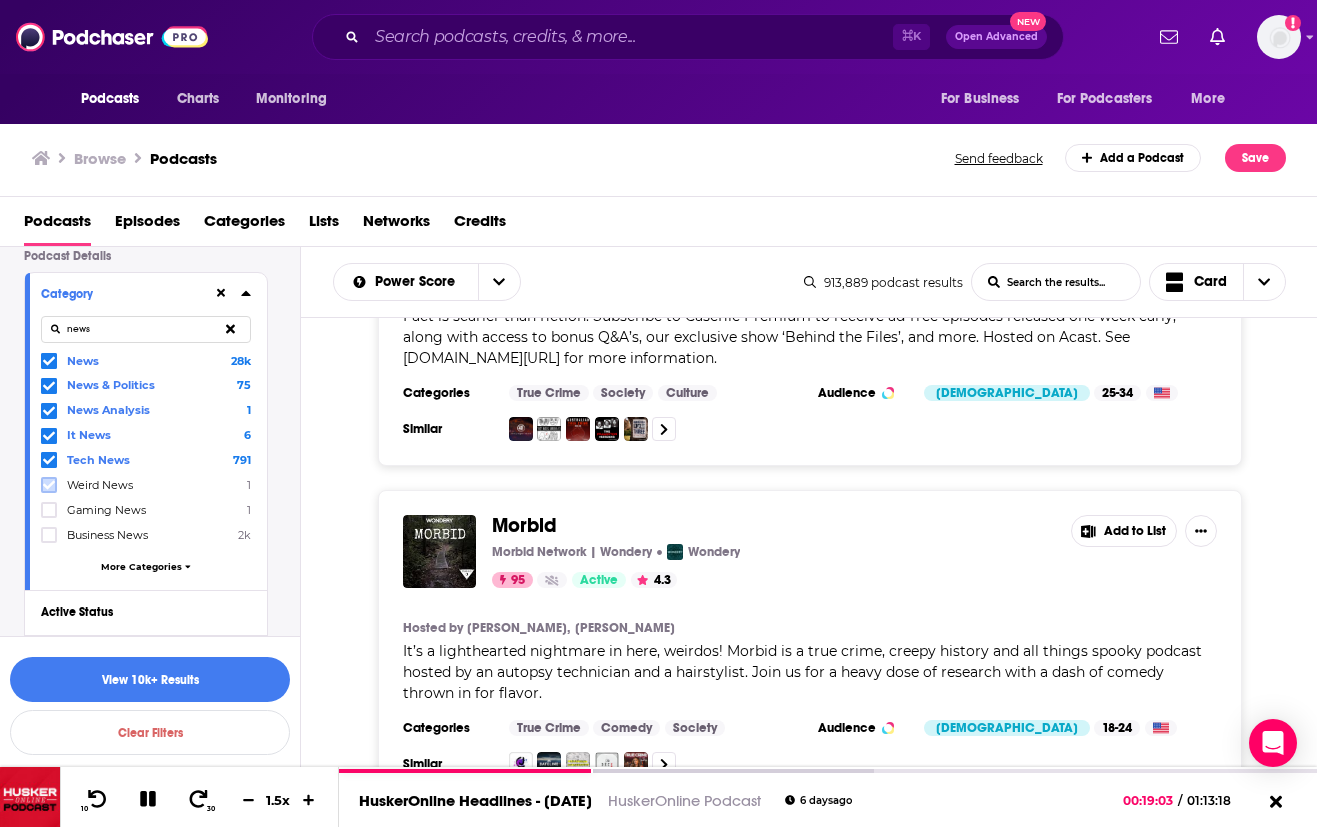 click 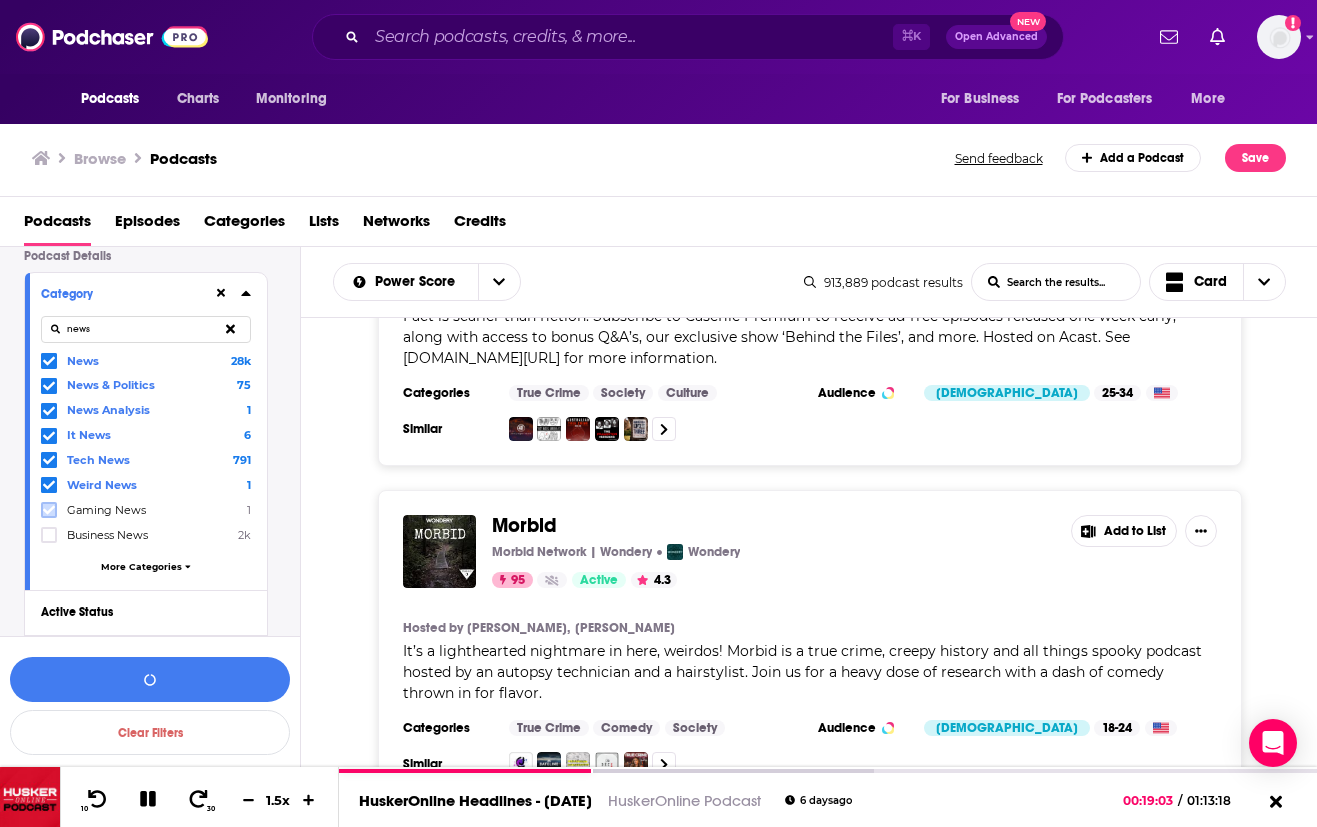 click 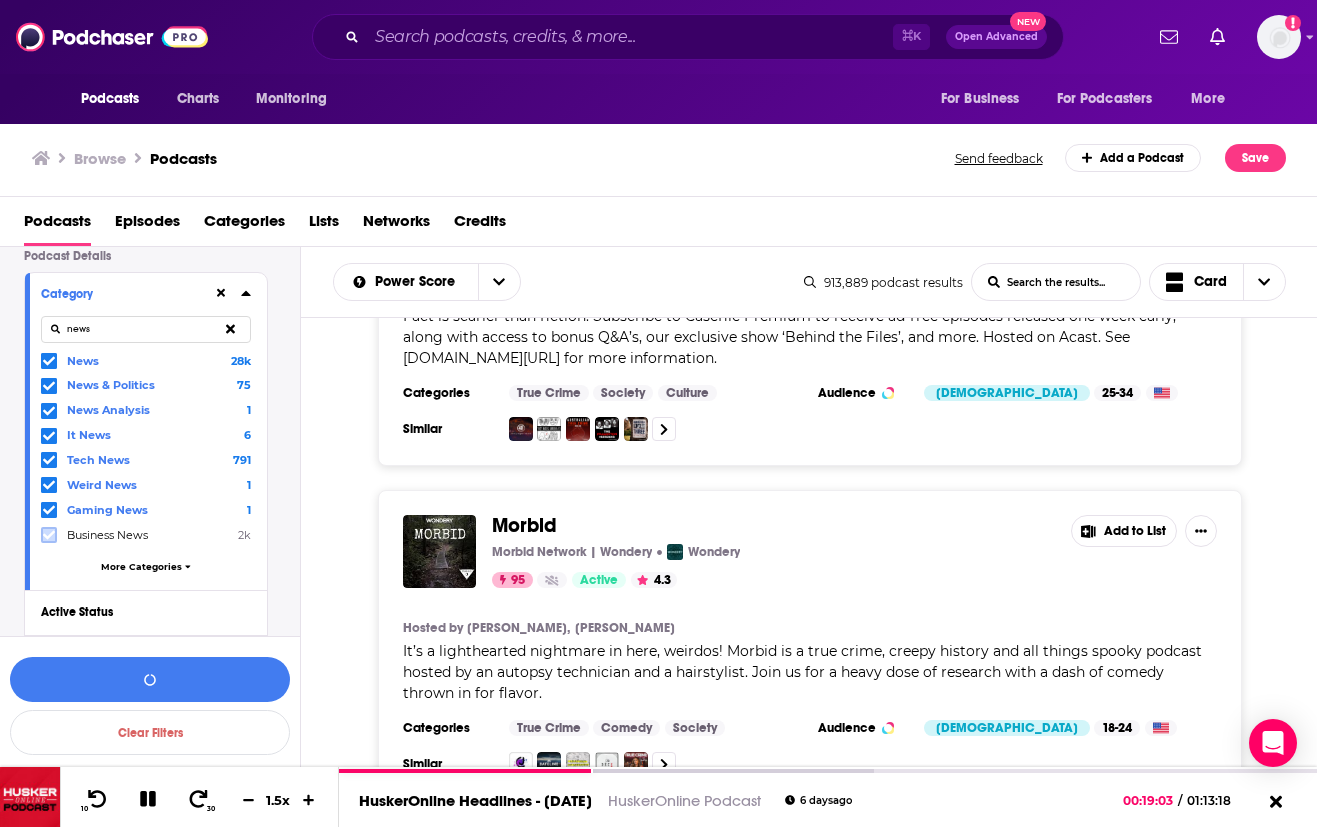 click 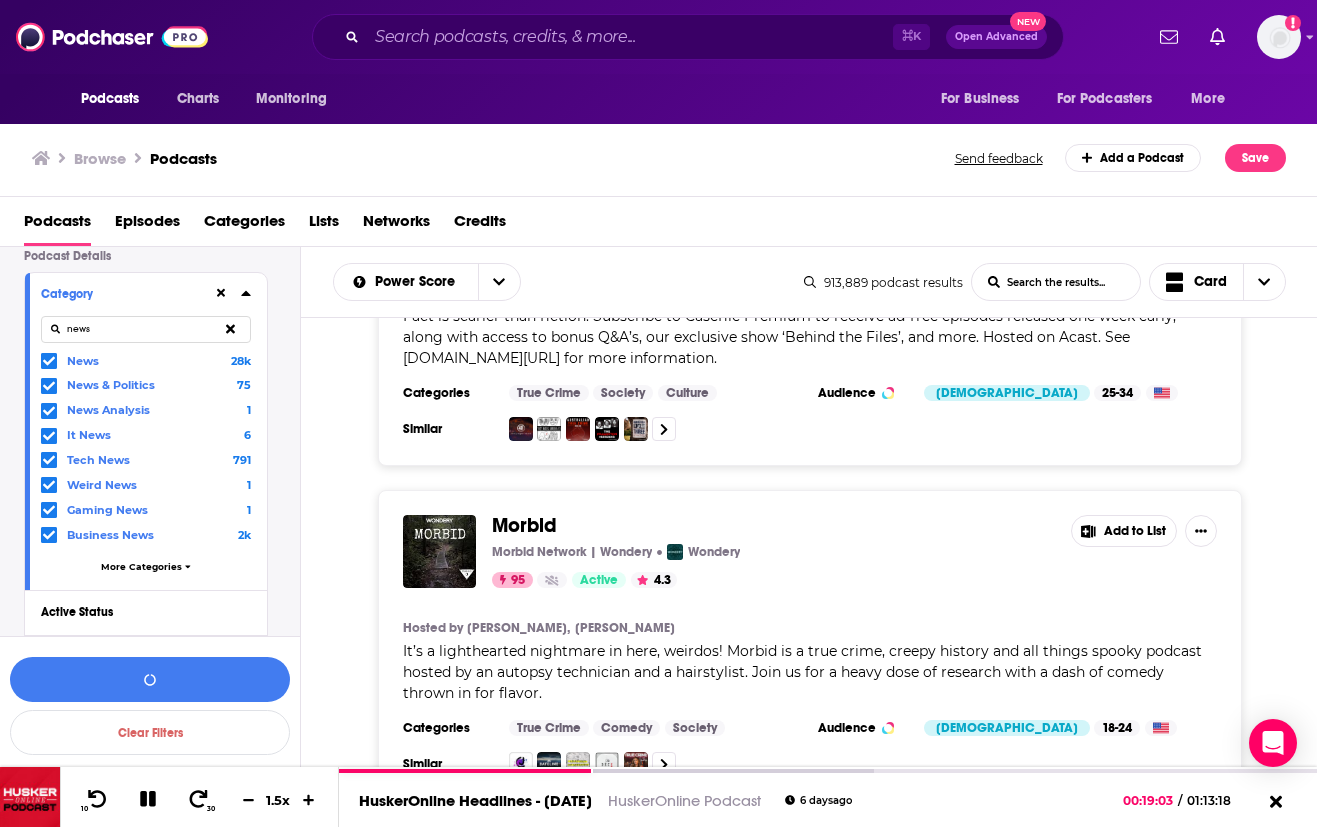 click on "More Categories" at bounding box center [141, 566] 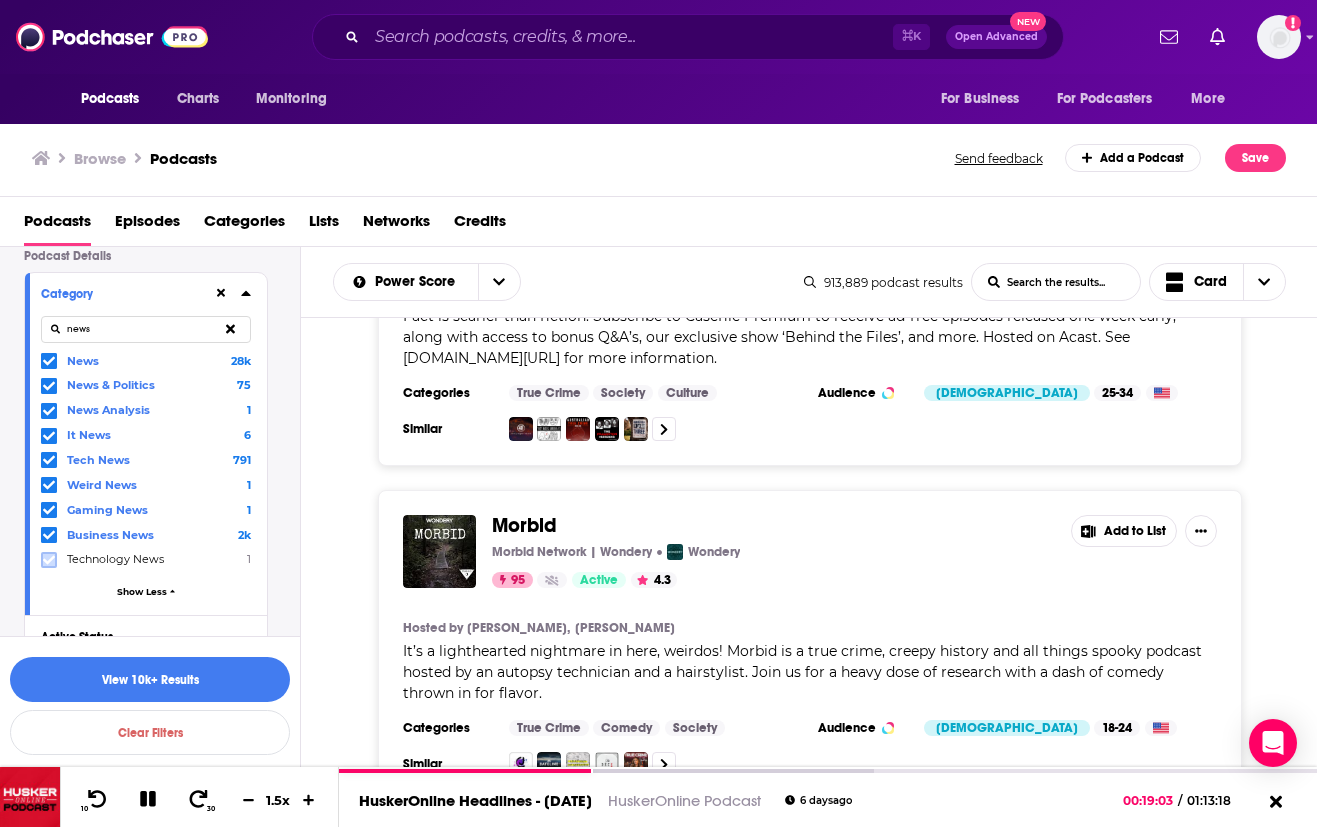 click 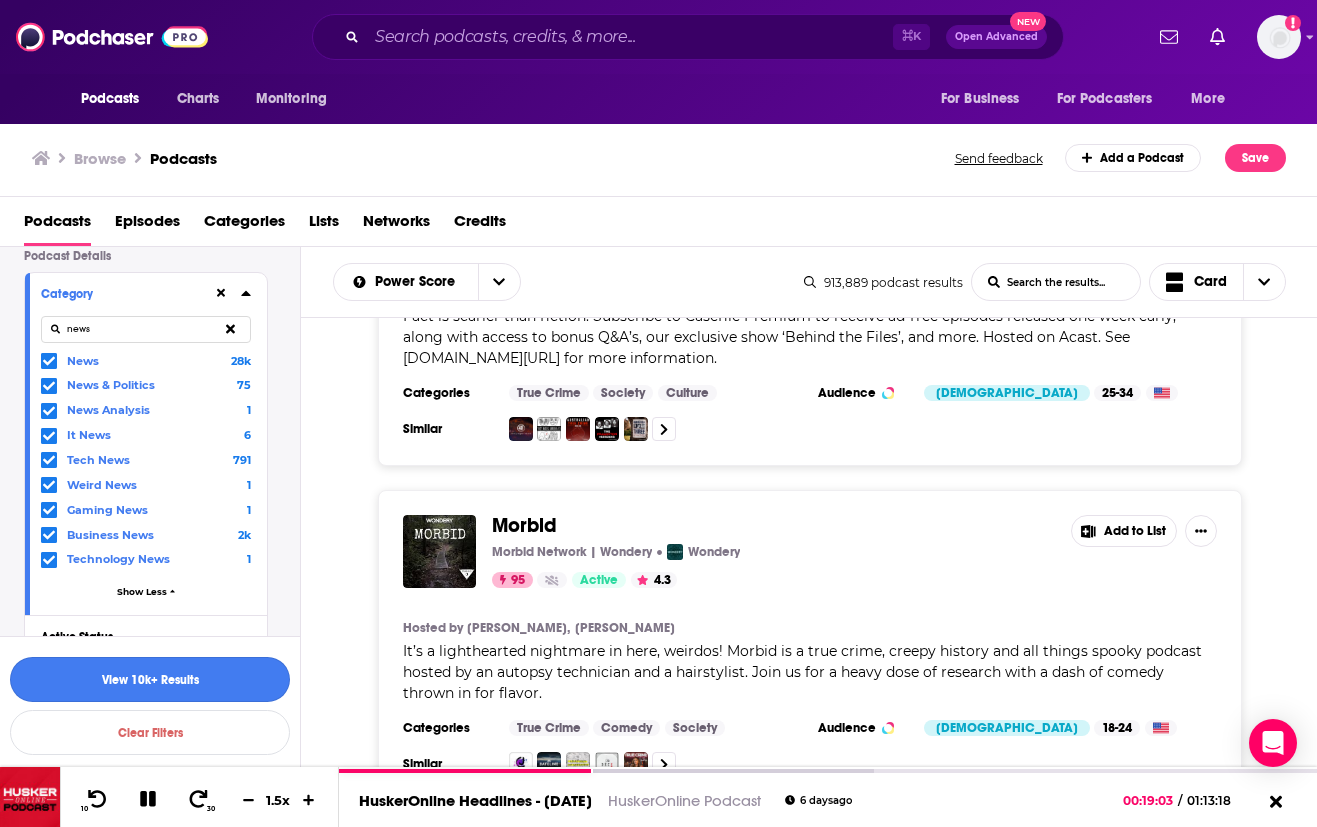 click on "View 10k+ Results" at bounding box center (150, 679) 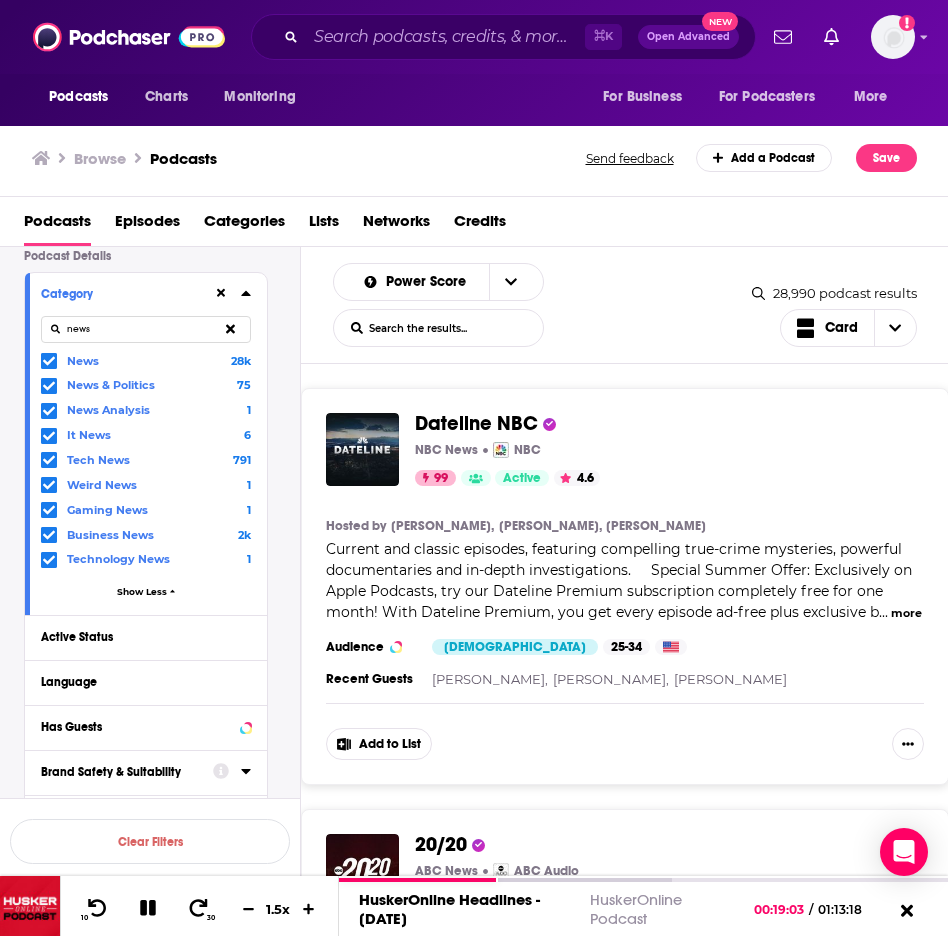 scroll, scrollTop: 0, scrollLeft: 0, axis: both 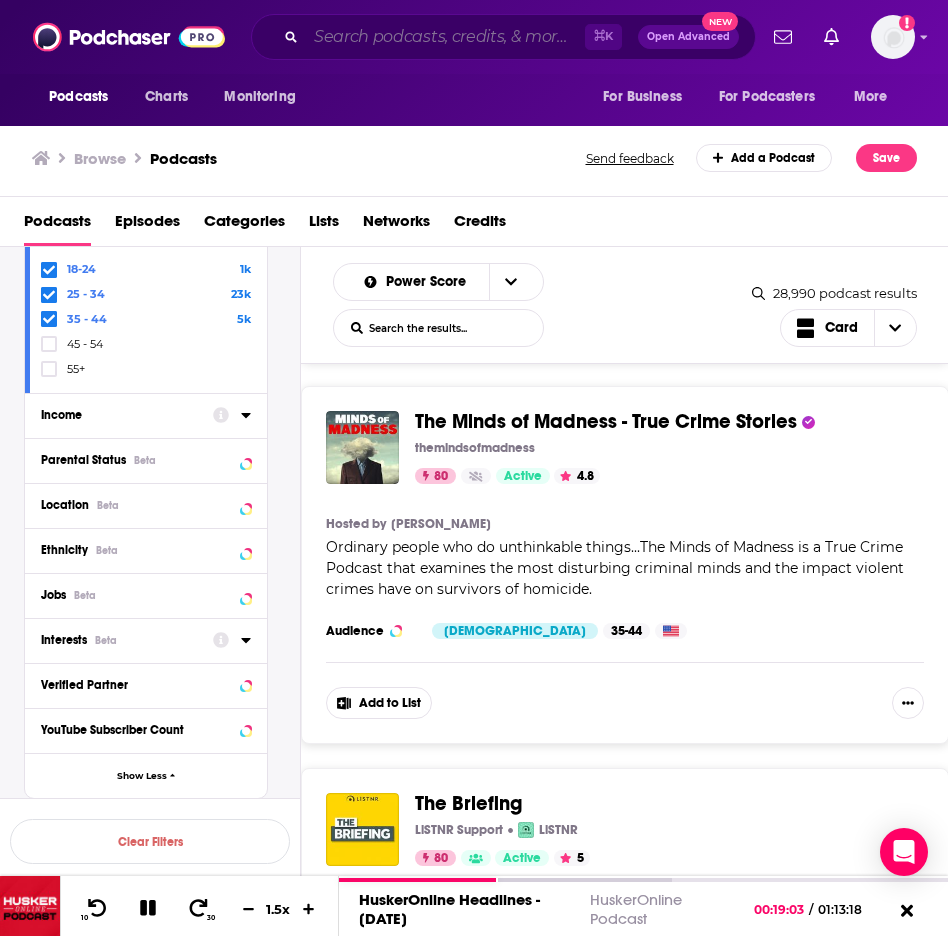 click at bounding box center (445, 37) 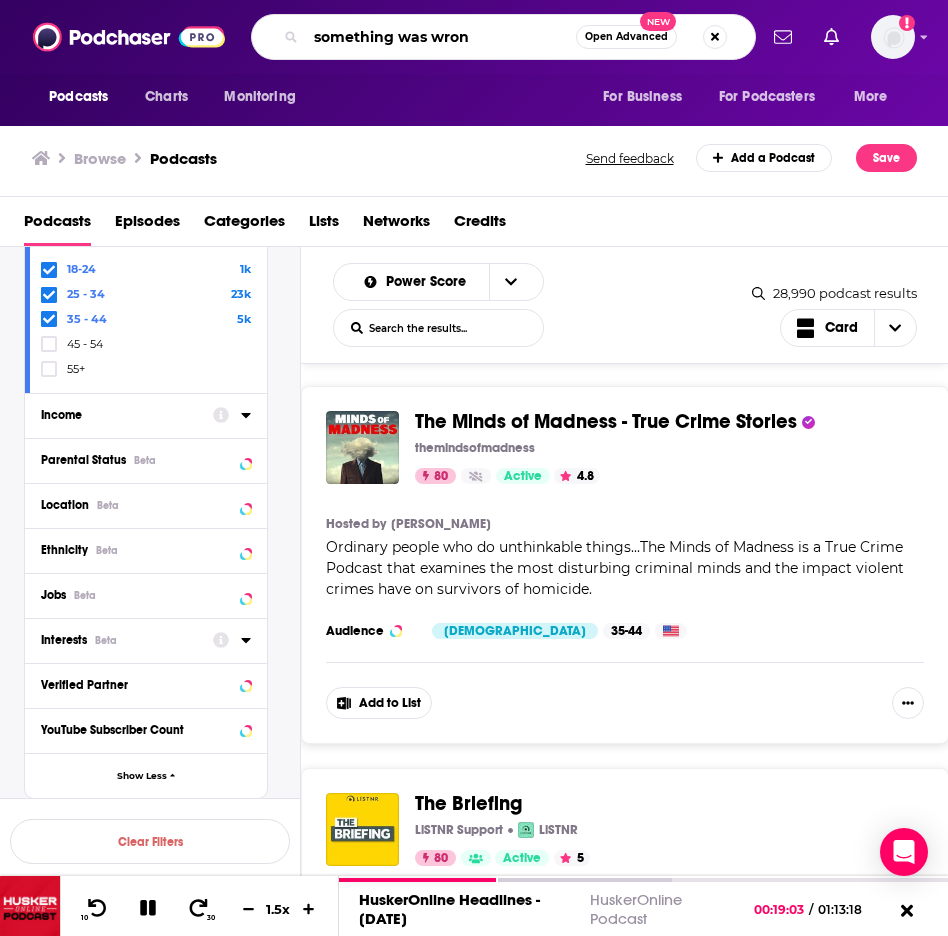 type on "something was wrong" 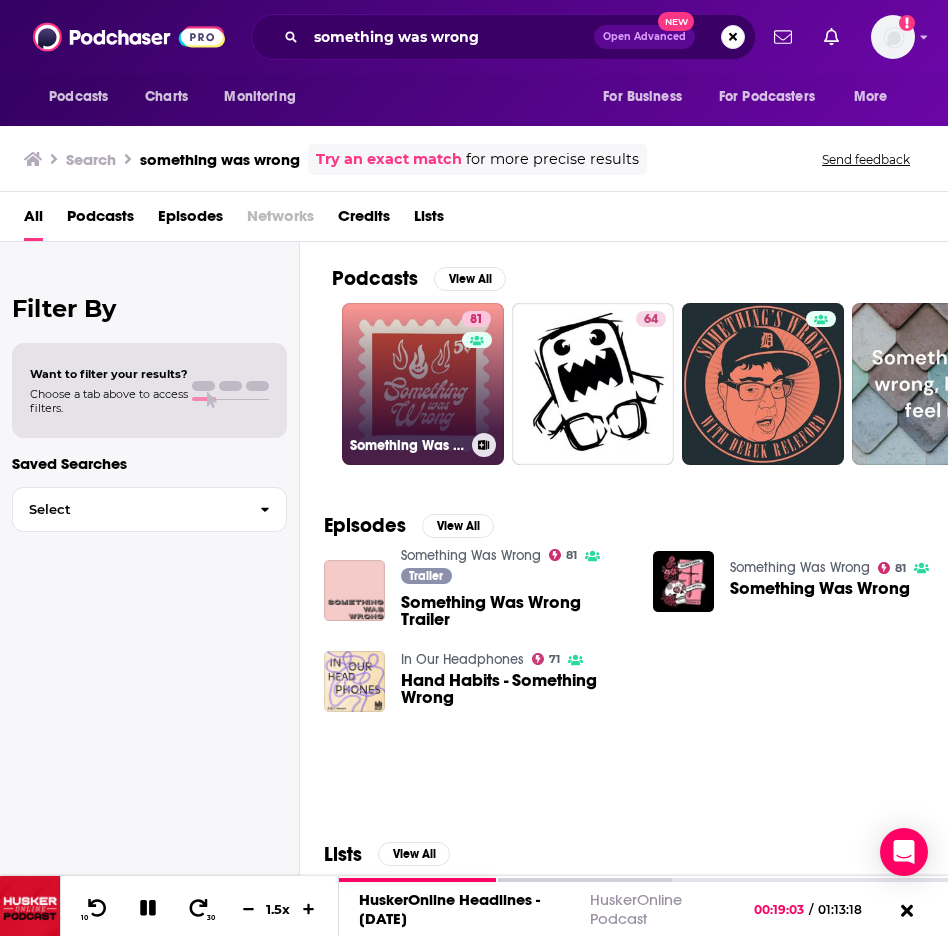 click on "81 Something Was Wrong" at bounding box center (423, 384) 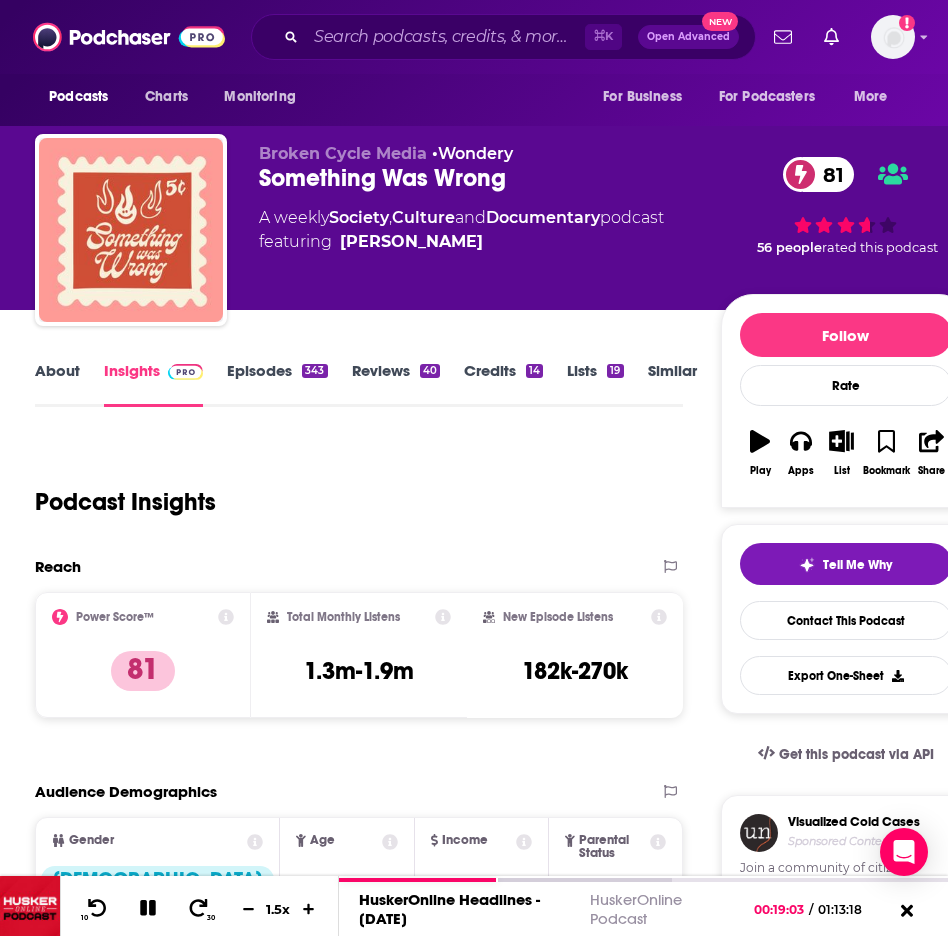 scroll, scrollTop: 0, scrollLeft: 0, axis: both 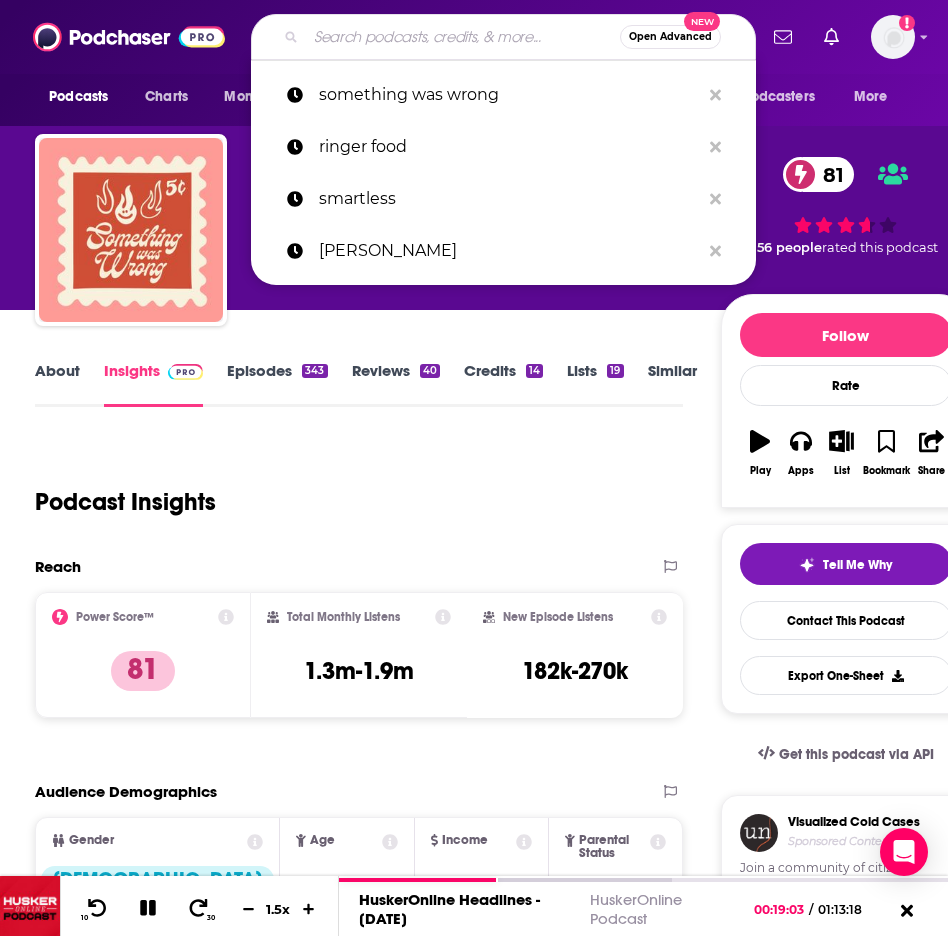 click at bounding box center [463, 37] 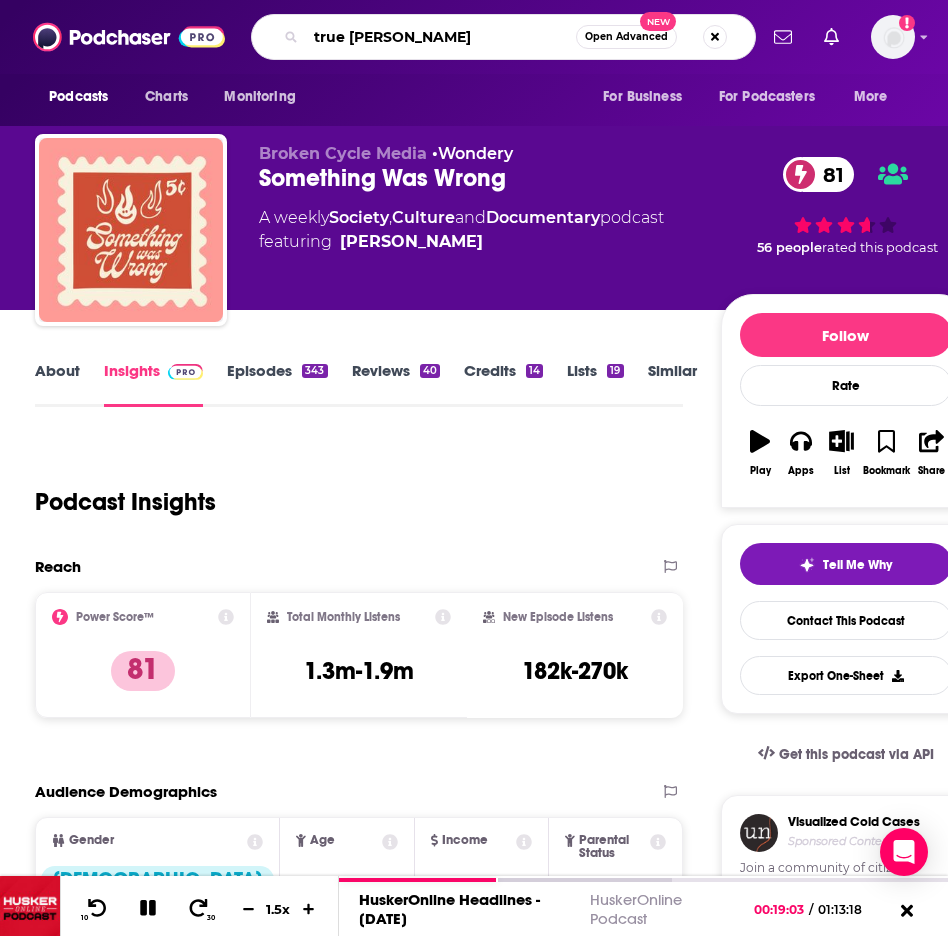 type on "true crime" 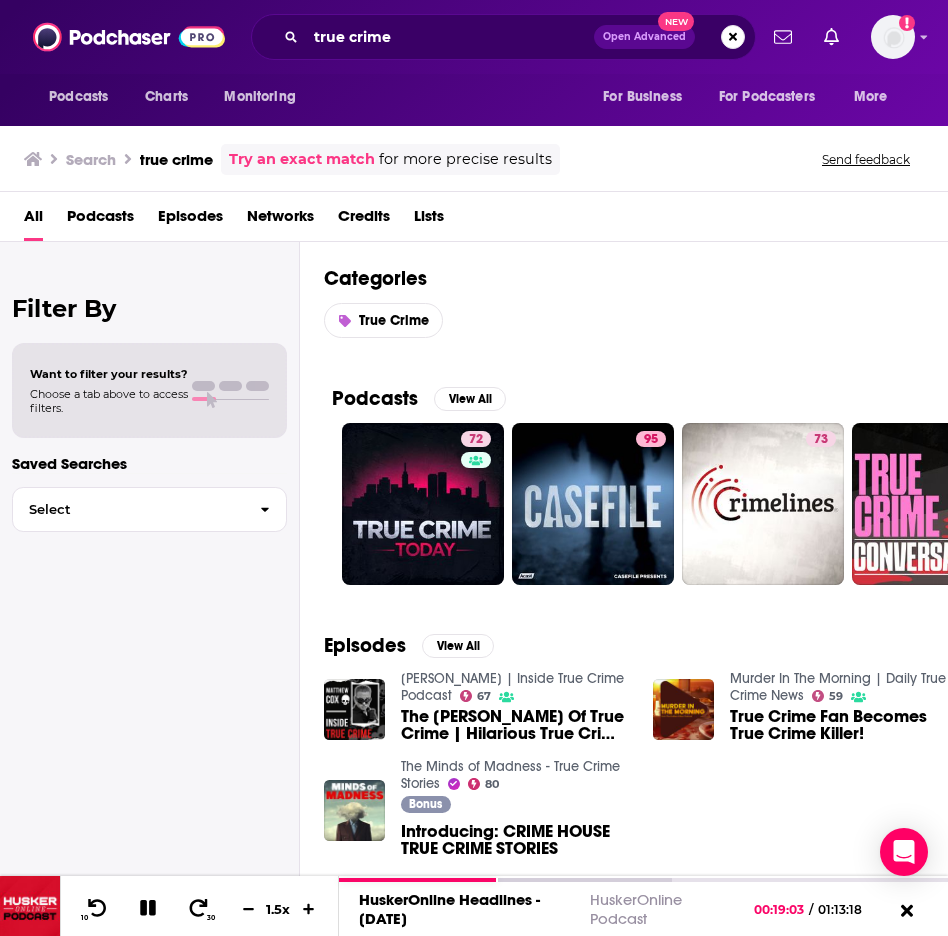 click on "Podcasts" at bounding box center (100, 220) 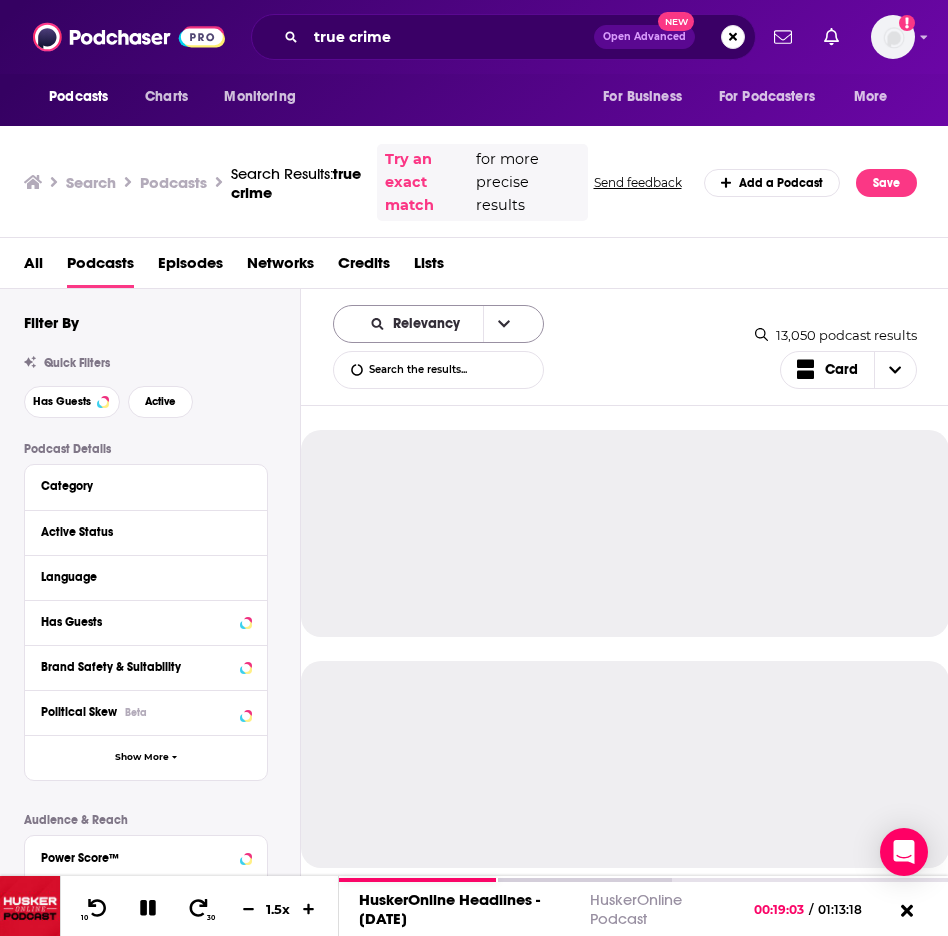 click at bounding box center (504, 324) 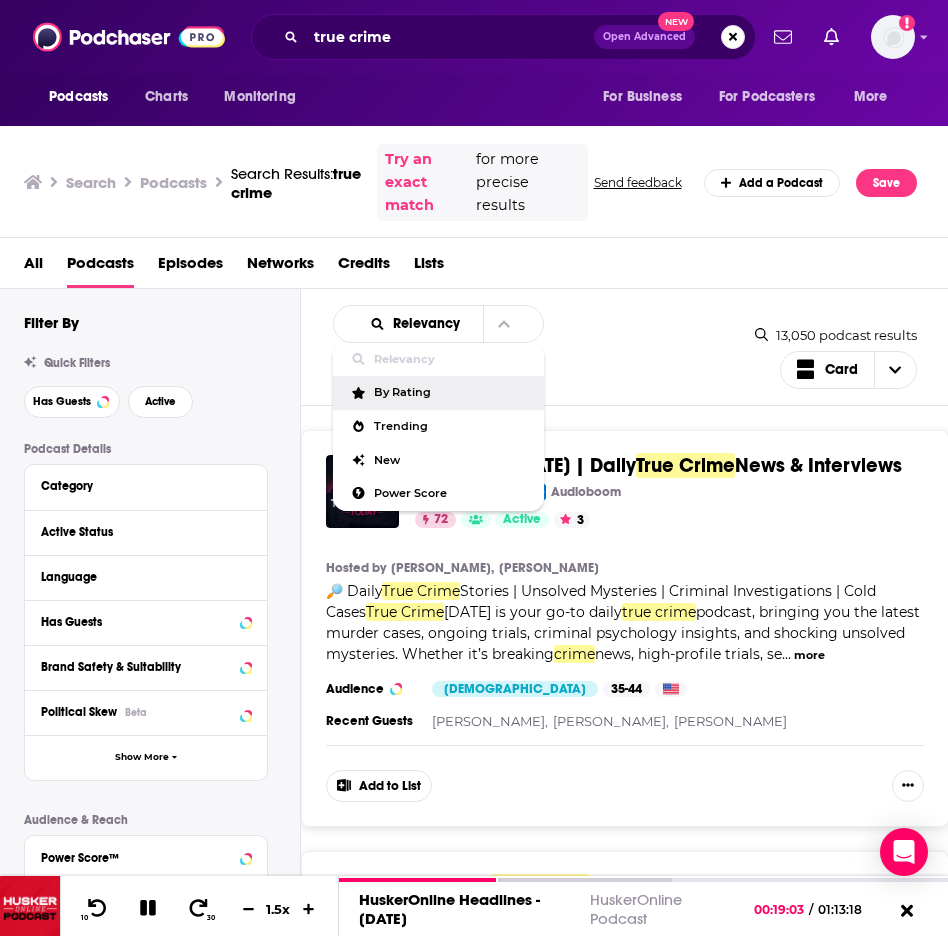 click on "By Rating" at bounding box center [438, 393] 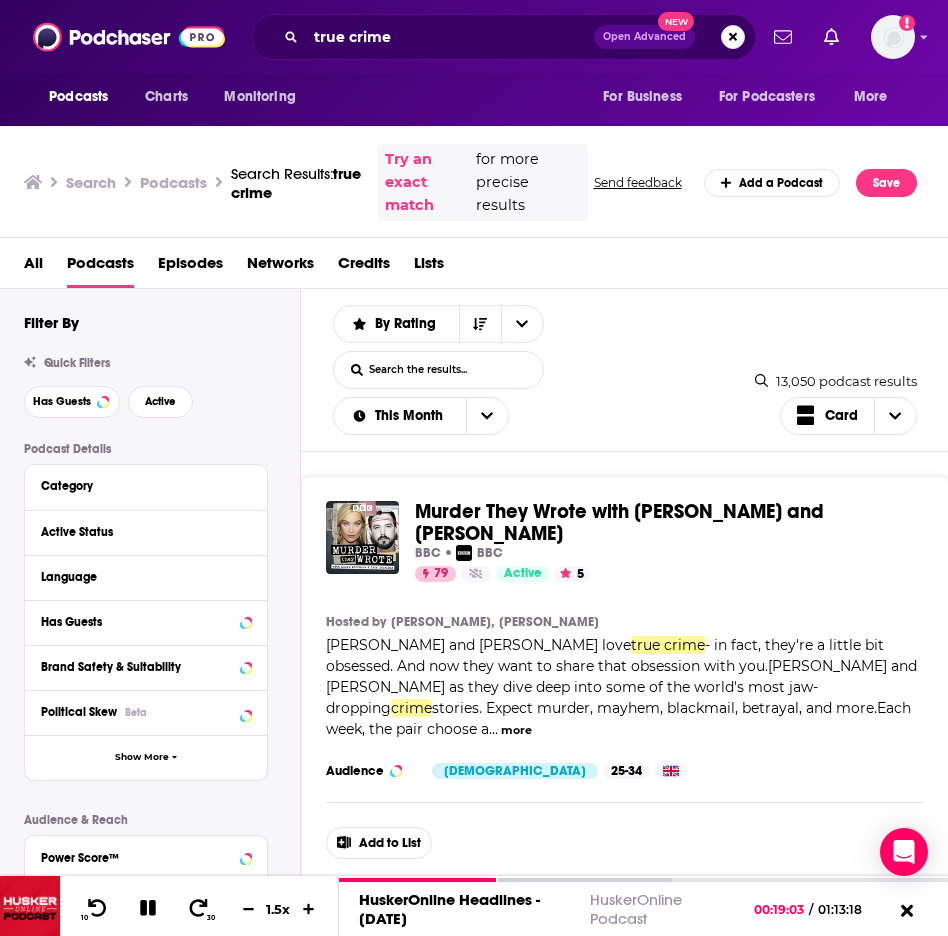 scroll, scrollTop: 0, scrollLeft: 0, axis: both 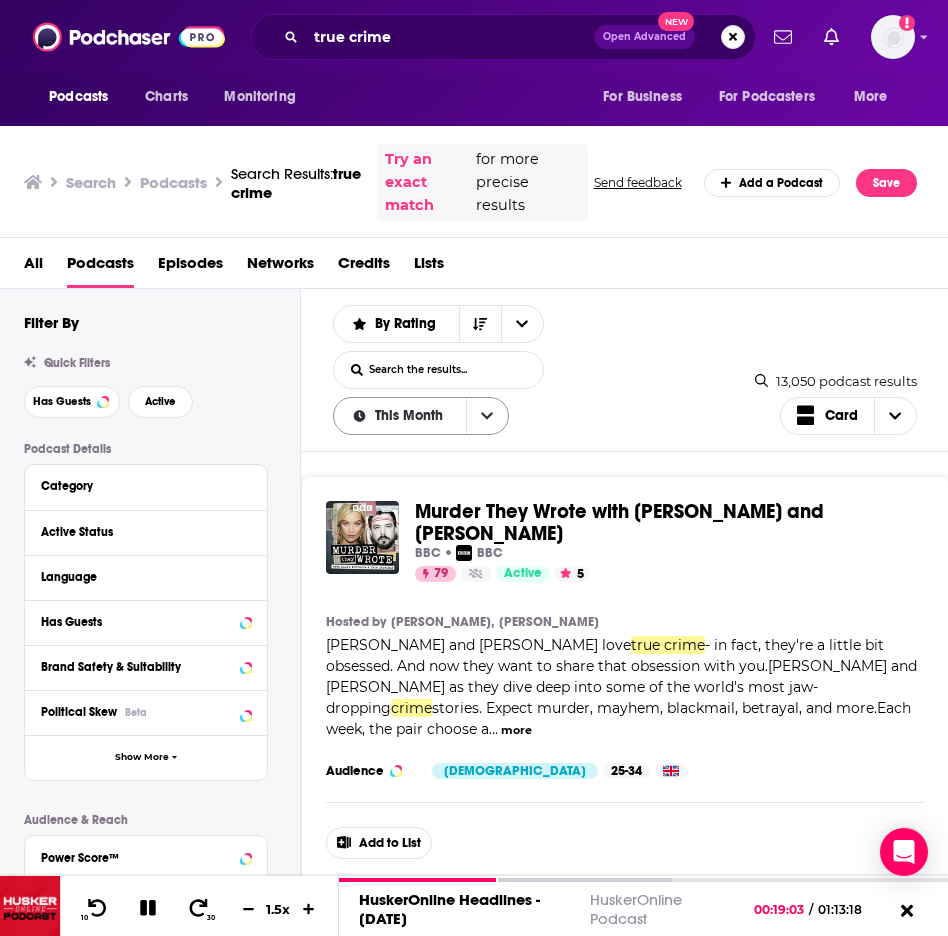 click at bounding box center [487, 416] 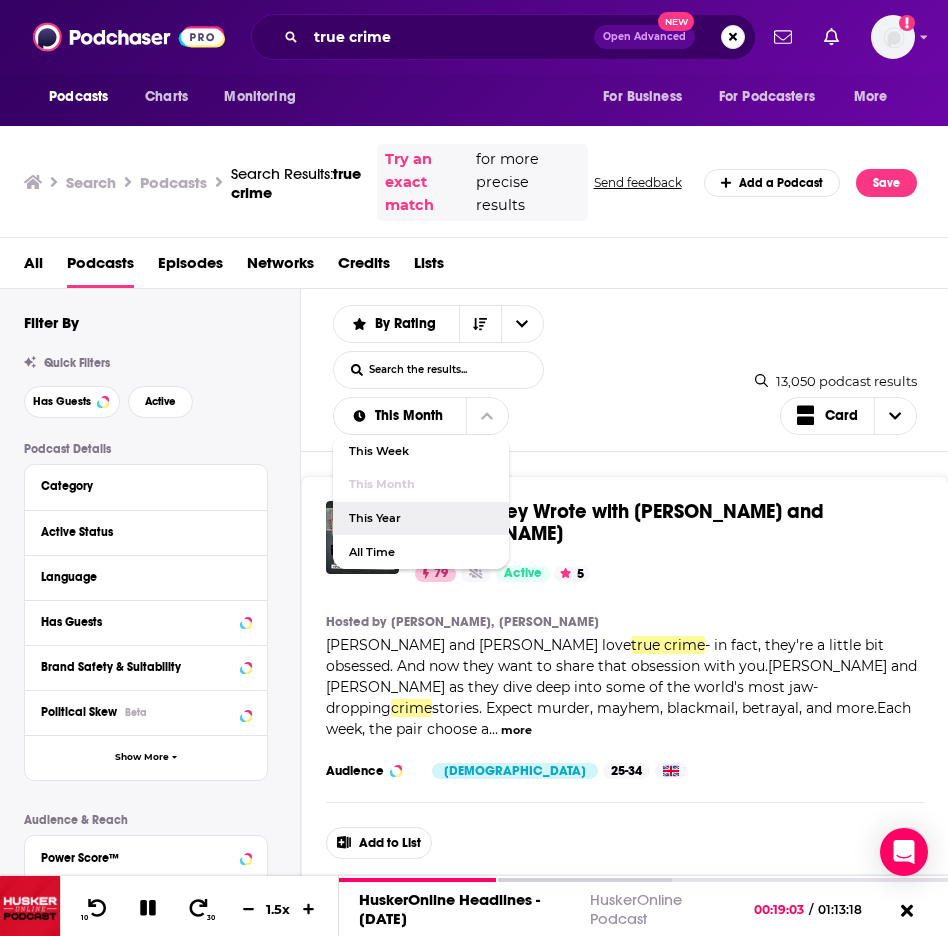 click on "This Year" at bounding box center (421, 518) 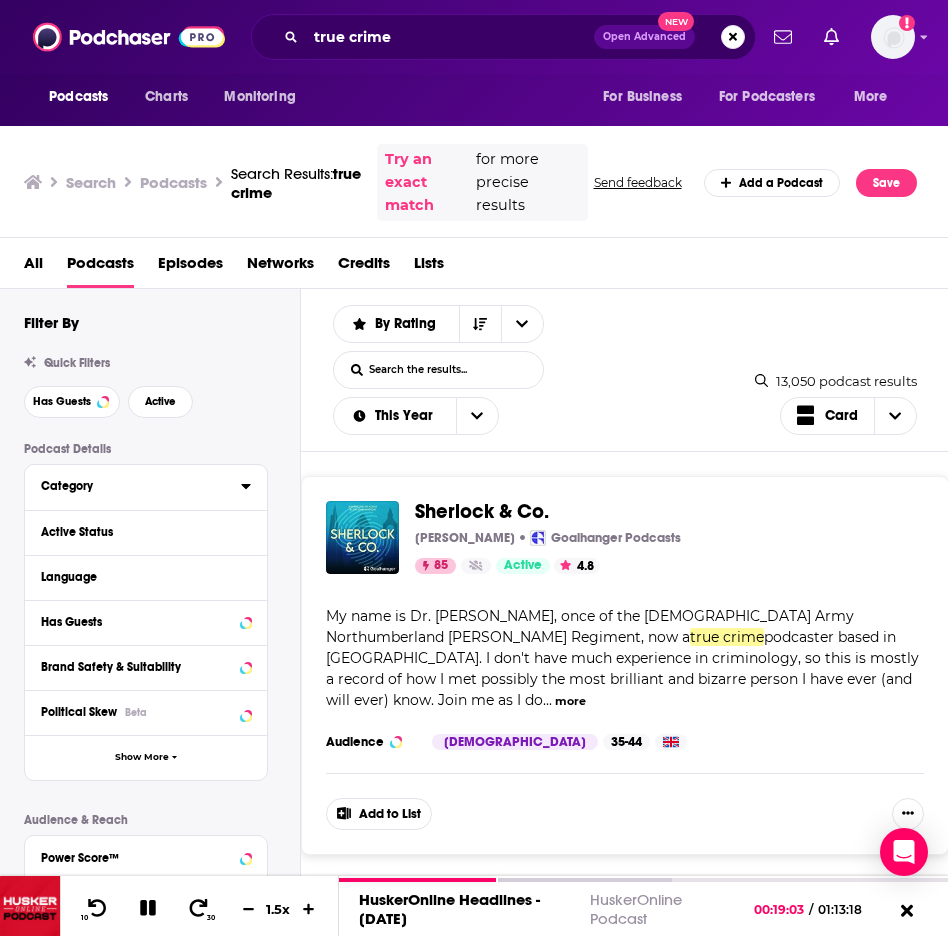 click on "Category" at bounding box center [141, 485] 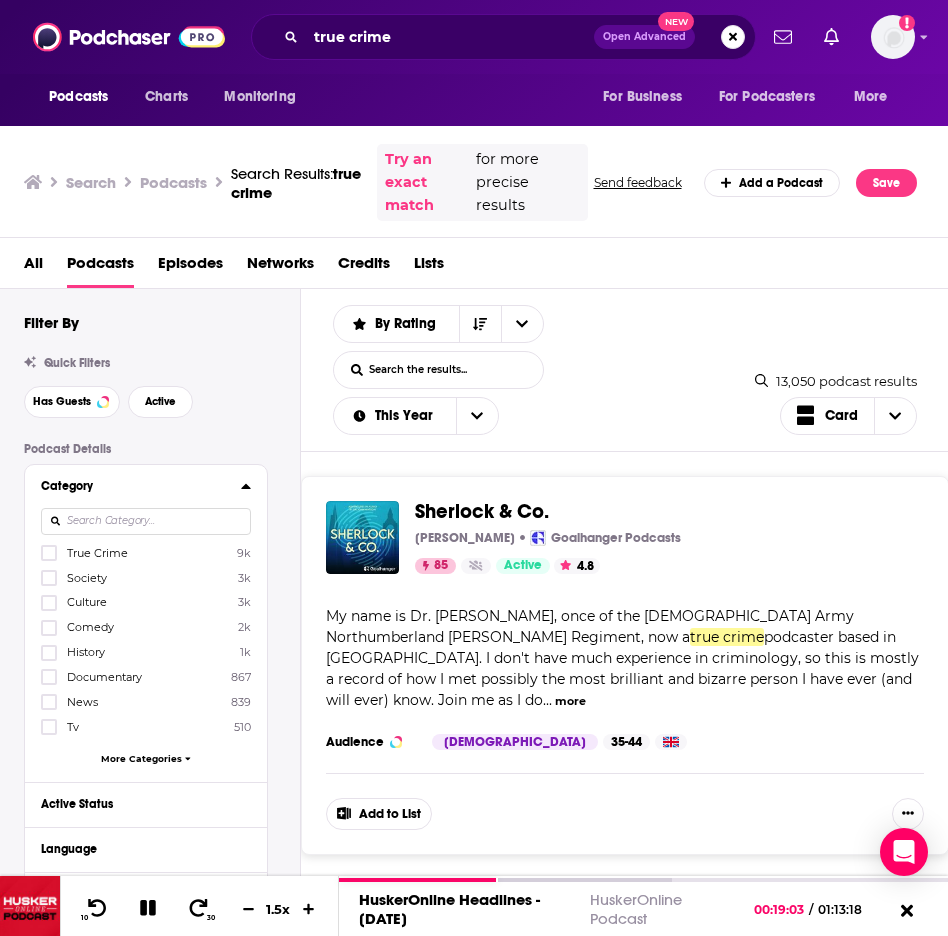 click on "True Crime" at bounding box center (97, 553) 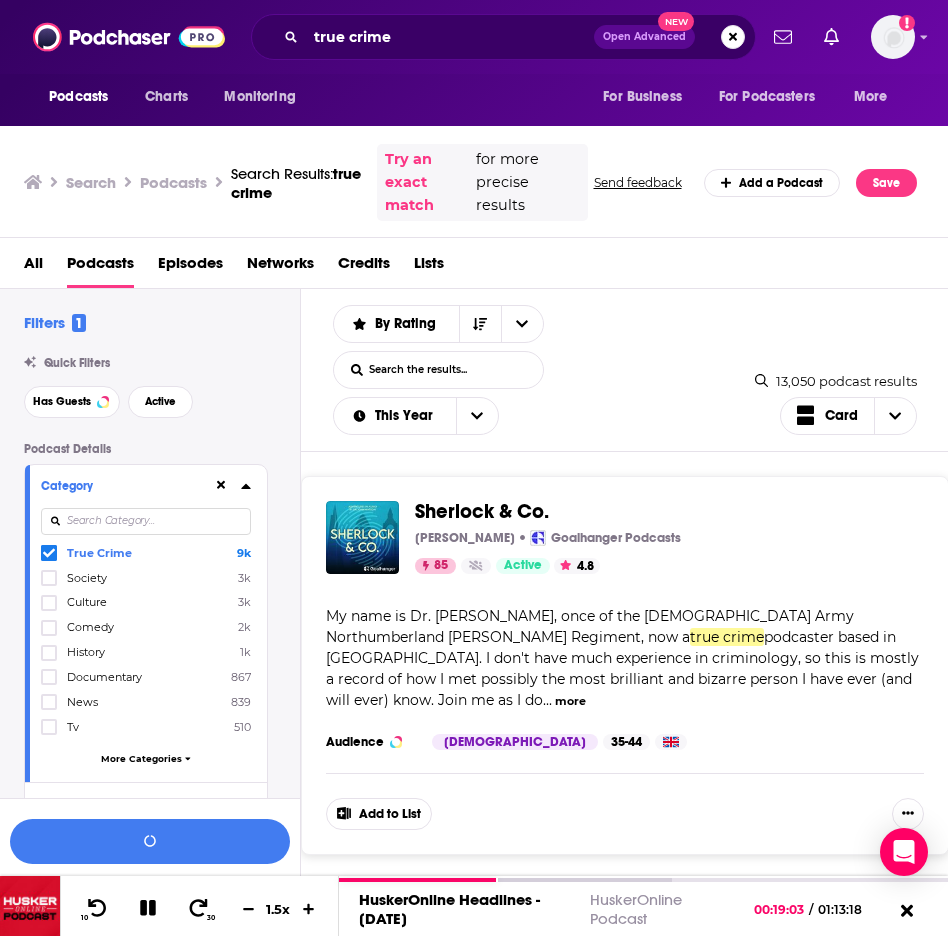 click on "Society 3k" at bounding box center [146, 577] 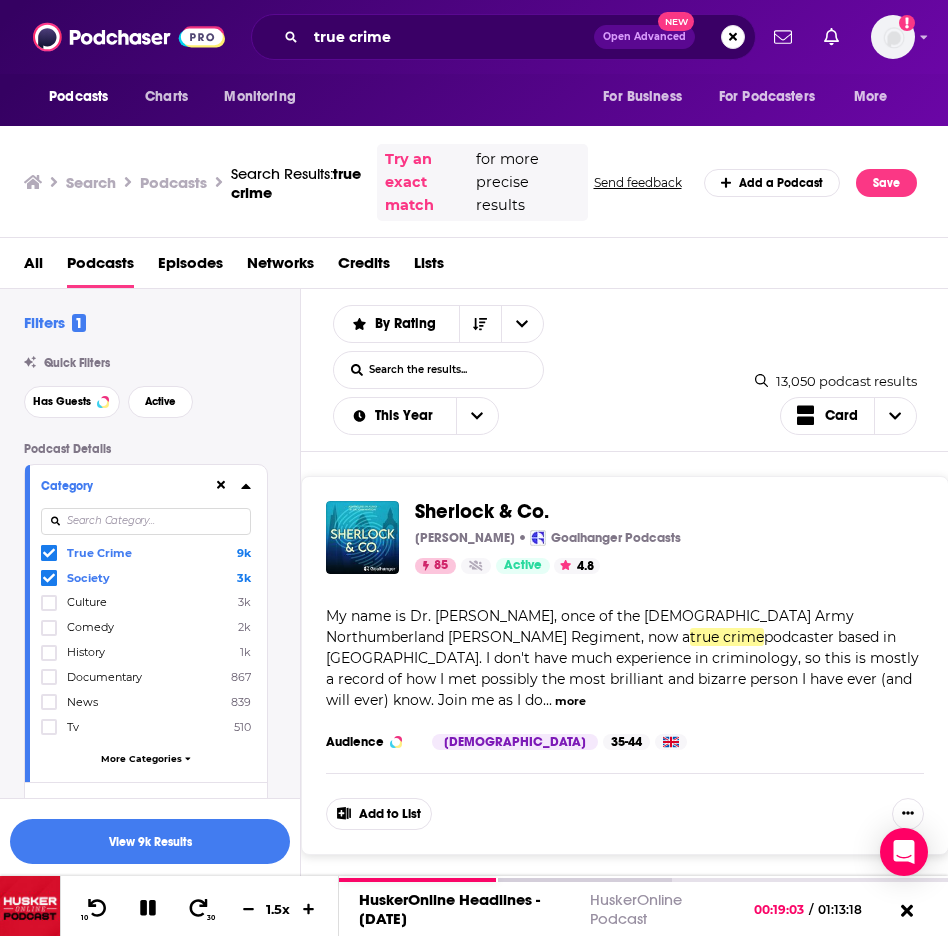 click on "Culture" at bounding box center (87, 602) 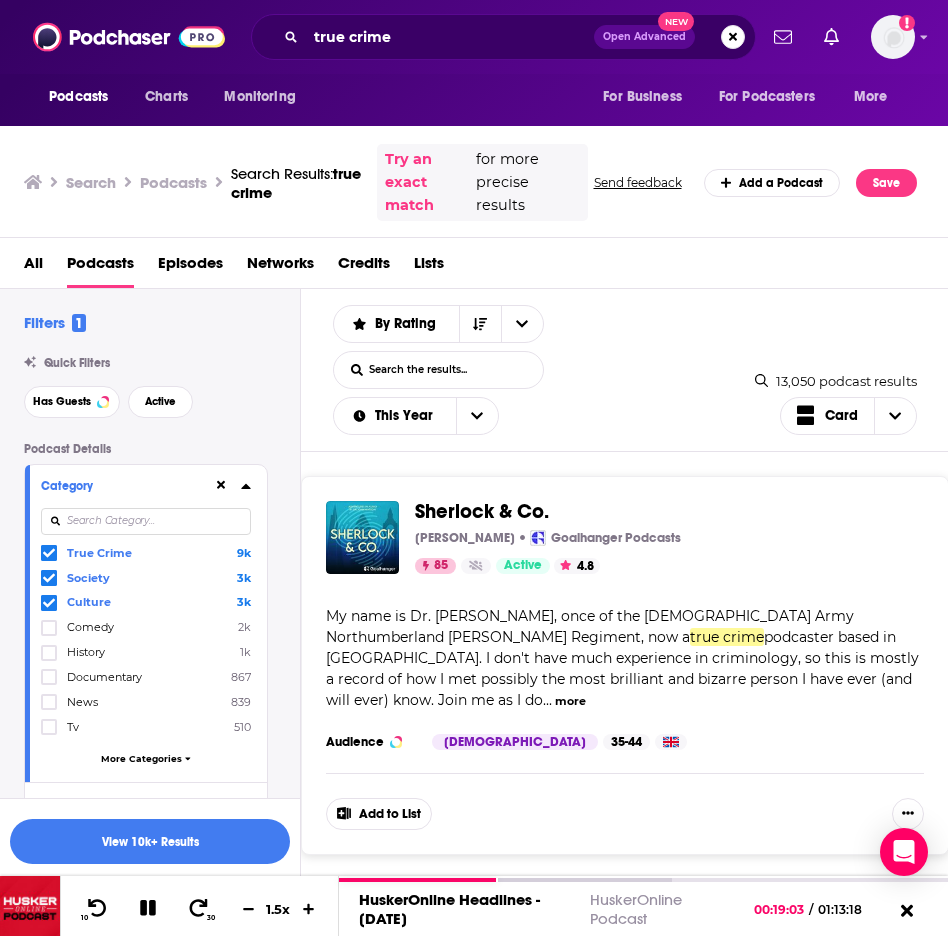 click on "News" at bounding box center [82, 702] 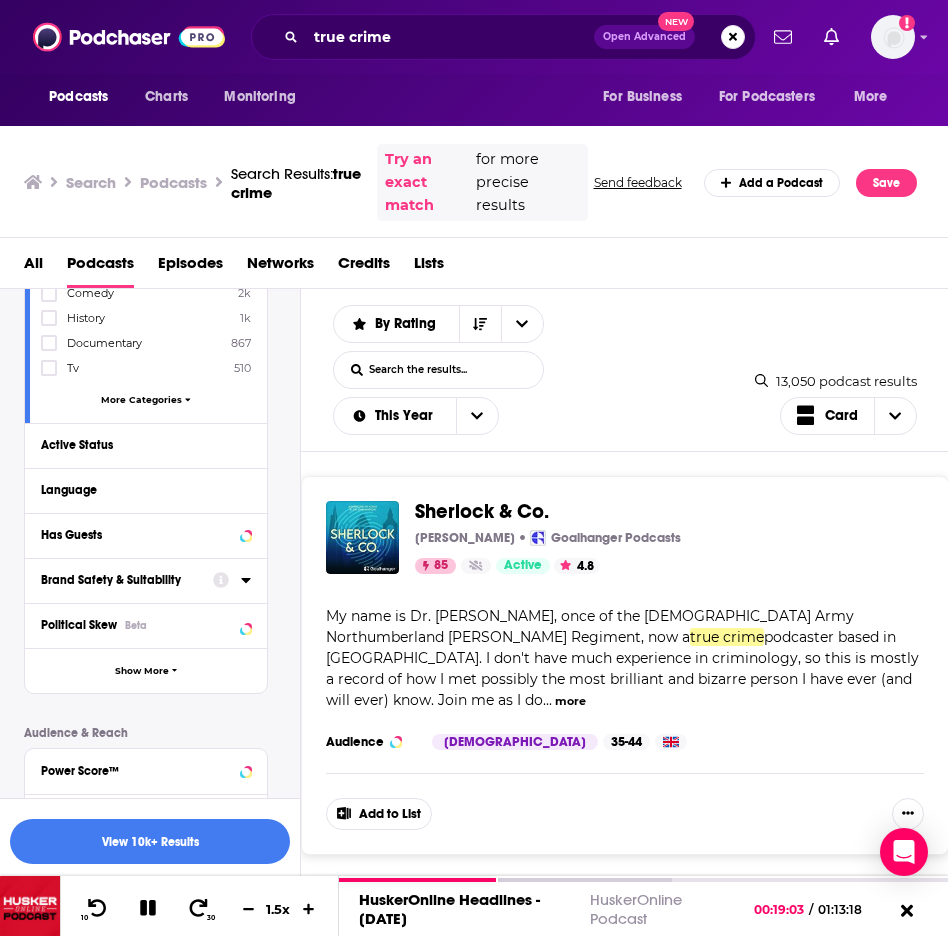 scroll, scrollTop: 362, scrollLeft: 0, axis: vertical 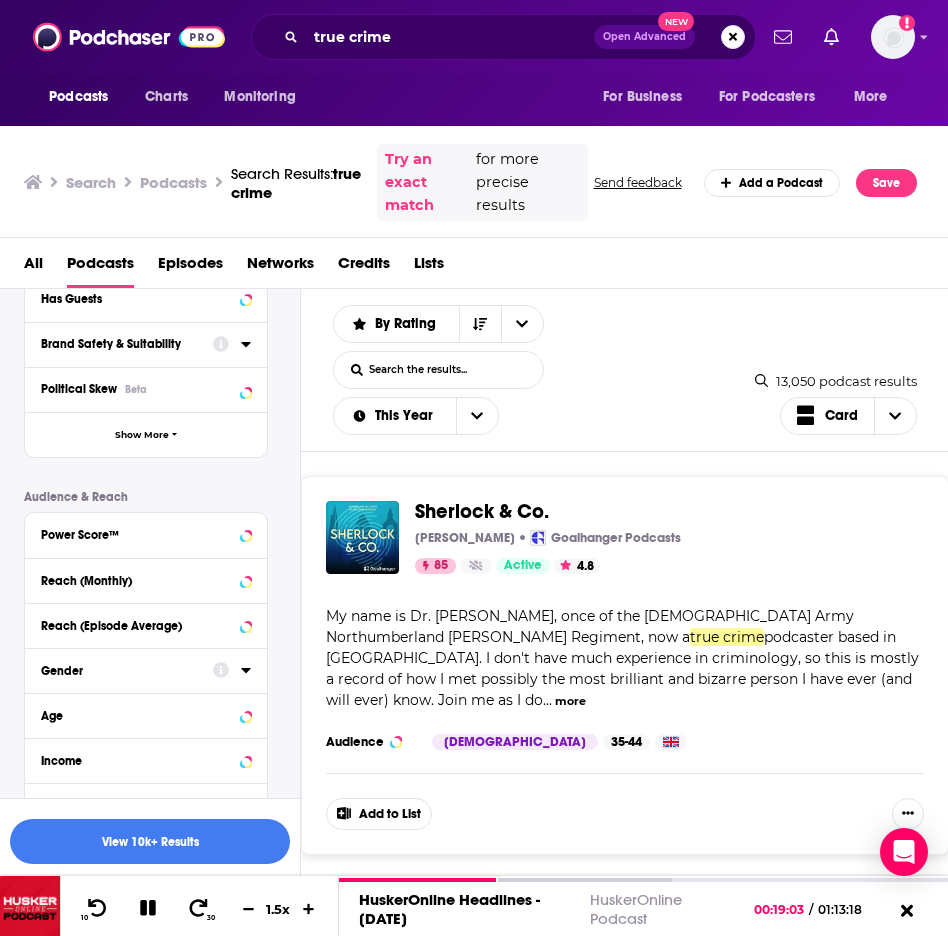 click on "Gender" at bounding box center [120, 671] 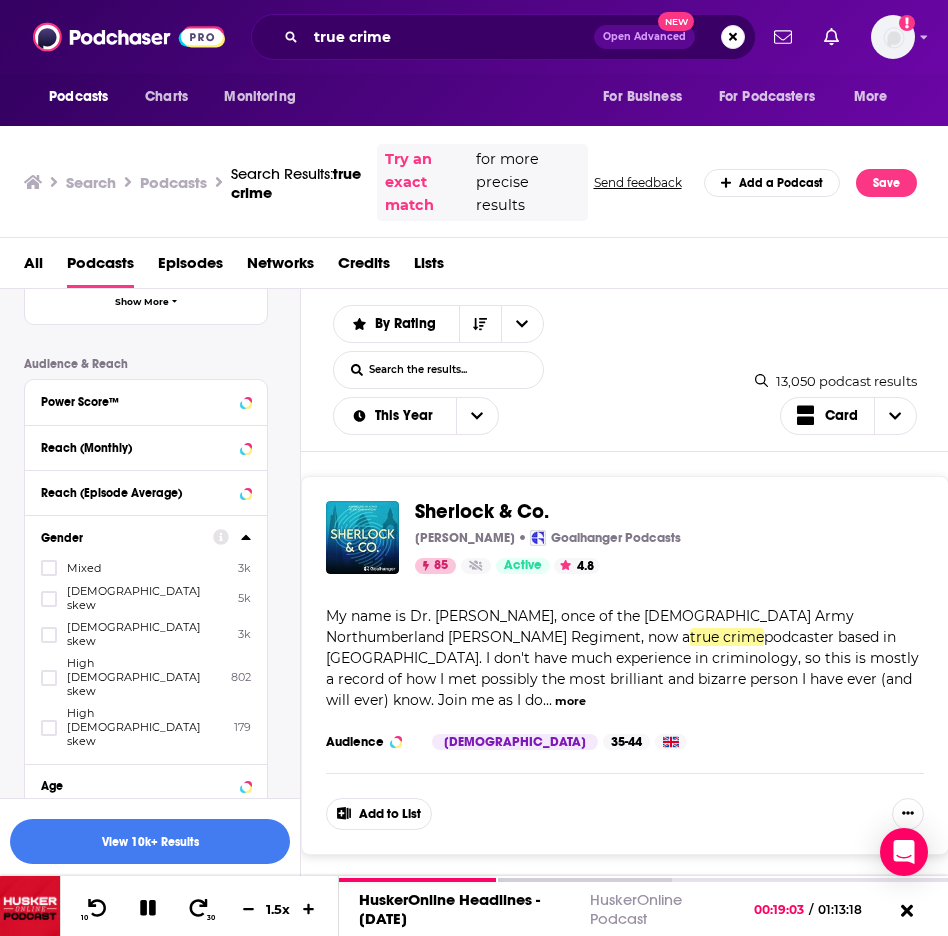scroll, scrollTop: 726, scrollLeft: 0, axis: vertical 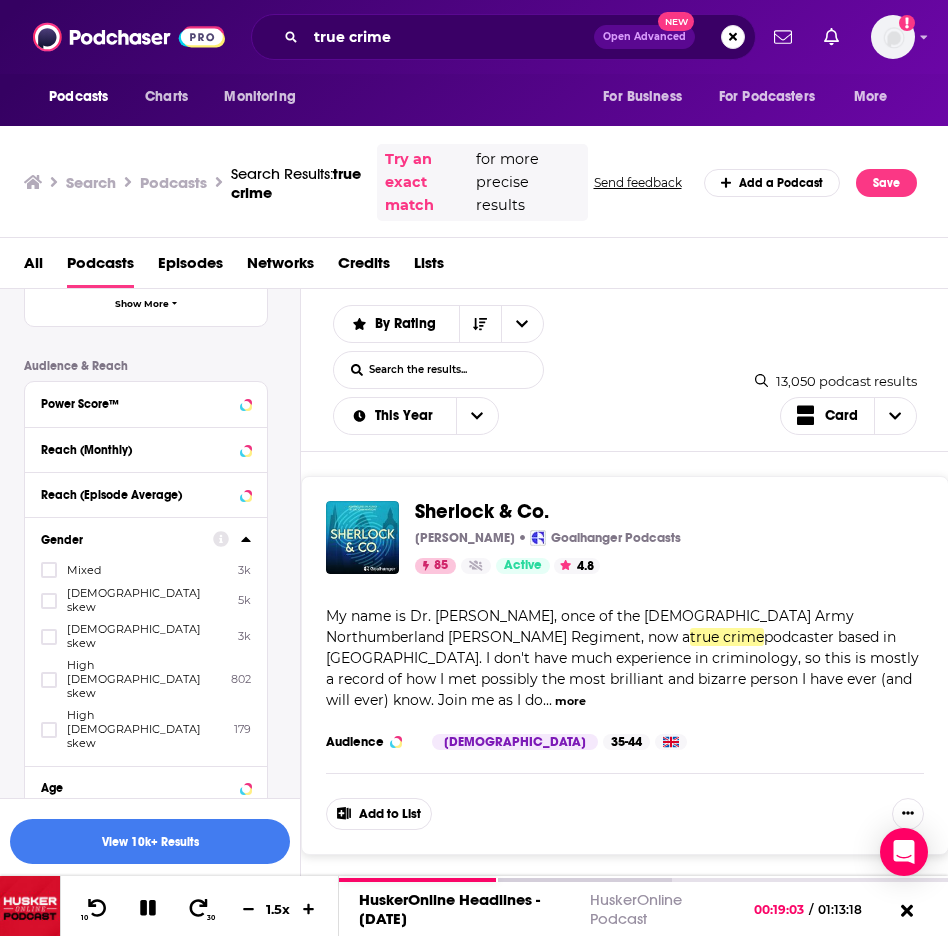 click on "High [DEMOGRAPHIC_DATA] skew" at bounding box center [144, 679] 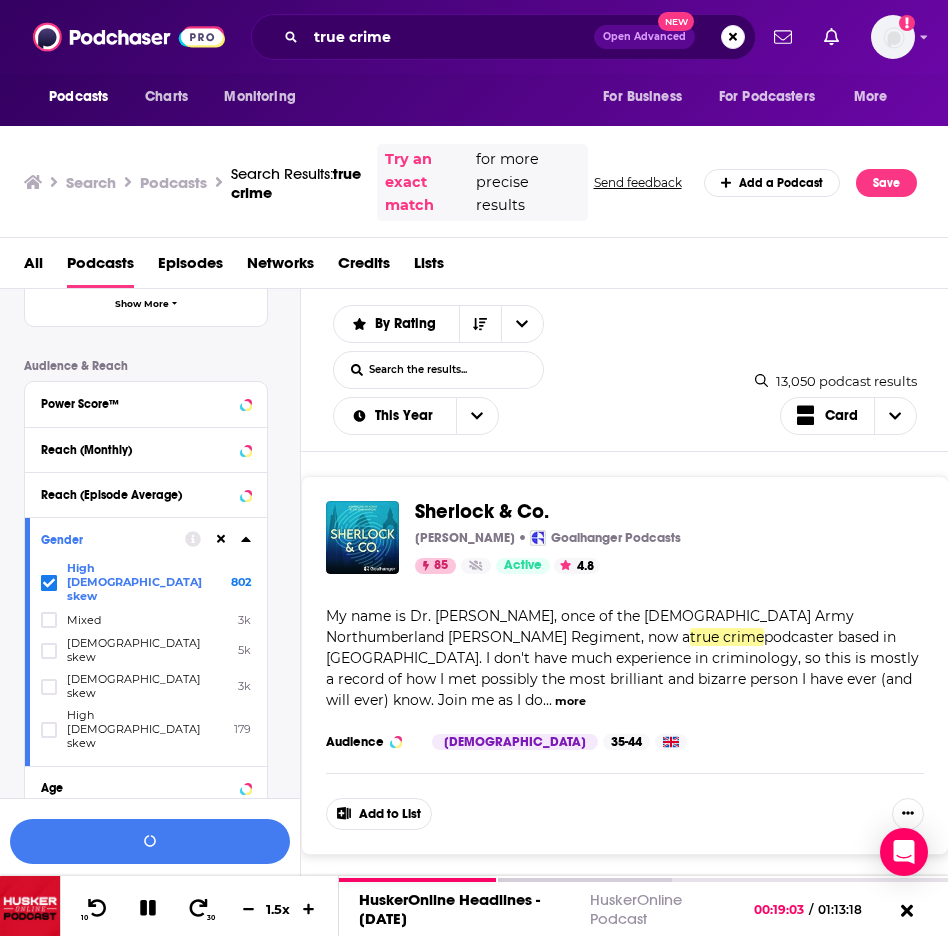click on "[DEMOGRAPHIC_DATA] skew" at bounding box center [147, 650] 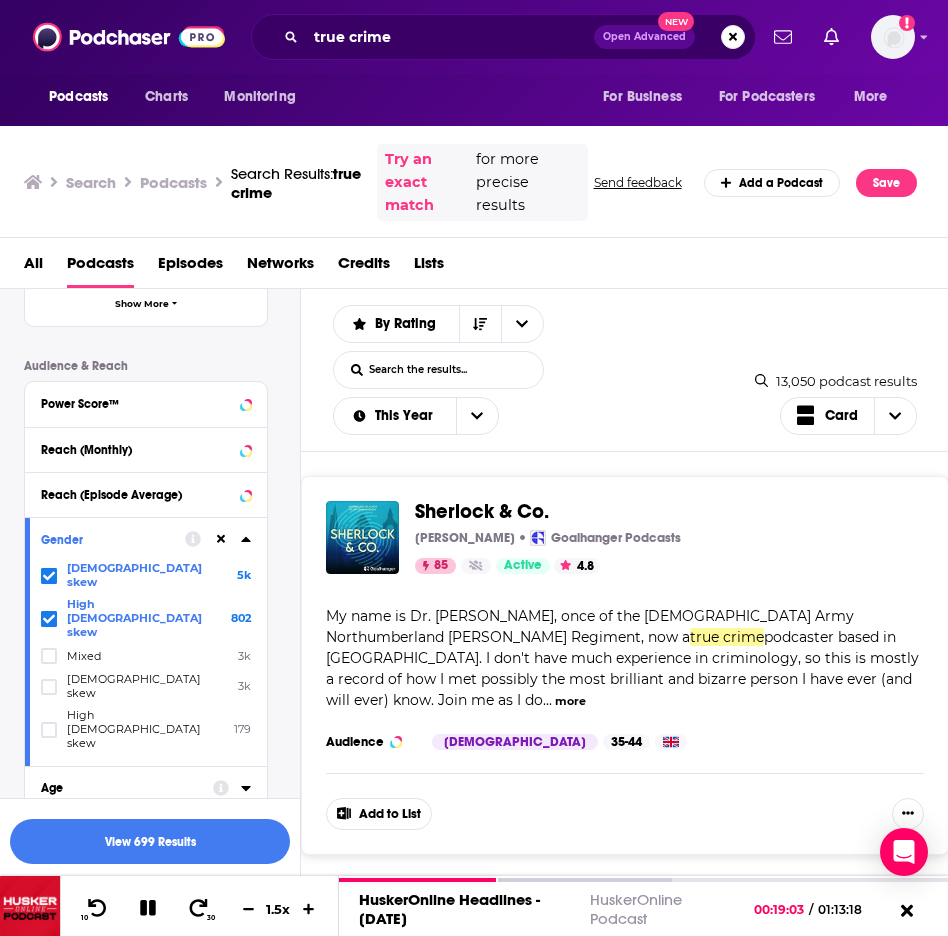 click on "Age" at bounding box center (120, 788) 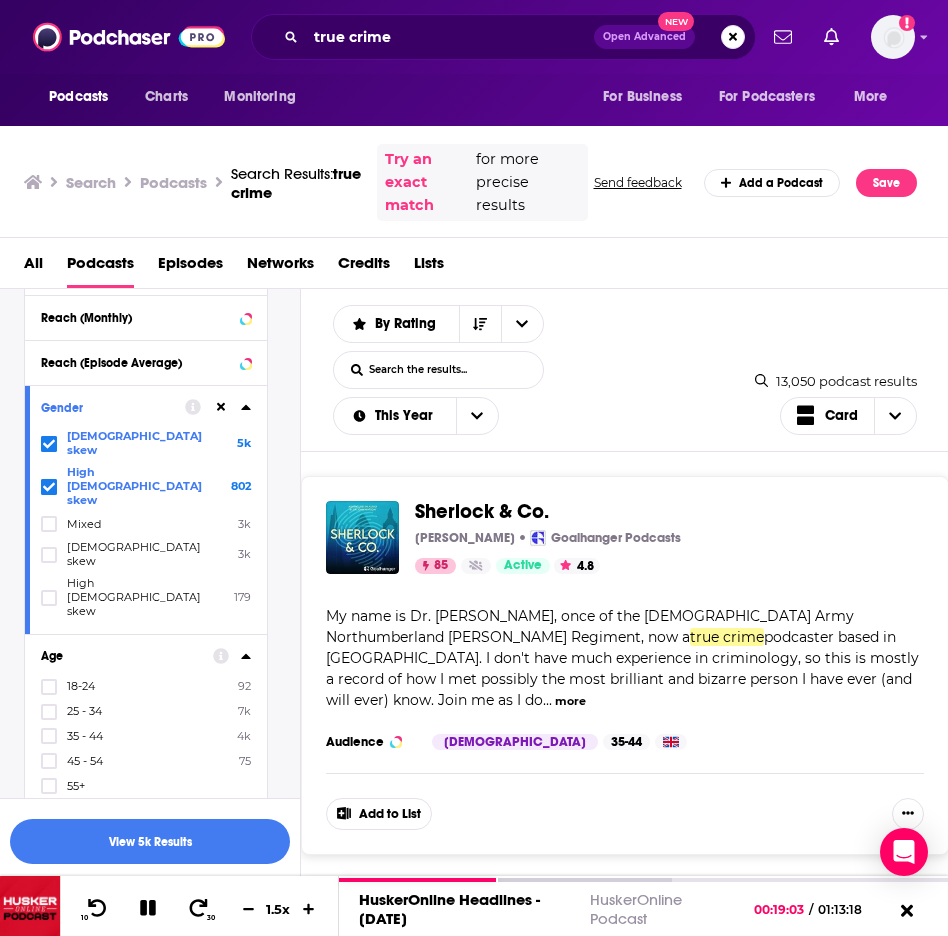 scroll, scrollTop: 857, scrollLeft: 0, axis: vertical 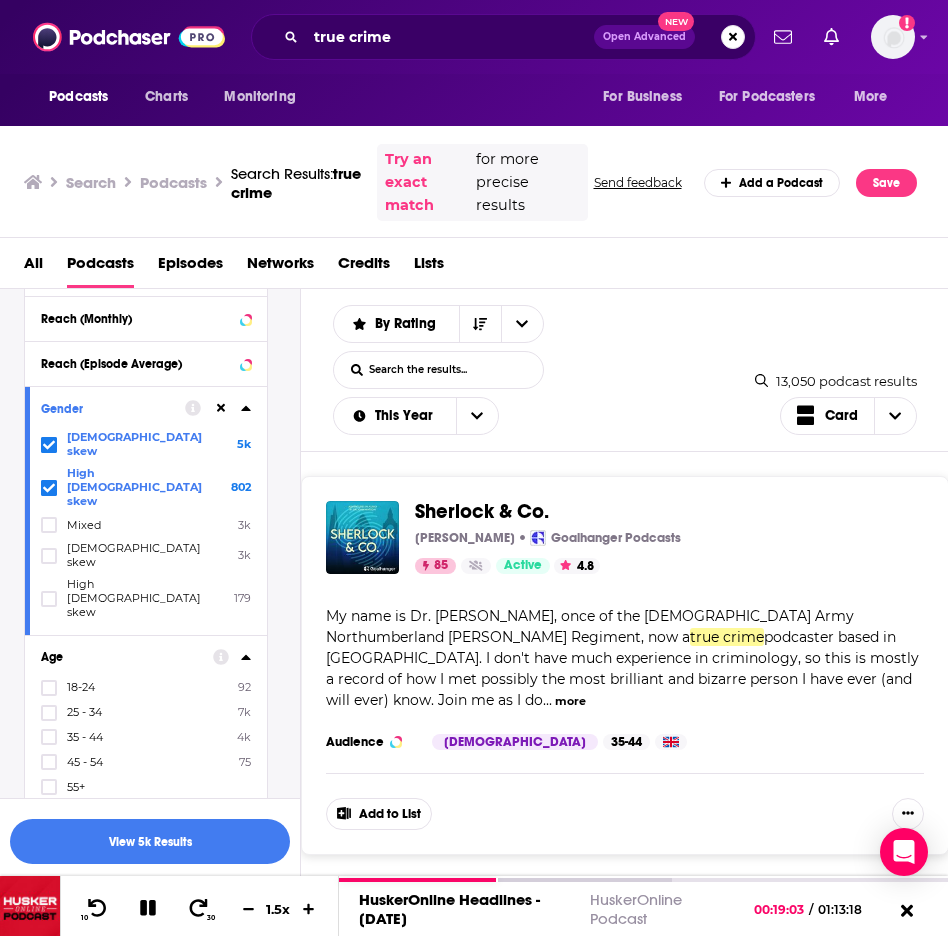 click on "25 - 34" at bounding box center (84, 712) 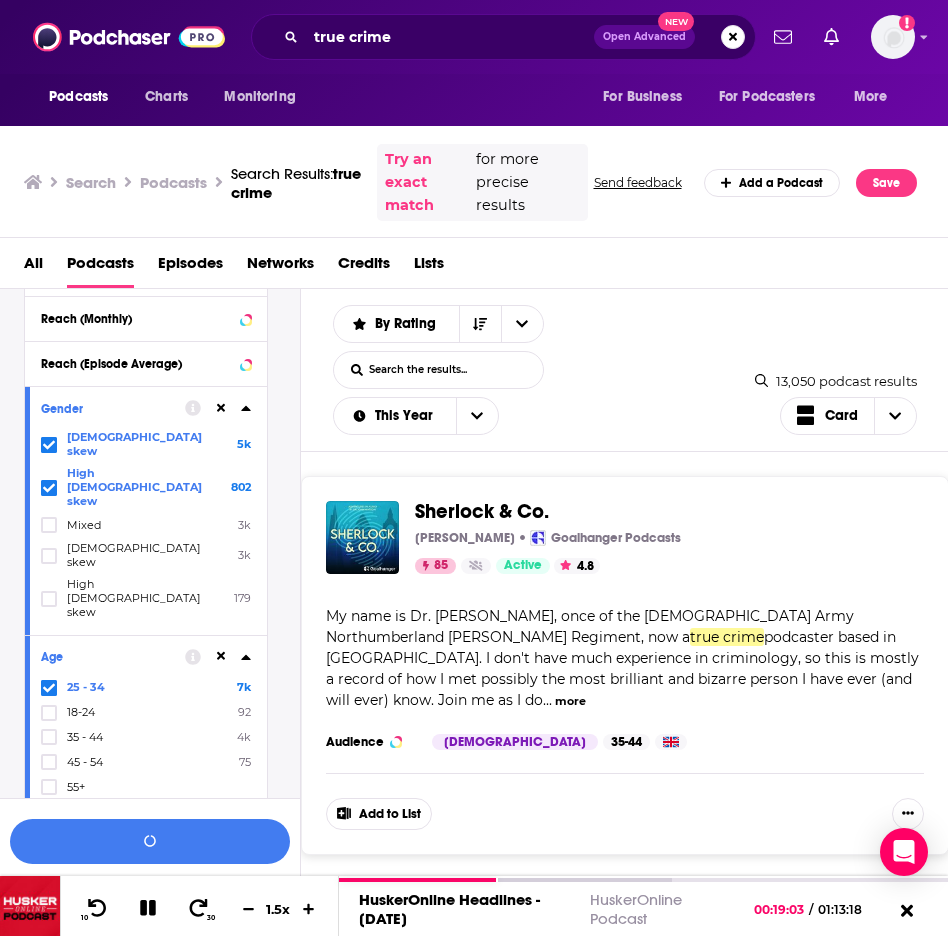 click on "35 - 44 4k" at bounding box center (146, 737) 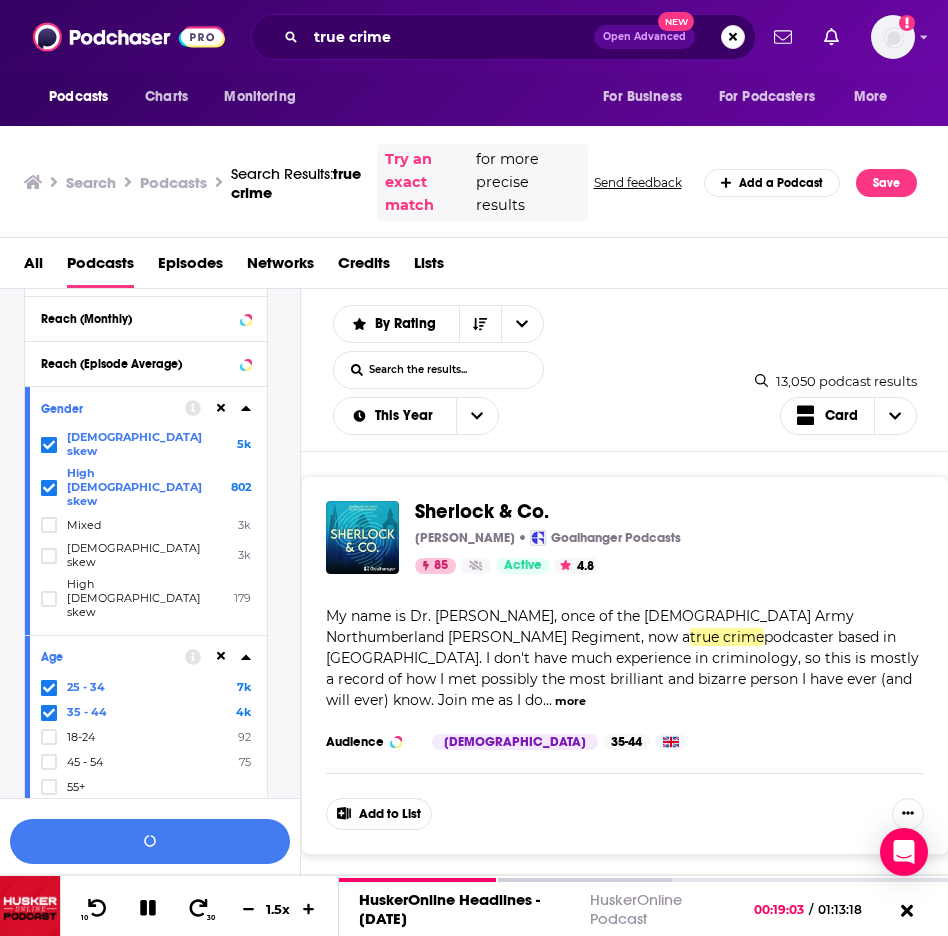 click on "18-24" at bounding box center [81, 737] 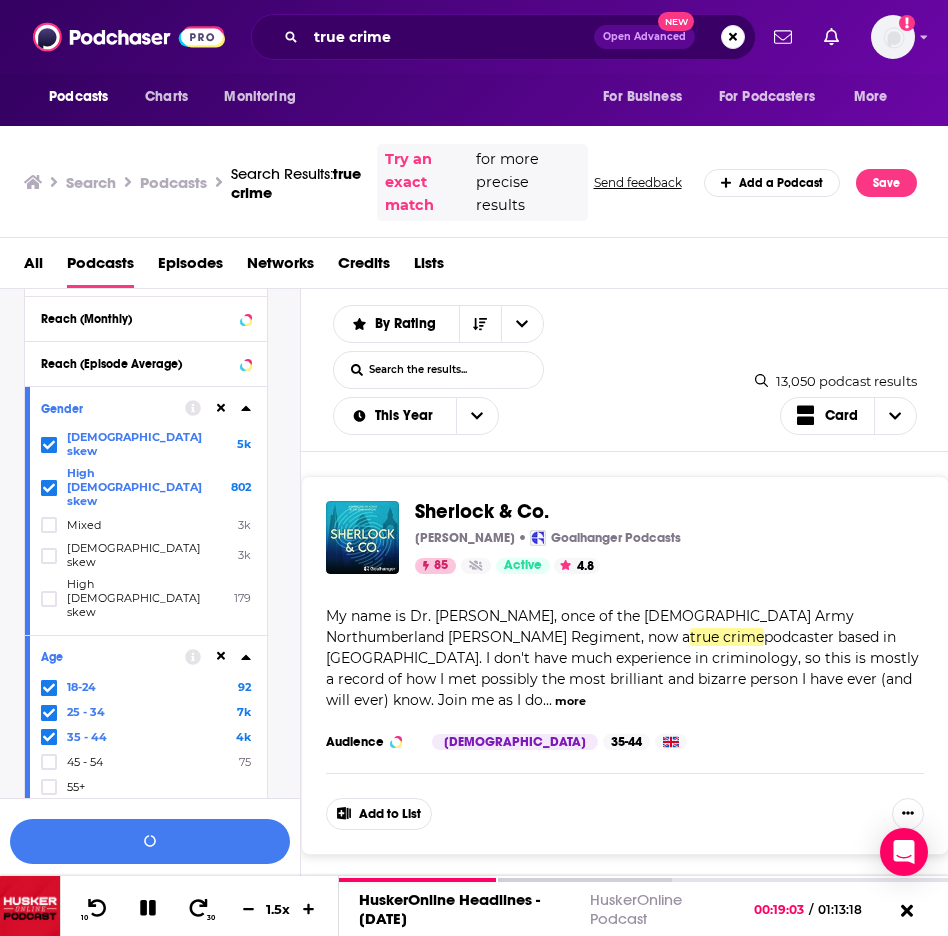 click on "45 - 54" at bounding box center [85, 762] 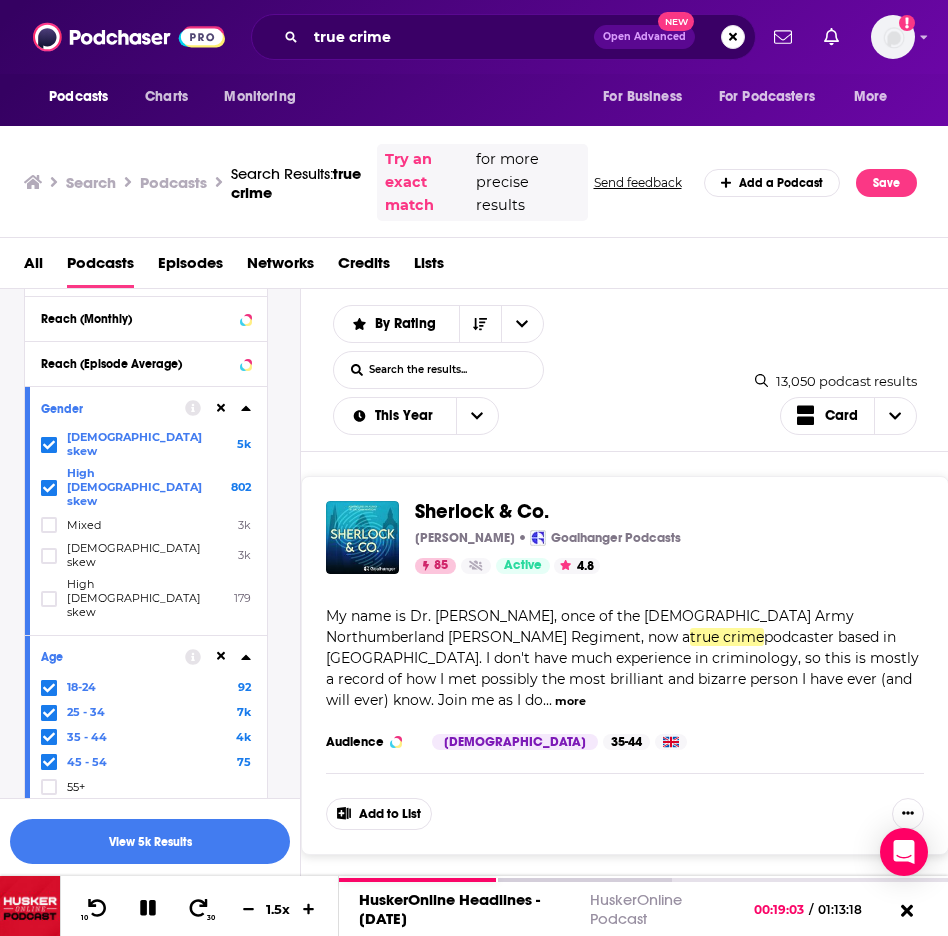 scroll, scrollTop: 0, scrollLeft: 0, axis: both 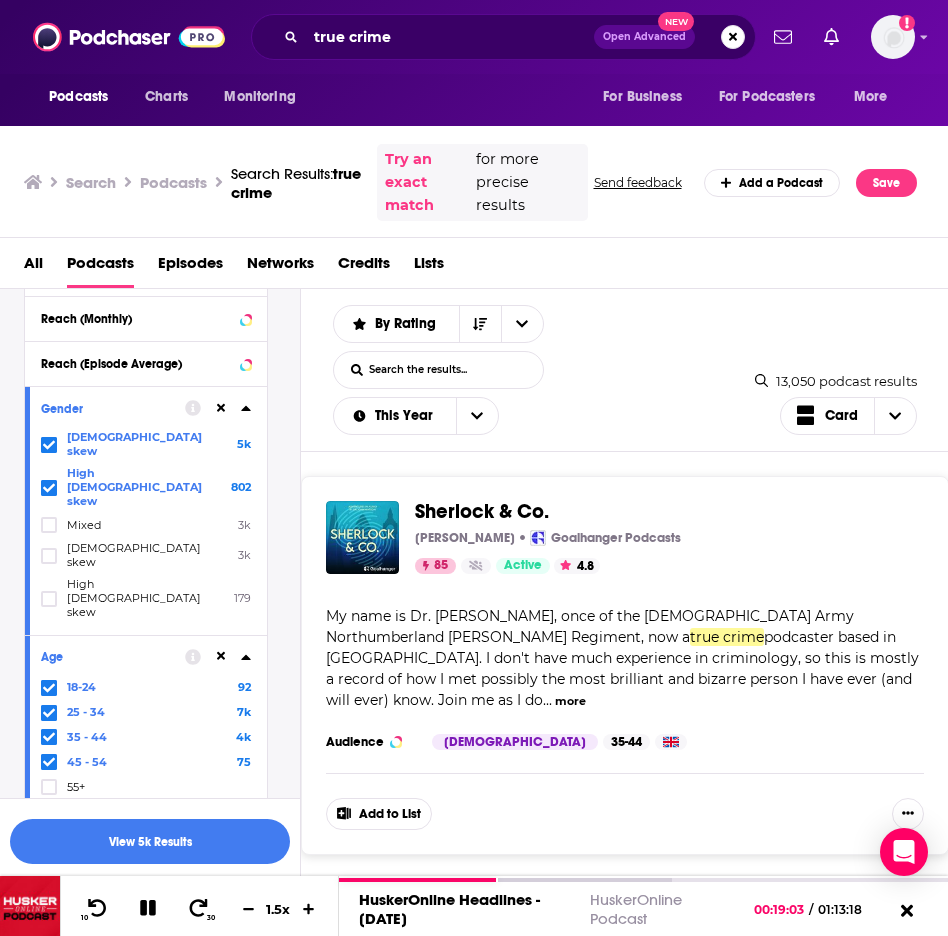 click on "View 5k Results" at bounding box center (150, 841) 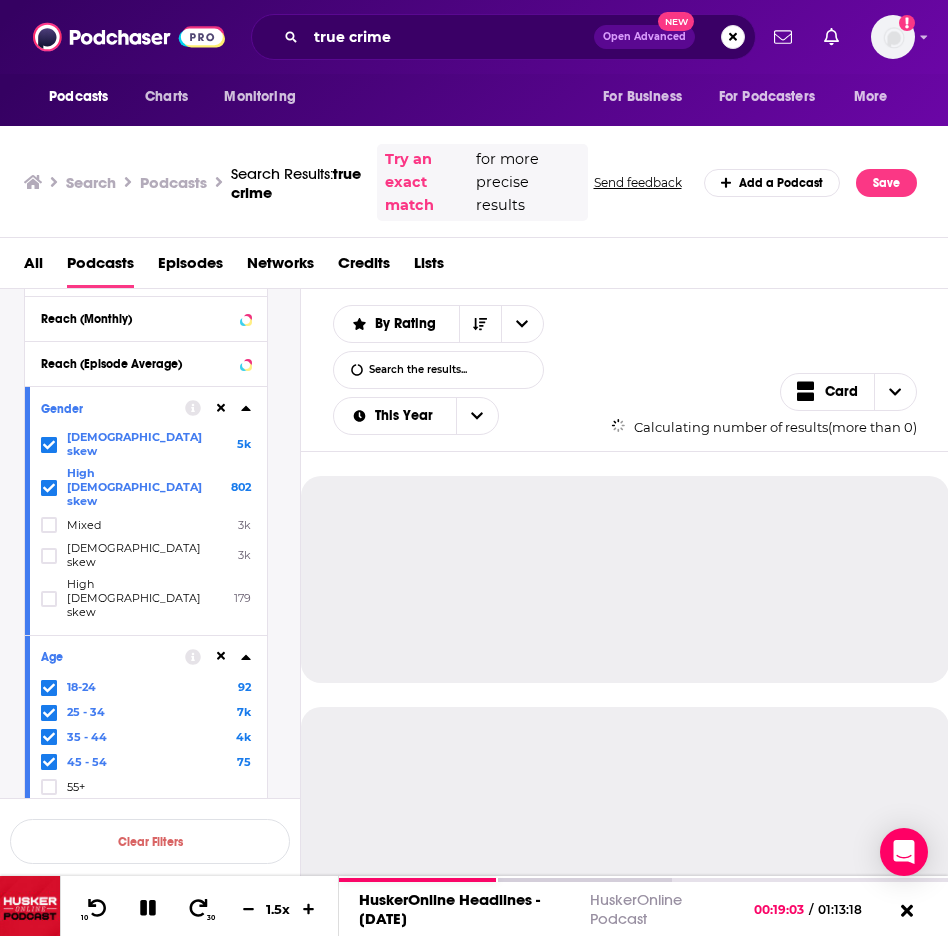 scroll, scrollTop: 783, scrollLeft: 0, axis: vertical 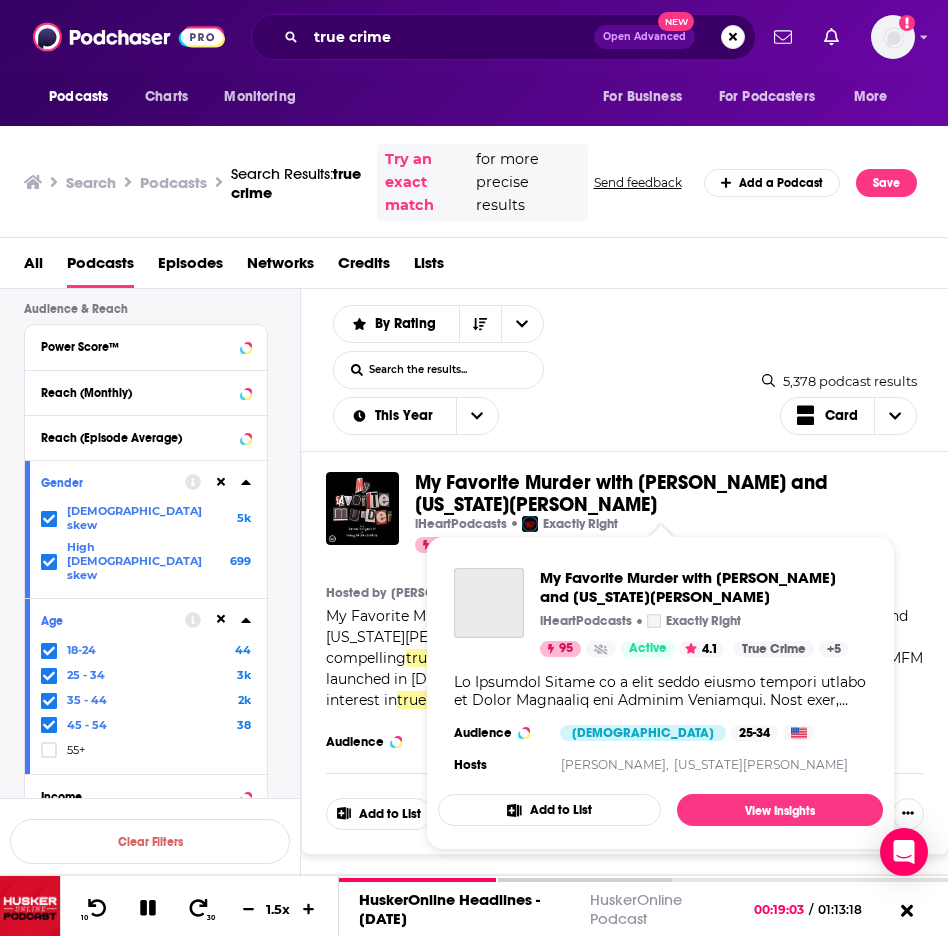 click on "My Favorite Murder with [PERSON_NAME] and [US_STATE][PERSON_NAME]" at bounding box center (621, 493) 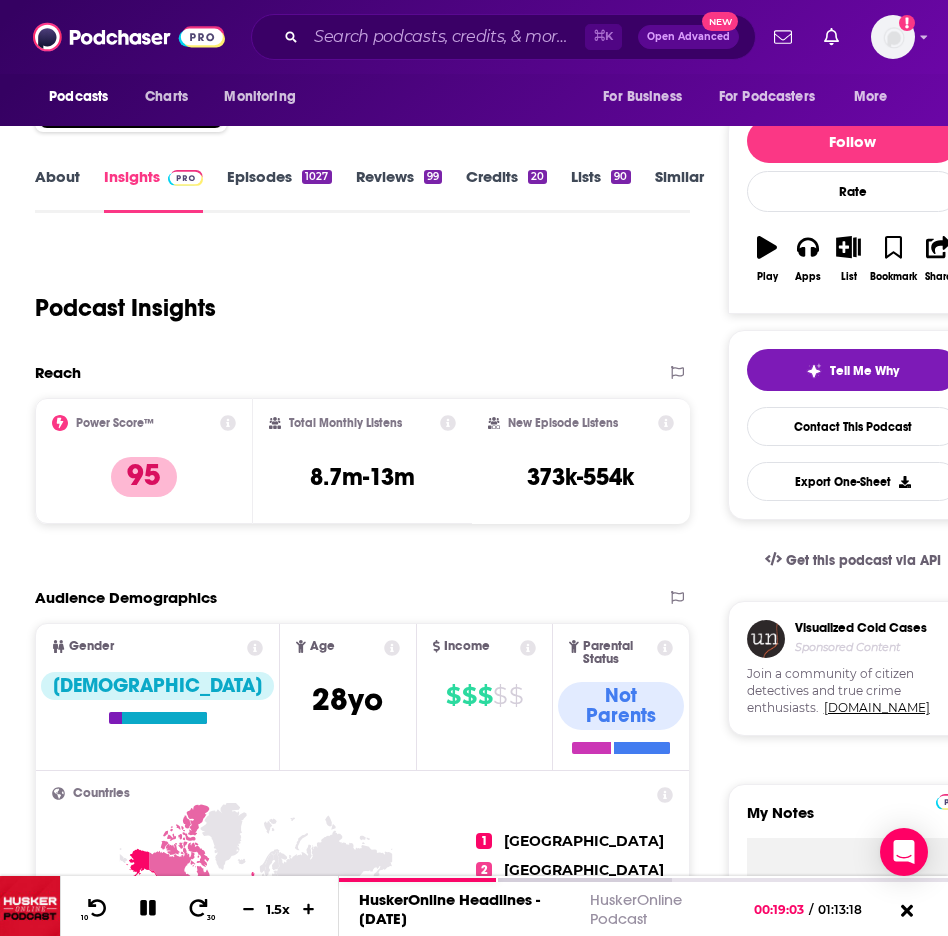 scroll, scrollTop: 195, scrollLeft: 0, axis: vertical 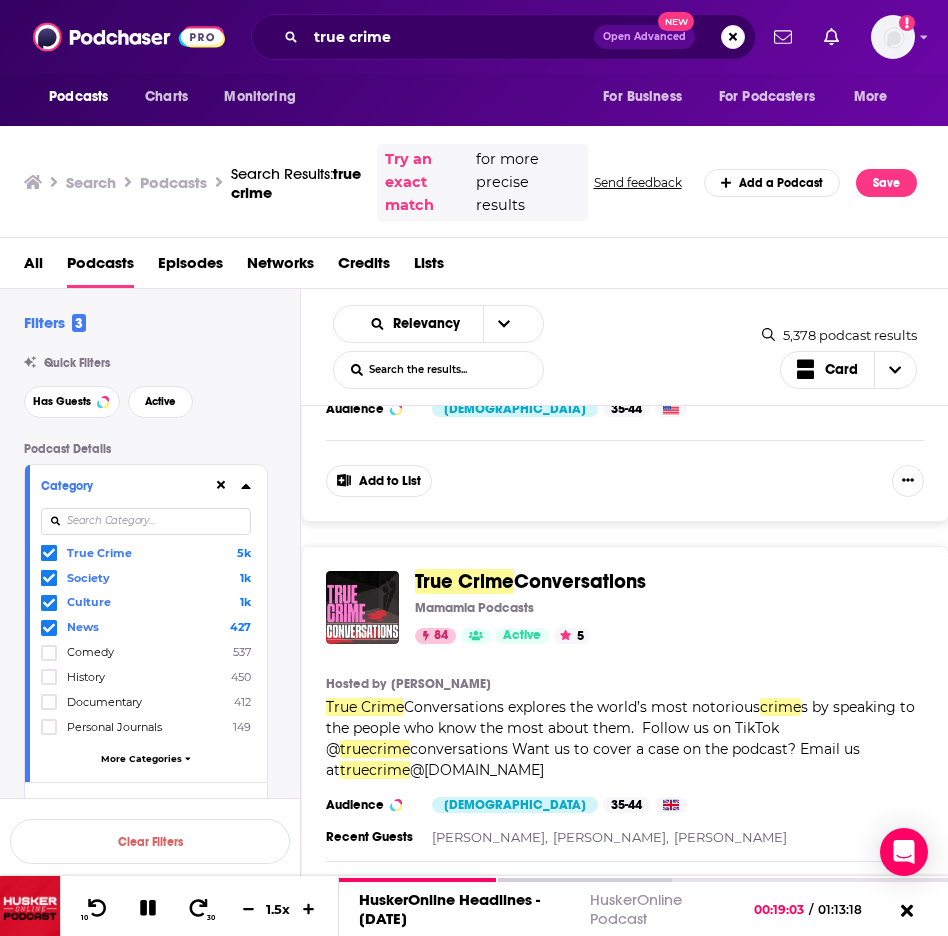 click 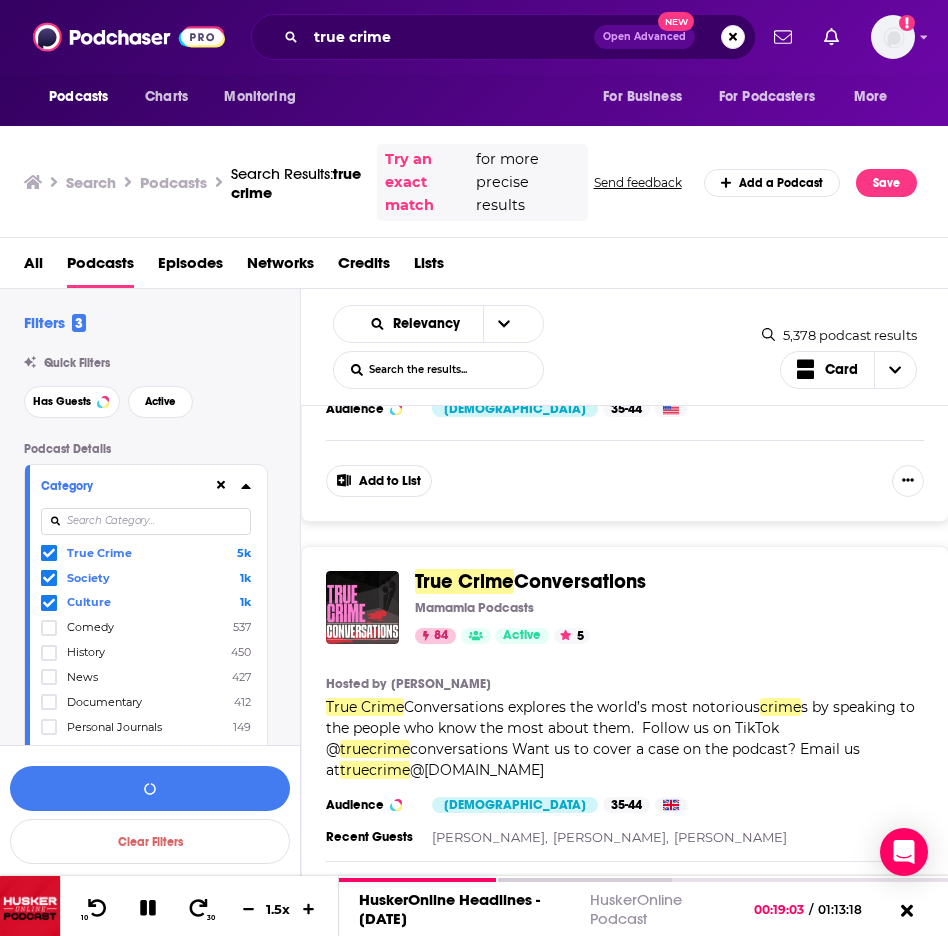 click at bounding box center (49, 628) 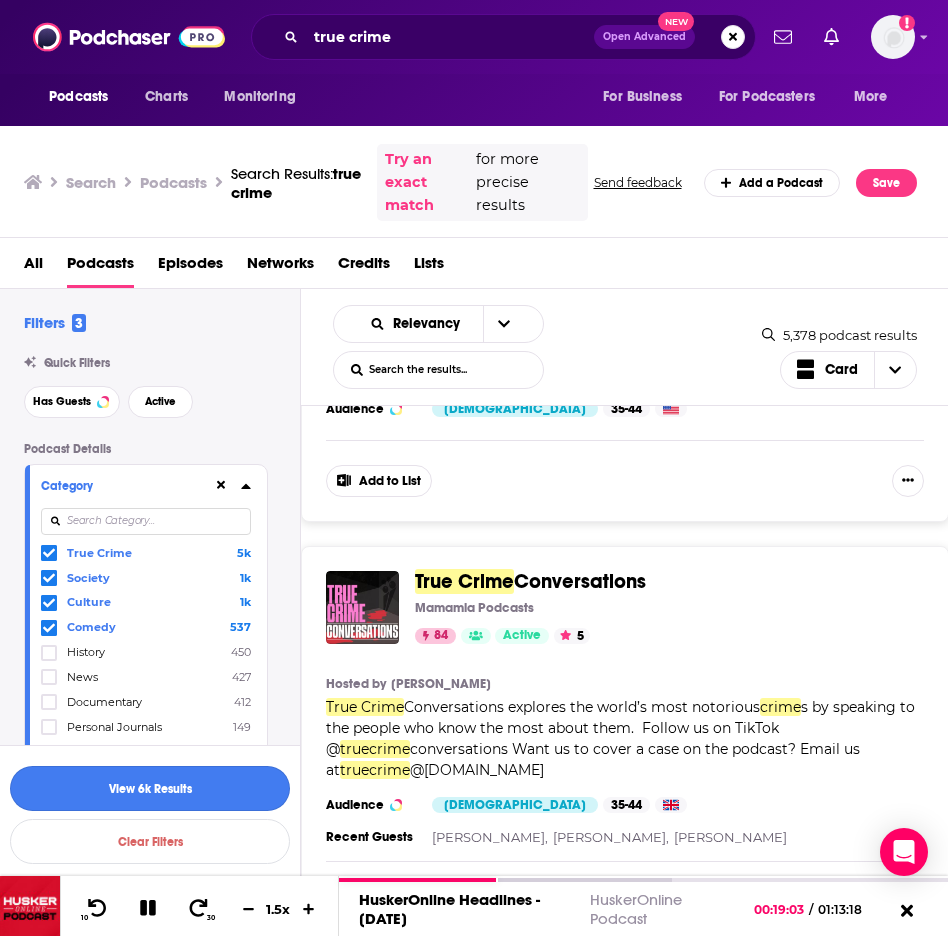 click on "View 6k Results" at bounding box center [150, 788] 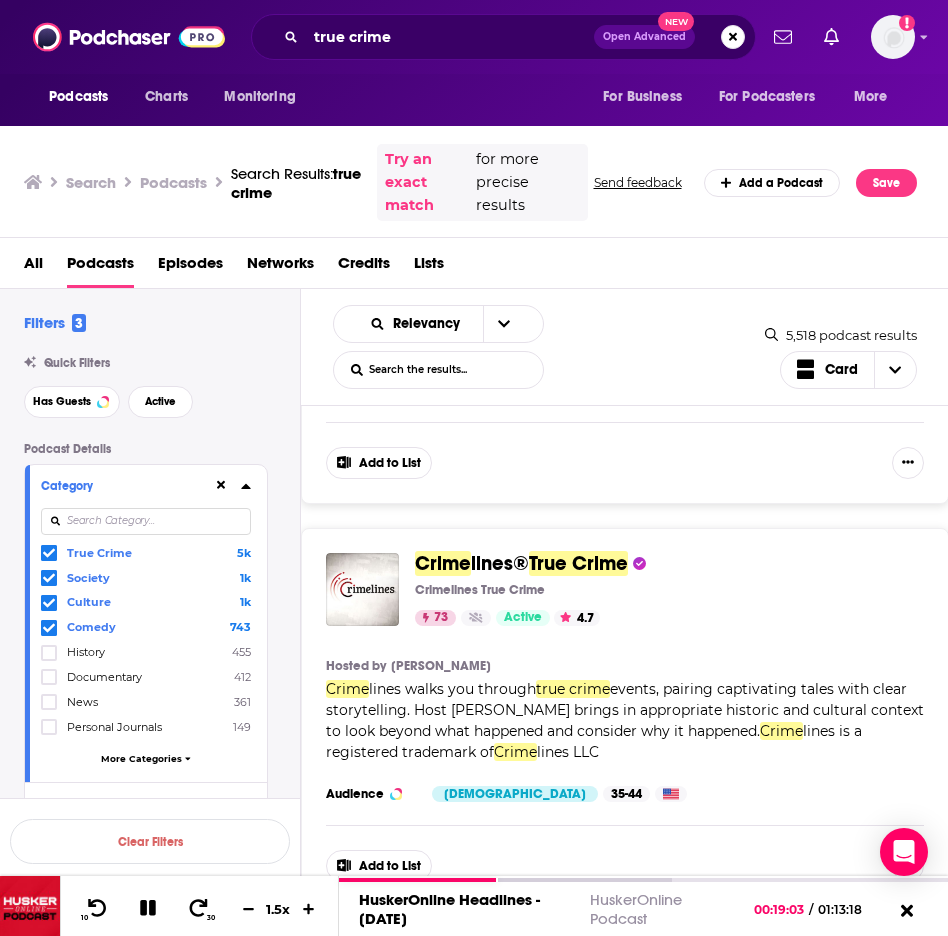 scroll, scrollTop: 743, scrollLeft: 0, axis: vertical 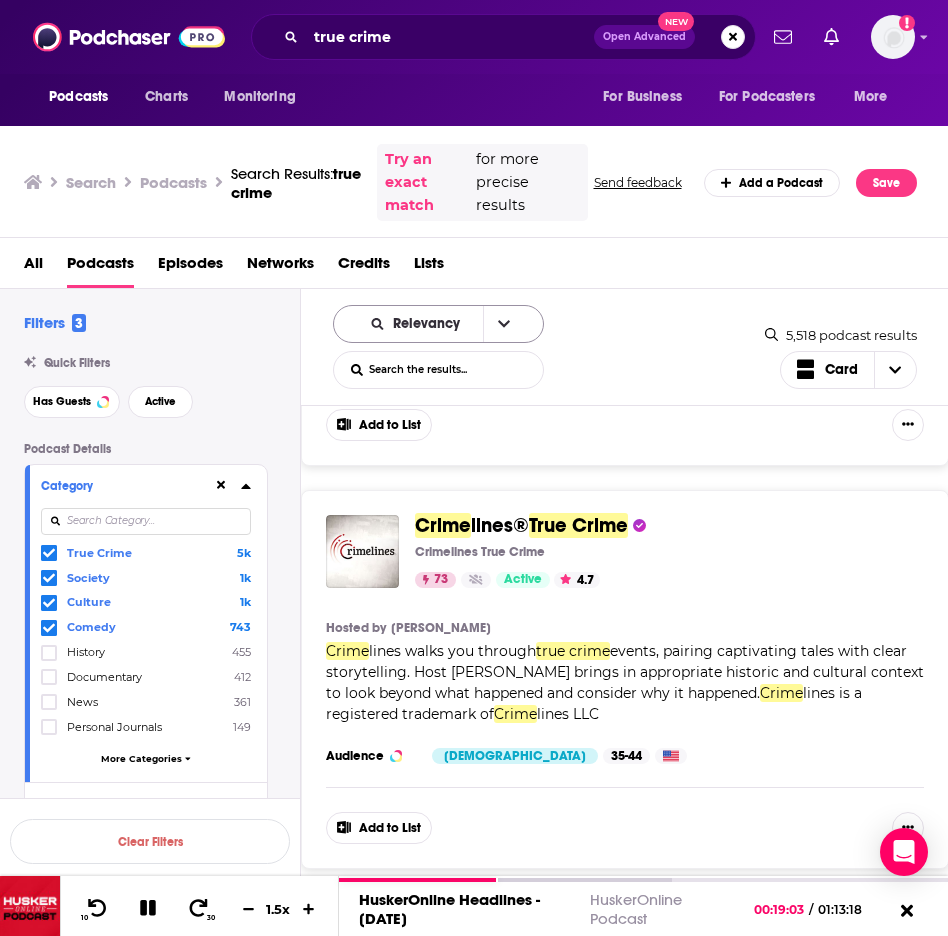 click 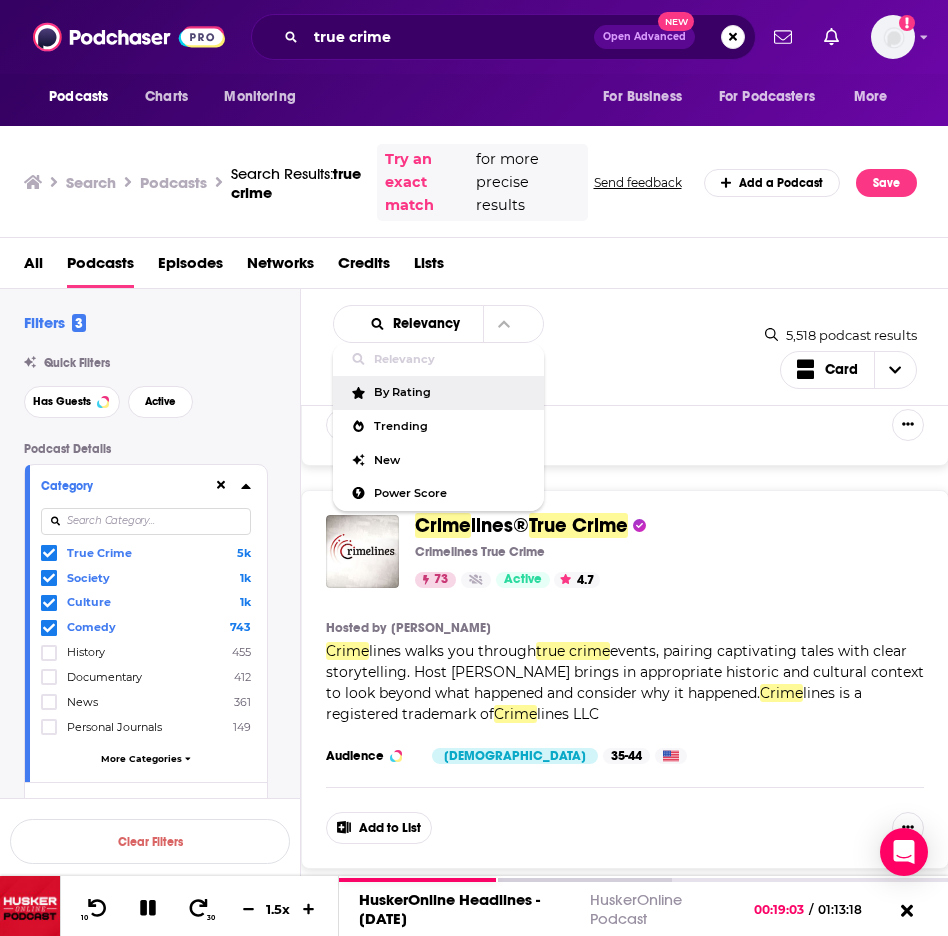 click on "By Rating" at bounding box center (451, 392) 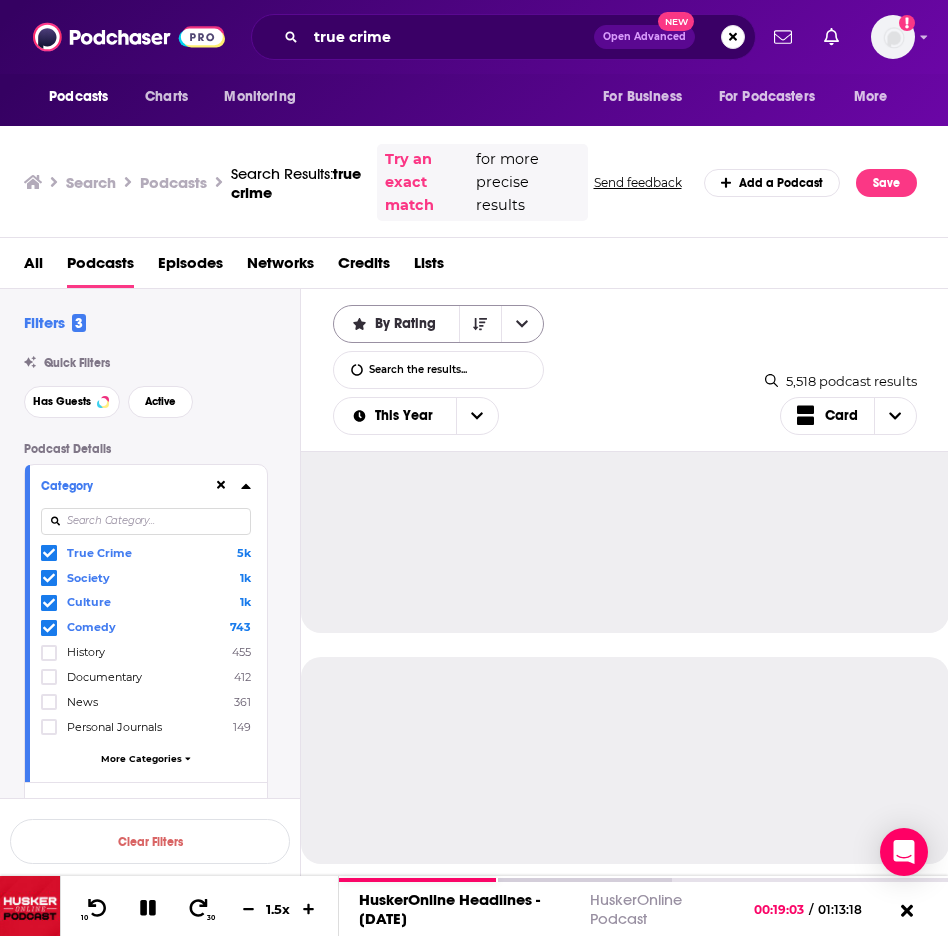 click at bounding box center (522, 324) 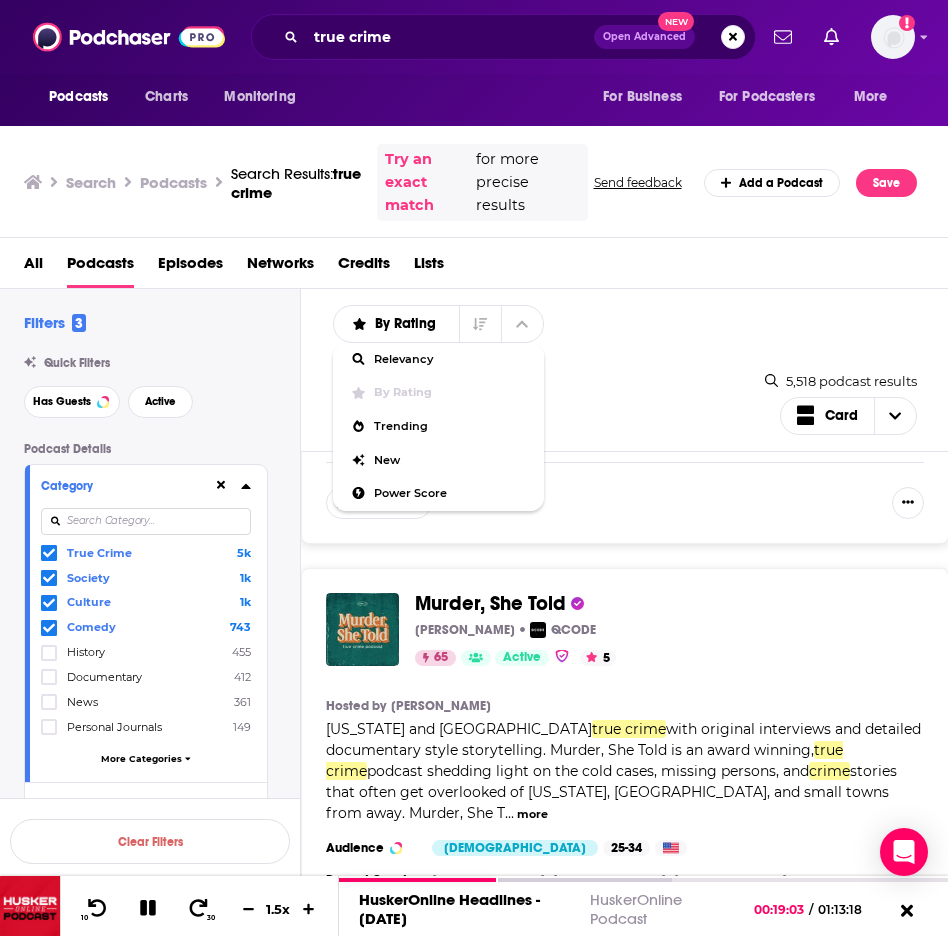 click on "By Rating Relevancy By Rating Trending New Power Score List Search Input Search the results... This Year Card" at bounding box center (549, 370) 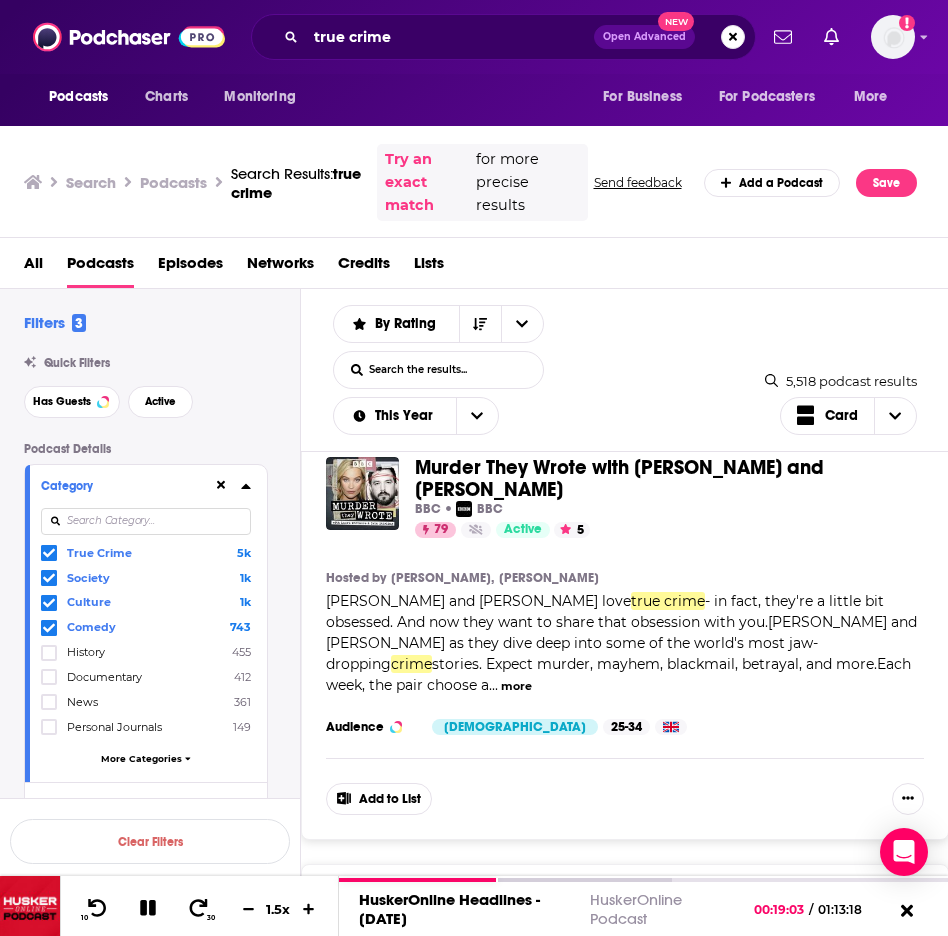 scroll, scrollTop: 9556, scrollLeft: 0, axis: vertical 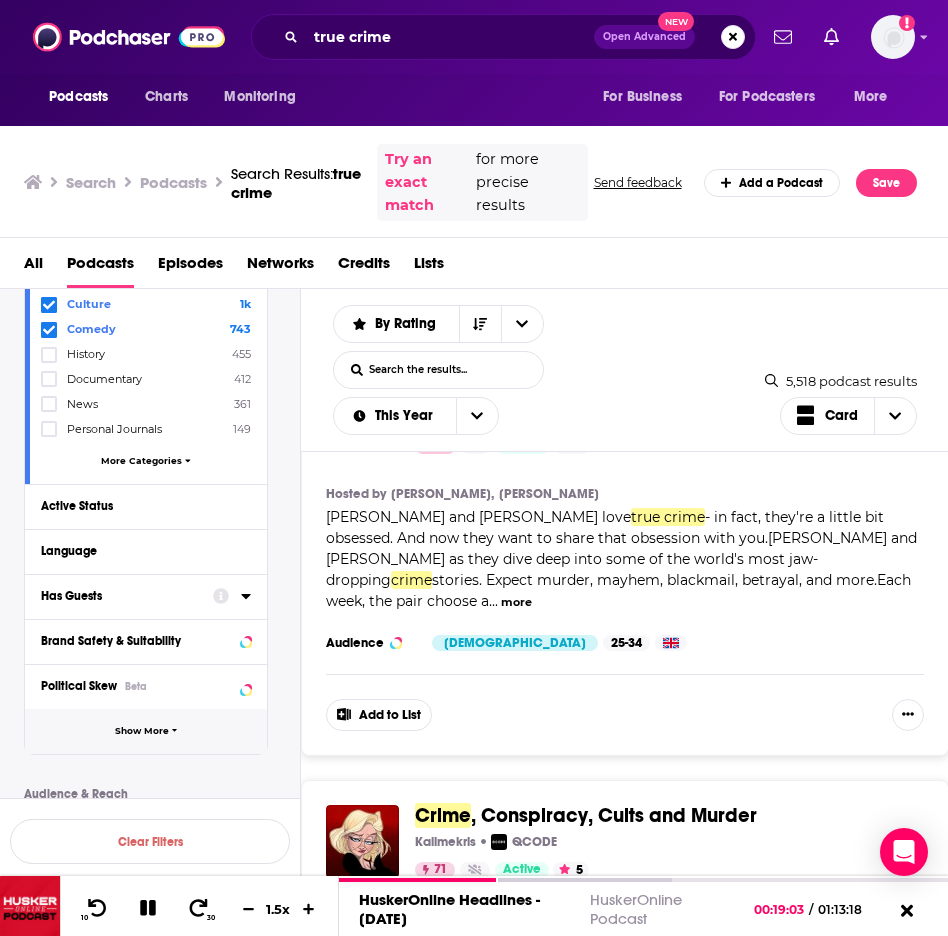 click on "Show More" at bounding box center (146, 731) 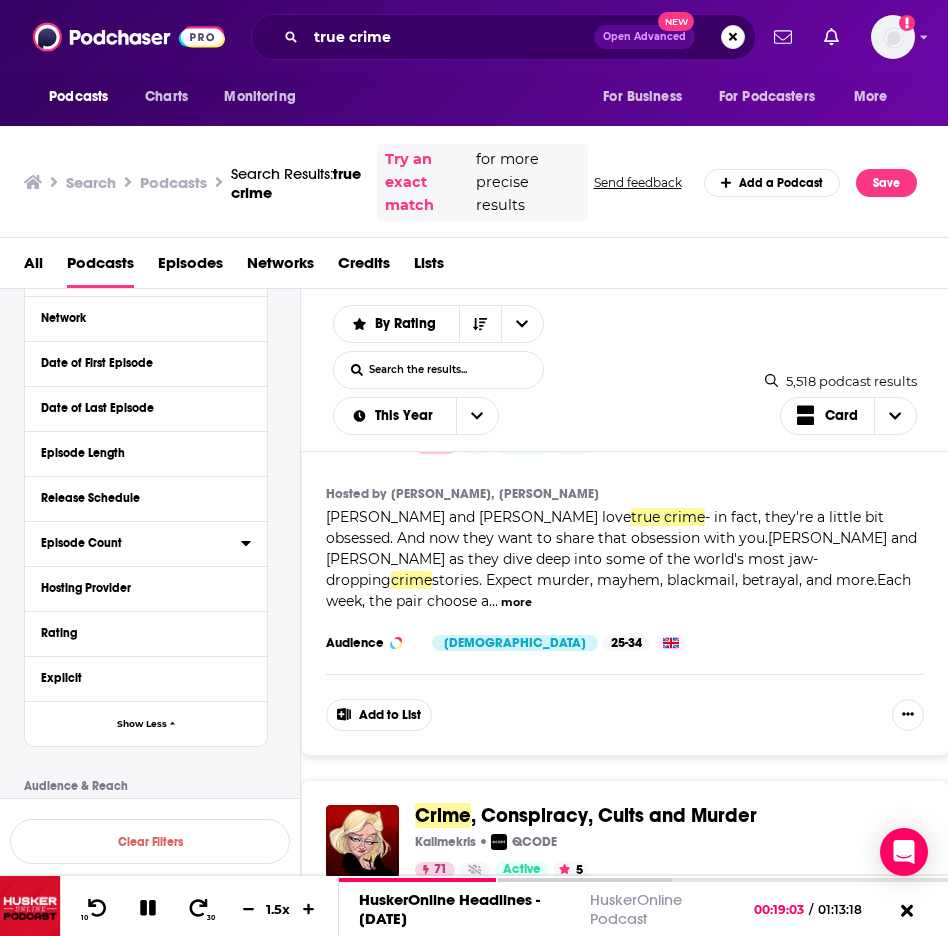 scroll, scrollTop: 715, scrollLeft: 0, axis: vertical 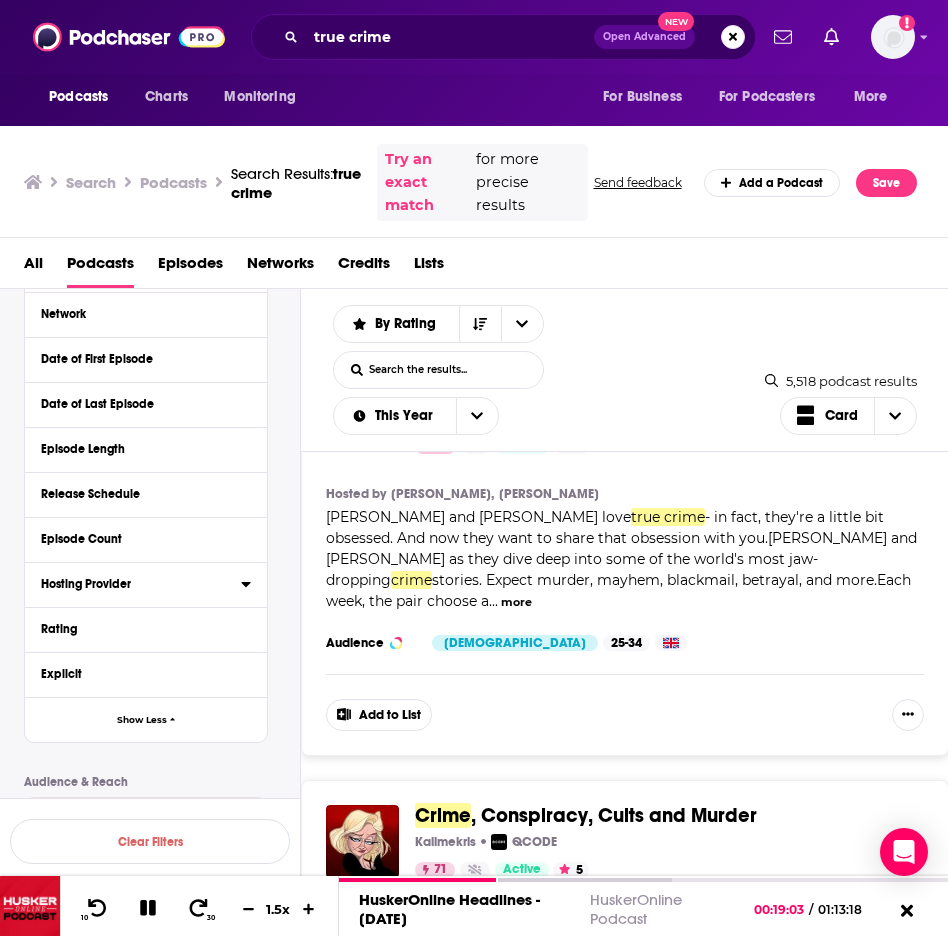 click on "Hosting Provider" at bounding box center [134, 584] 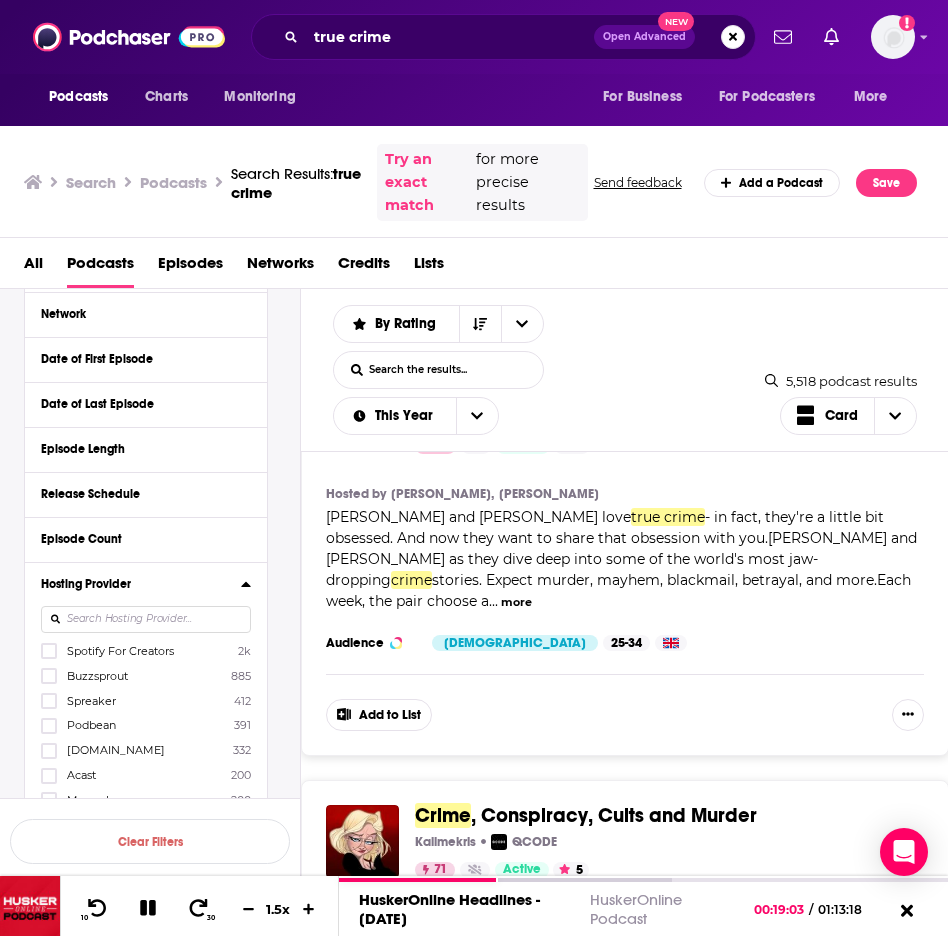 click at bounding box center [146, 619] 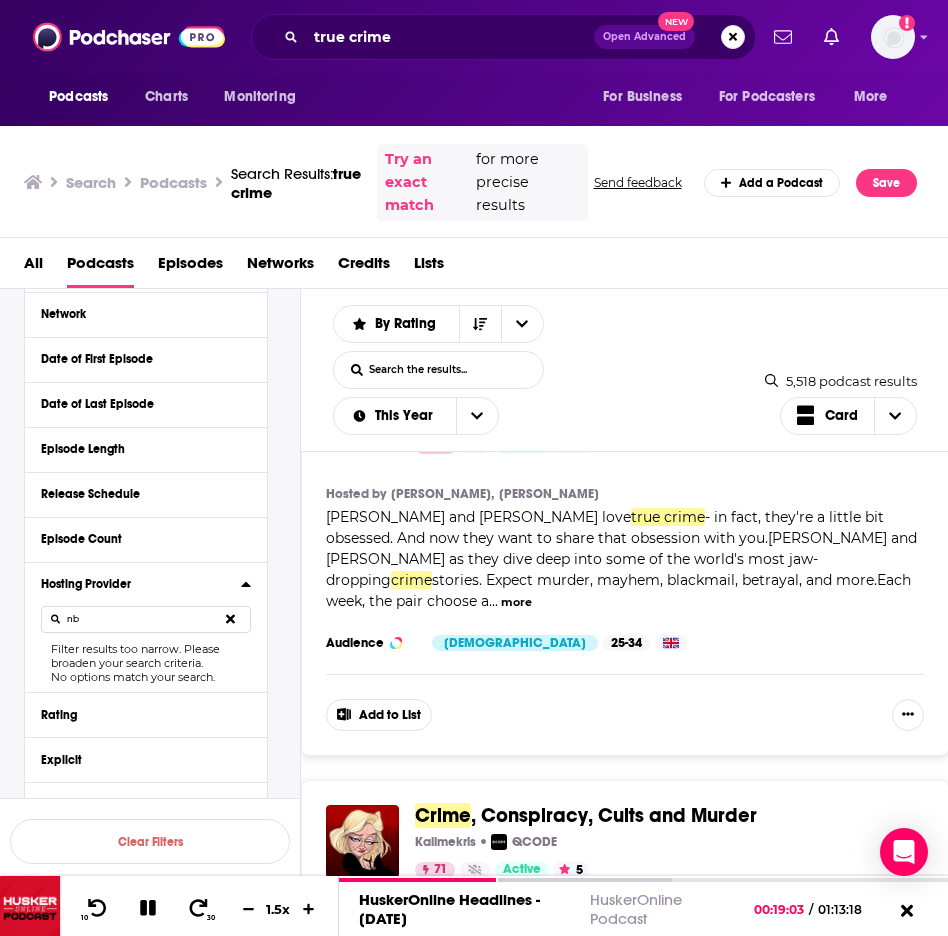 type on "n" 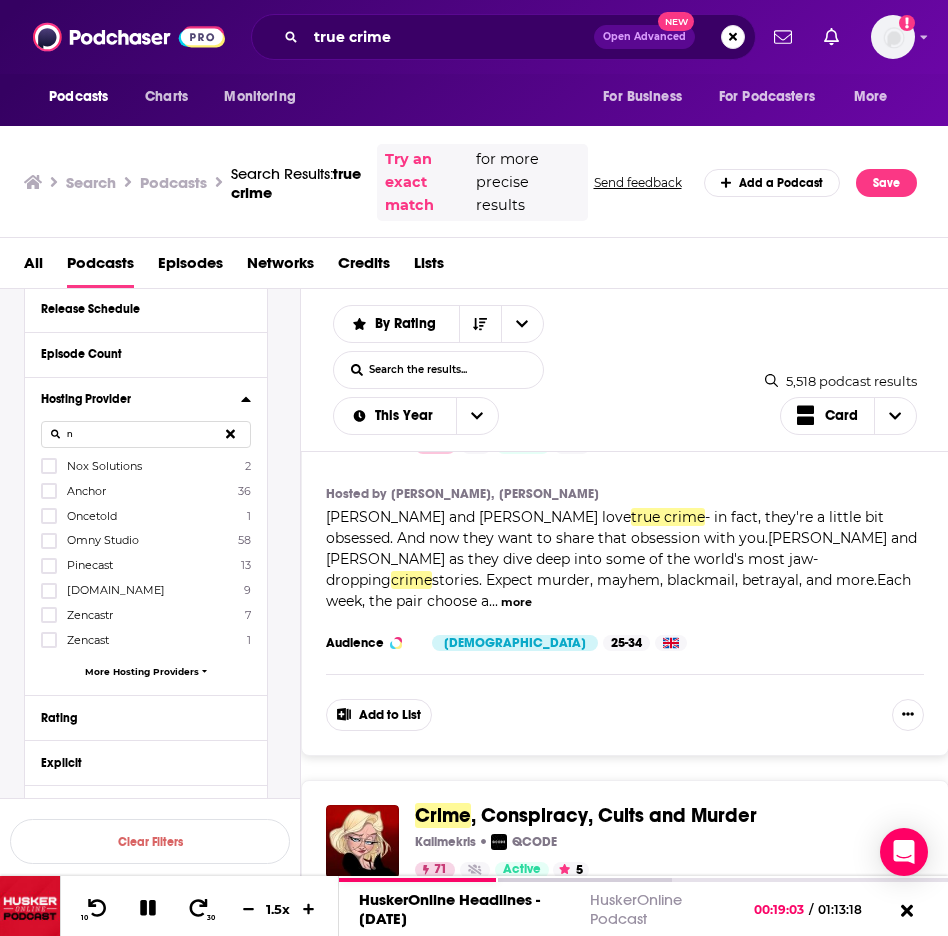 type 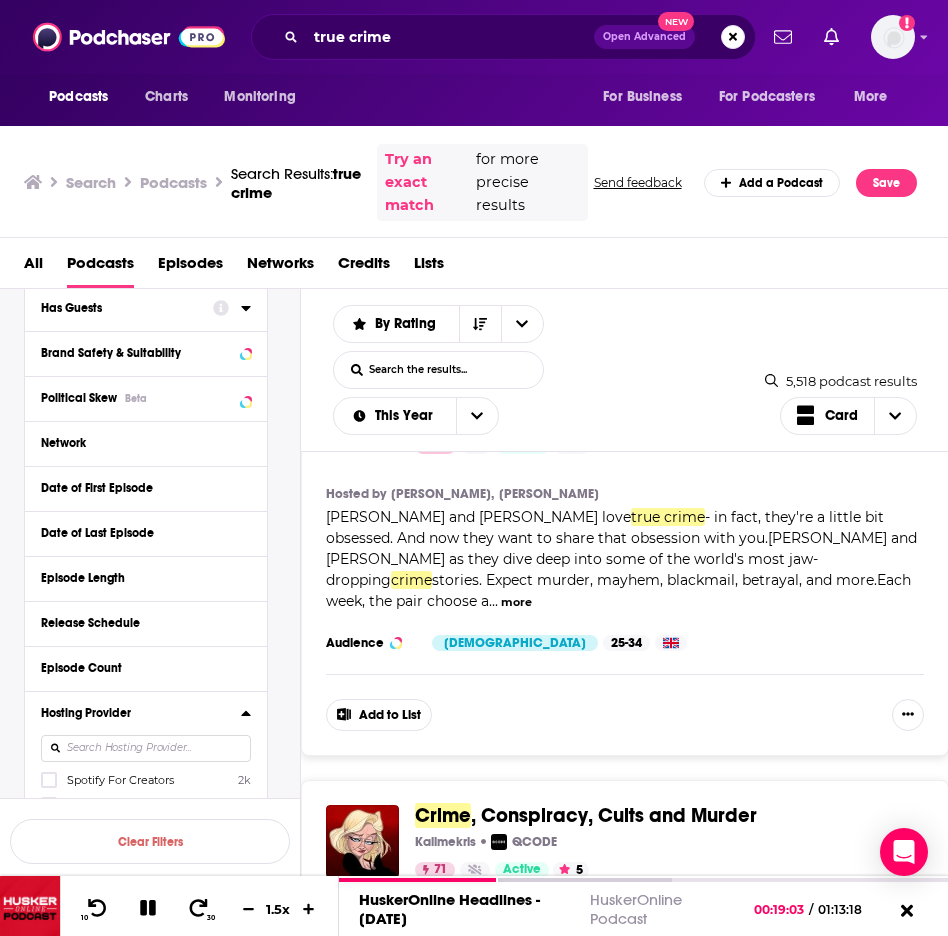 scroll, scrollTop: 553, scrollLeft: 0, axis: vertical 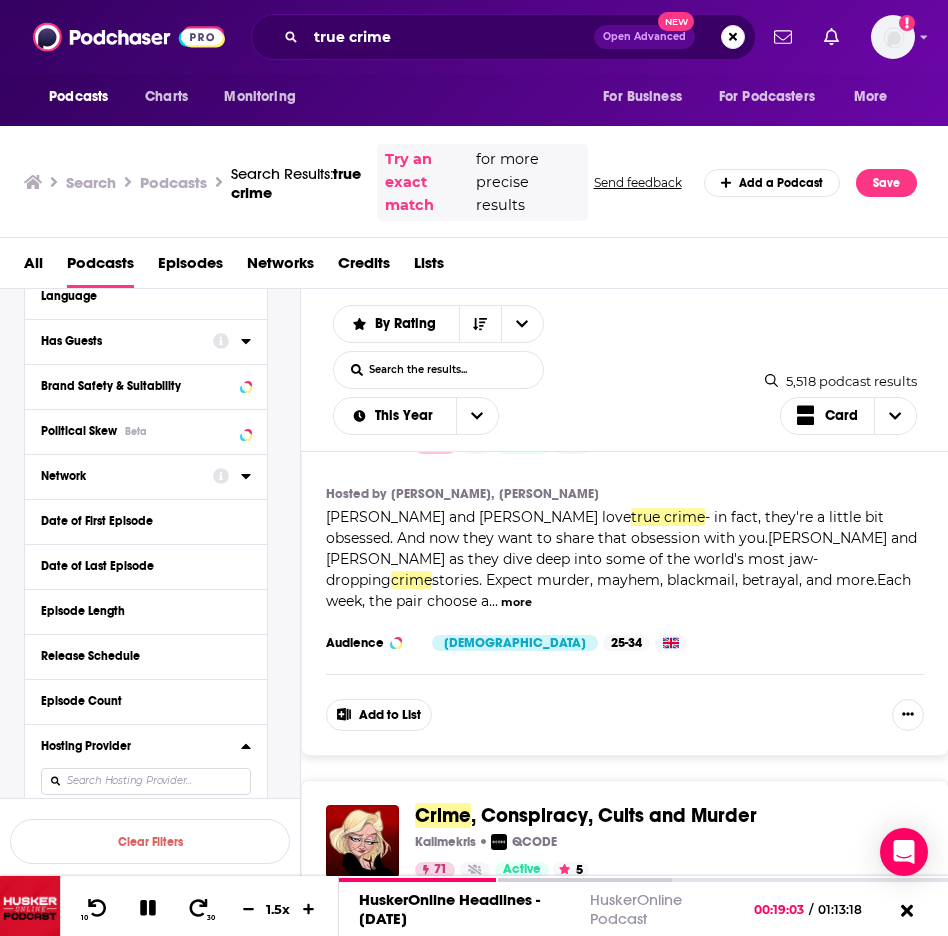 click on "Network" at bounding box center (127, 475) 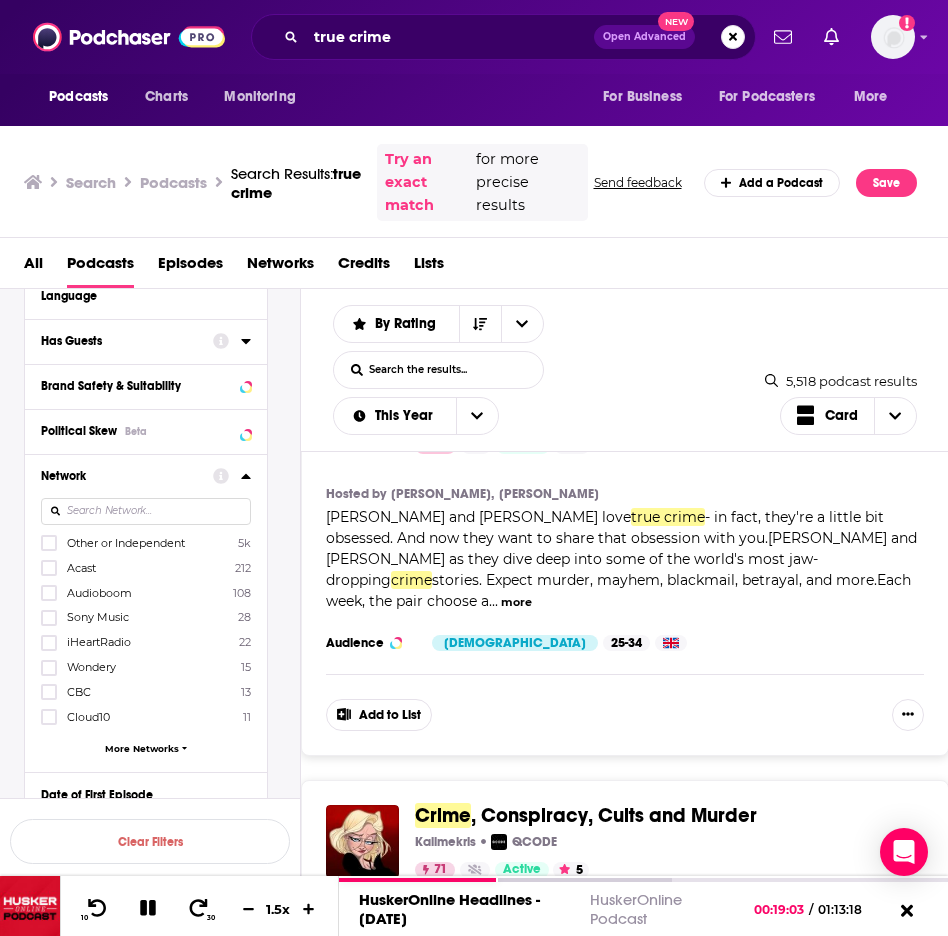 click on "Category True Crime 5k Society 1k Culture 1k Comedy 743 History 455 Documentary 412 News 361 Personal Journals 149 More Categories Active Status Language Has Guests Brand Safety & Suitability Political Skew Beta Network Other or Independent 5k Acast 212 Audioboom 108 Sony Music 28 iHeartRadio 22 Wondery 15 CBC 13 Cloud10 11 More Networks Date of First Episode Date of Last Episode Episode Length Release Schedule Episode Count Hosting Provider Spotify For Creators 2k Buzzsprout 885 Spreaker 412 Podbean 391 [DOMAIN_NAME] 332 Acast 200 Megaphone 200 Libsyn 137 More Hosting Providers Rating Explicit Show Less" at bounding box center (146, 681) 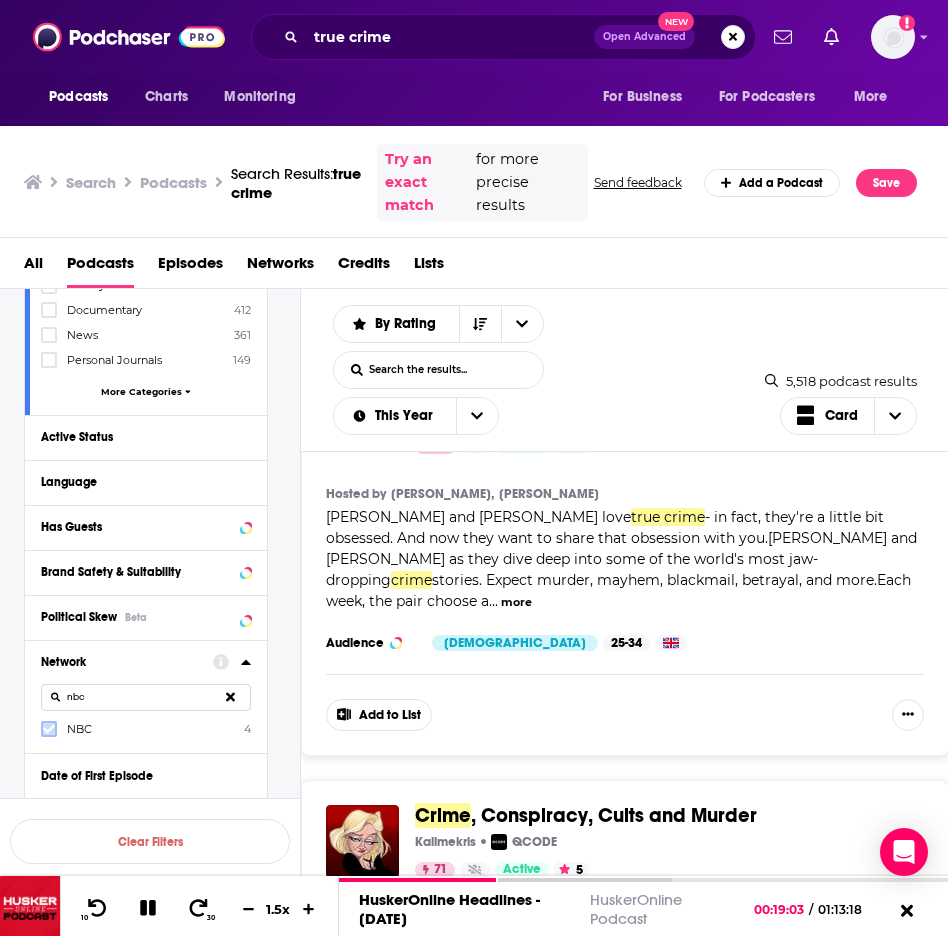 click 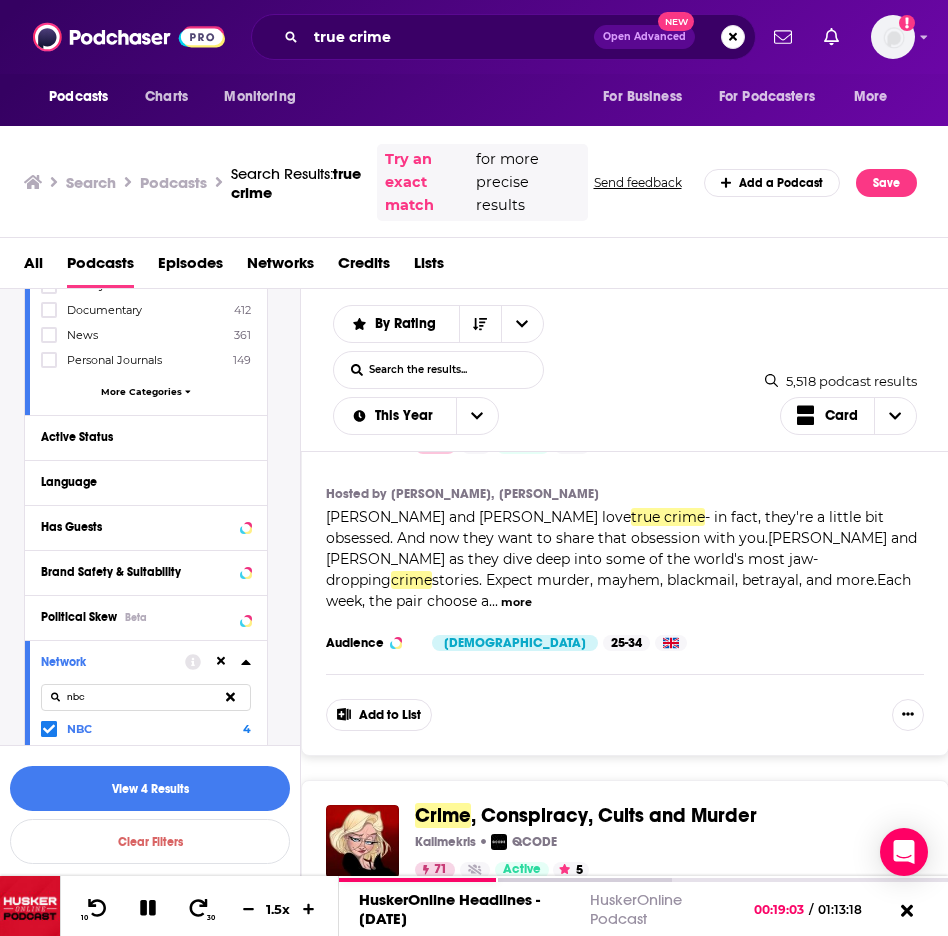 drag, startPoint x: 86, startPoint y: 698, endPoint x: 57, endPoint y: 695, distance: 29.15476 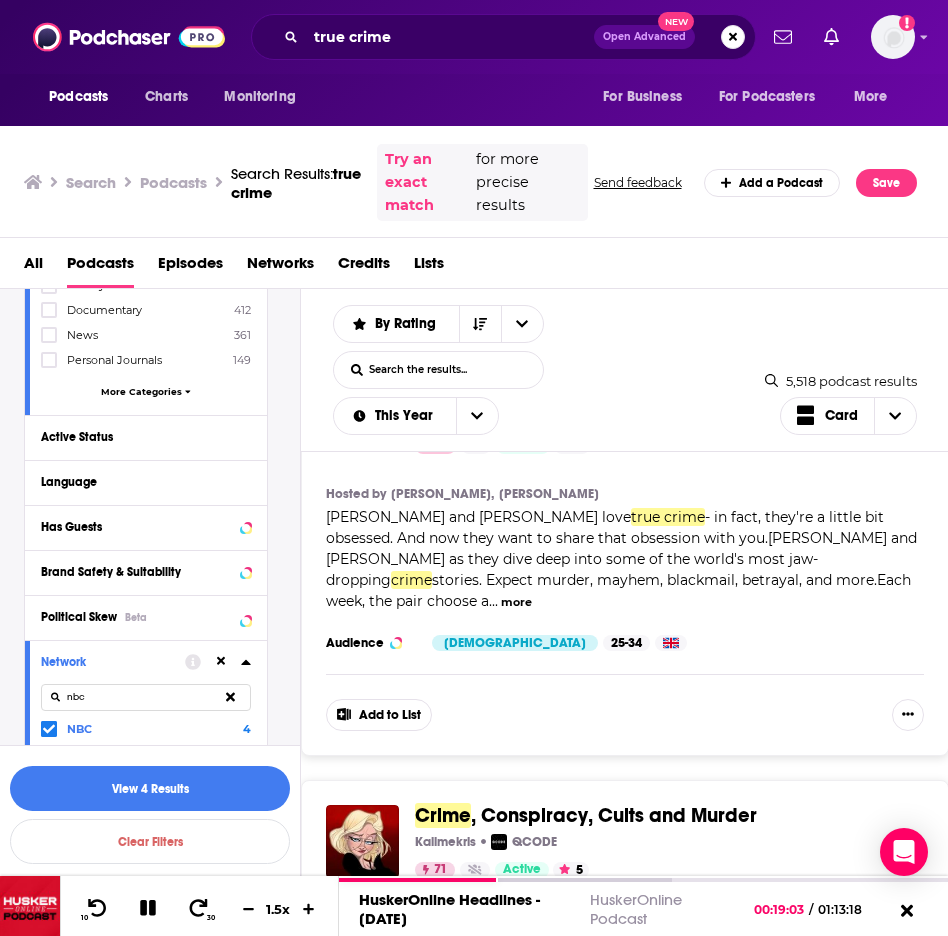 click on "nbc" at bounding box center [146, 697] 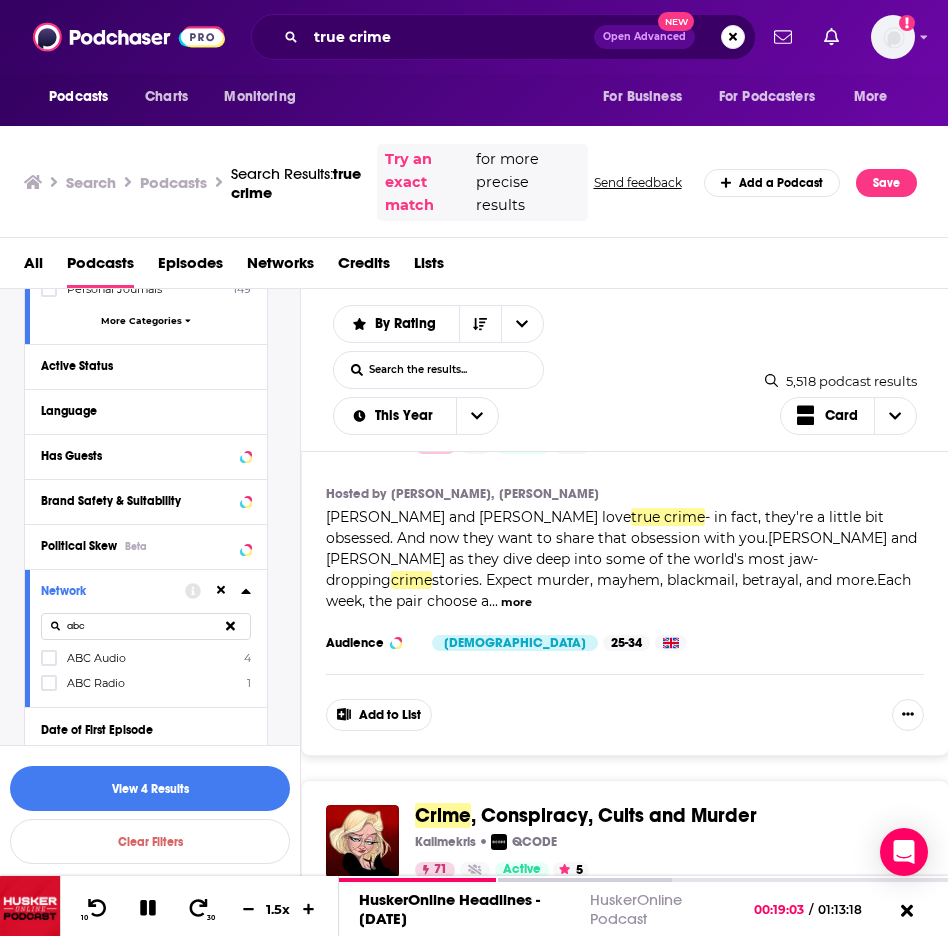 scroll, scrollTop: 447, scrollLeft: 0, axis: vertical 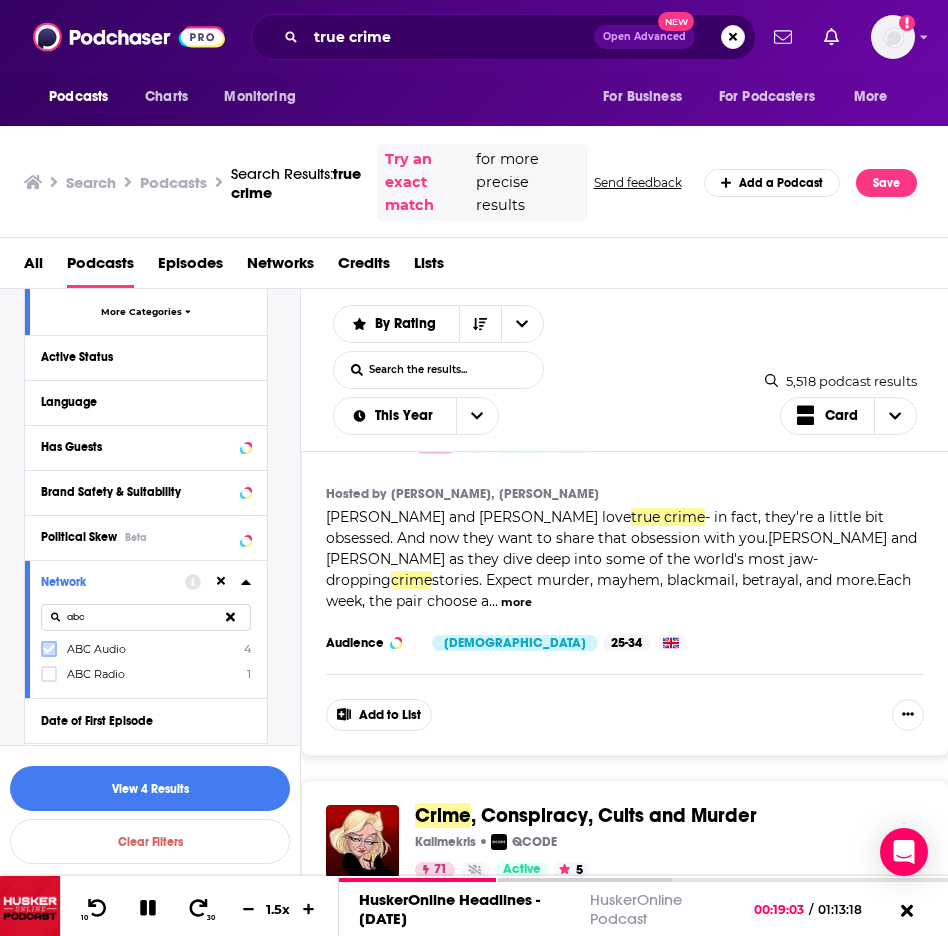 click 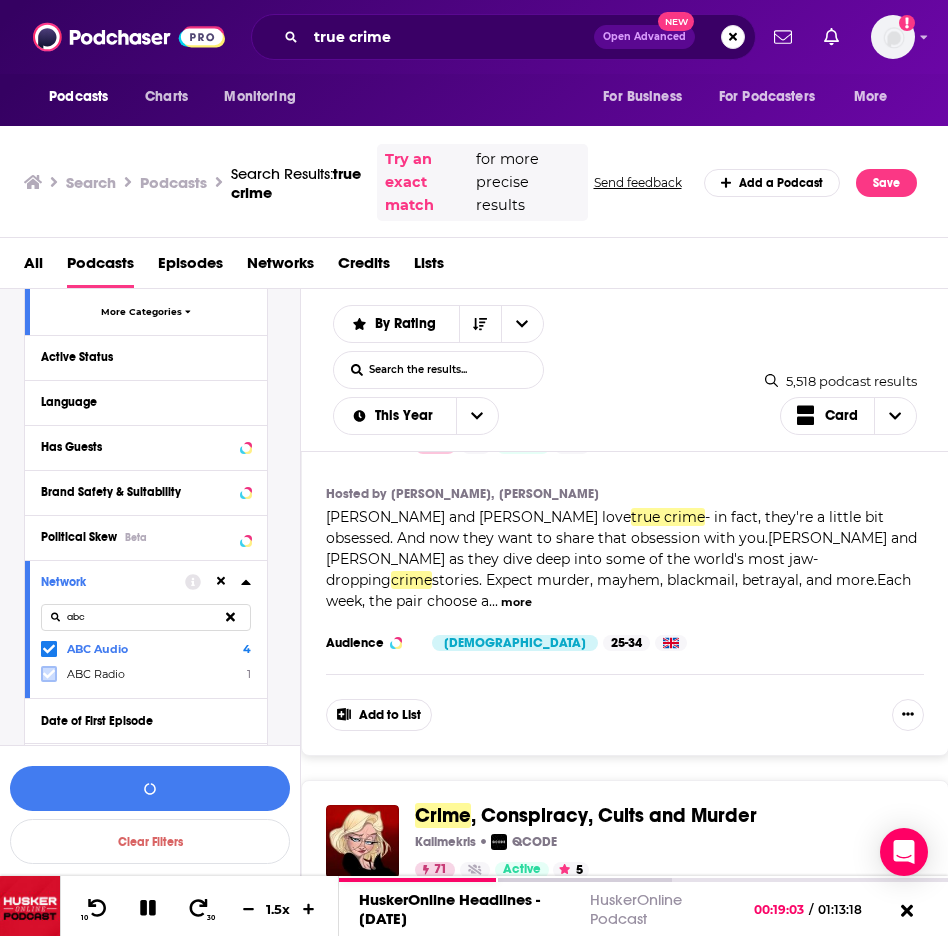 click 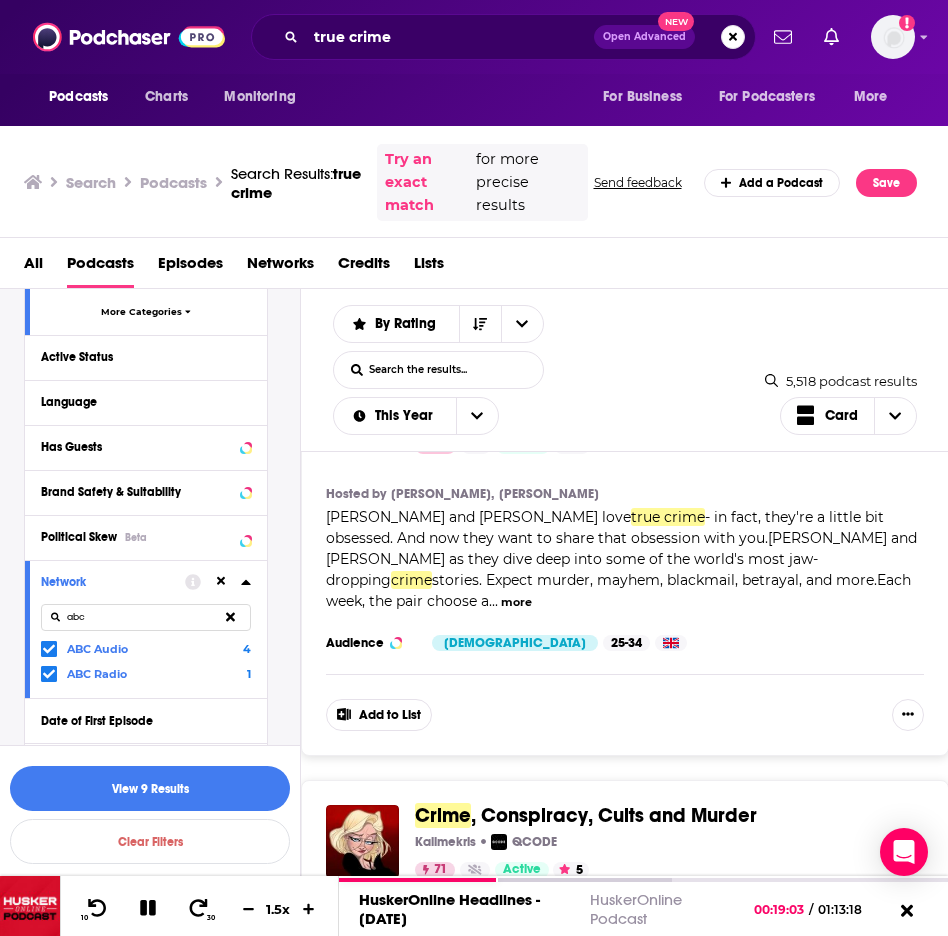 drag, startPoint x: 90, startPoint y: 614, endPoint x: 58, endPoint y: 613, distance: 32.01562 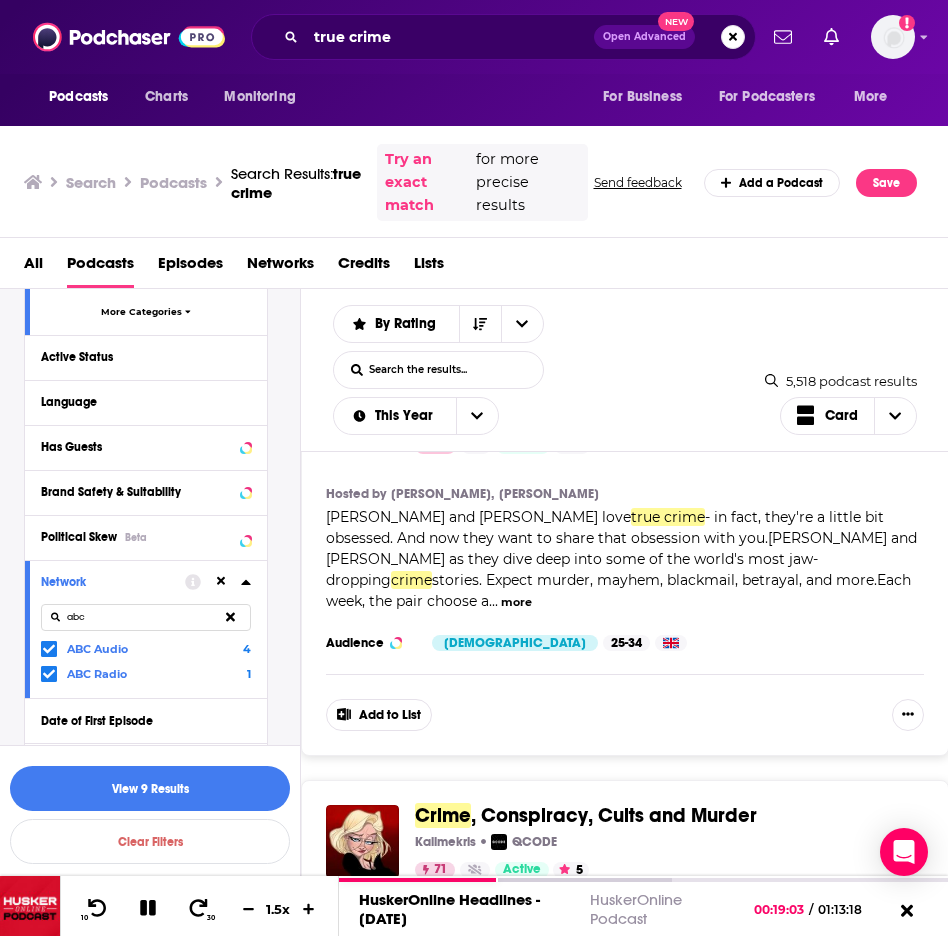 click on "abc" at bounding box center (146, 617) 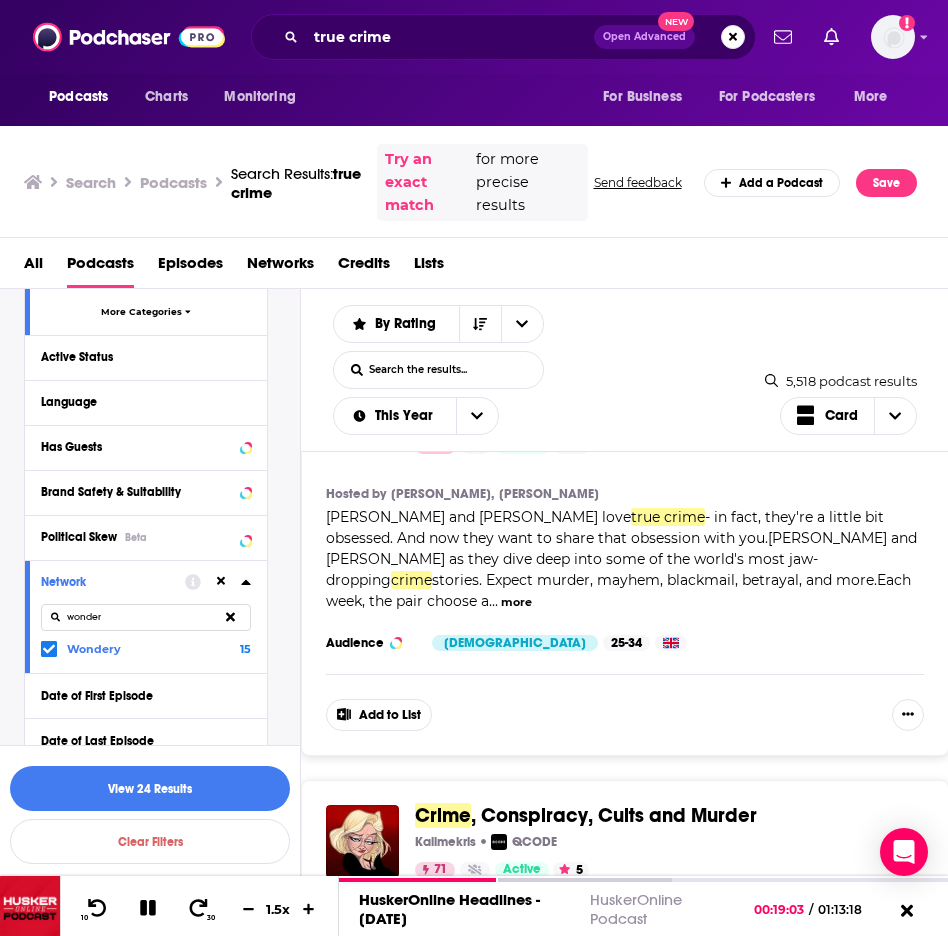 drag, startPoint x: 114, startPoint y: 623, endPoint x: 51, endPoint y: 621, distance: 63.03174 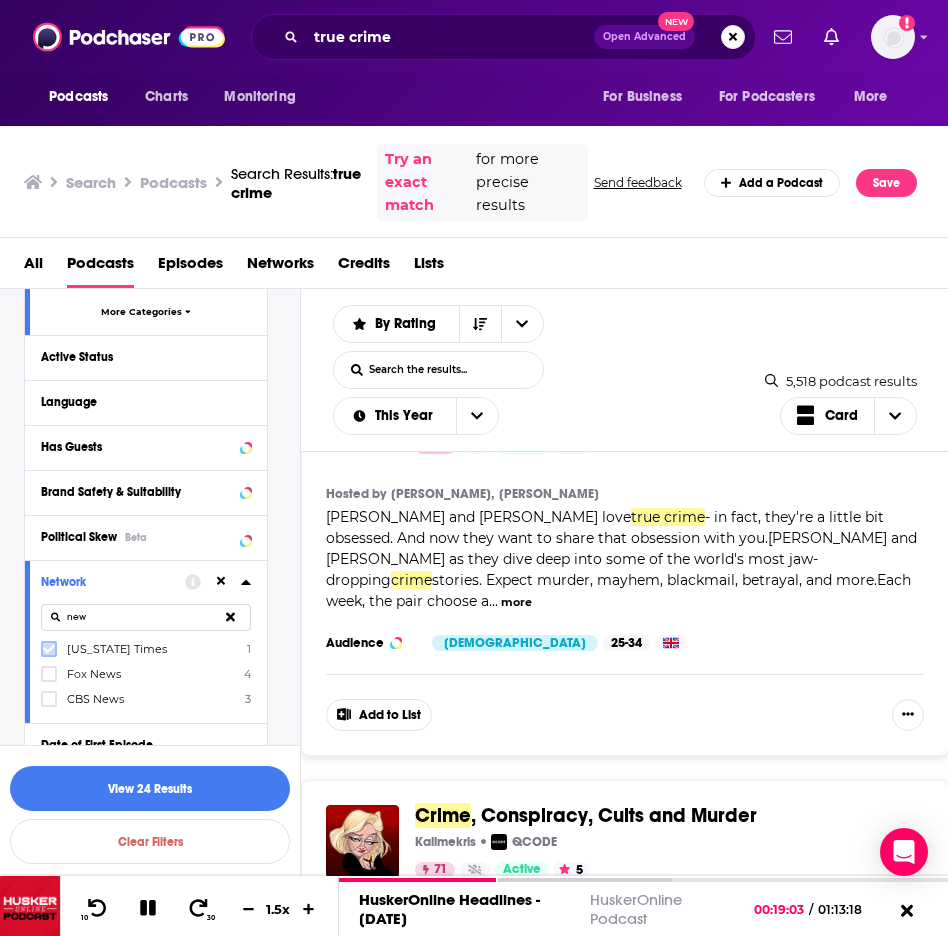 click at bounding box center [49, 649] 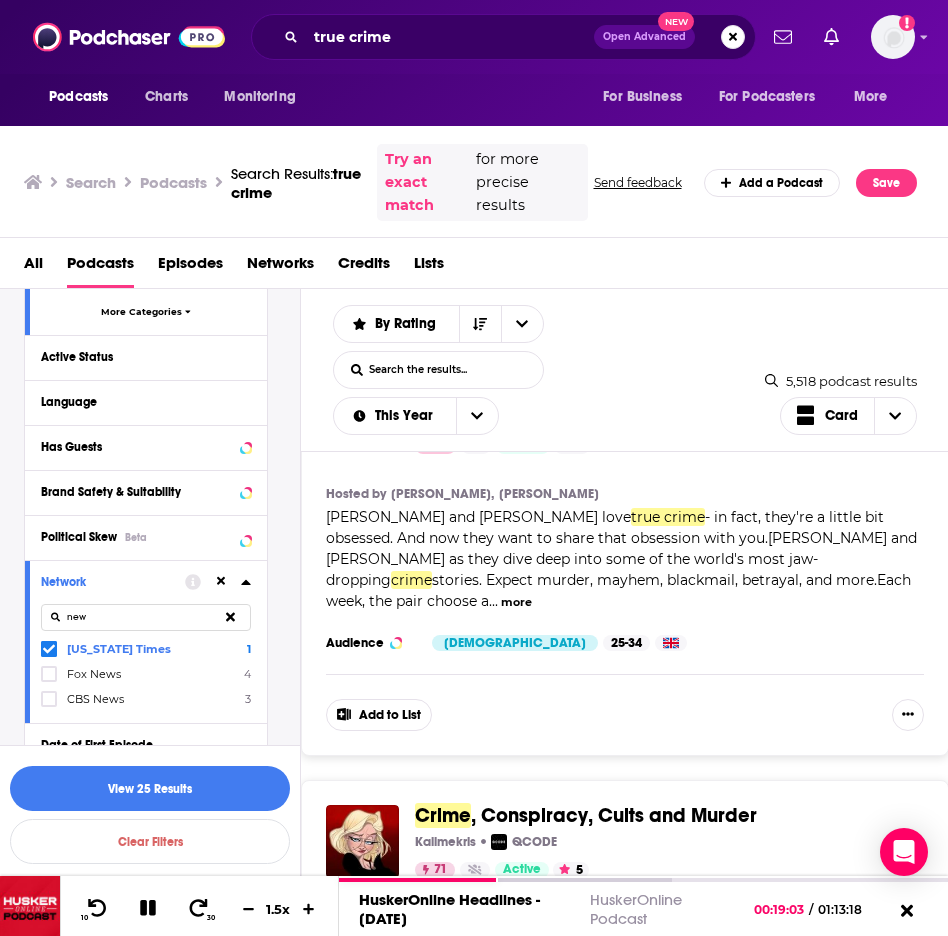 drag, startPoint x: 95, startPoint y: 621, endPoint x: 61, endPoint y: 620, distance: 34.0147 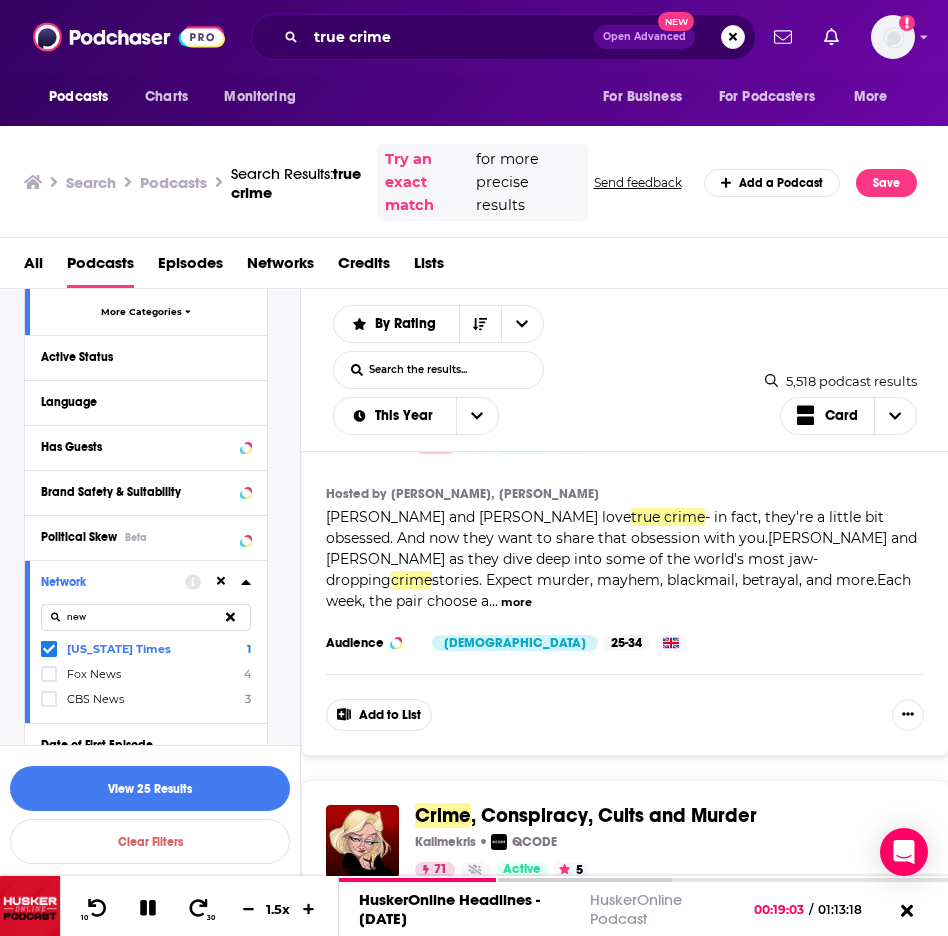 click on "new" at bounding box center [146, 617] 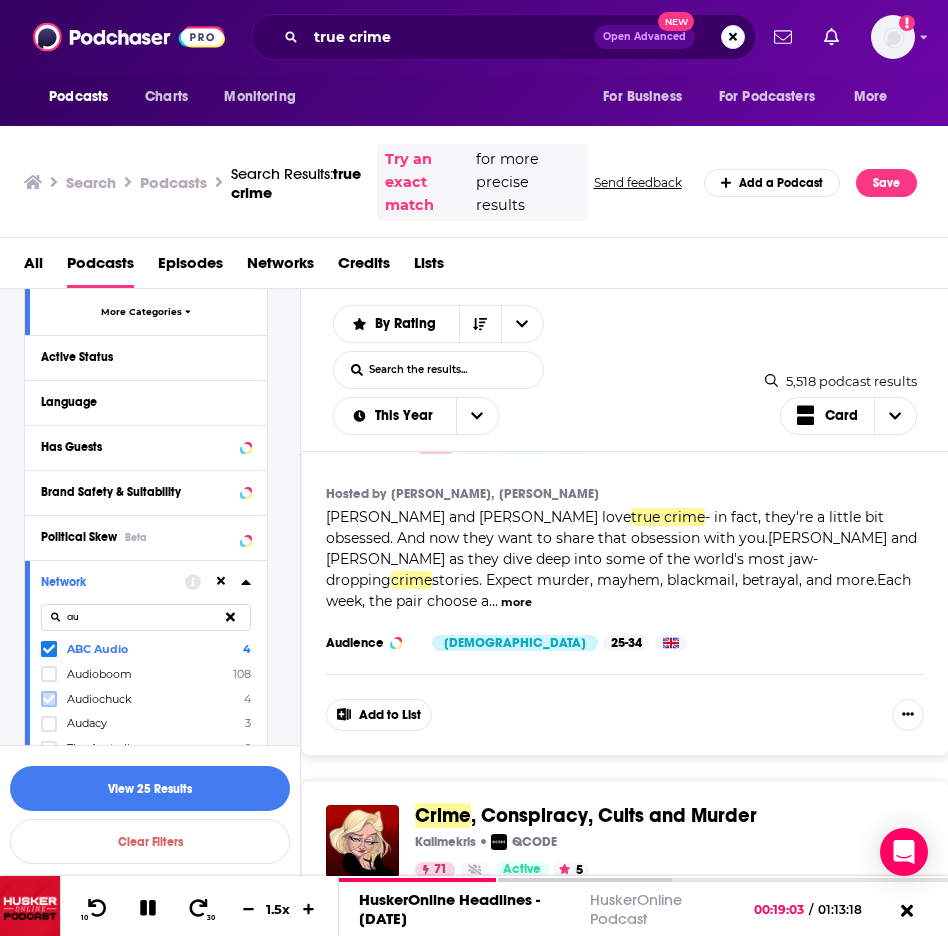 click 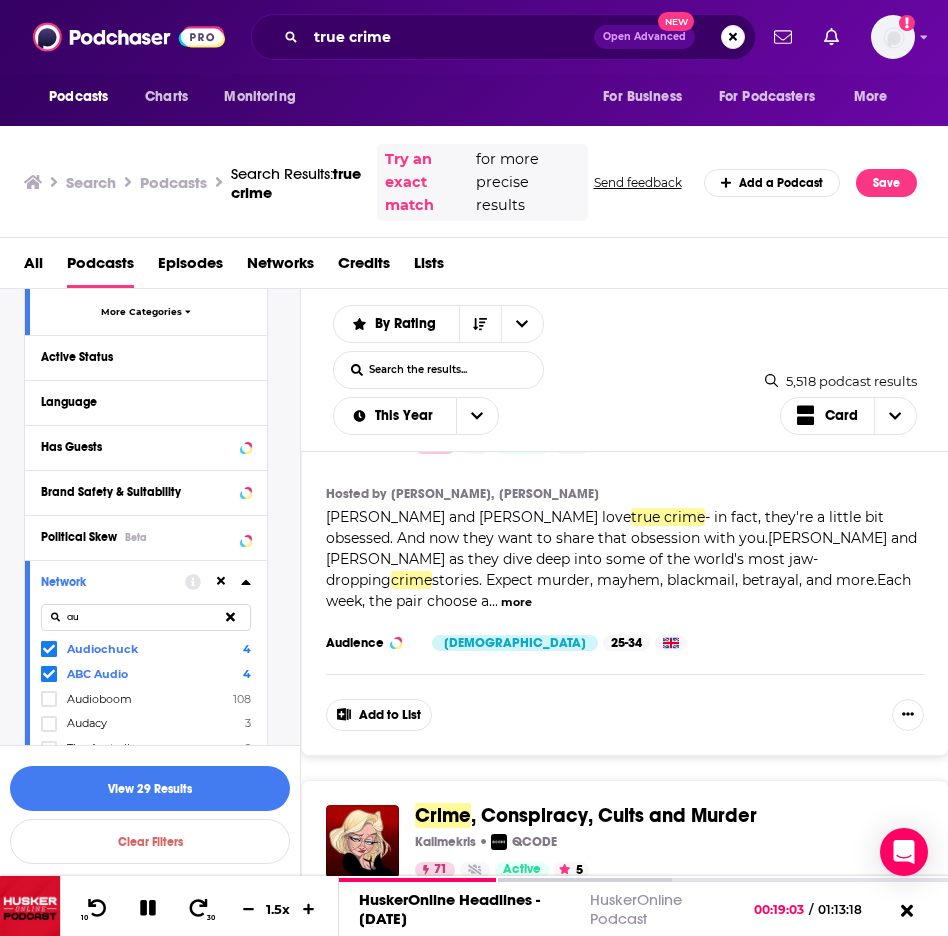 drag, startPoint x: 91, startPoint y: 614, endPoint x: 56, endPoint y: 615, distance: 35.014282 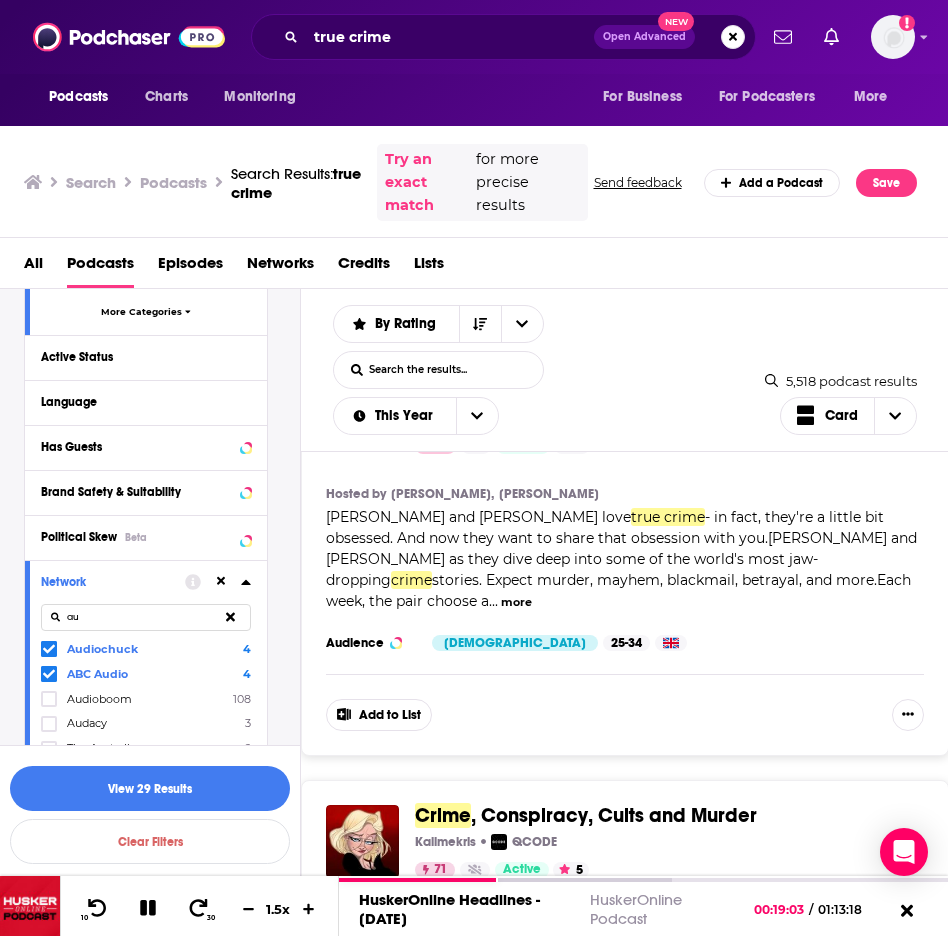 click on "au" at bounding box center (146, 617) 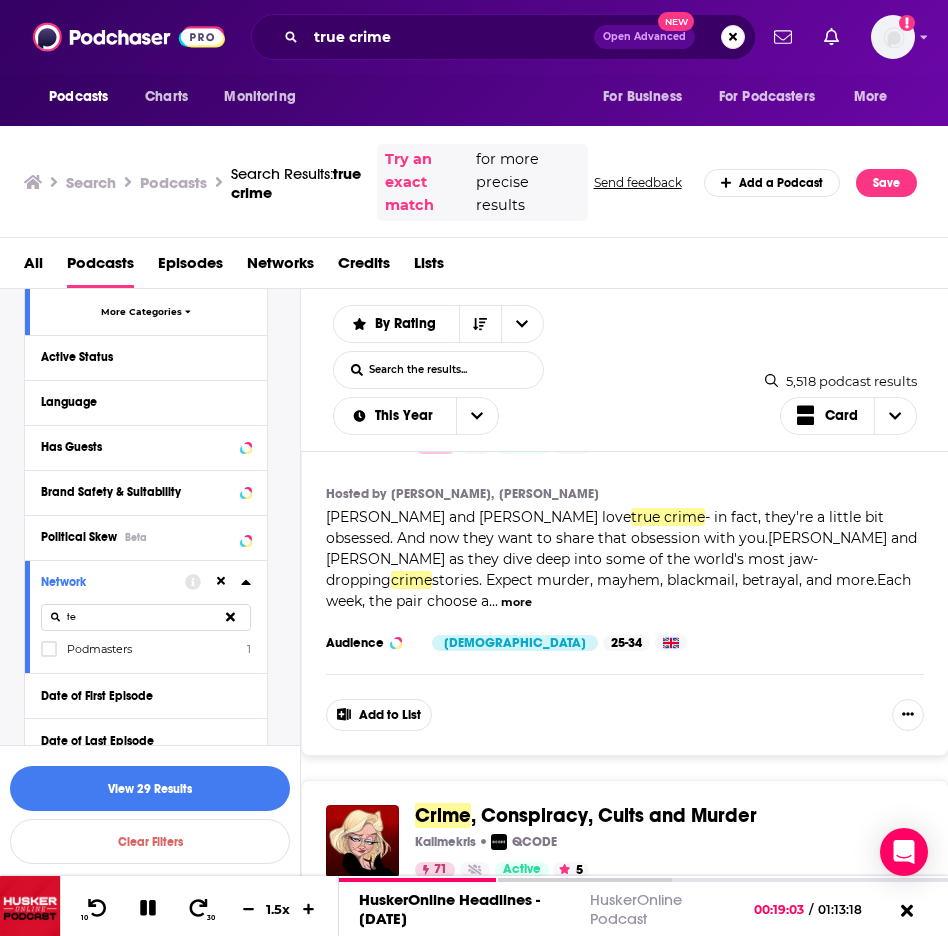 type on "t" 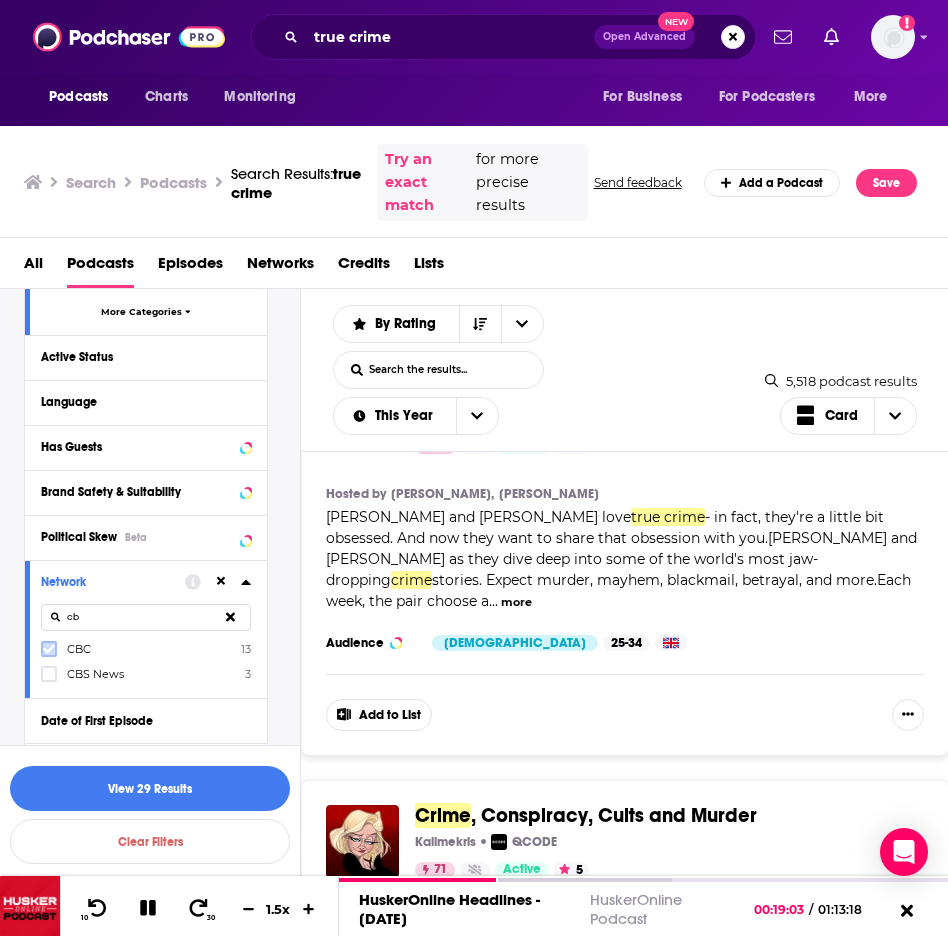 click 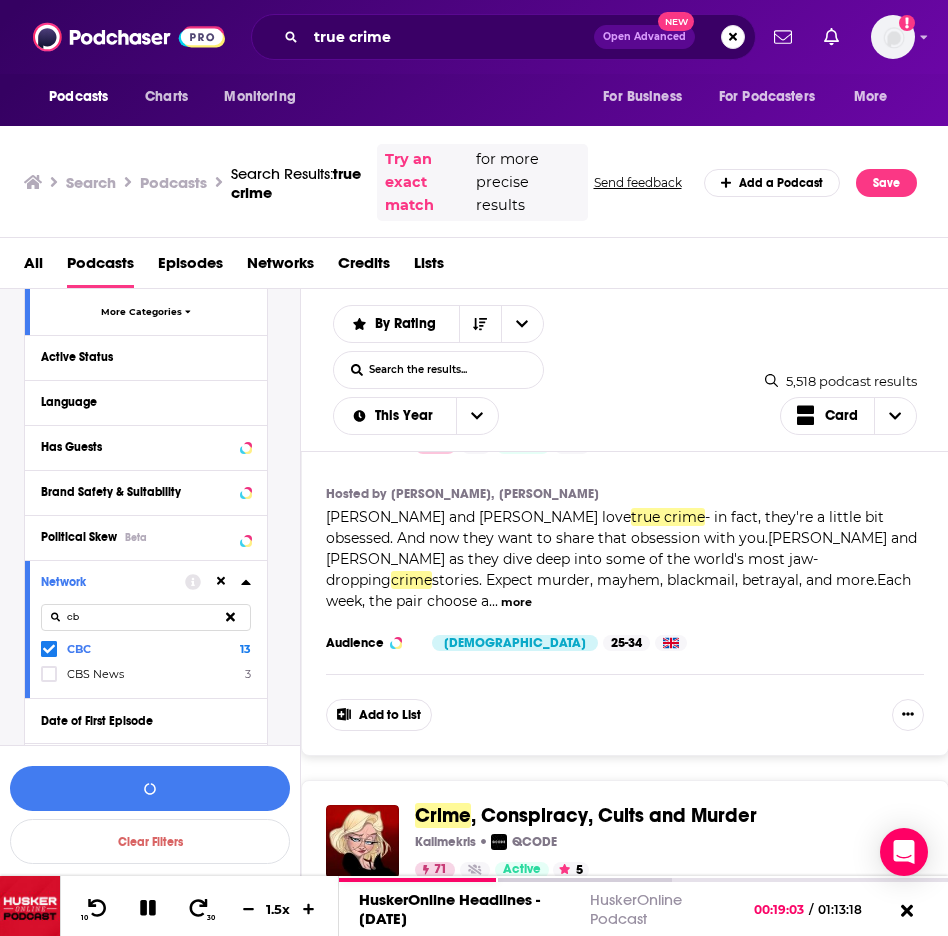 click on "cb" at bounding box center (146, 617) 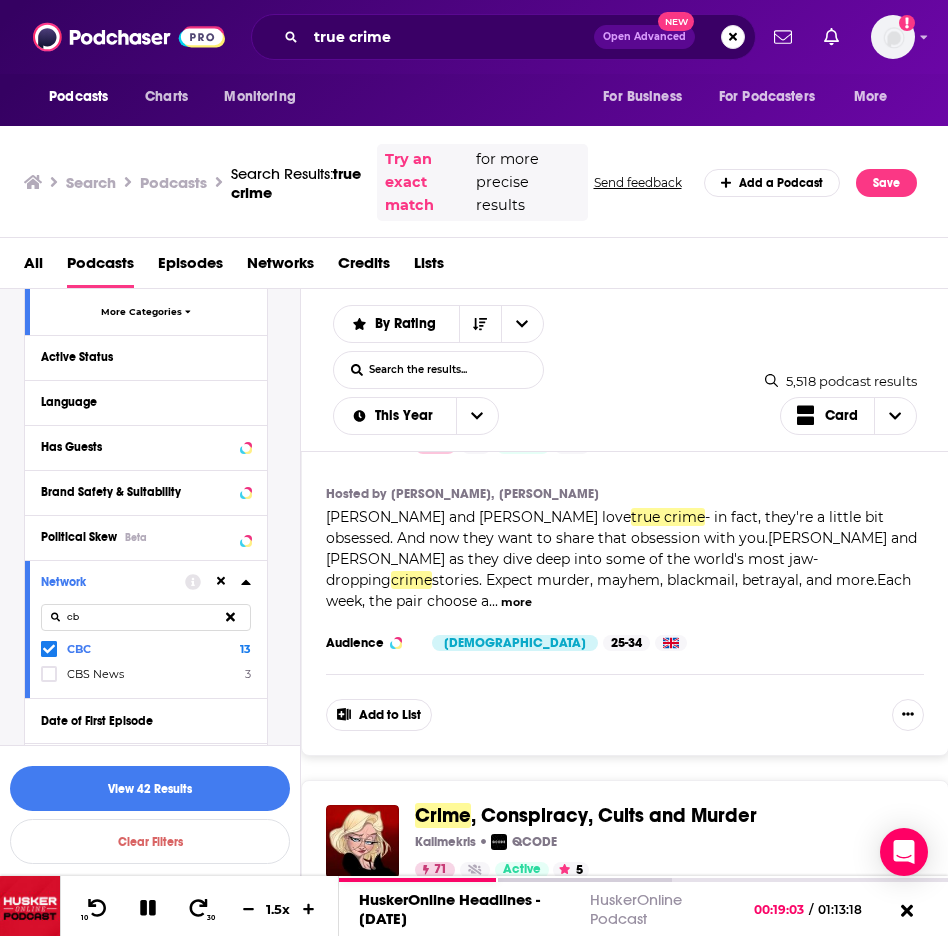 type on "c" 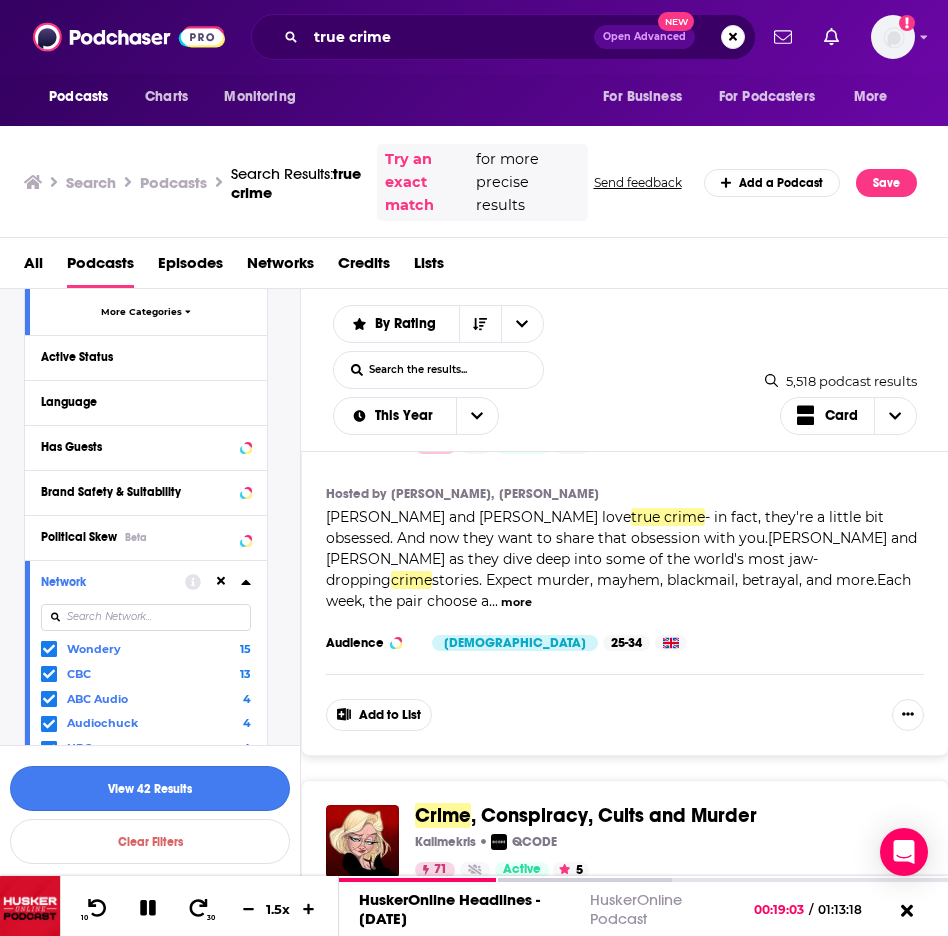 type 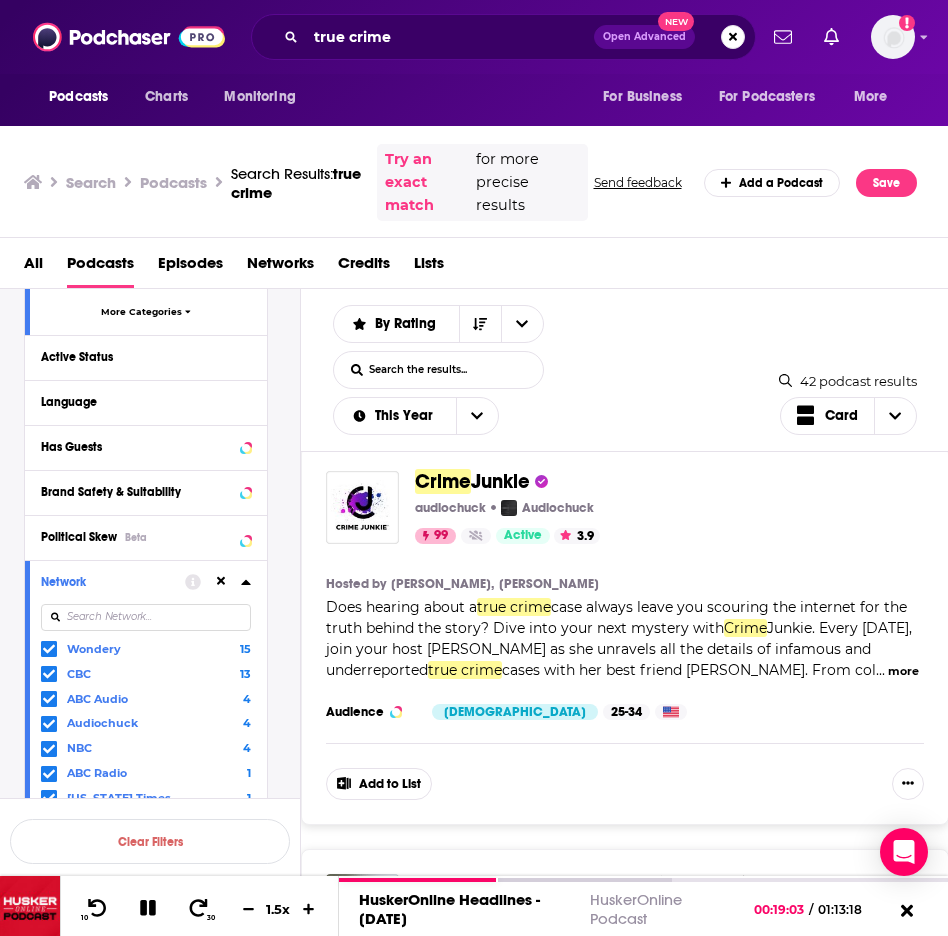 scroll, scrollTop: 565, scrollLeft: 0, axis: vertical 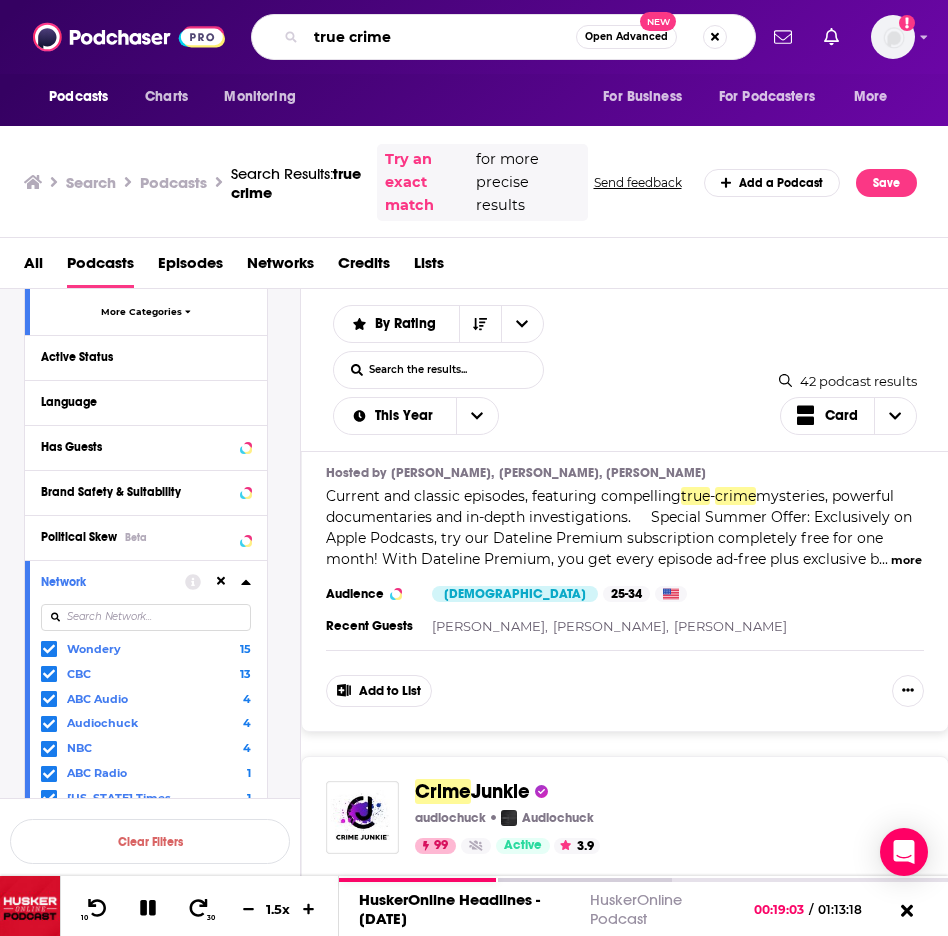 drag, startPoint x: 396, startPoint y: 37, endPoint x: 270, endPoint y: 37, distance: 126 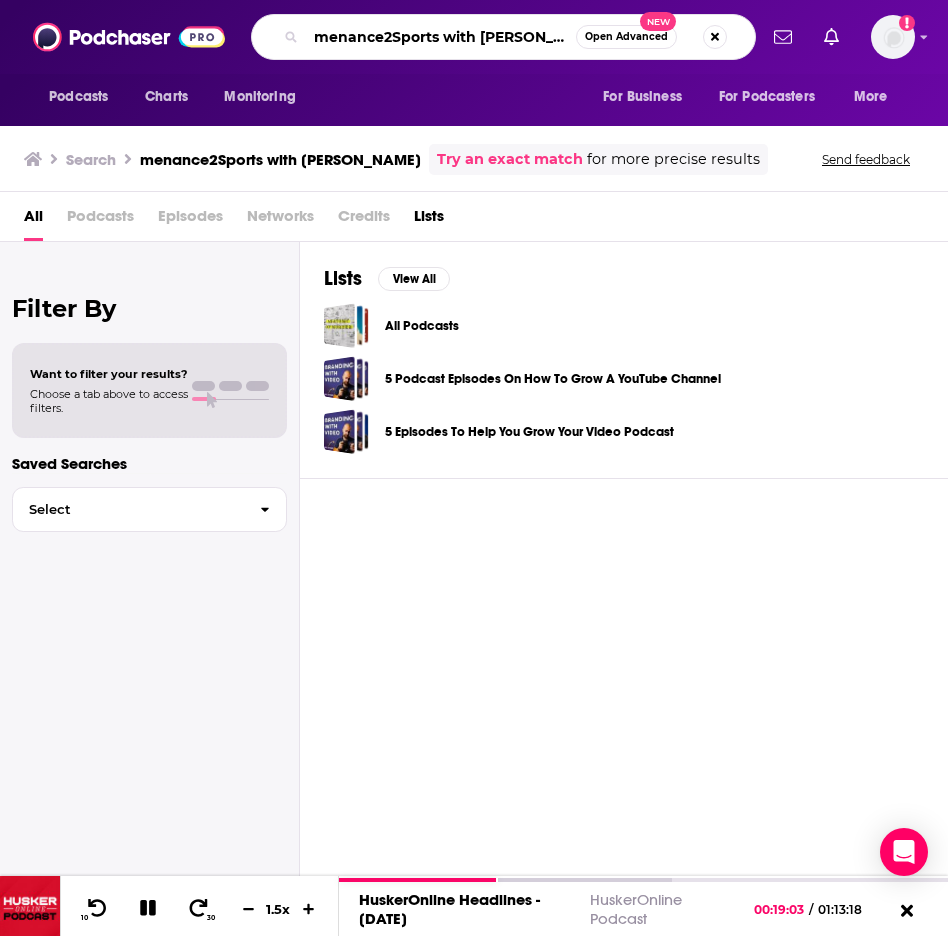 drag, startPoint x: 578, startPoint y: 40, endPoint x: 437, endPoint y: 42, distance: 141.01419 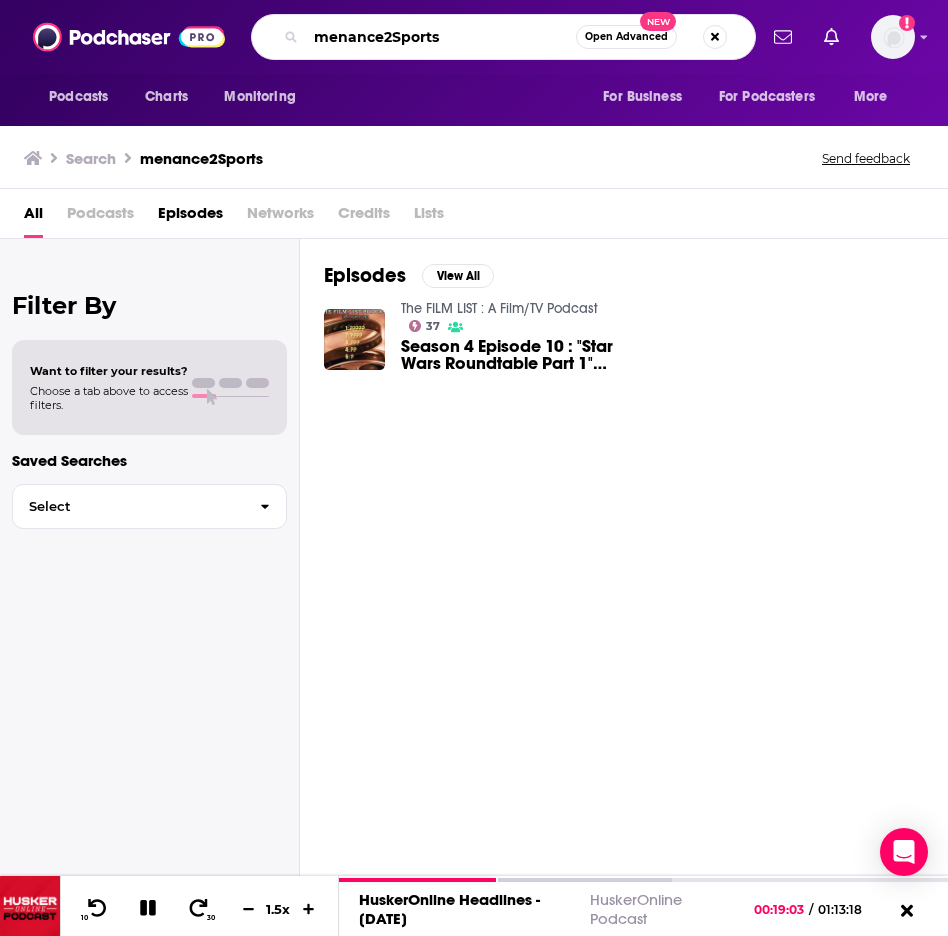 drag, startPoint x: 459, startPoint y: 41, endPoint x: 368, endPoint y: 46, distance: 91.13726 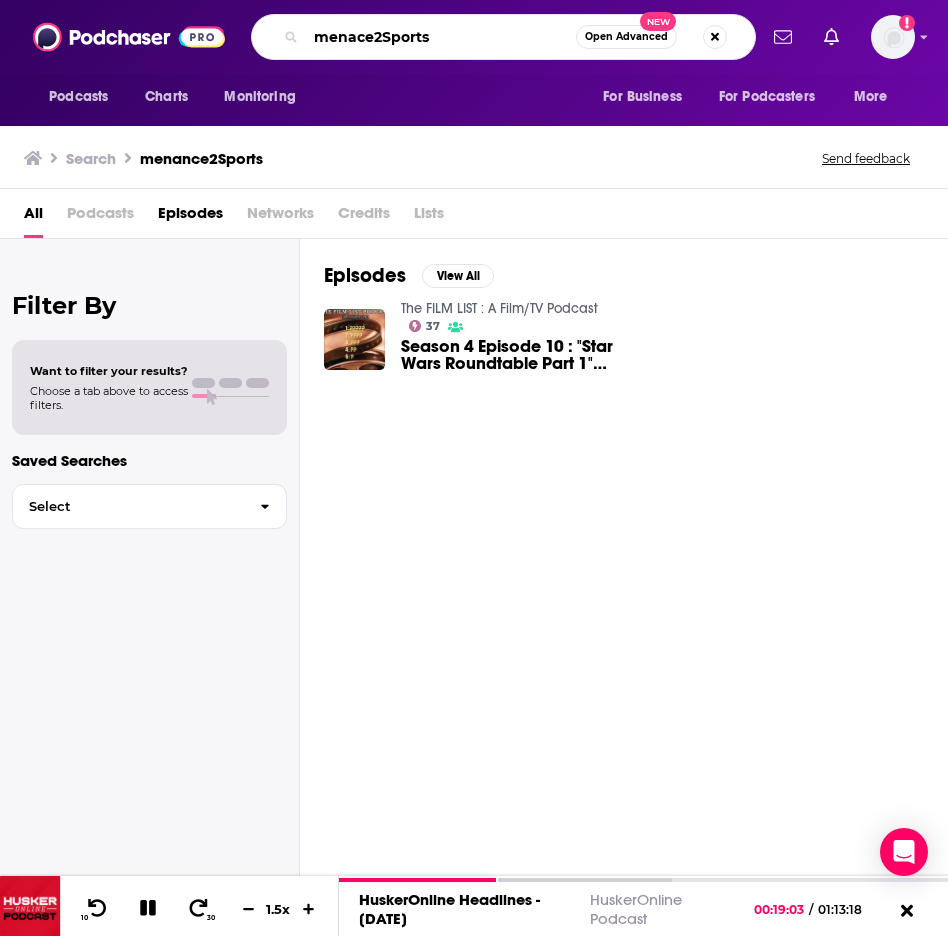 type on "menace2Sports" 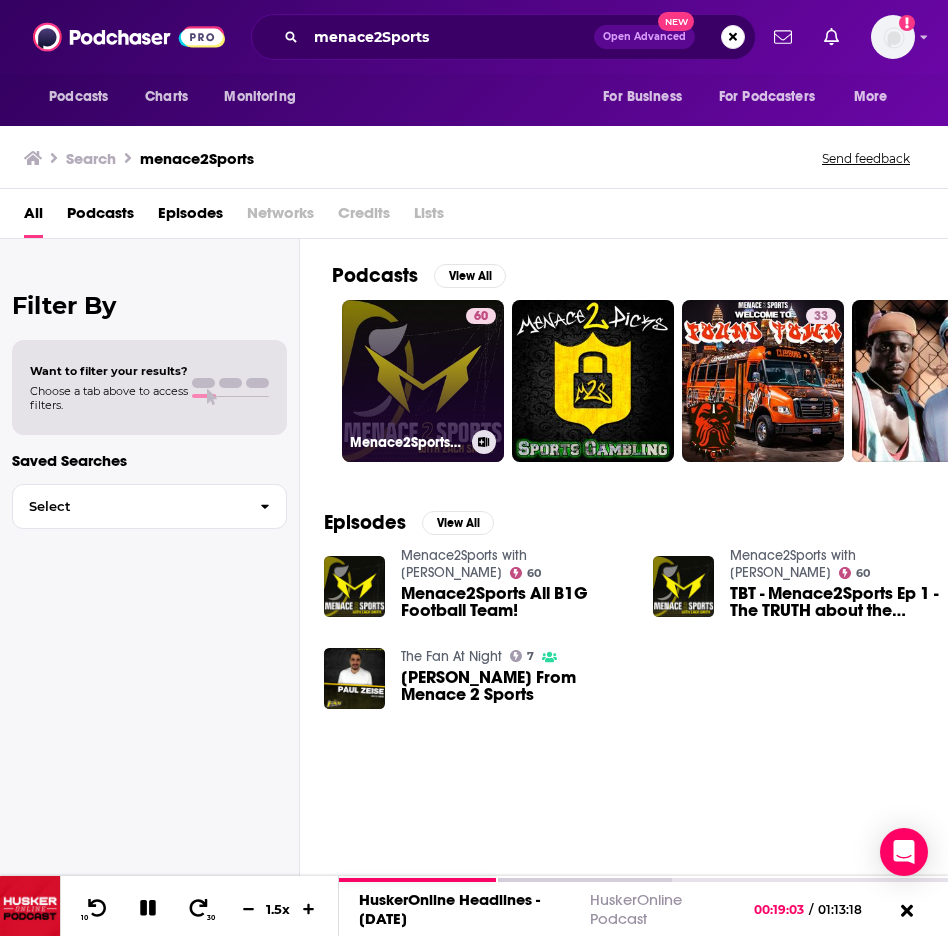 click on "60 Menace2Sports with [PERSON_NAME]" at bounding box center (423, 381) 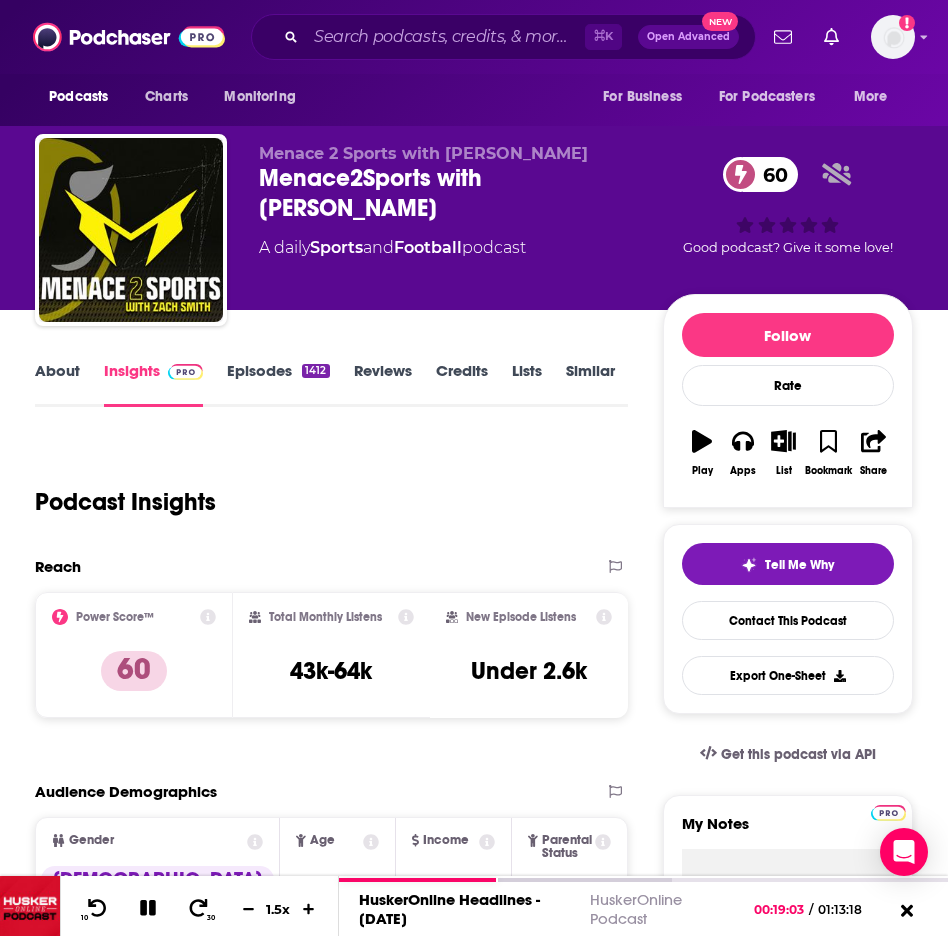 click on "Podcast Insights" at bounding box center [323, 490] 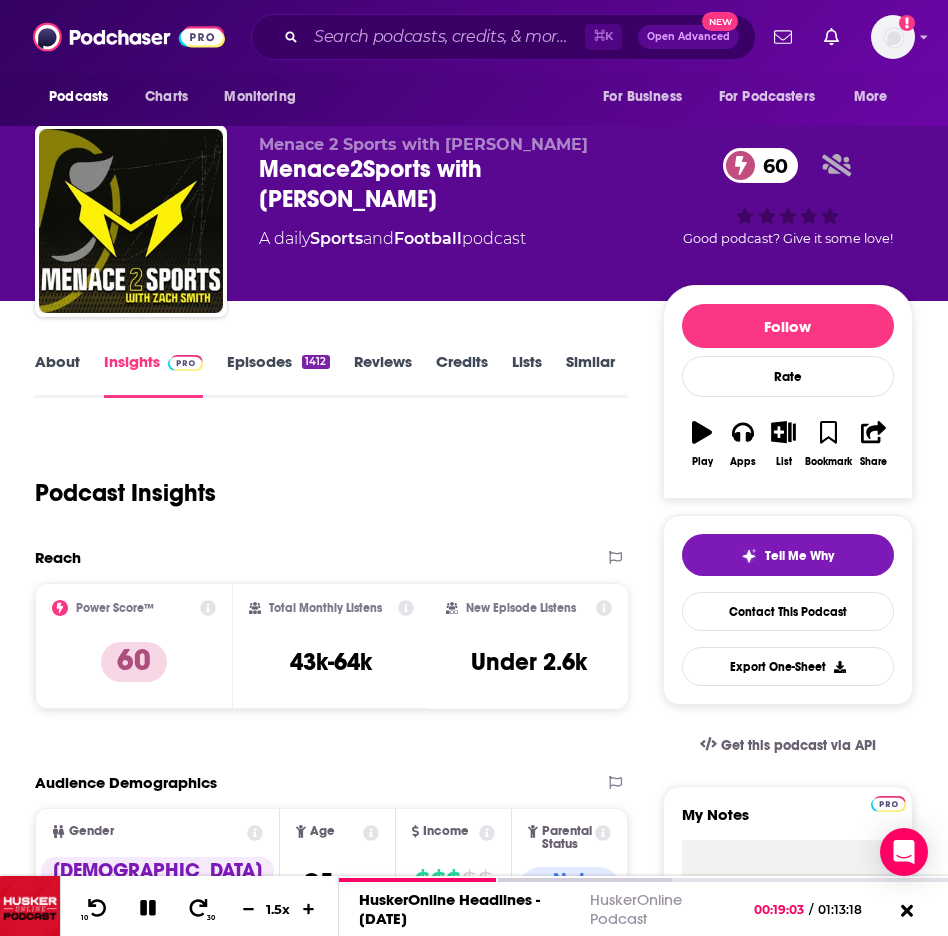 scroll, scrollTop: 10, scrollLeft: 0, axis: vertical 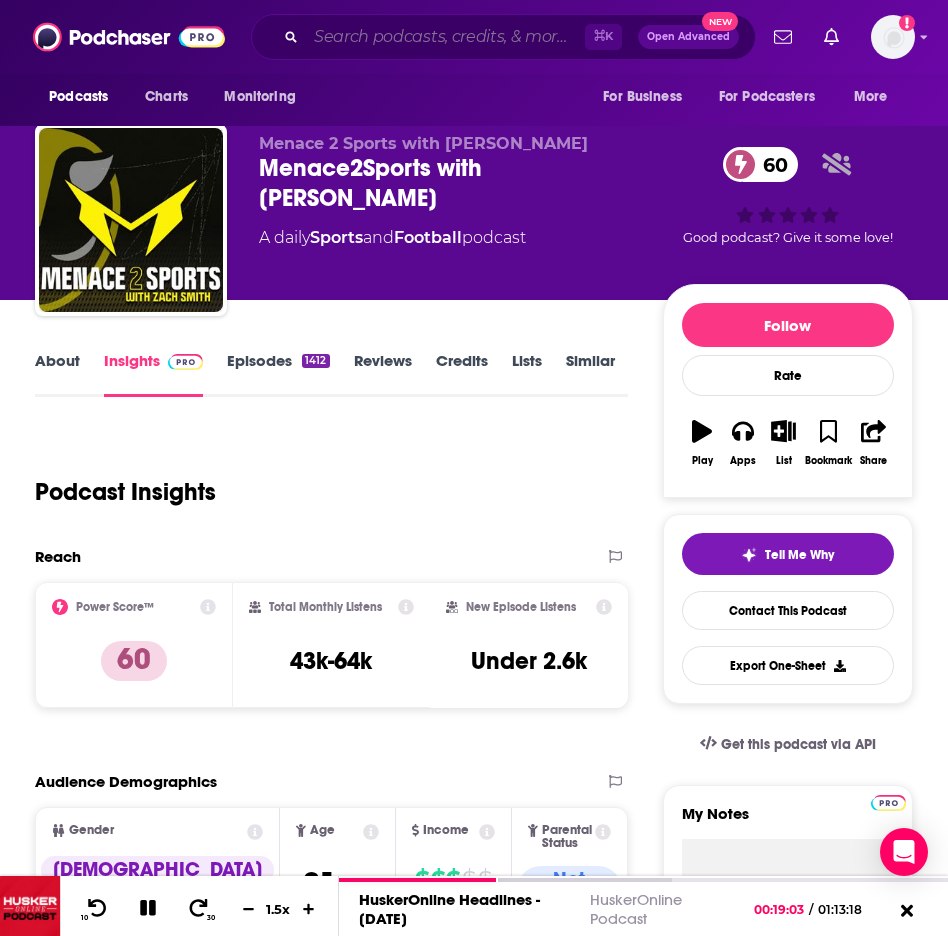 click at bounding box center (445, 37) 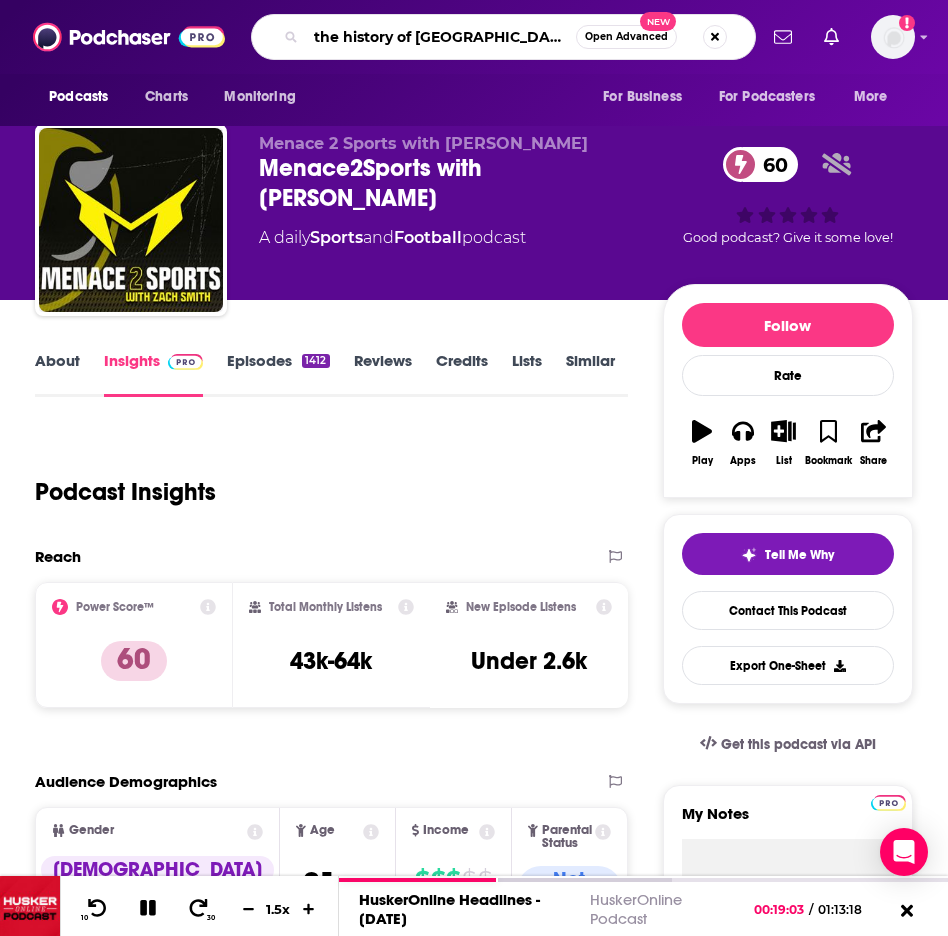 type on "the history of [GEOGRAPHIC_DATA]" 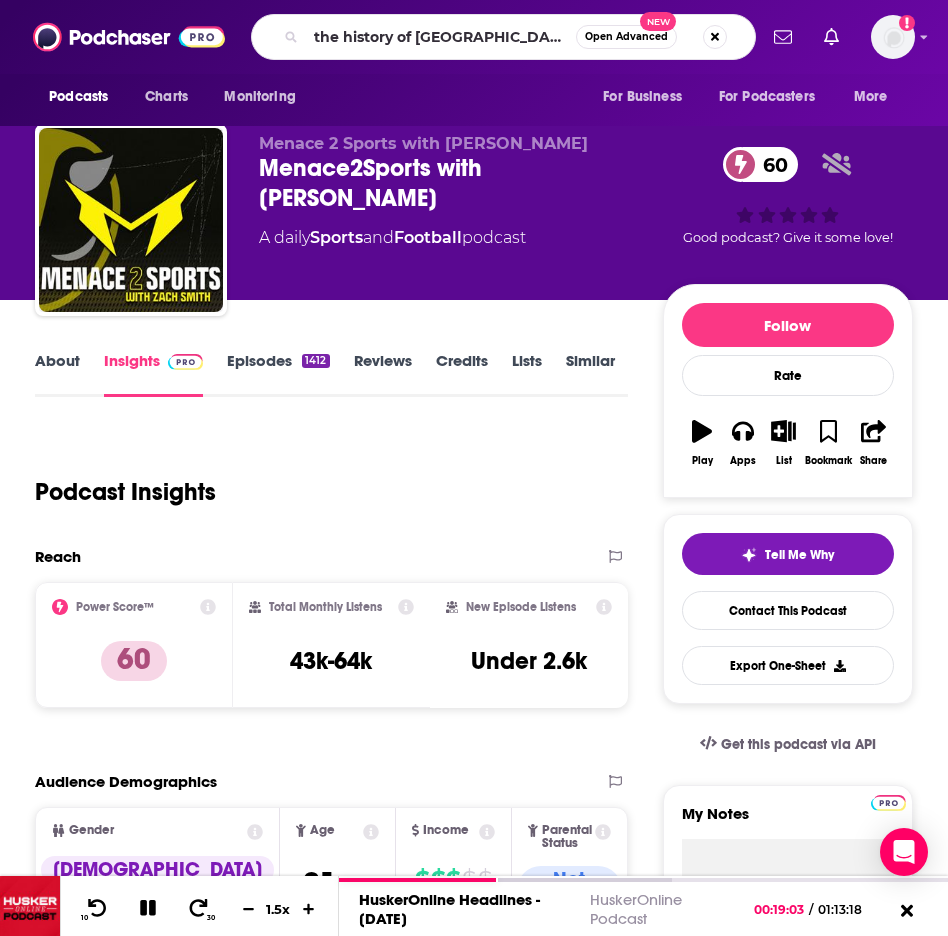 scroll, scrollTop: 0, scrollLeft: 0, axis: both 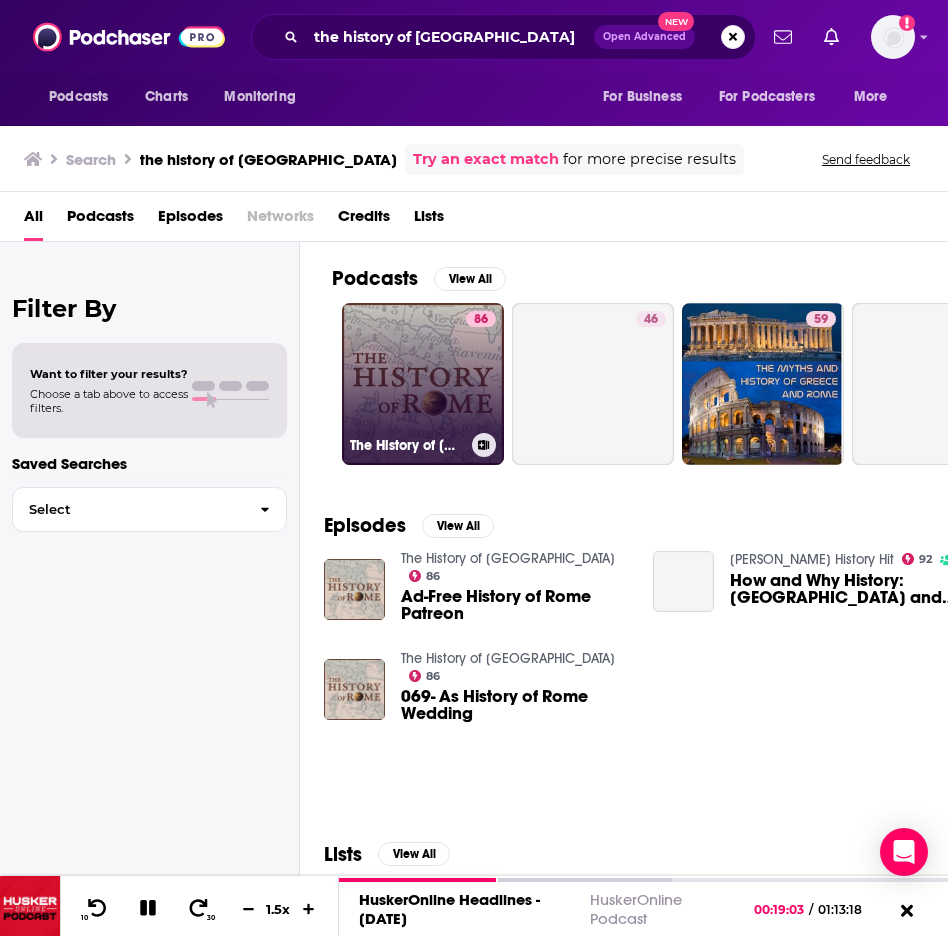 click on "86 The History of [GEOGRAPHIC_DATA]" at bounding box center [423, 384] 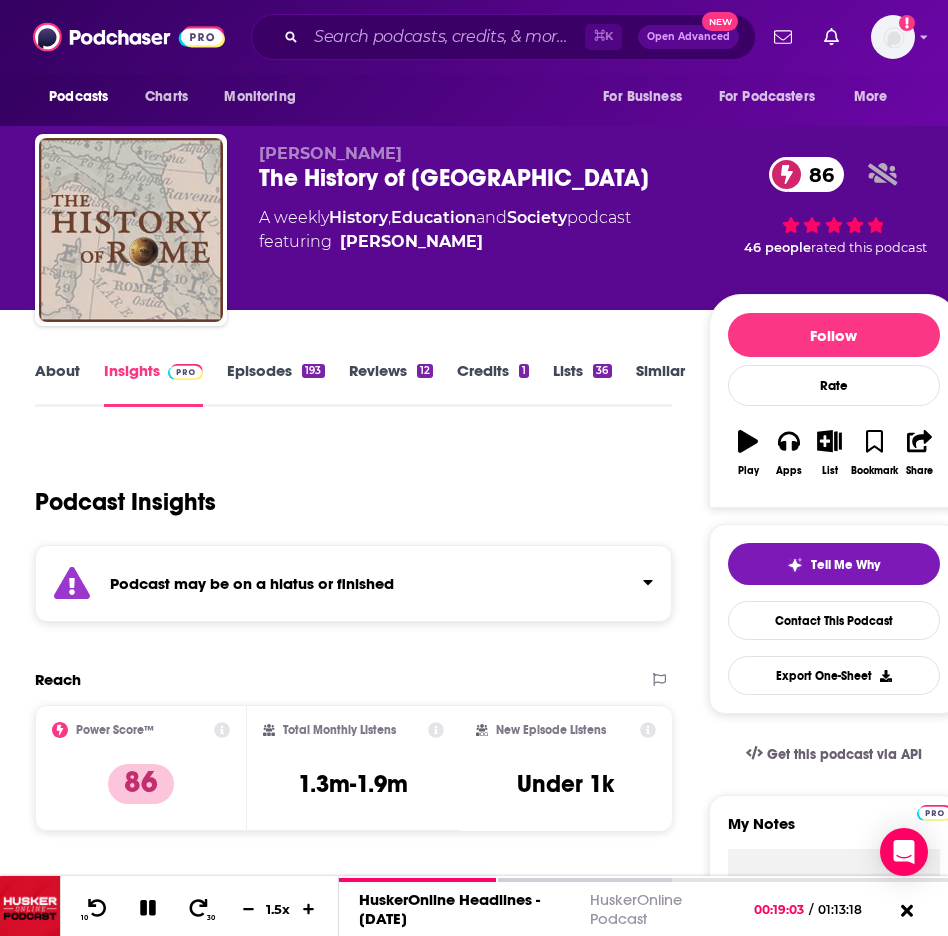 scroll, scrollTop: 0, scrollLeft: 0, axis: both 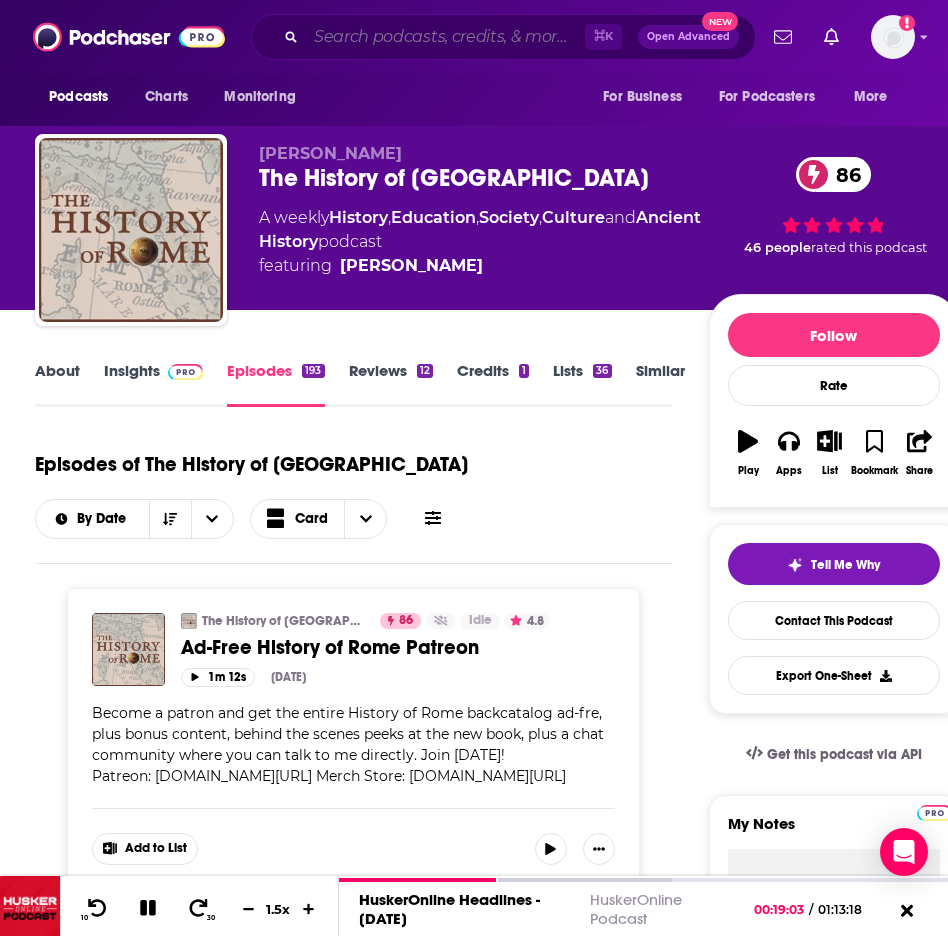 click at bounding box center (445, 37) 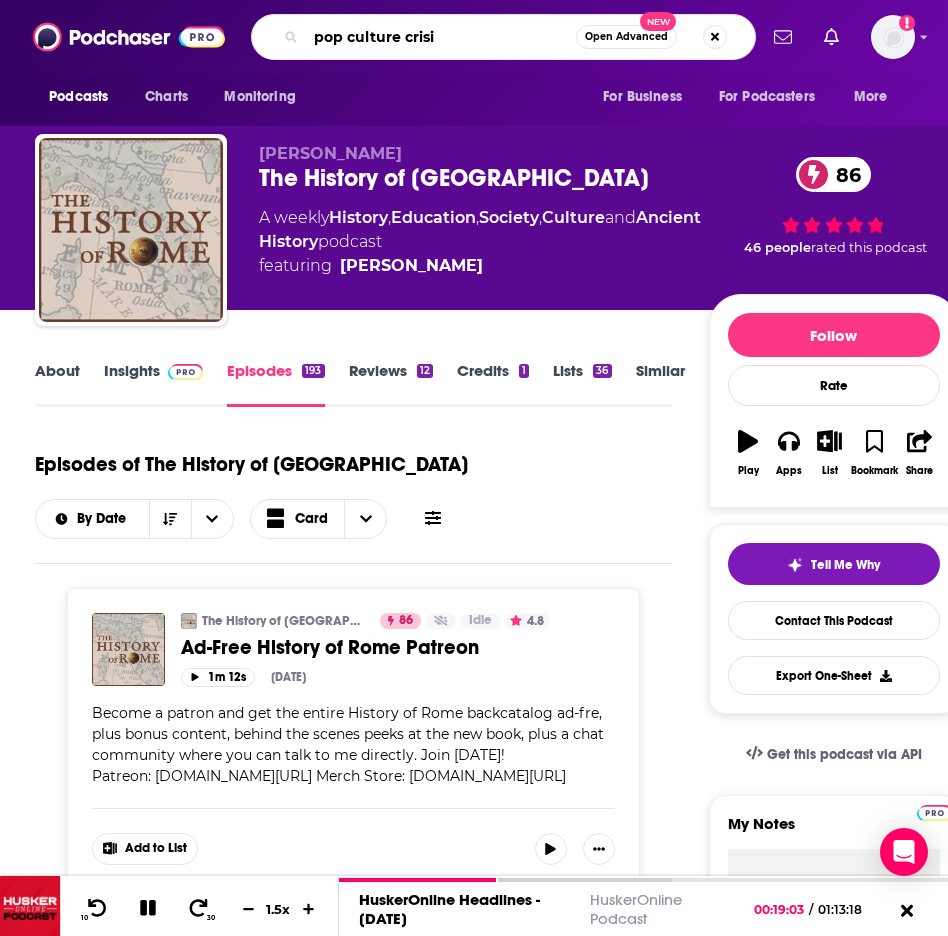 type on "pop culture crisis" 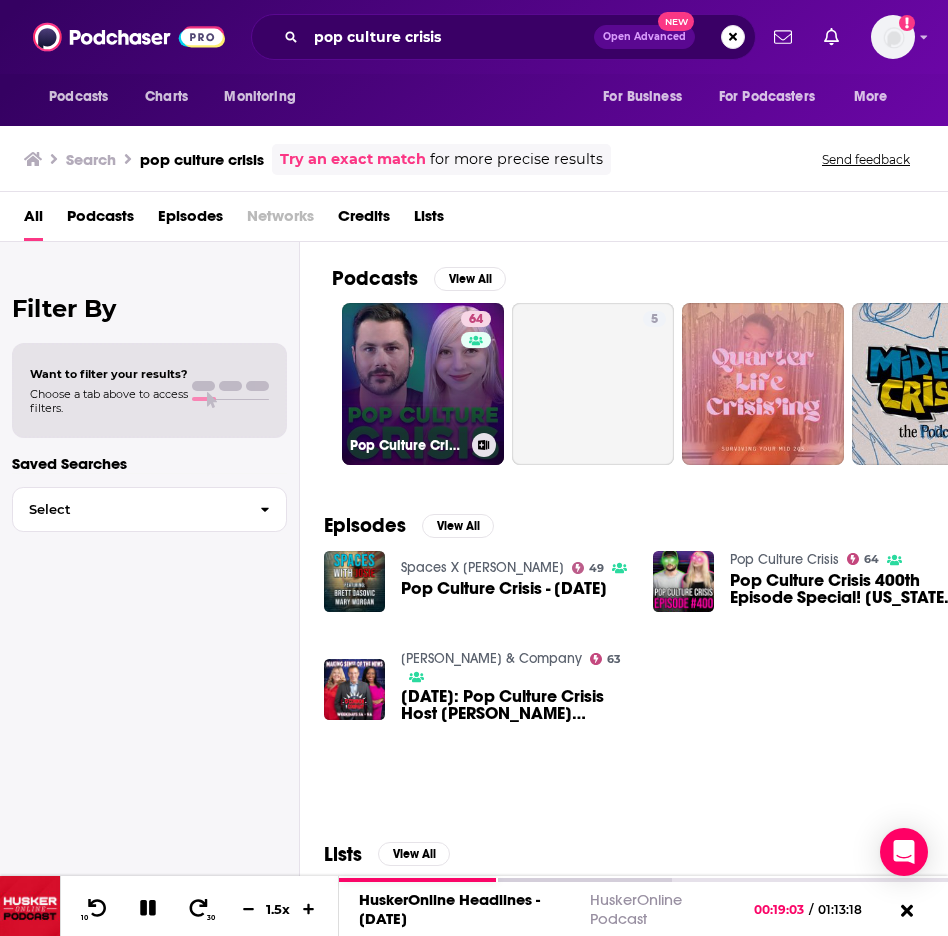 click on "64 Pop Culture Crisis" at bounding box center [423, 384] 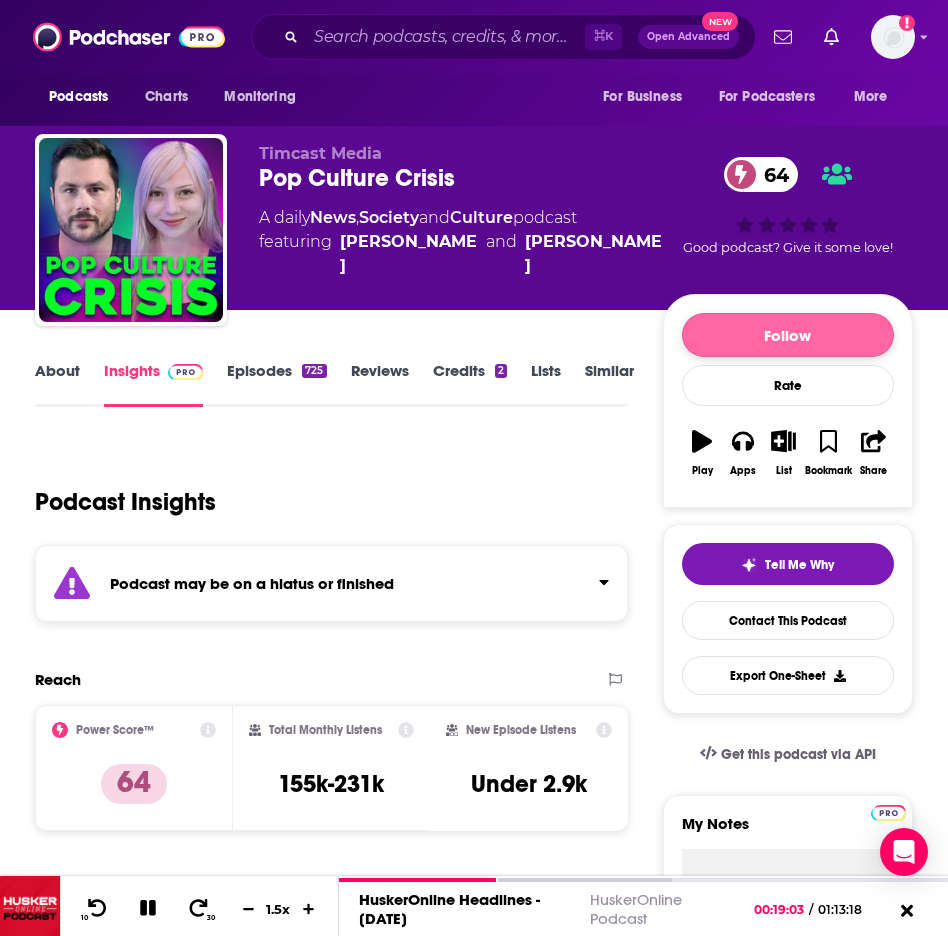 scroll, scrollTop: 0, scrollLeft: 0, axis: both 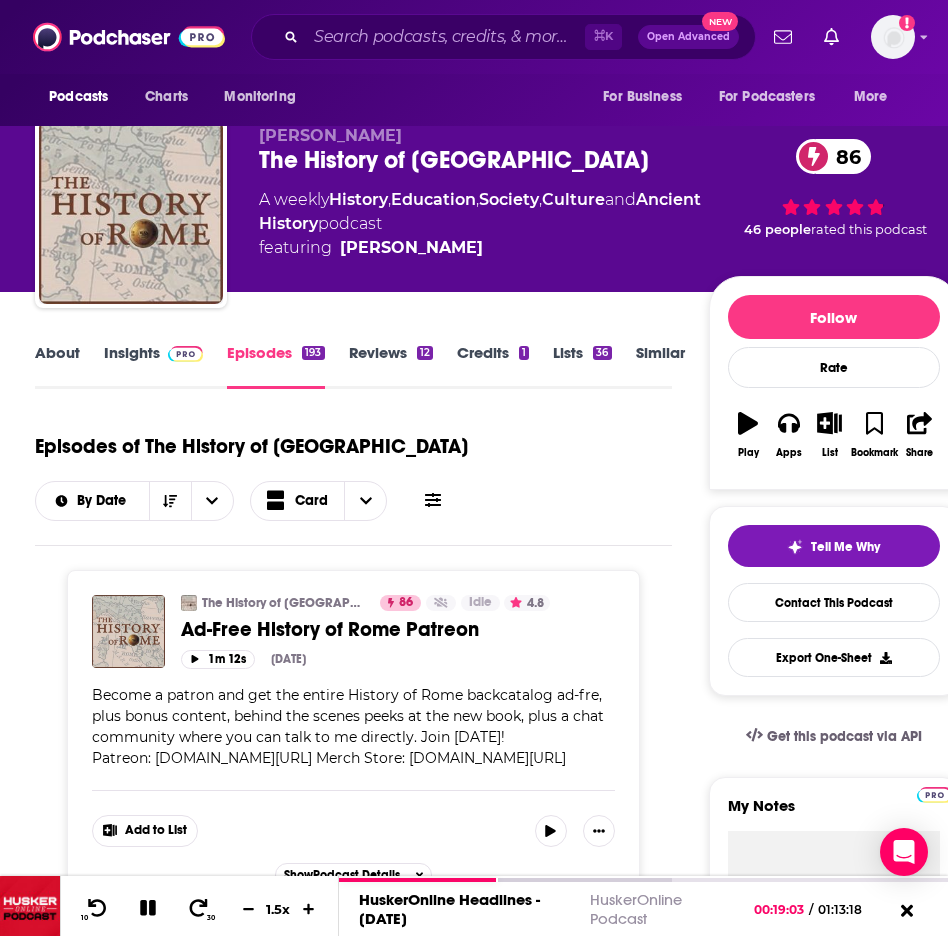 click on "About Insights Episodes 193 Reviews 12 Credits 1 Lists 36 Similar" at bounding box center [353, 364] 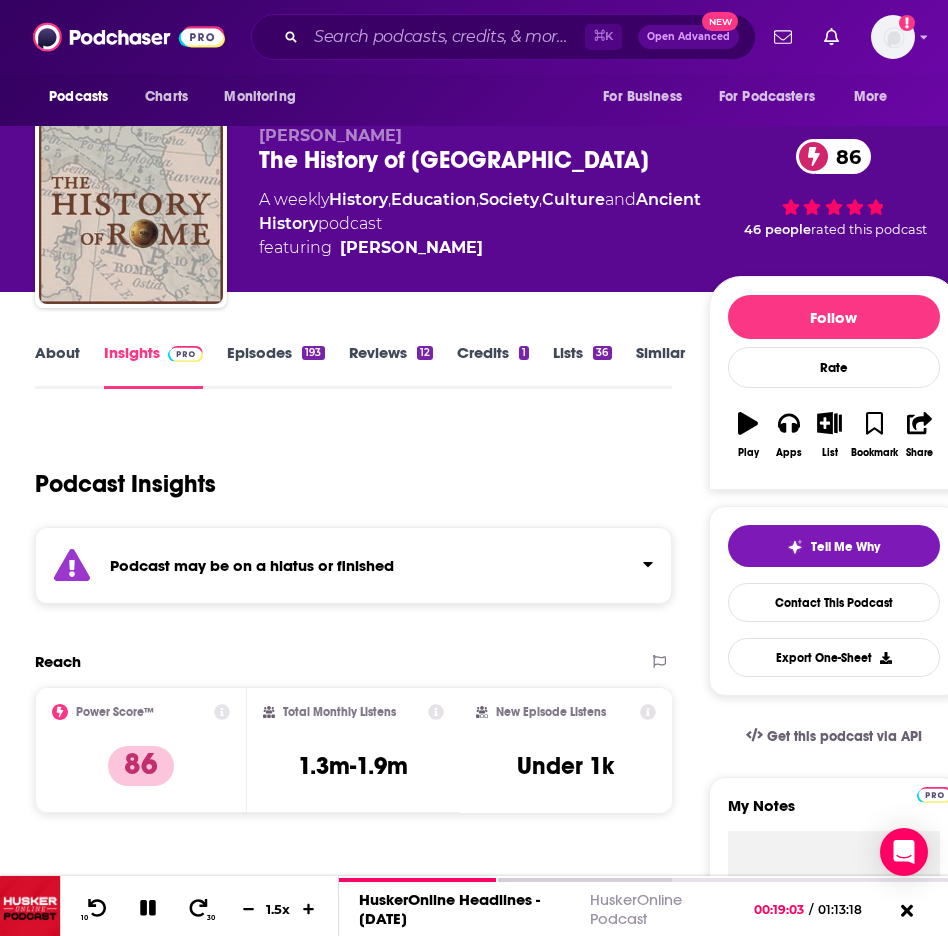 scroll, scrollTop: 0, scrollLeft: 0, axis: both 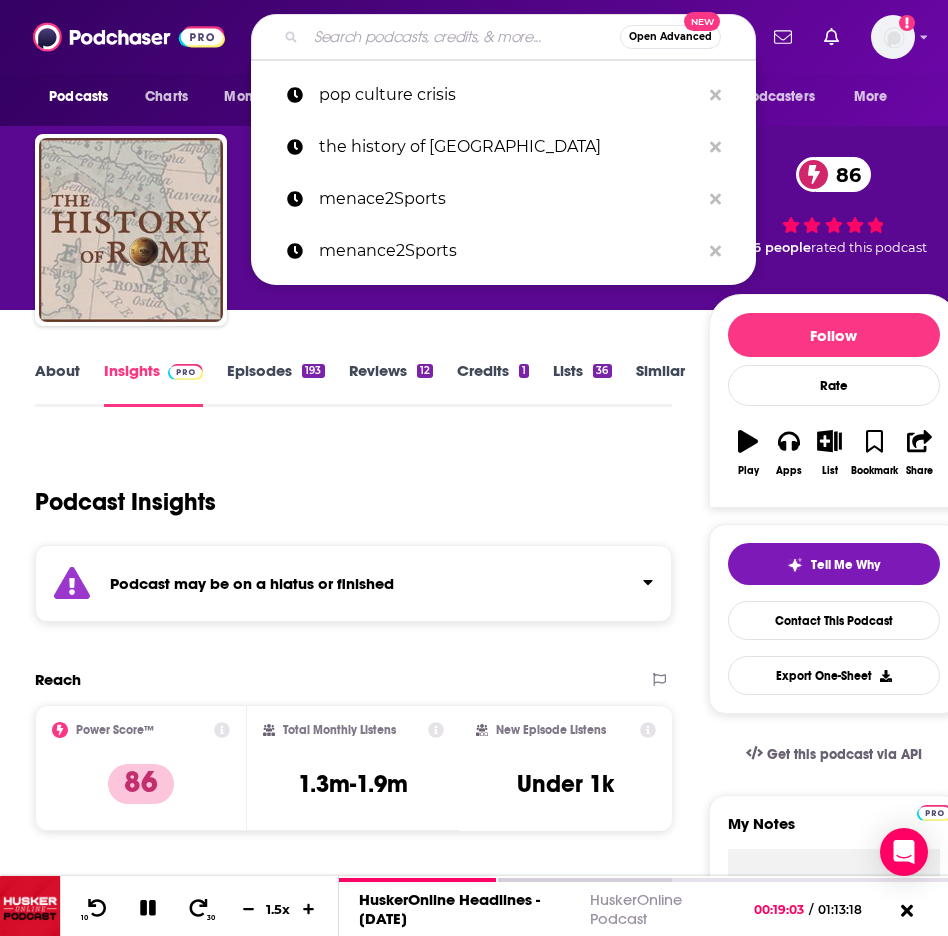 click at bounding box center [463, 37] 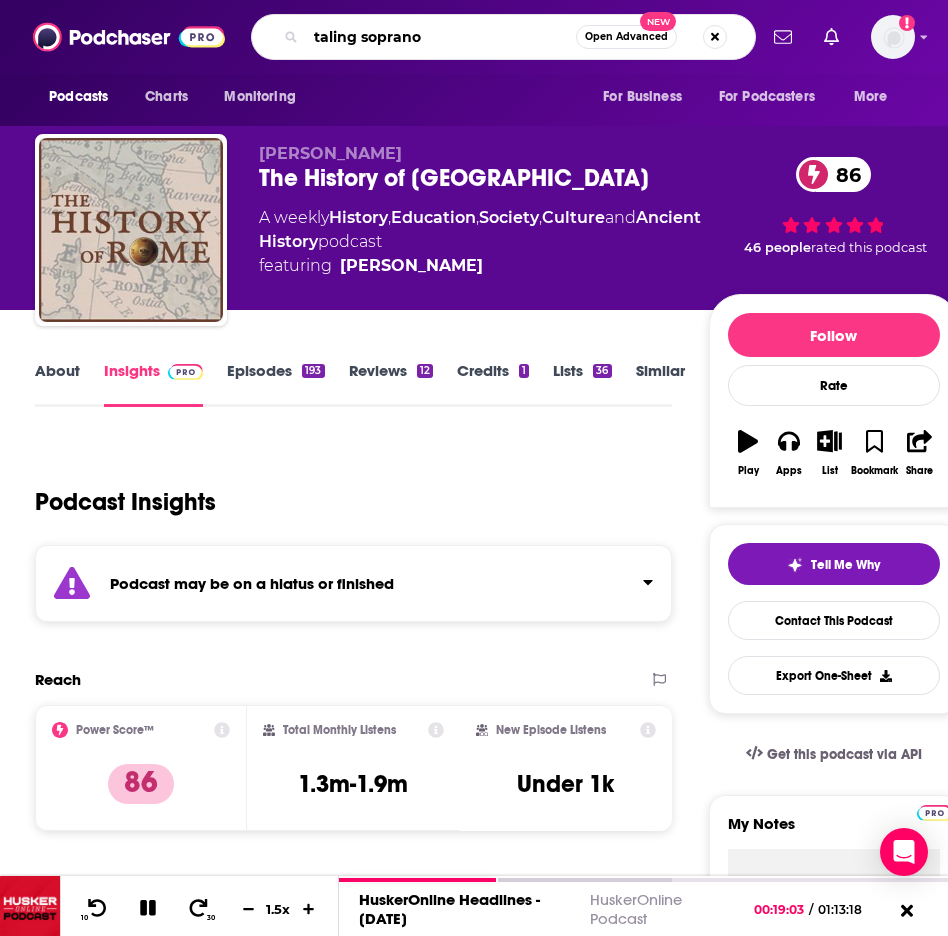 type on "taling sopranos" 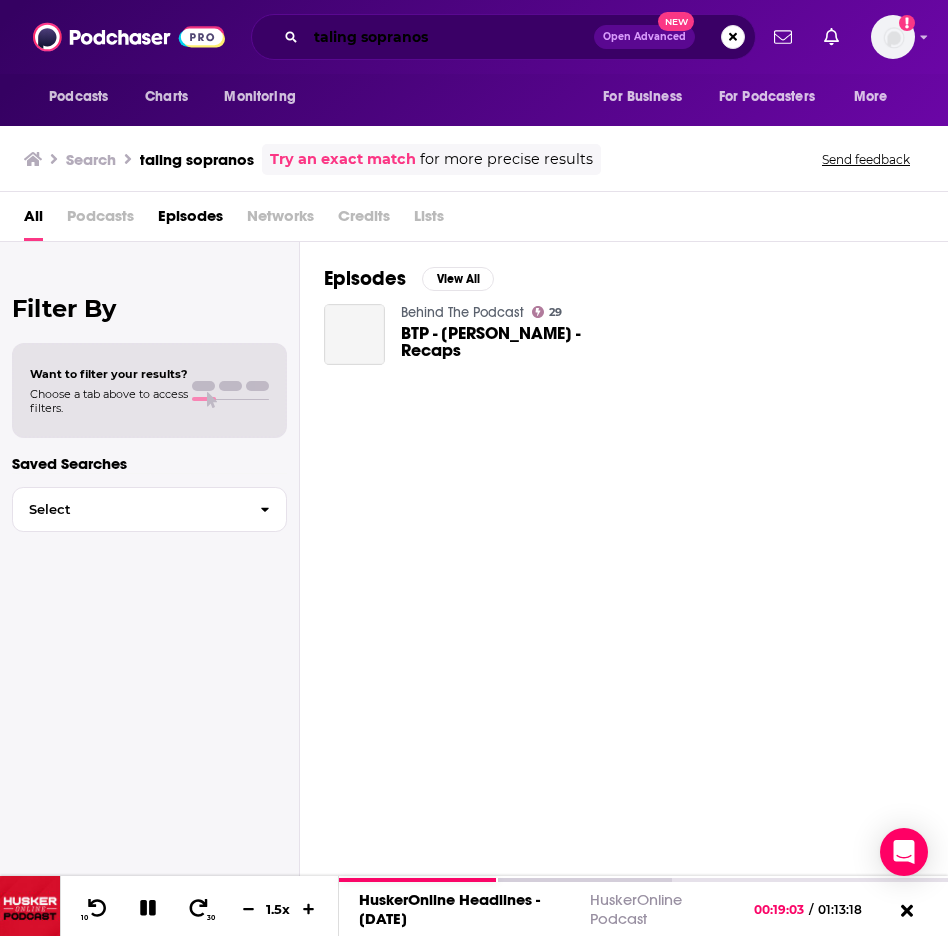 click on "taling sopranos" at bounding box center [450, 37] 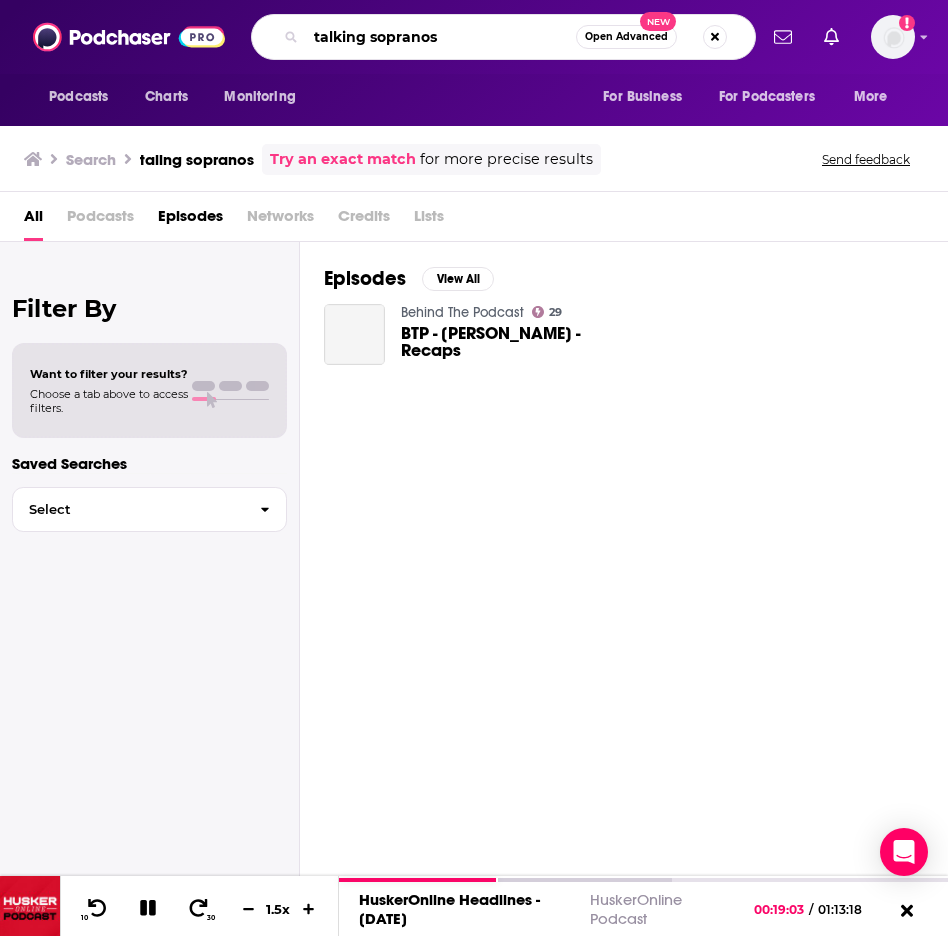 type on "talking sopranos" 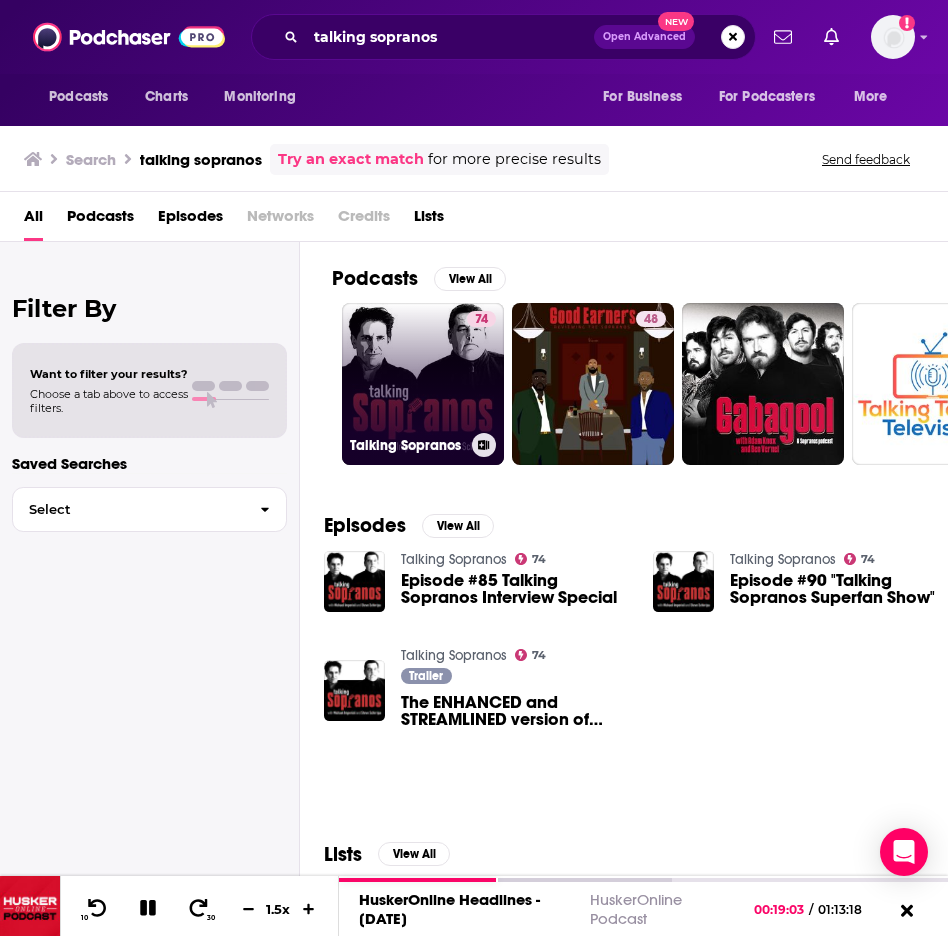 click on "74 Talking Sopranos" at bounding box center (423, 384) 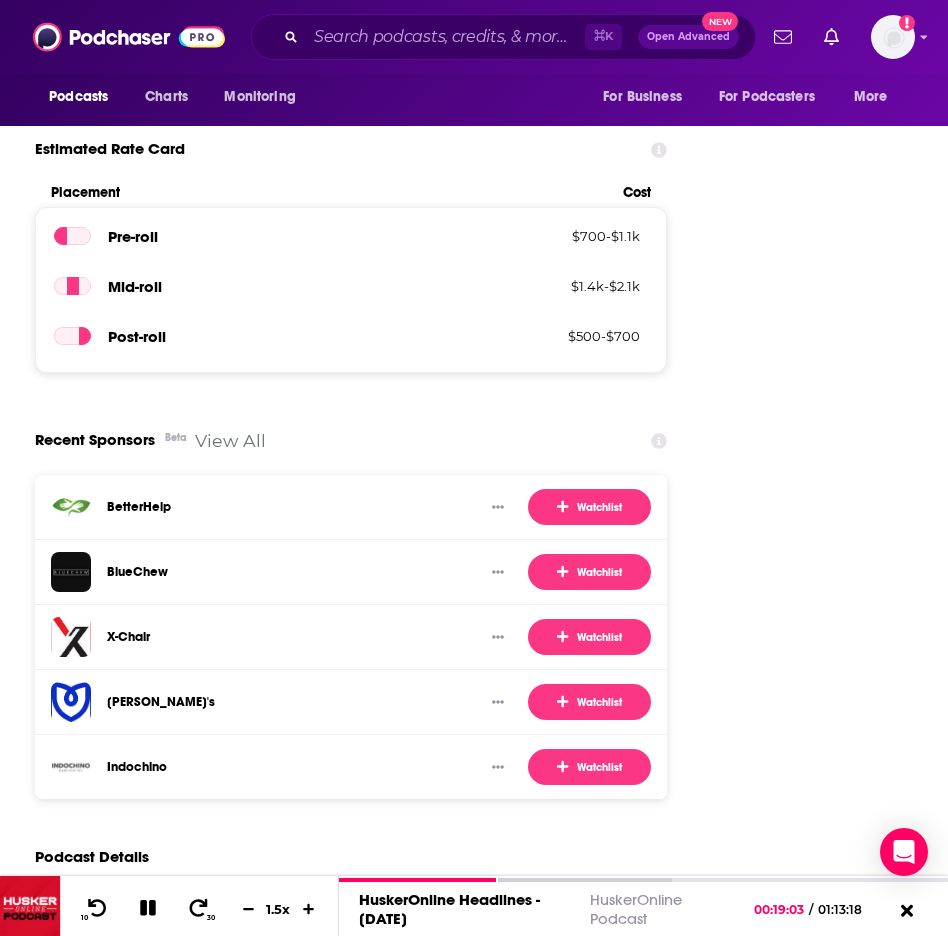 scroll, scrollTop: 2722, scrollLeft: 0, axis: vertical 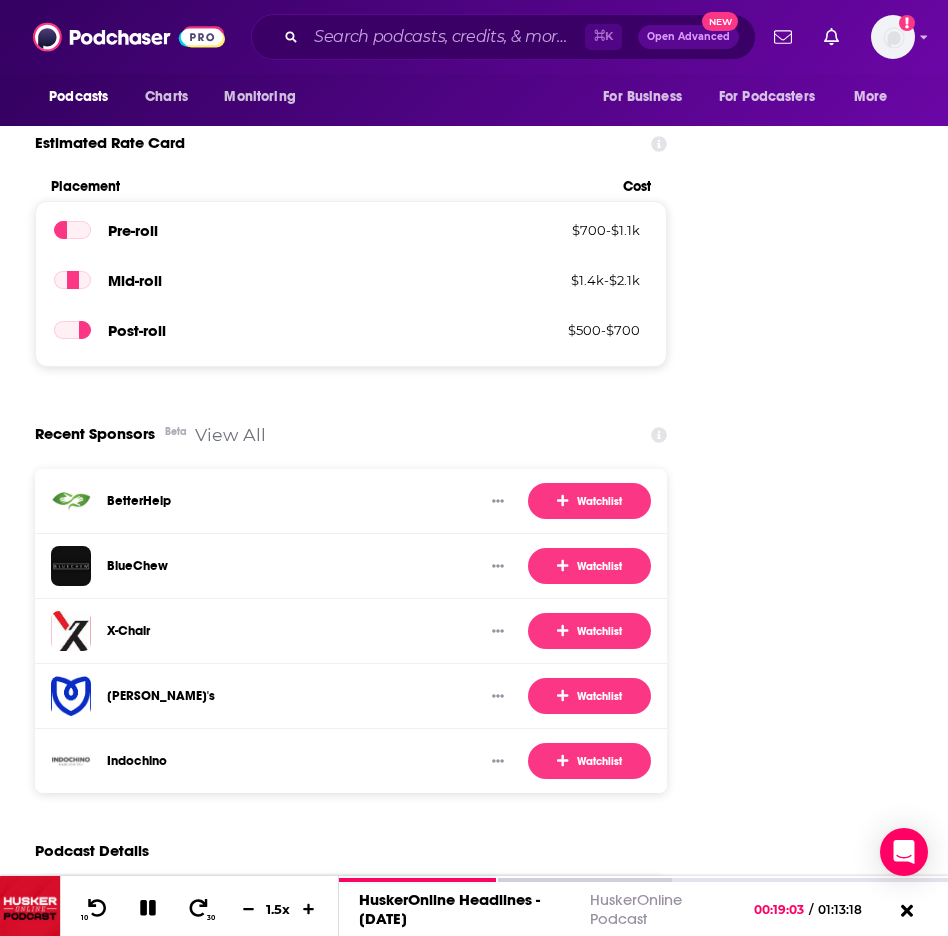click on "View All" at bounding box center [230, 434] 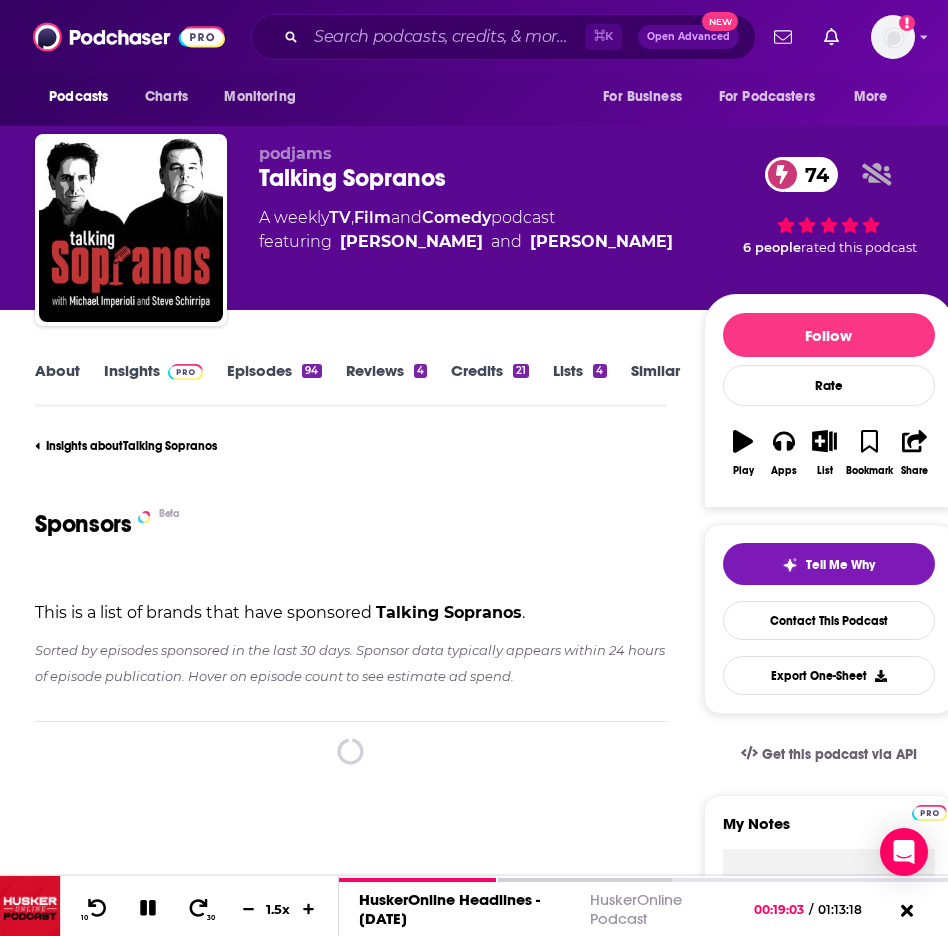 scroll, scrollTop: 0, scrollLeft: 0, axis: both 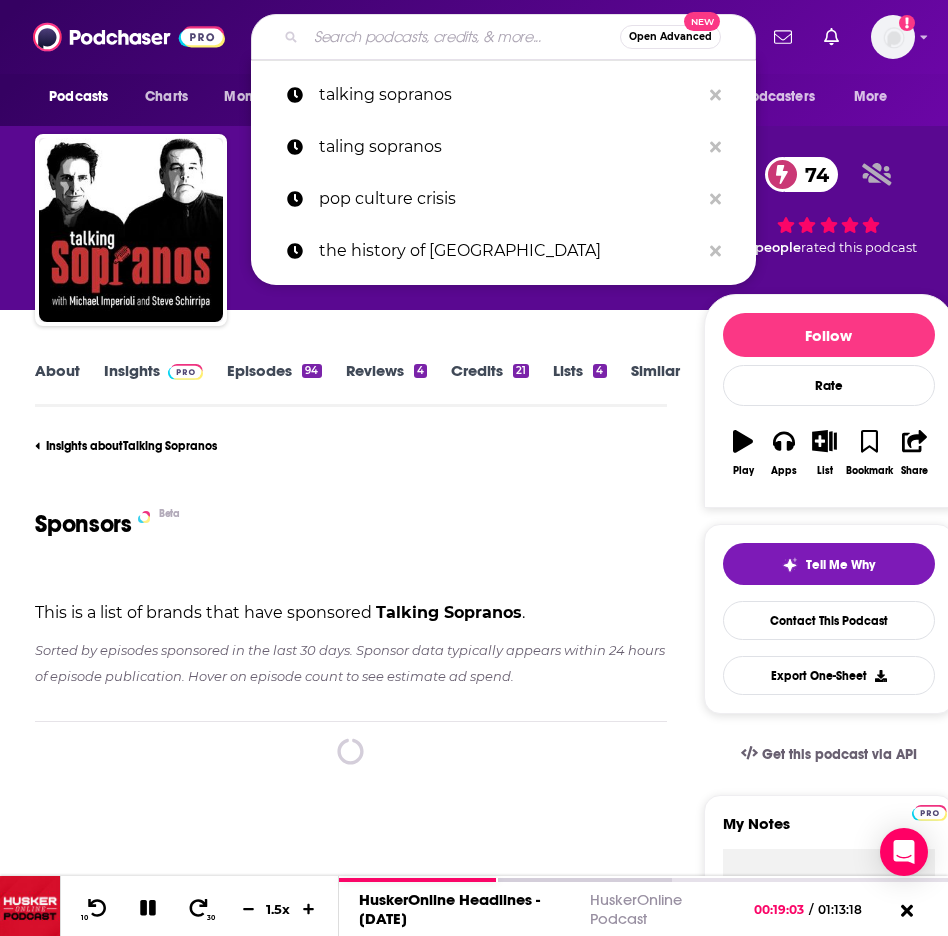 click at bounding box center [463, 37] 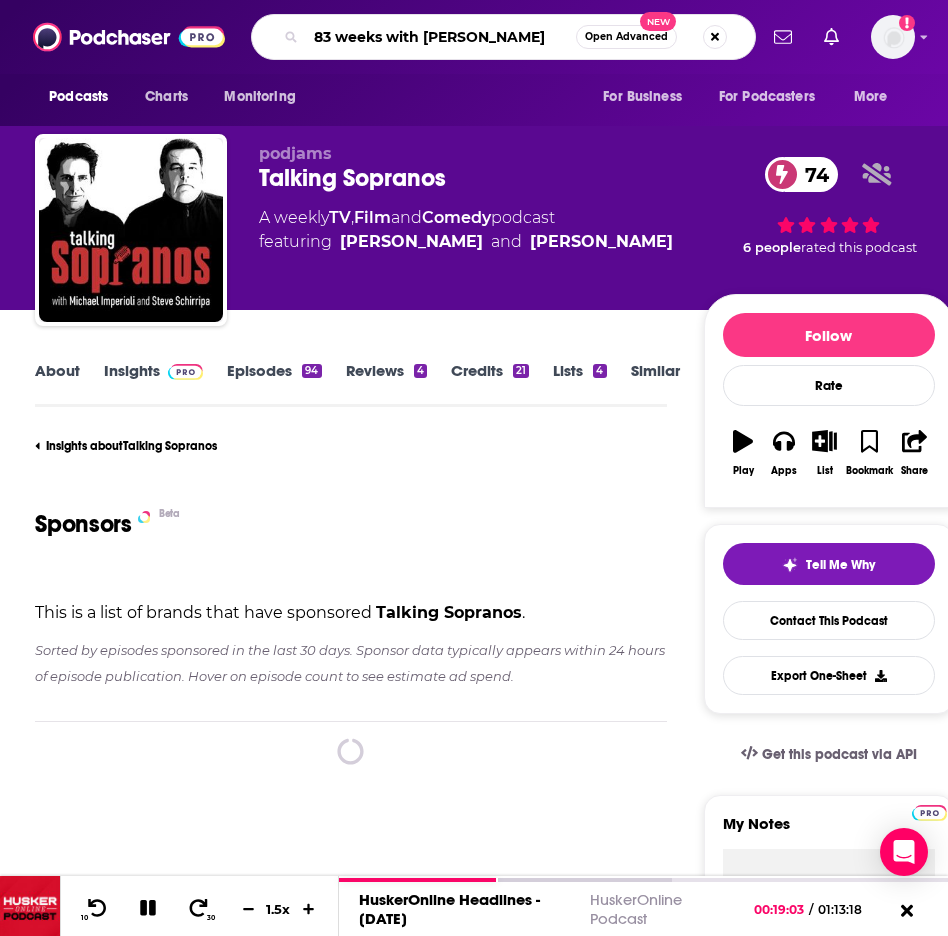 type on "83 weeks with [PERSON_NAME]" 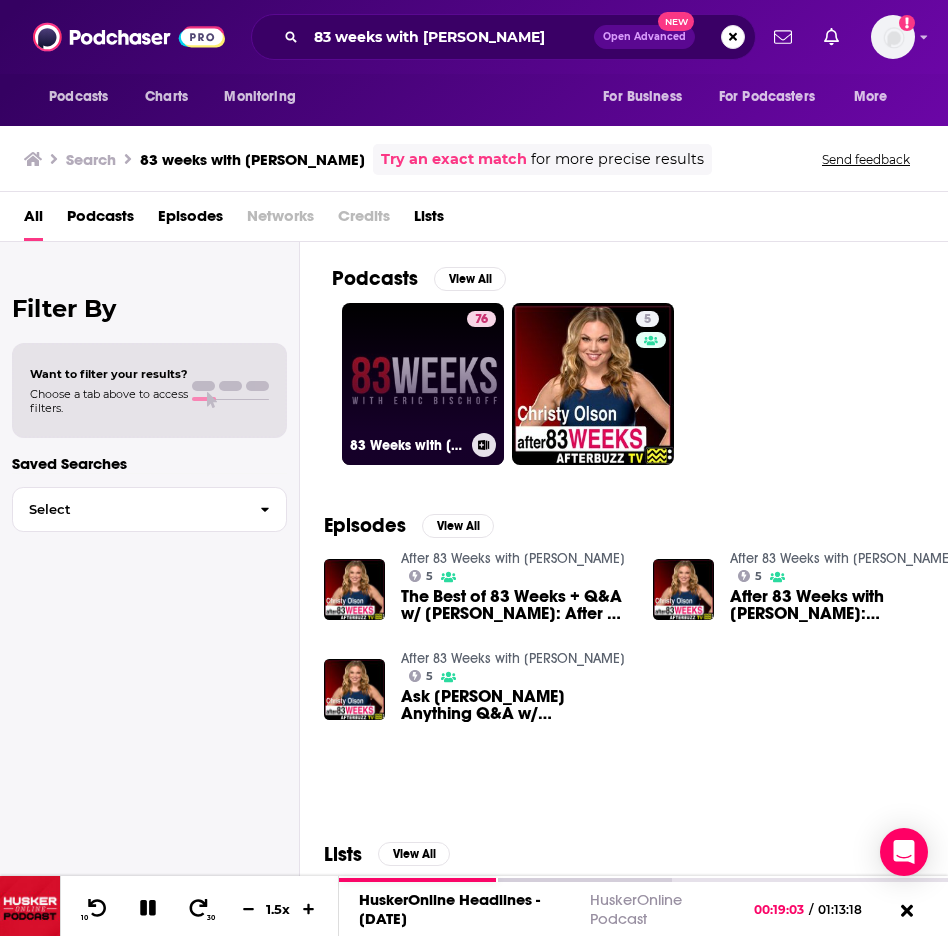 click on "76 83 Weeks with [PERSON_NAME]" at bounding box center [423, 384] 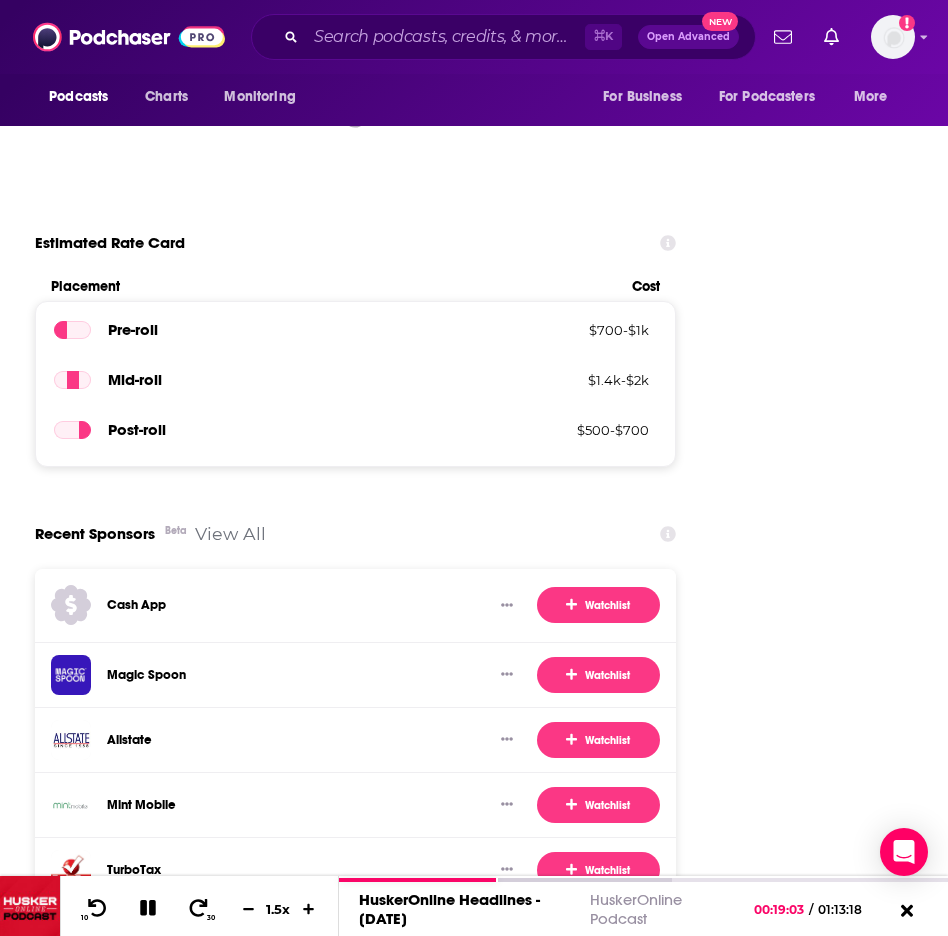 scroll, scrollTop: 3720, scrollLeft: 0, axis: vertical 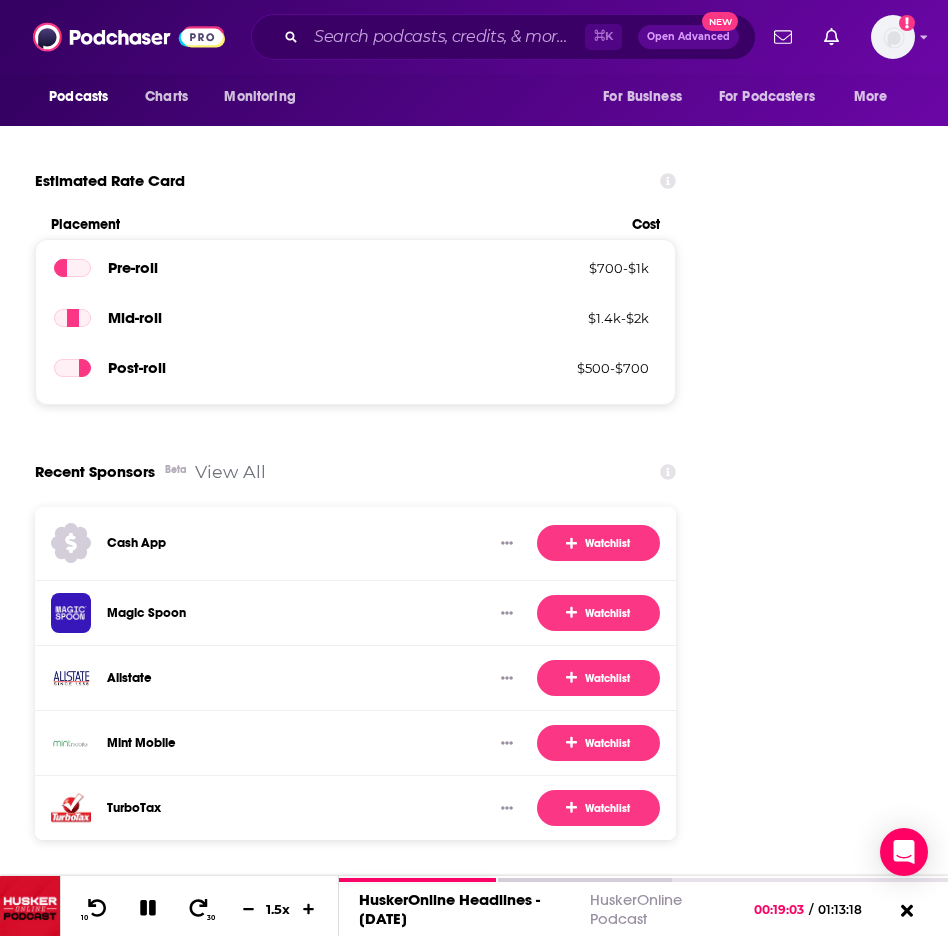 click on "⌘  K Open Advanced New" at bounding box center (503, 37) 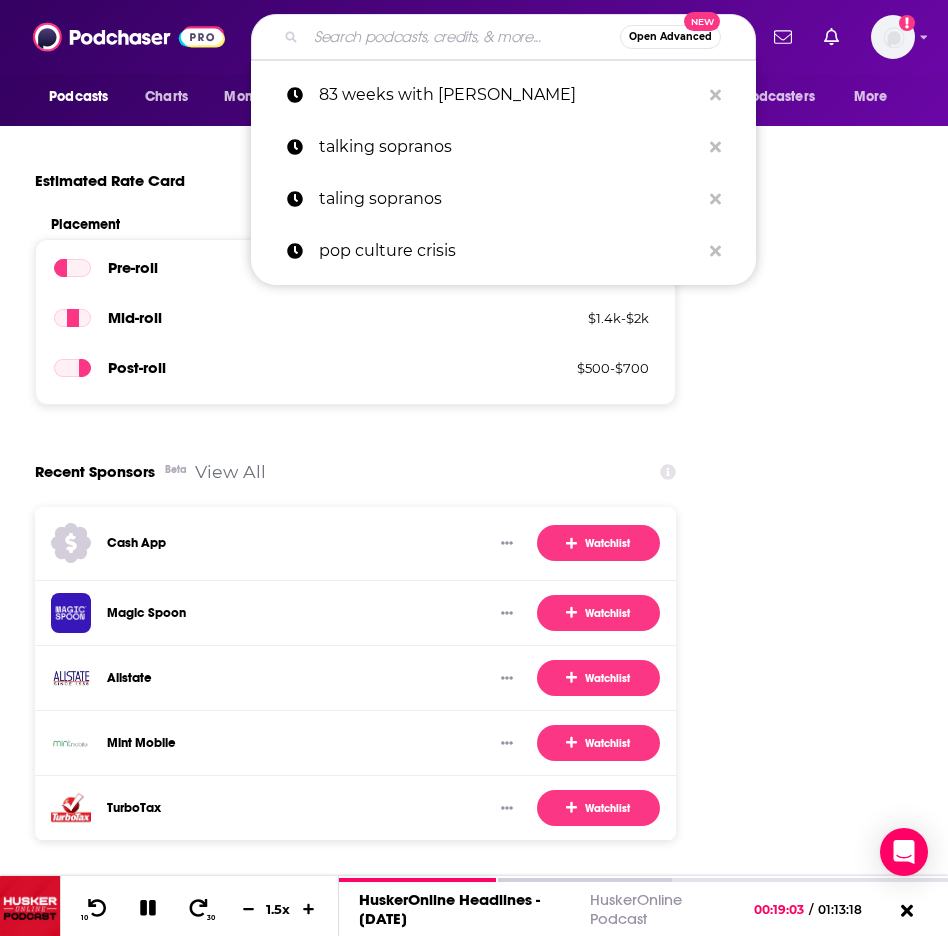 click at bounding box center [463, 37] 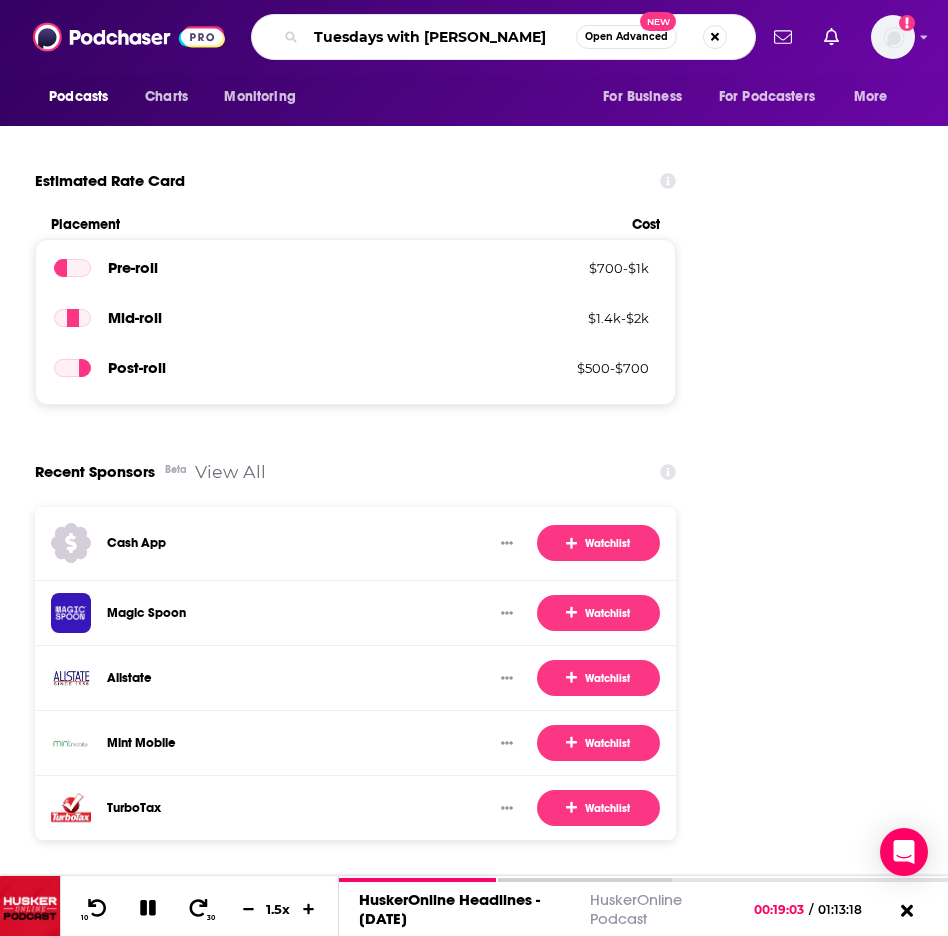type on "Tuesdays with stories" 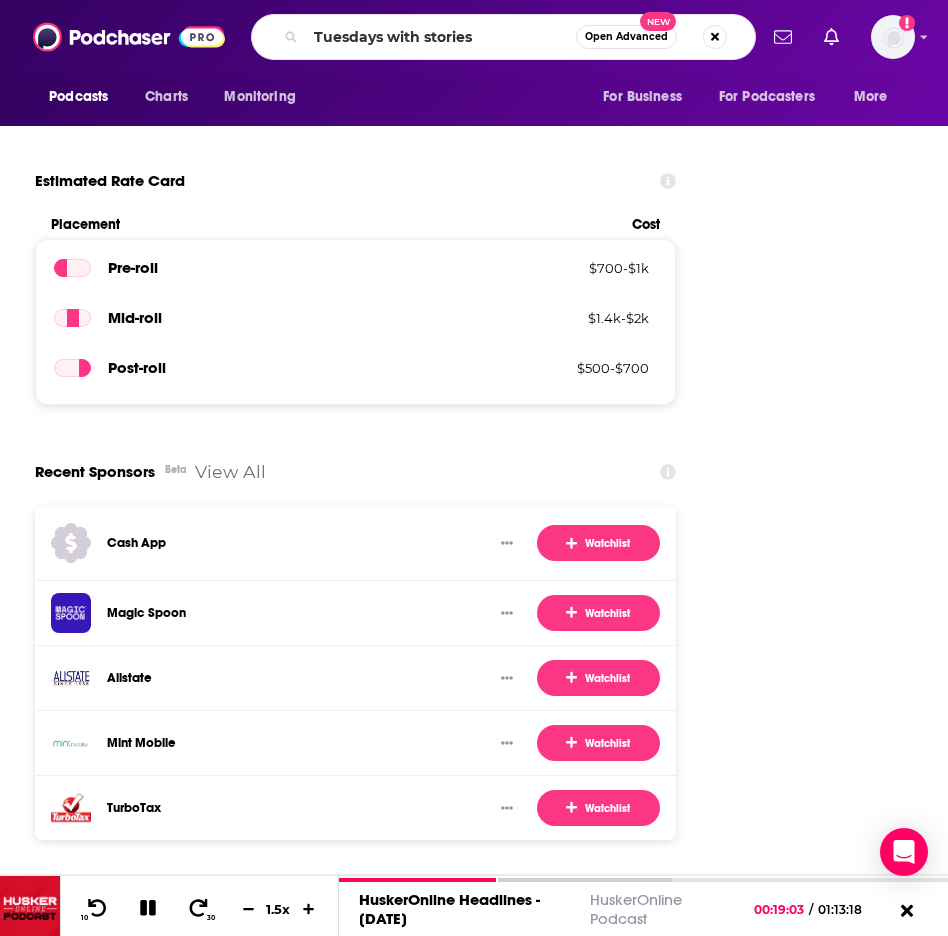 scroll, scrollTop: 0, scrollLeft: 0, axis: both 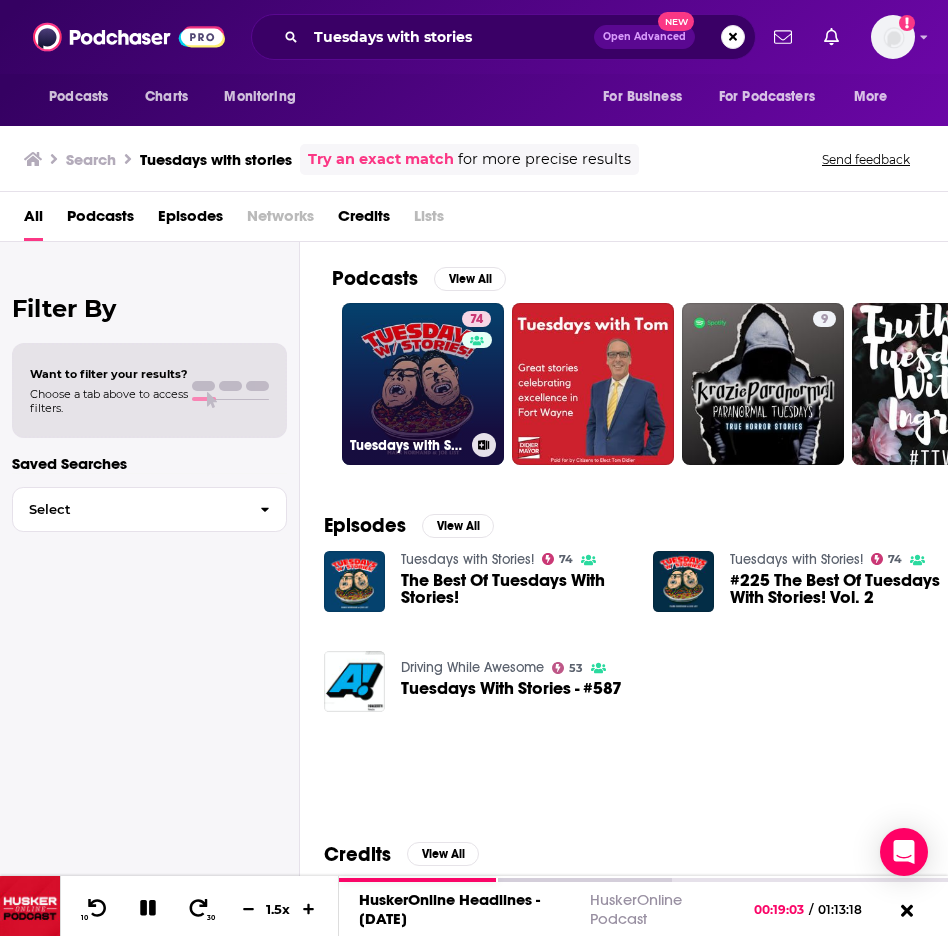 click on "74 Tuesdays with Stories!" at bounding box center (423, 384) 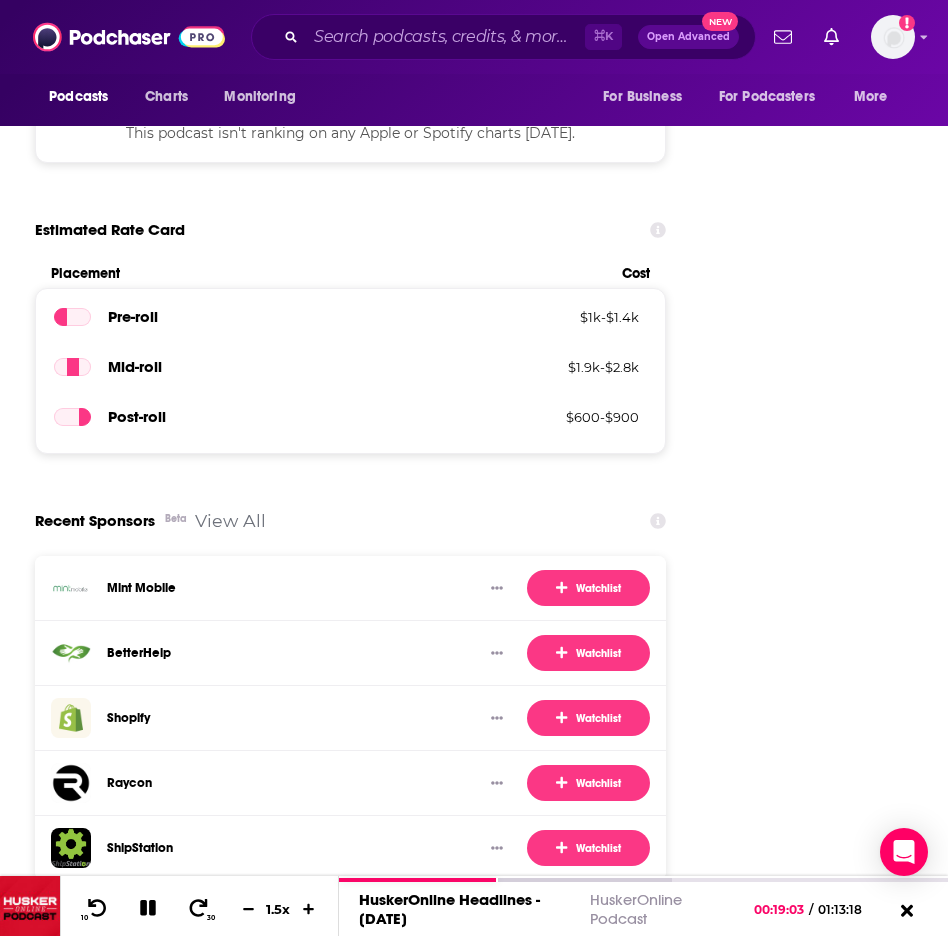 scroll, scrollTop: 3889, scrollLeft: 0, axis: vertical 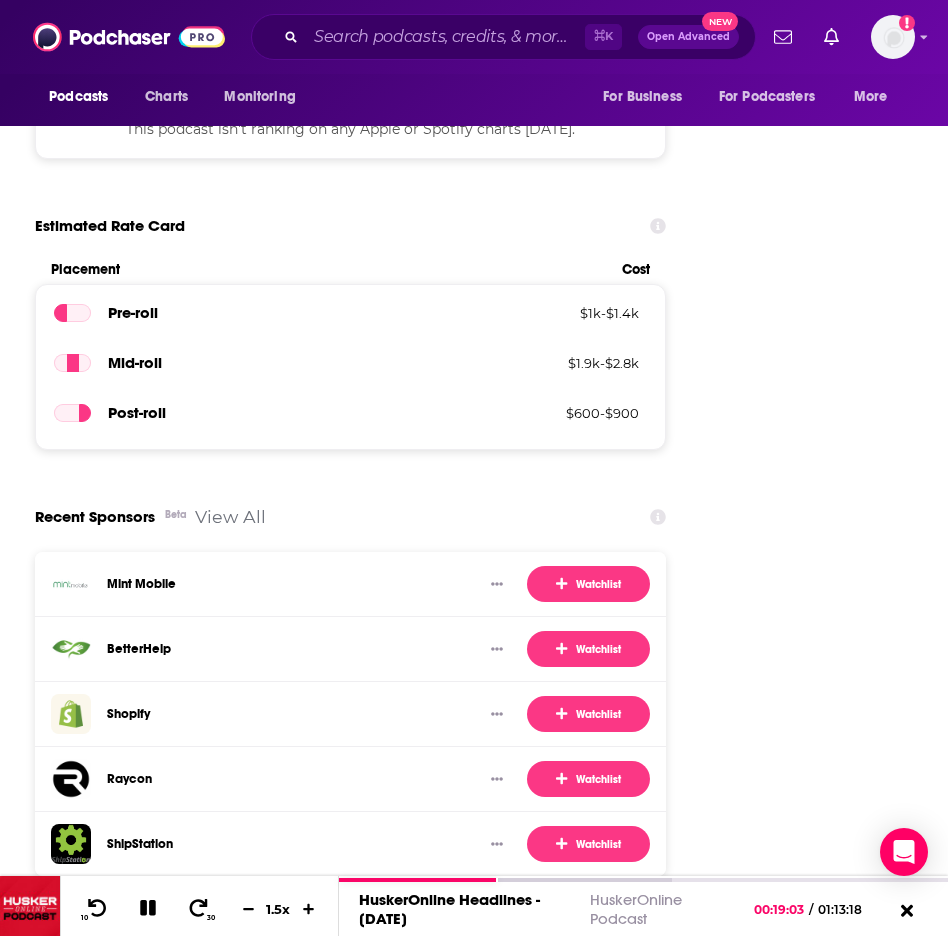 click on "View All" at bounding box center [230, 516] 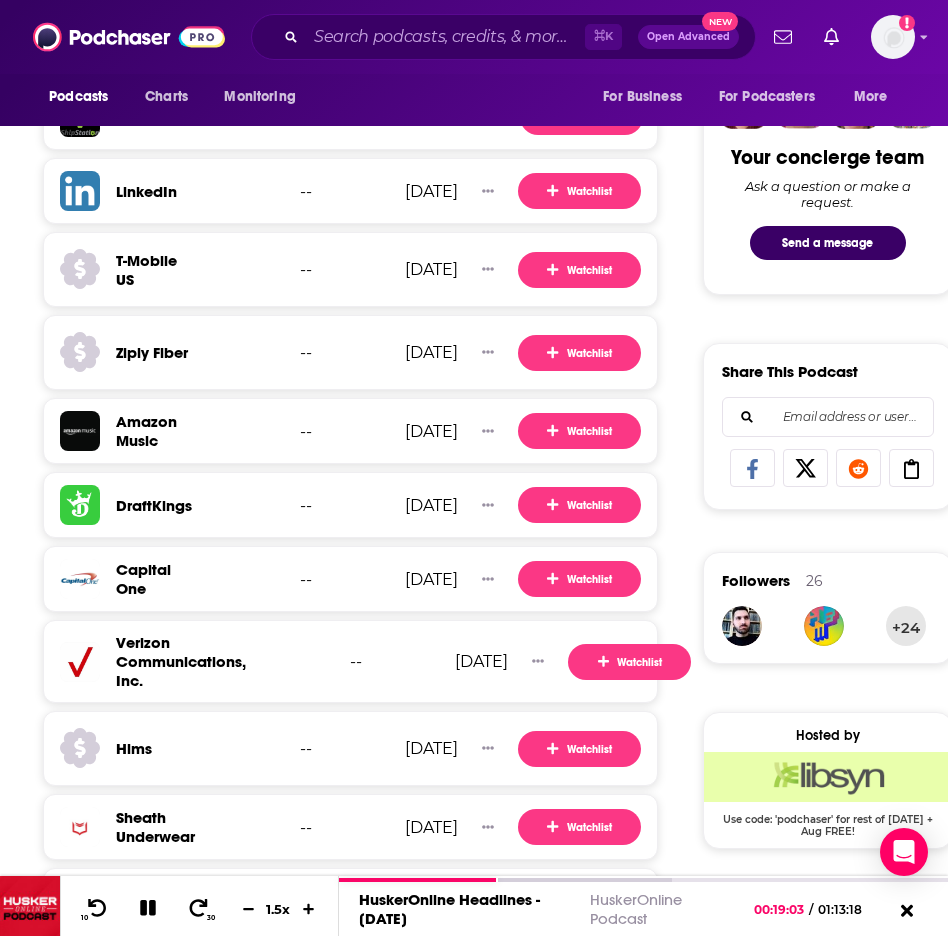 scroll, scrollTop: 977, scrollLeft: 0, axis: vertical 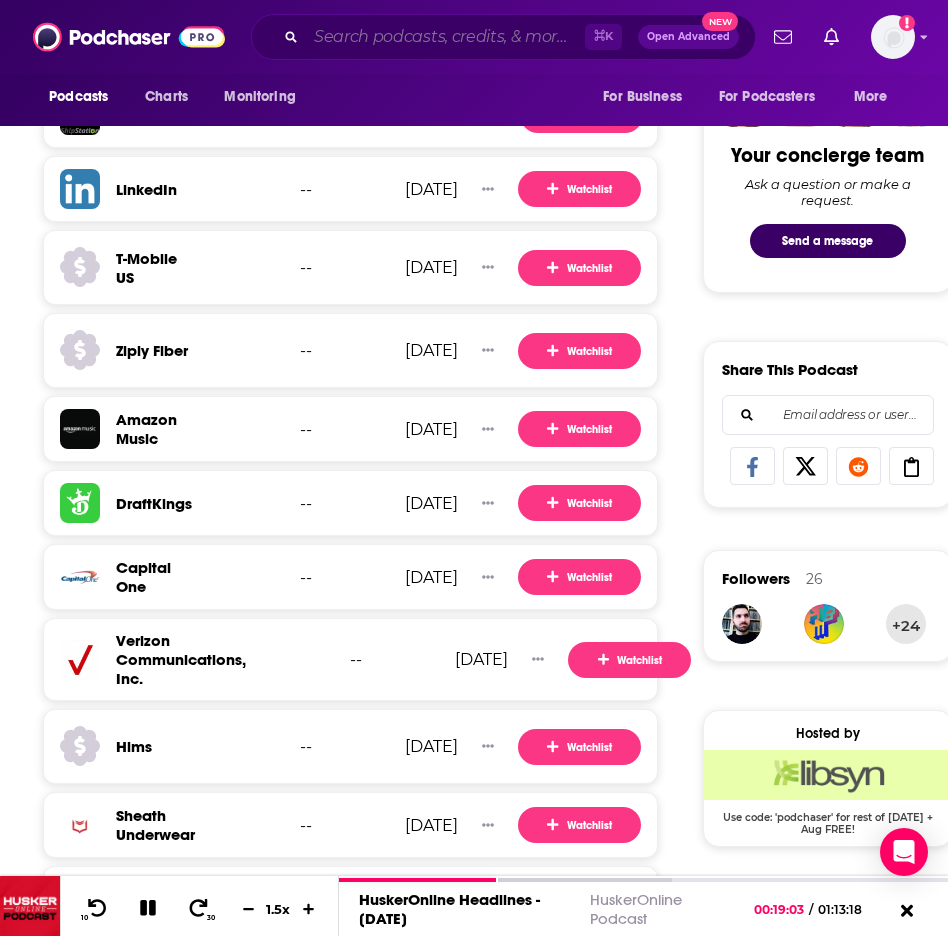 click at bounding box center (445, 37) 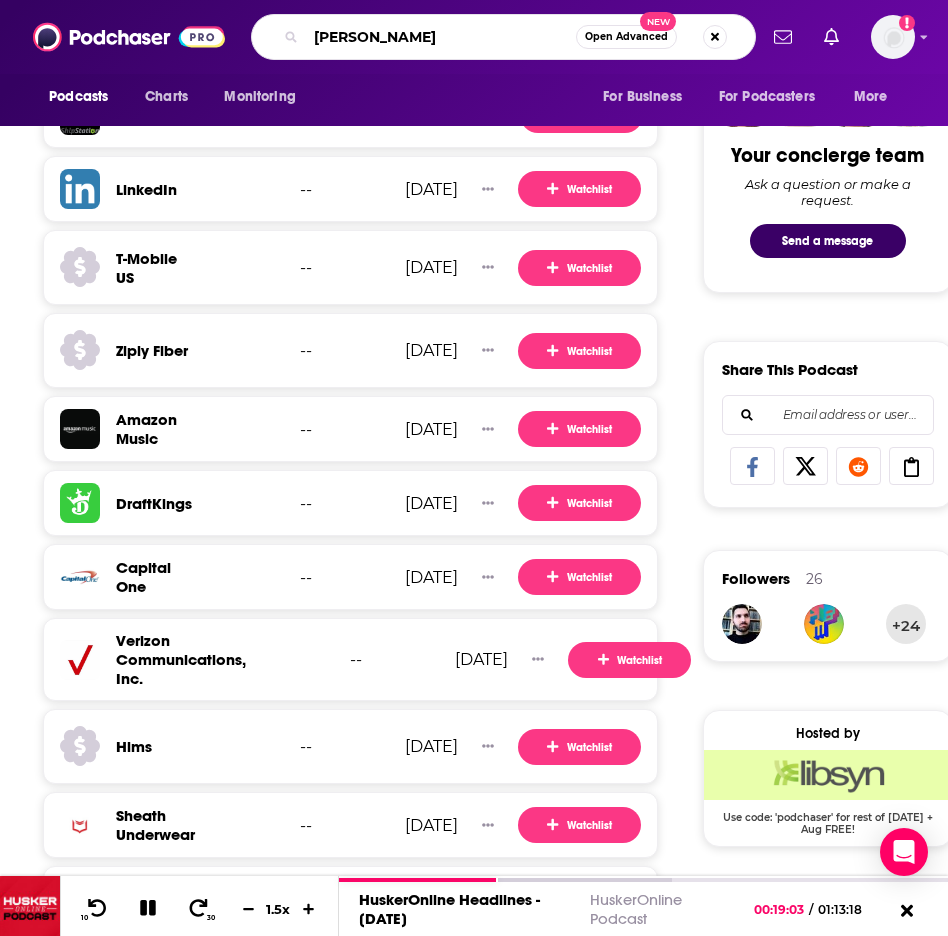 type on "[PERSON_NAME] phone" 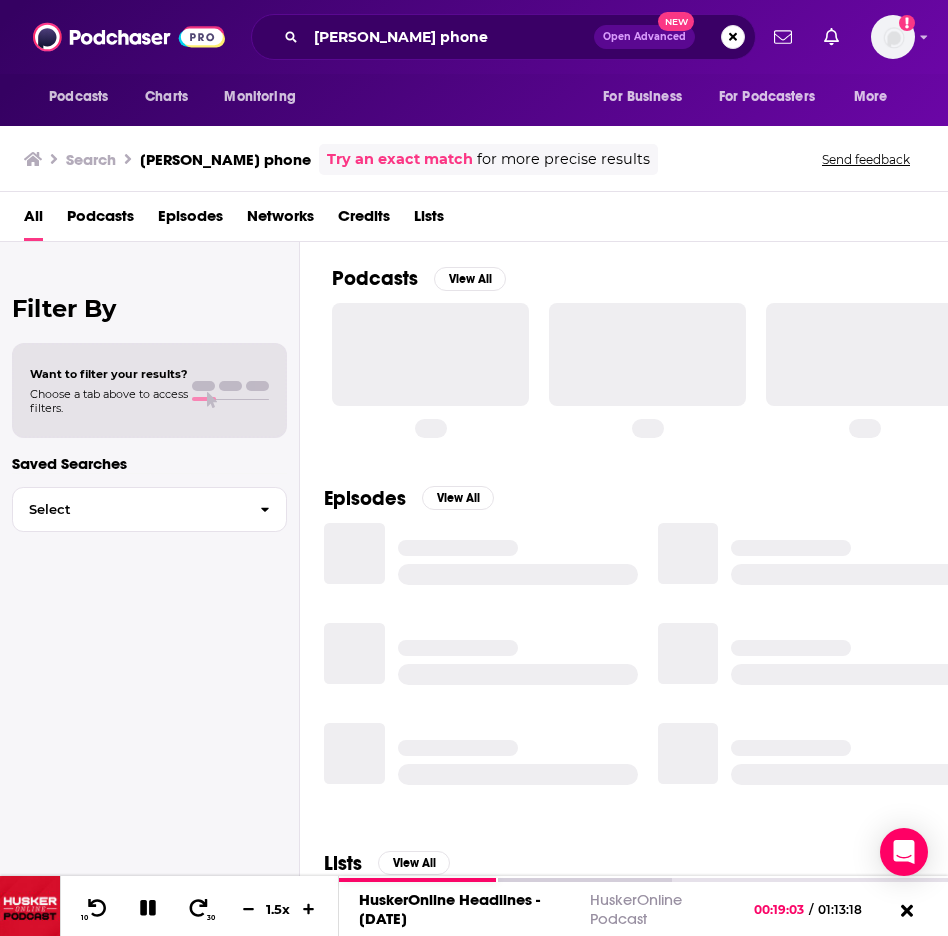 scroll, scrollTop: 0, scrollLeft: 0, axis: both 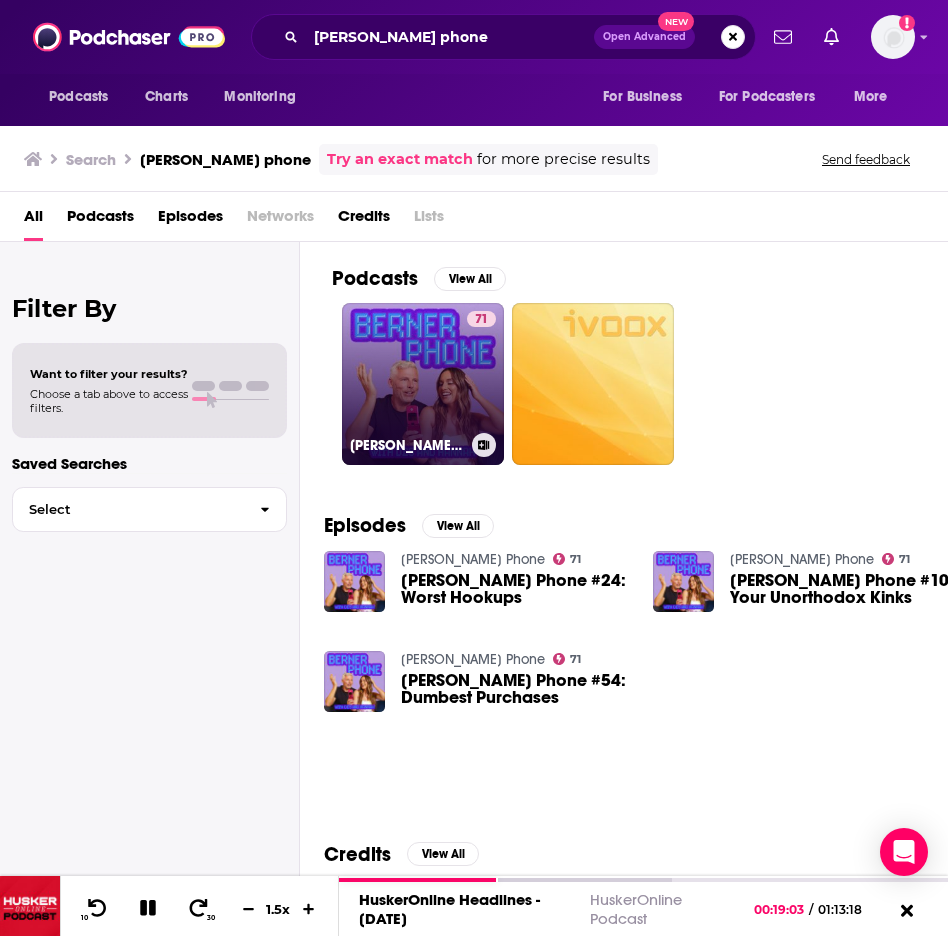 click on "71 [PERSON_NAME] Phone" at bounding box center (423, 384) 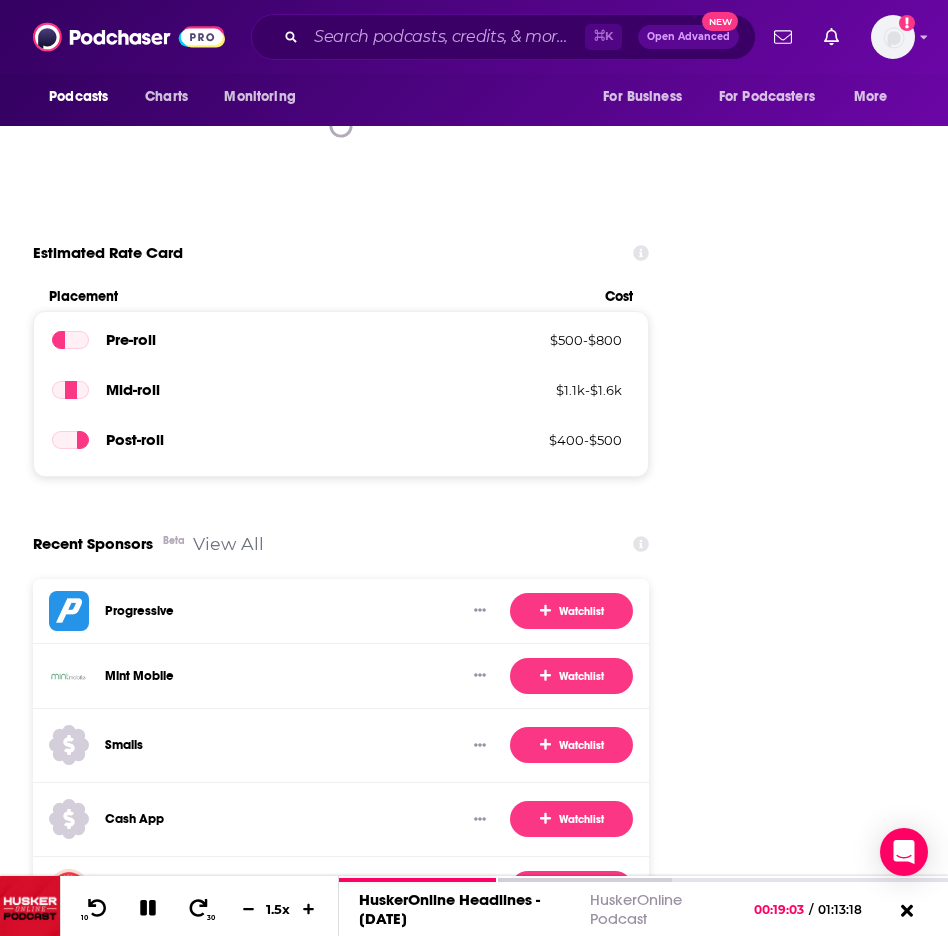 scroll, scrollTop: 3828, scrollLeft: 2, axis: both 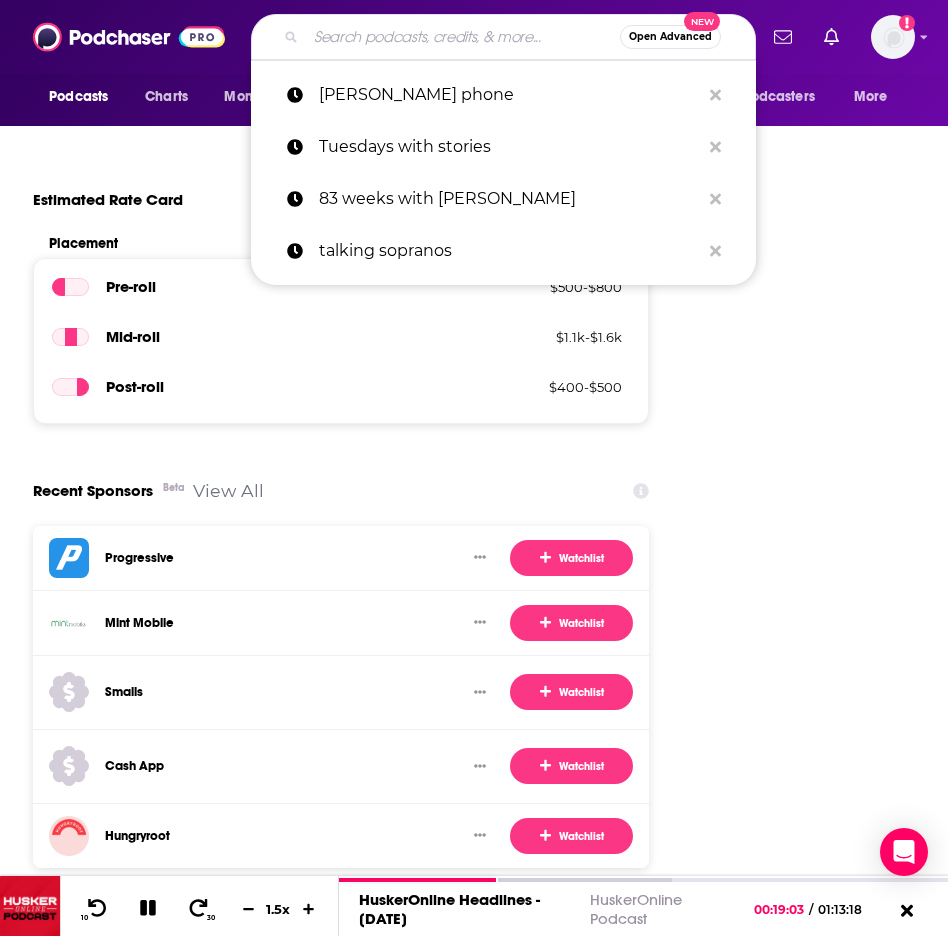 click at bounding box center (463, 37) 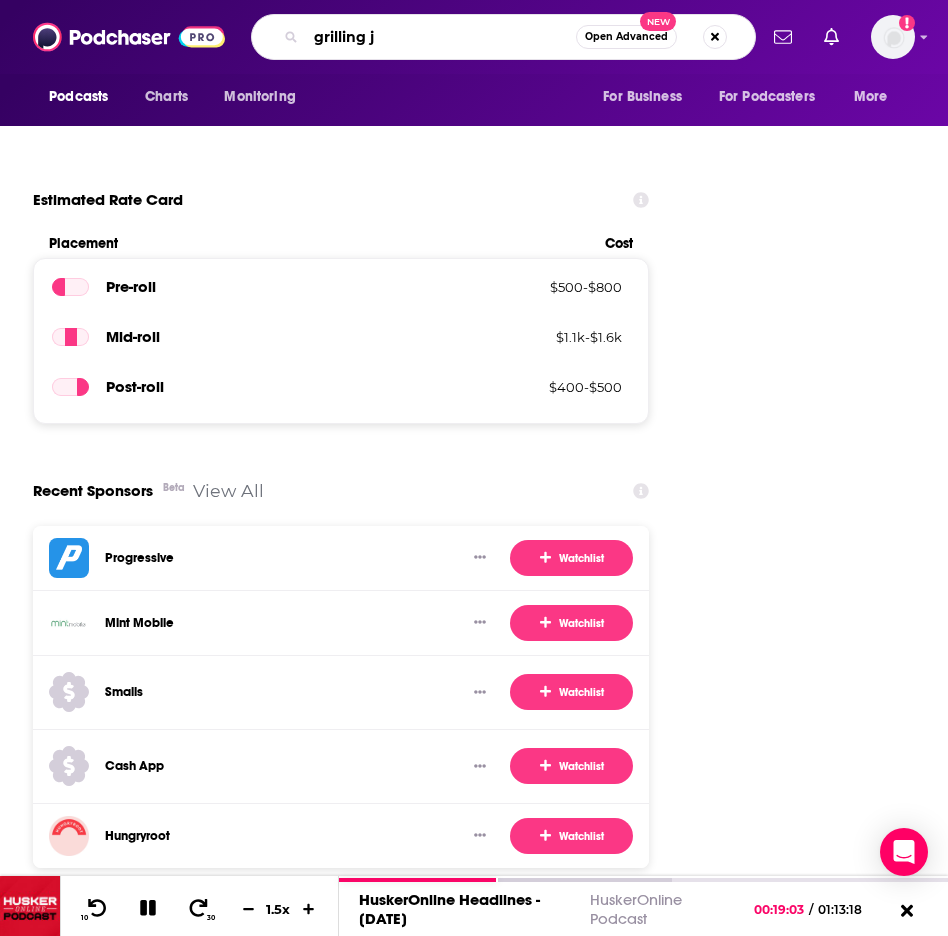 type on "grilling jr" 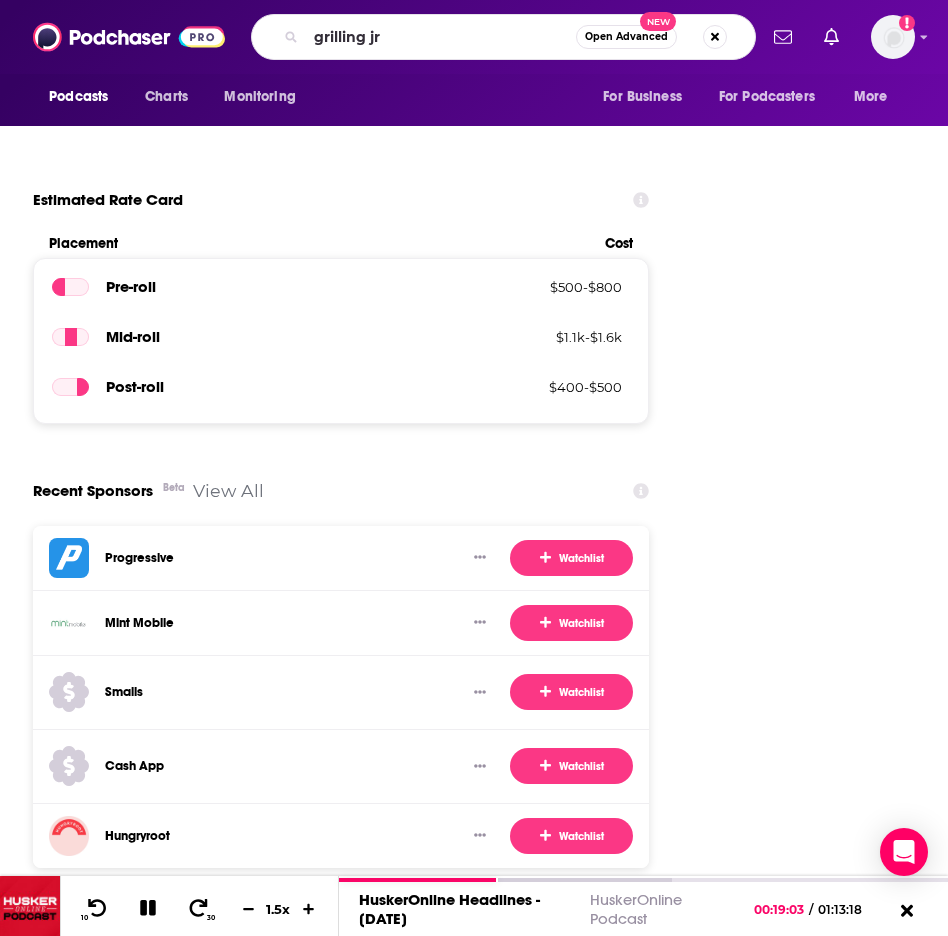 scroll, scrollTop: 0, scrollLeft: 0, axis: both 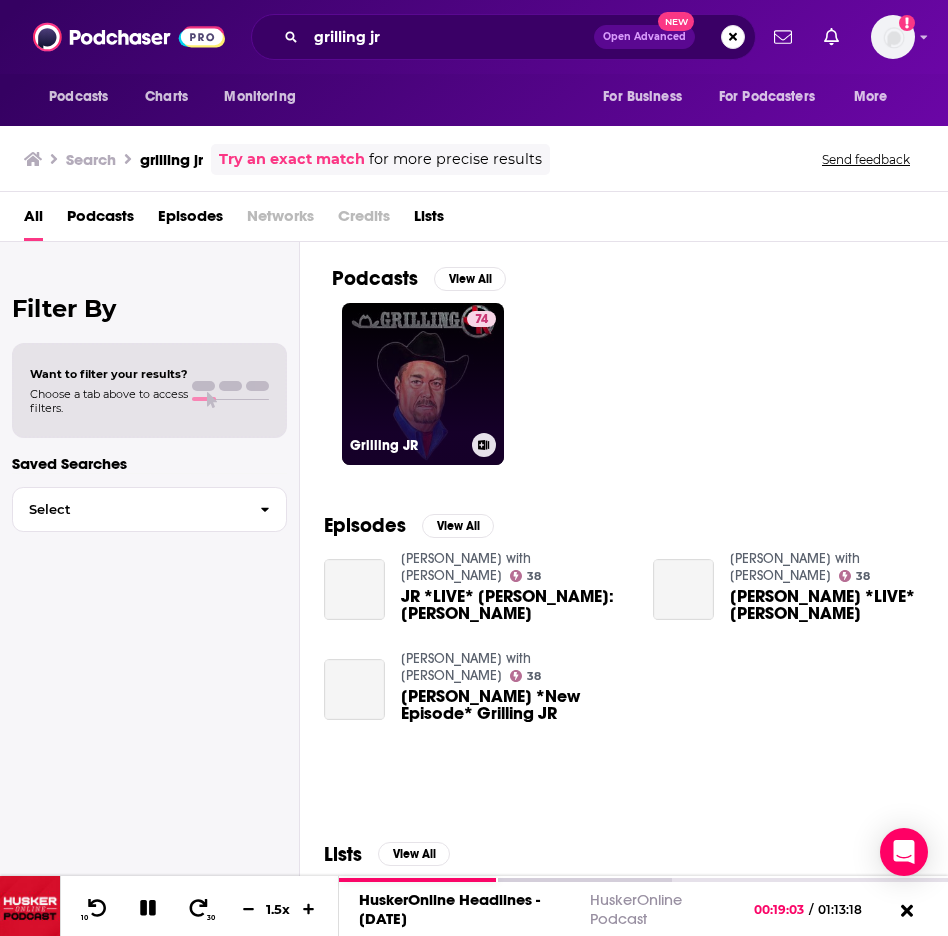click on "74 [PERSON_NAME]" at bounding box center [423, 384] 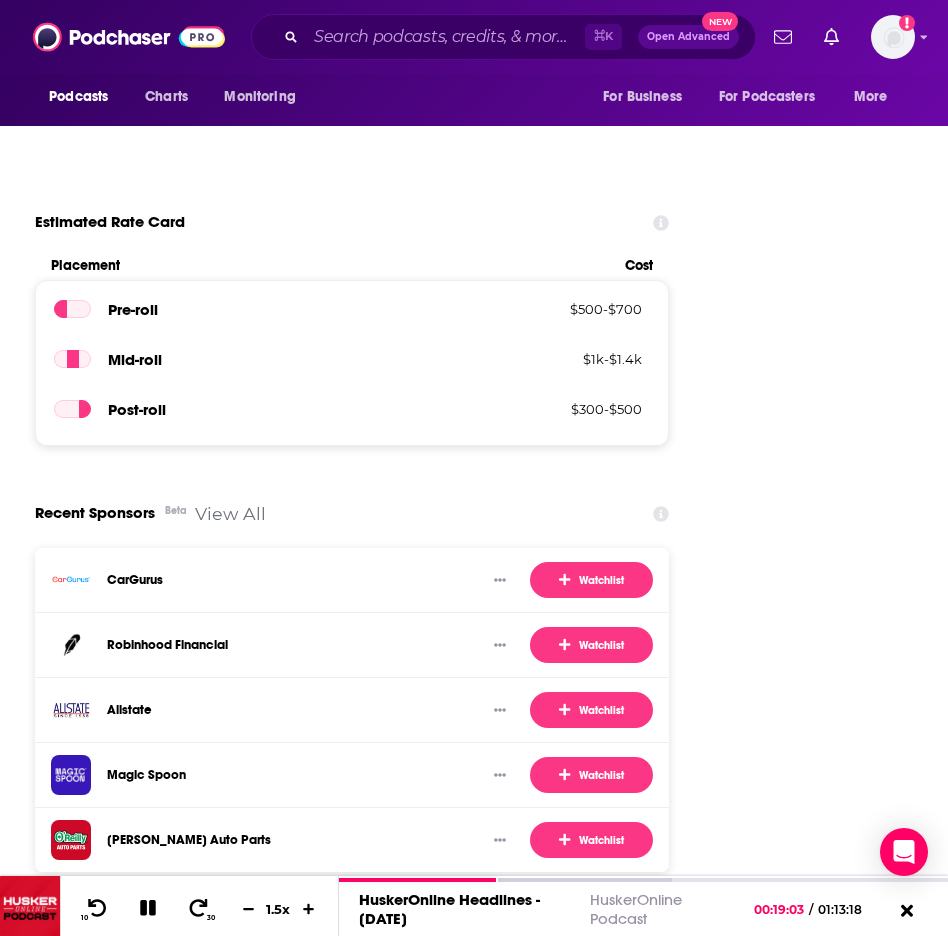 scroll, scrollTop: 3819, scrollLeft: 0, axis: vertical 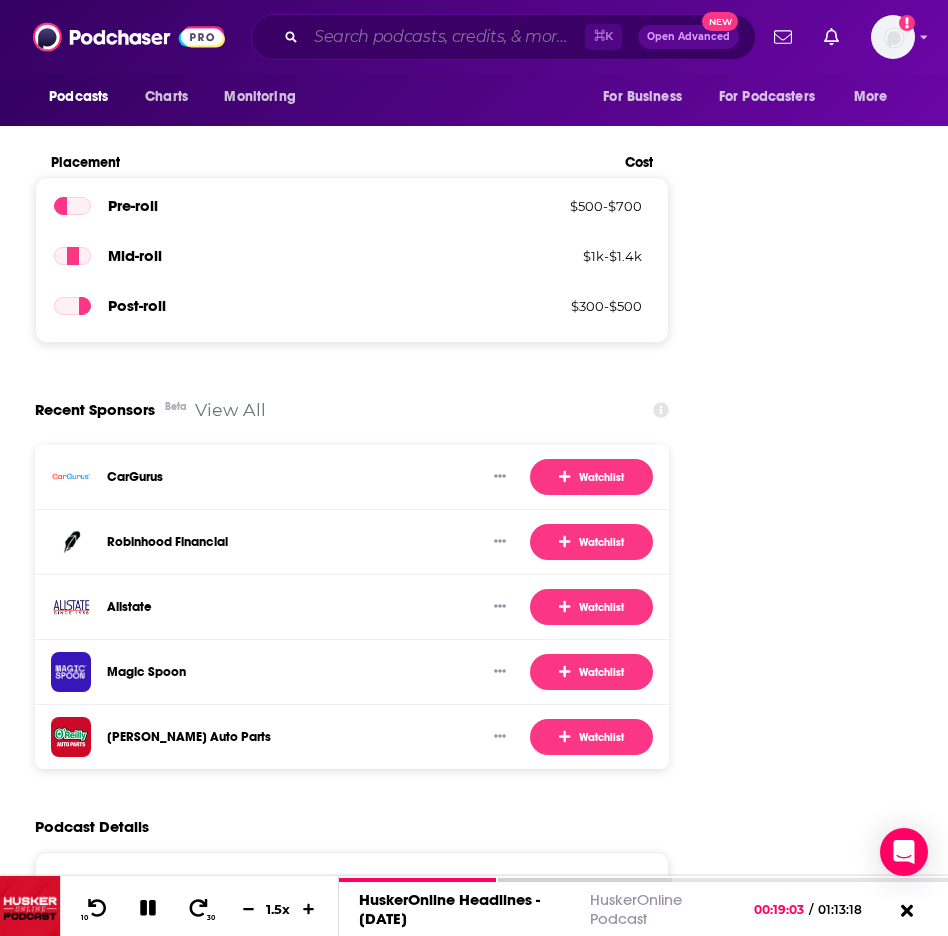 click at bounding box center (445, 37) 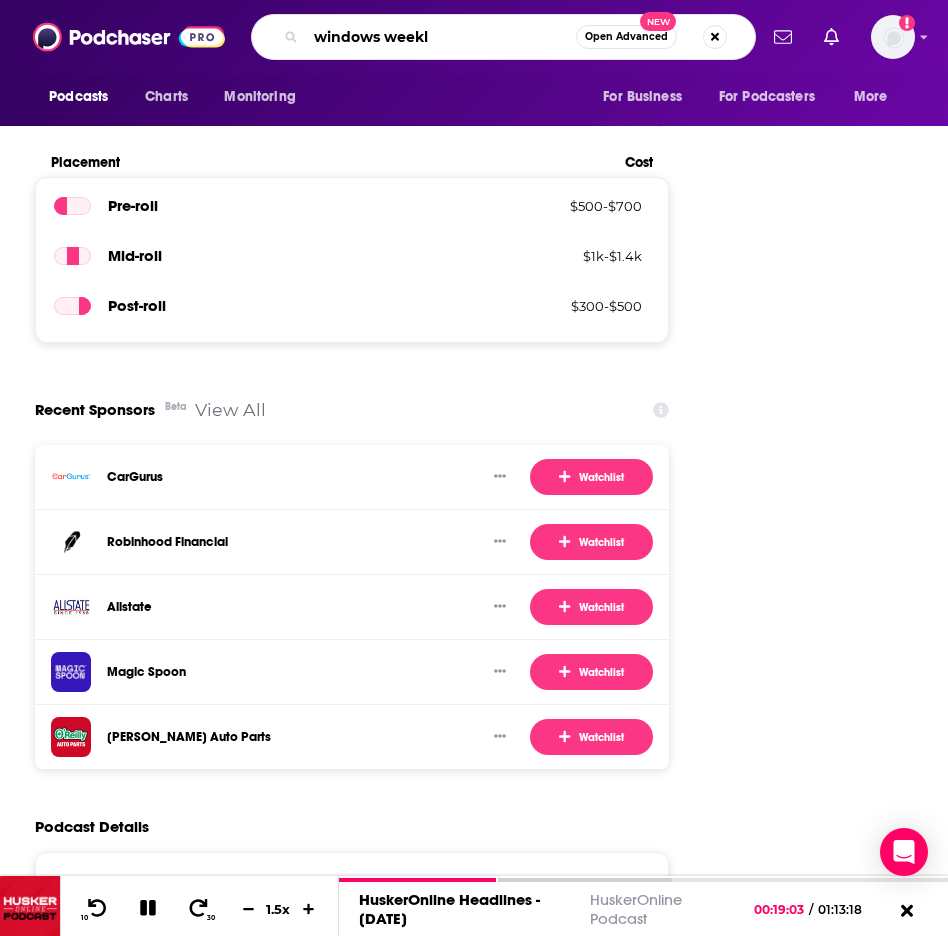 type on "windows weekly" 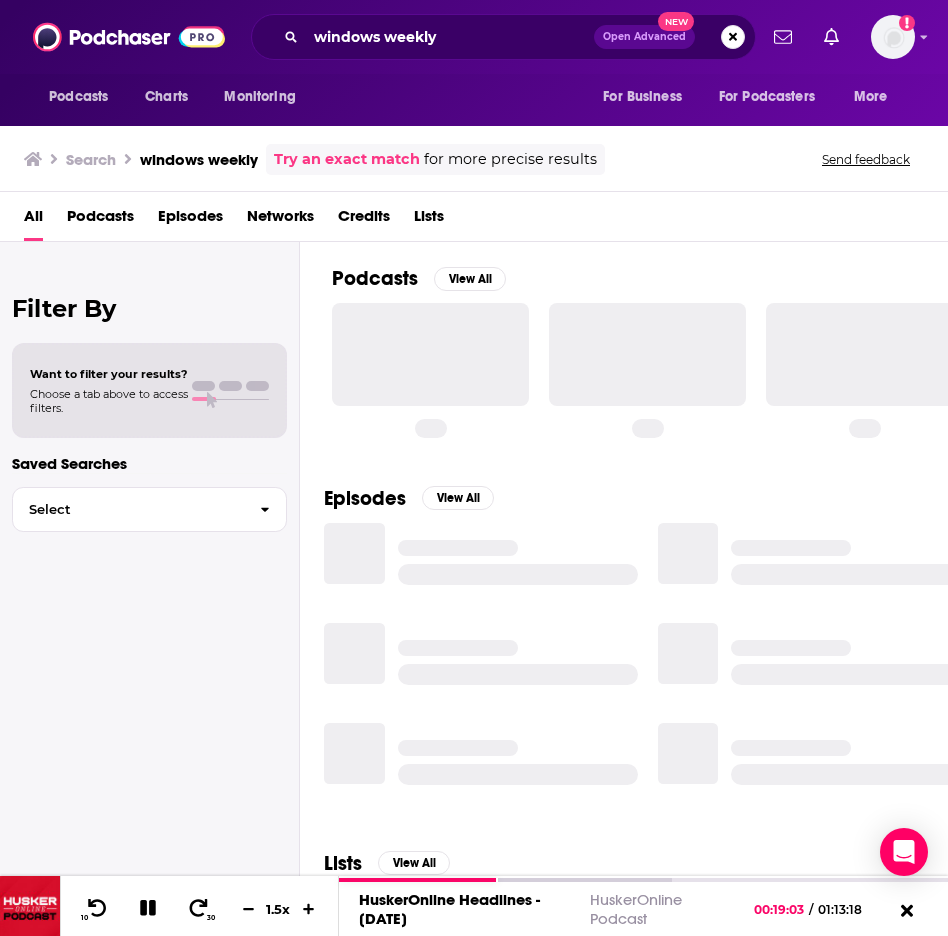 scroll, scrollTop: 0, scrollLeft: 0, axis: both 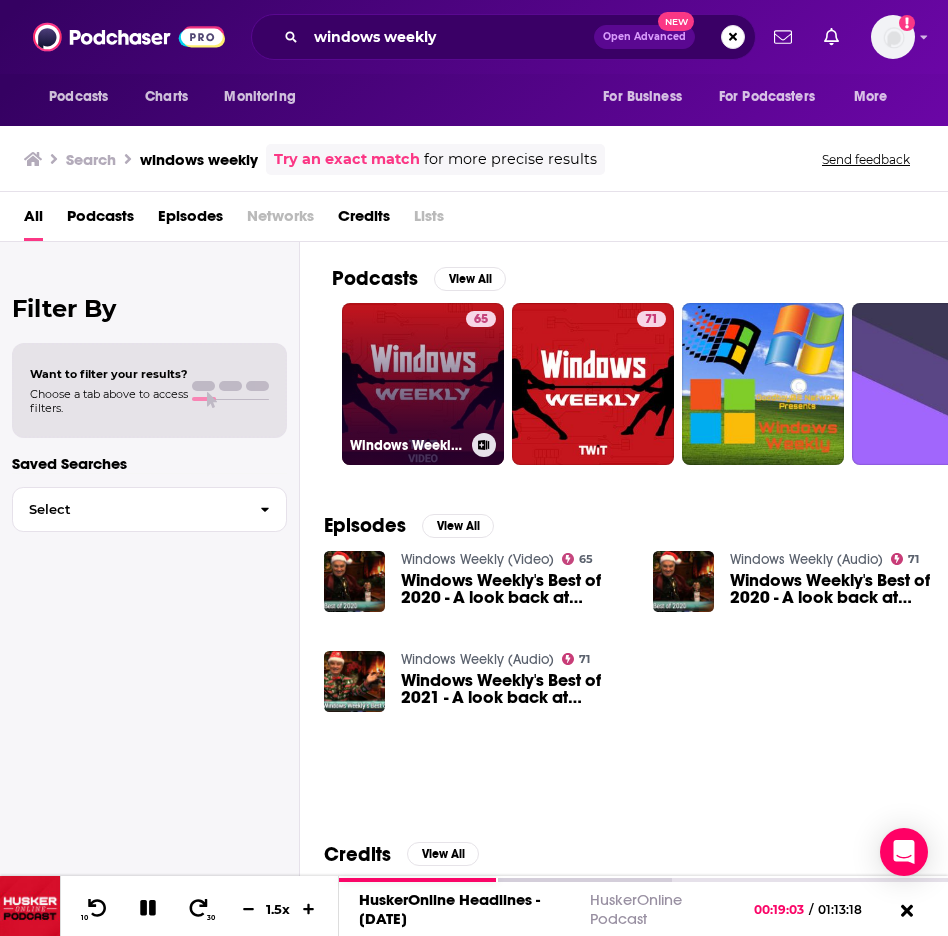 click on "65 Windows Weekly (Video)" at bounding box center (423, 384) 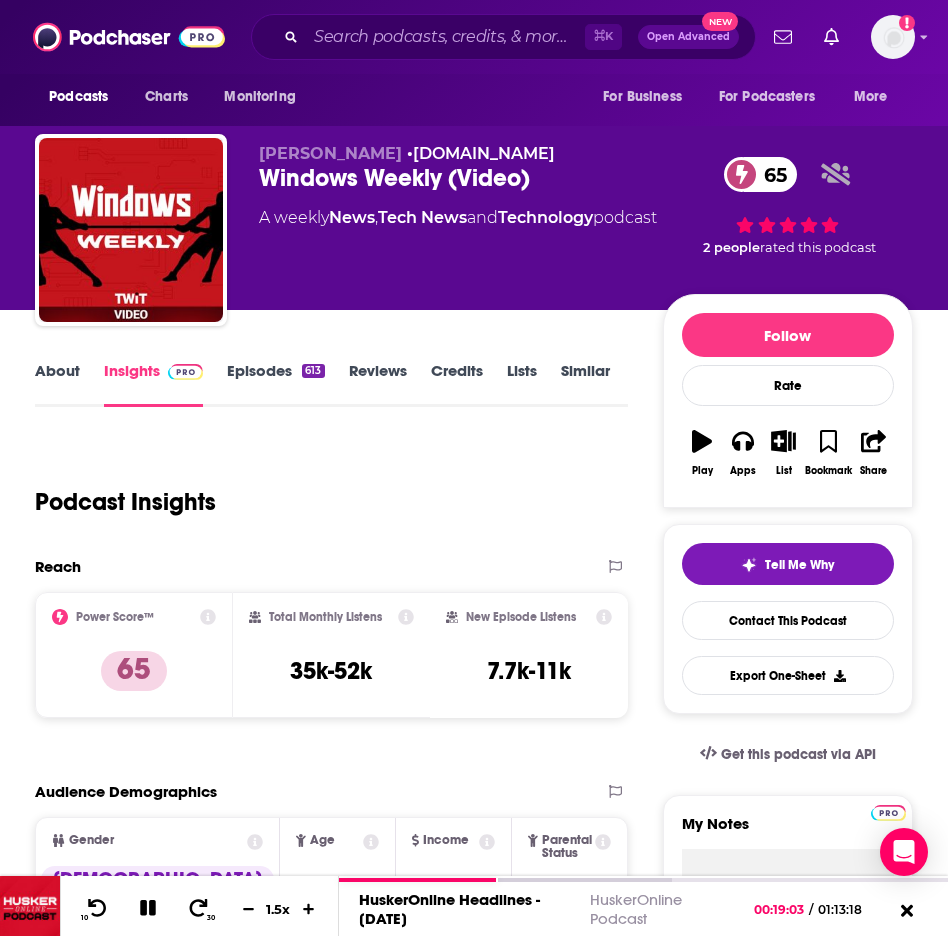 scroll, scrollTop: 0, scrollLeft: 0, axis: both 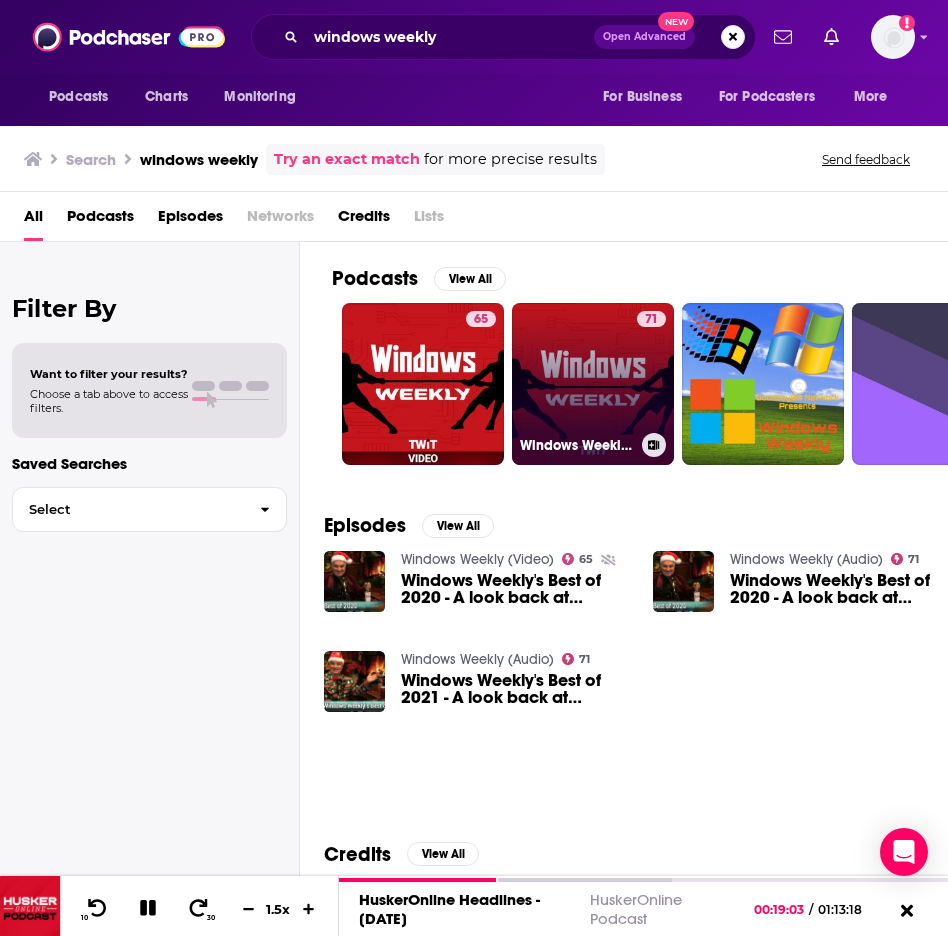 click on "71 Windows Weekly (Audio)" at bounding box center [593, 384] 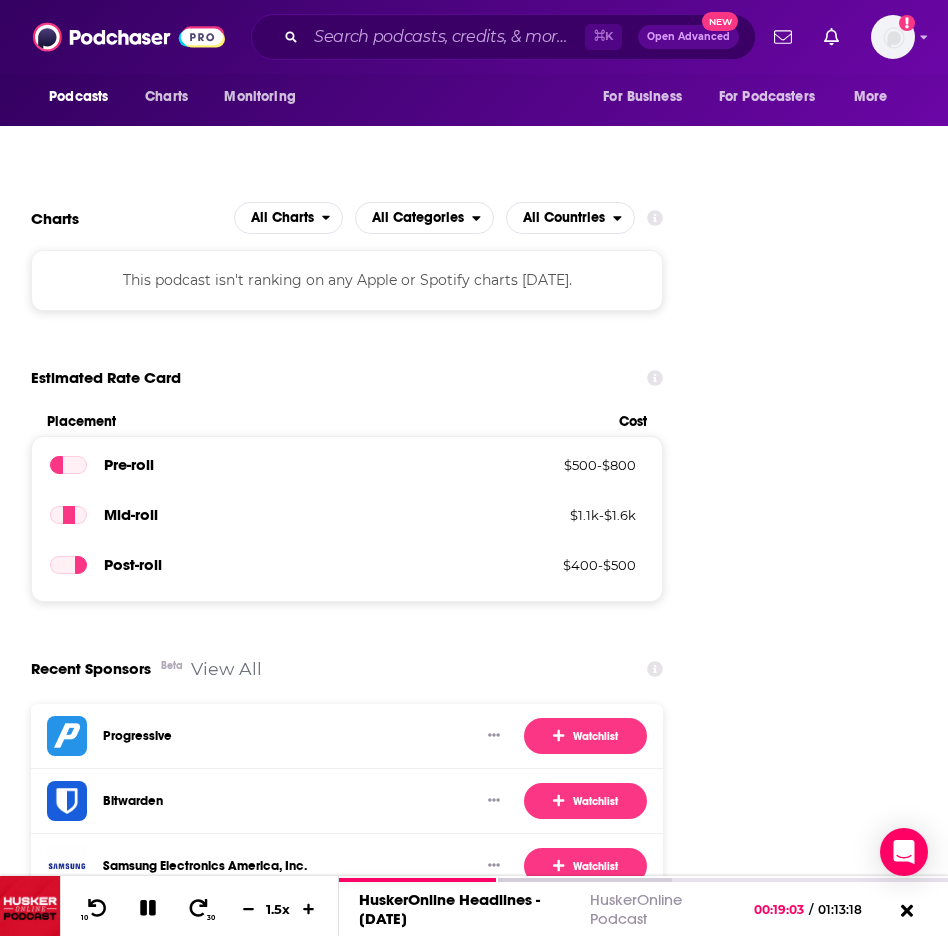 scroll, scrollTop: 3969, scrollLeft: 4, axis: both 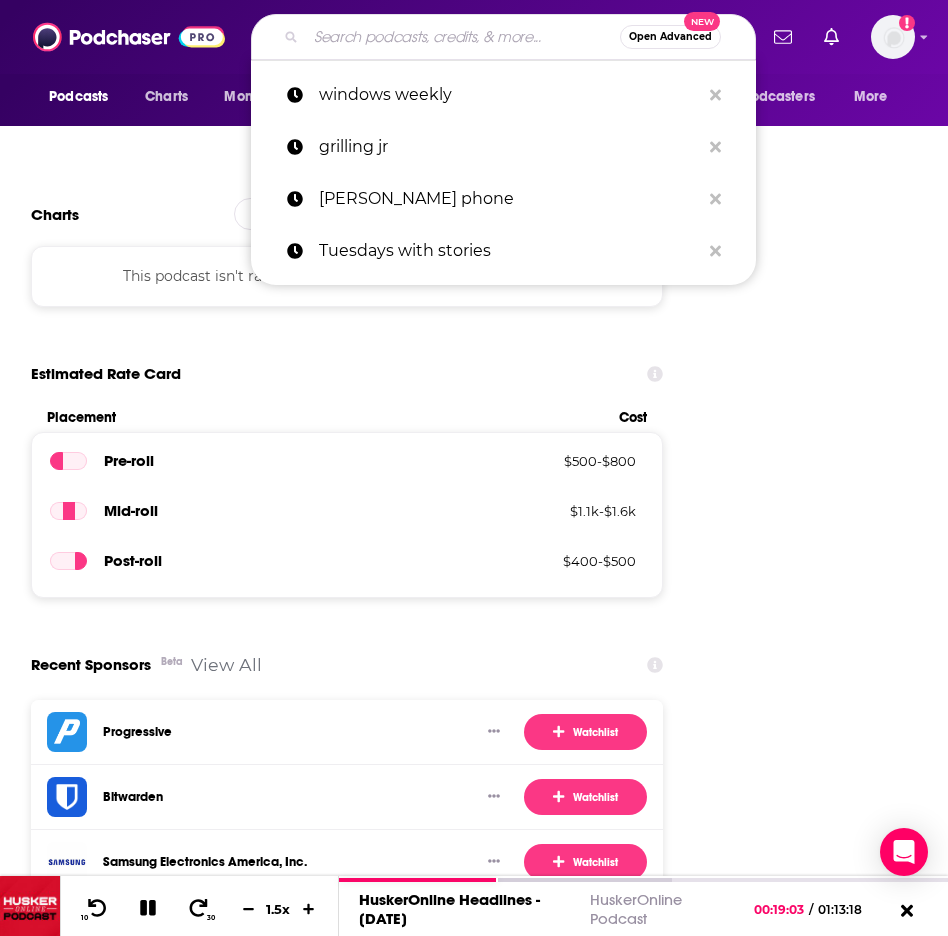 click at bounding box center (463, 37) 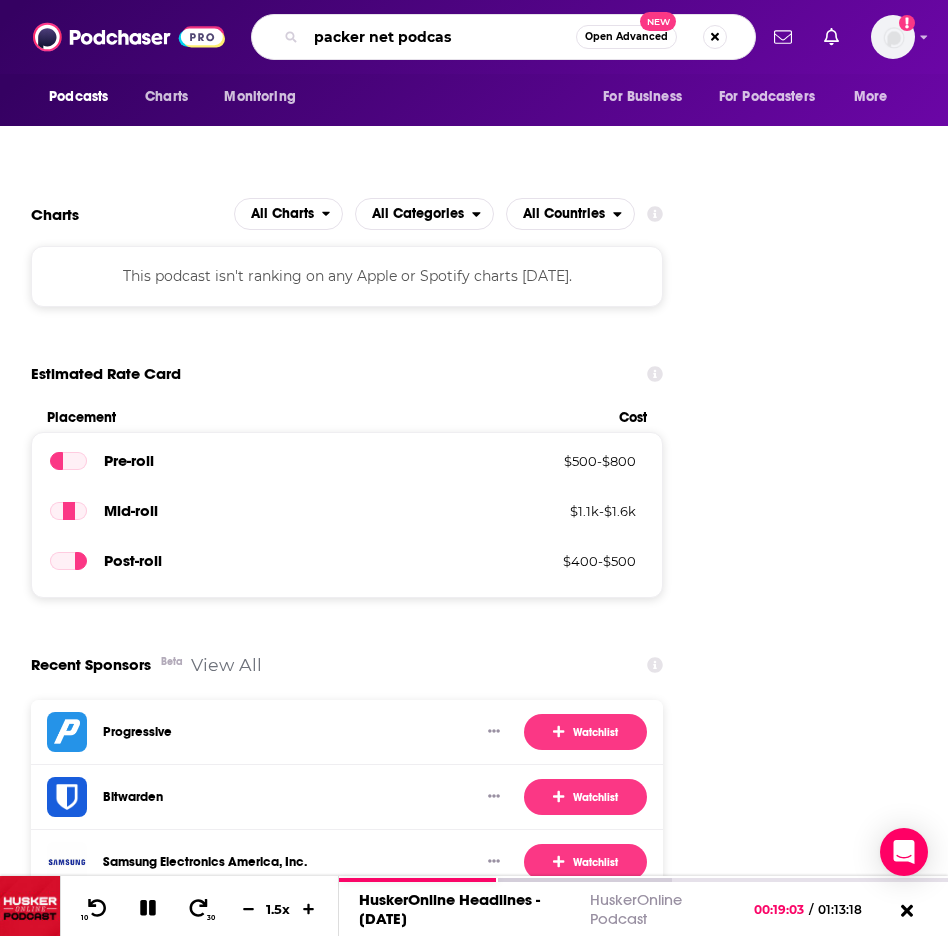 type on "packer net podcast" 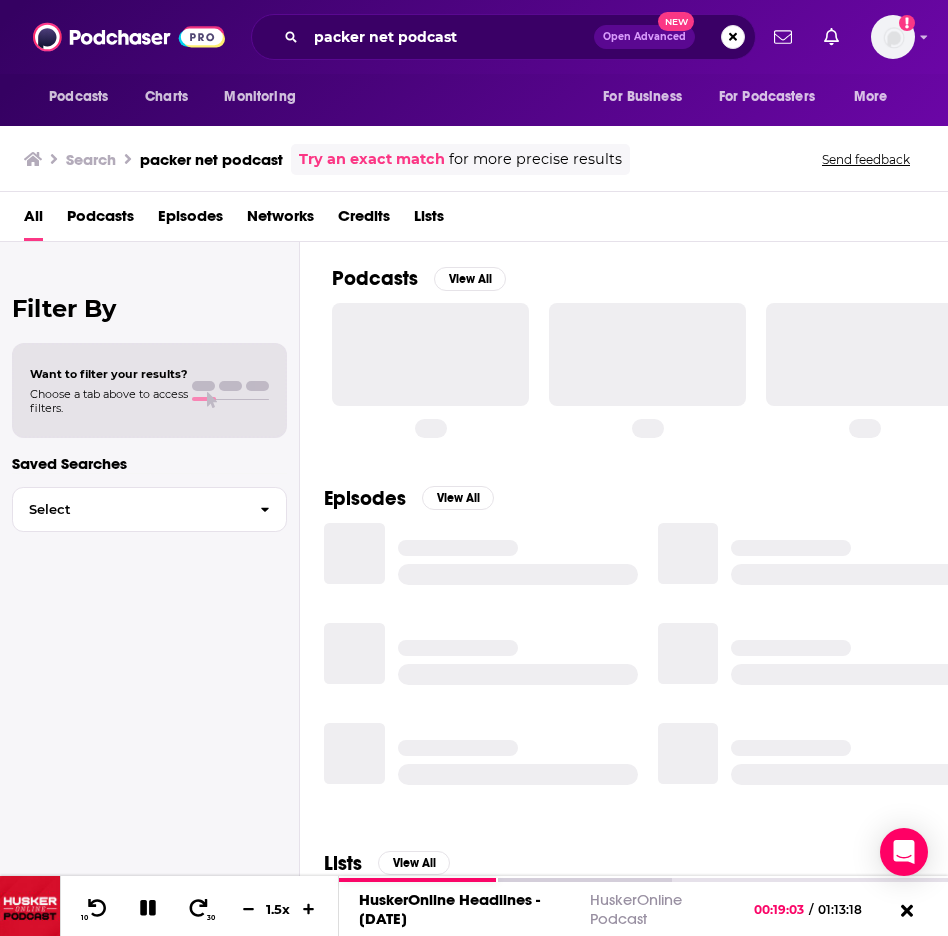 scroll, scrollTop: 0, scrollLeft: 0, axis: both 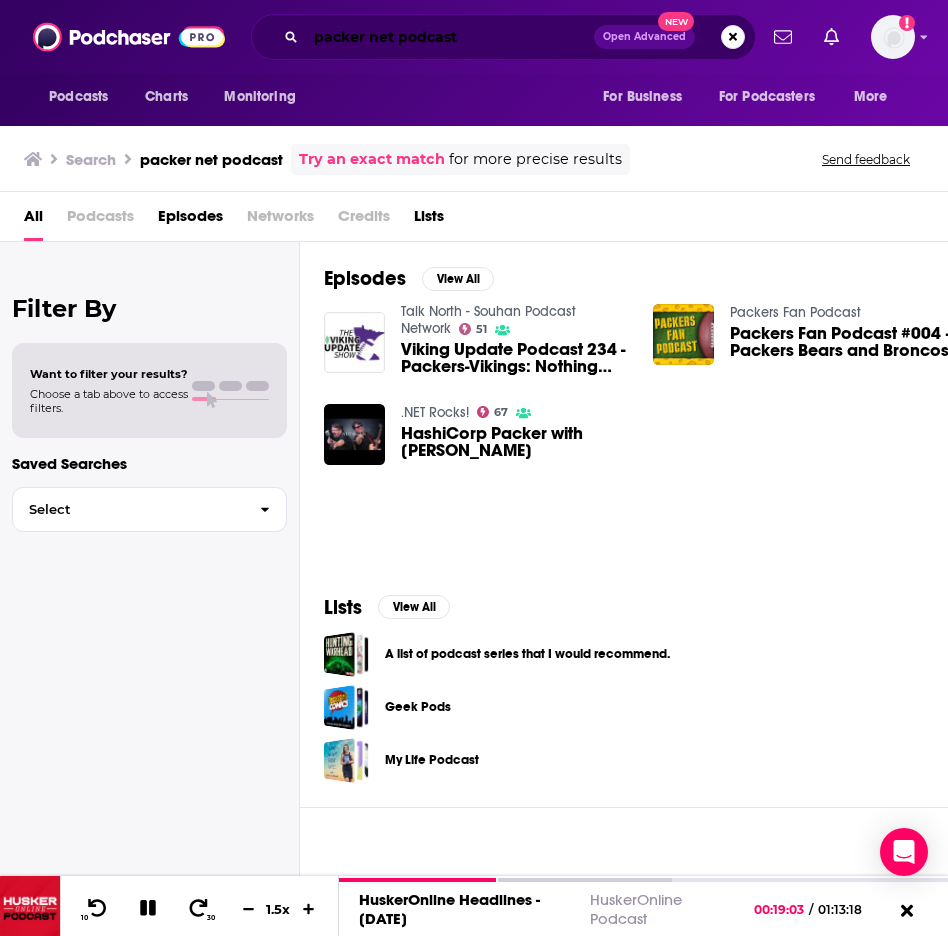 click on "packer net podcast" at bounding box center (450, 37) 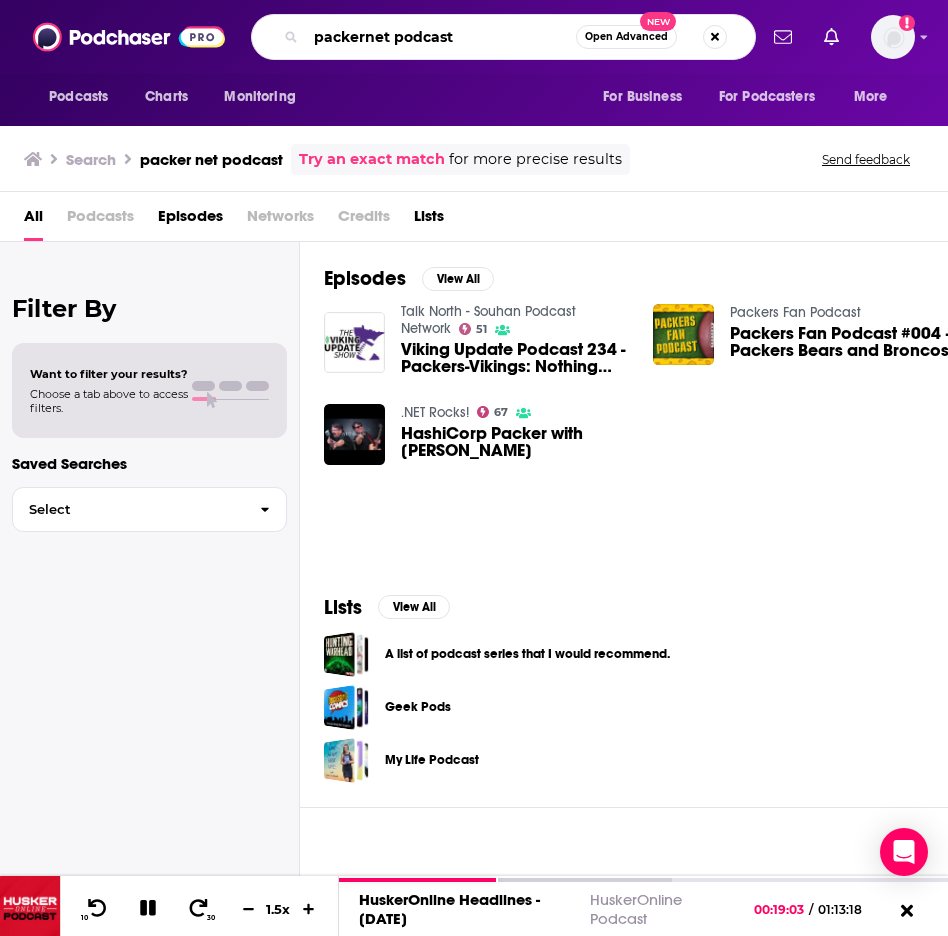 type on "packernet podcast" 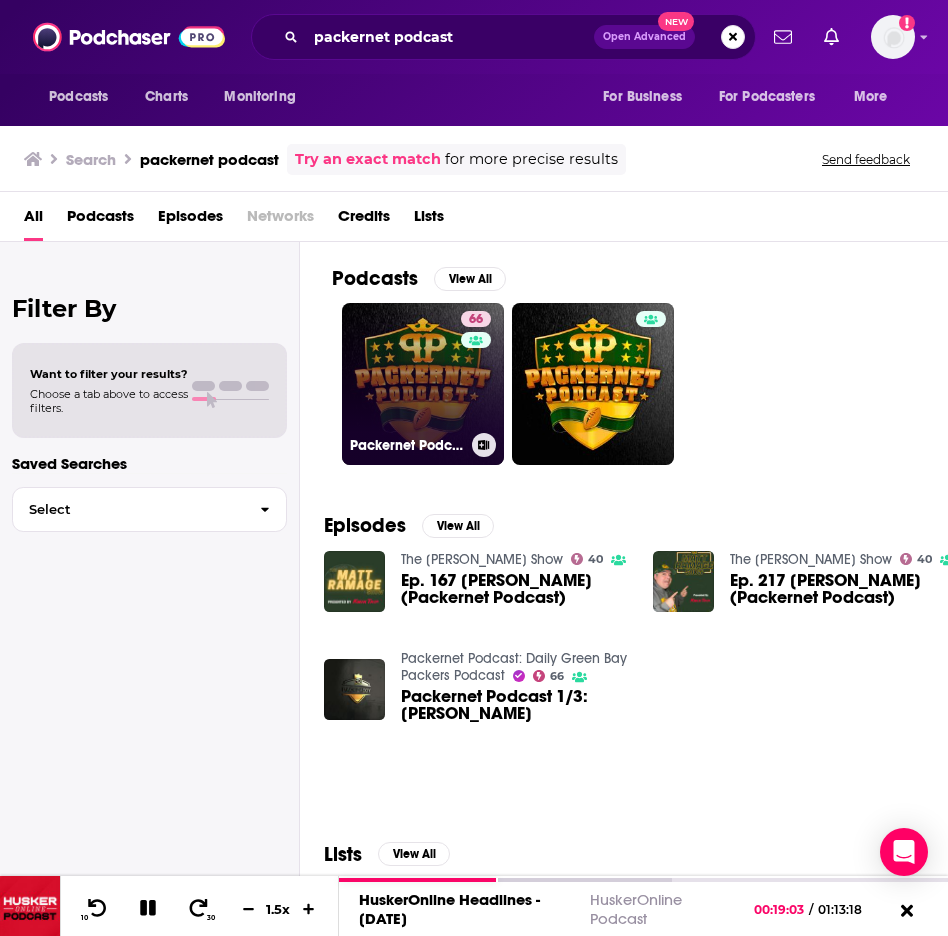 click on "66 Packernet Podcast: Daily Green Bay Packers Podcast" at bounding box center [423, 384] 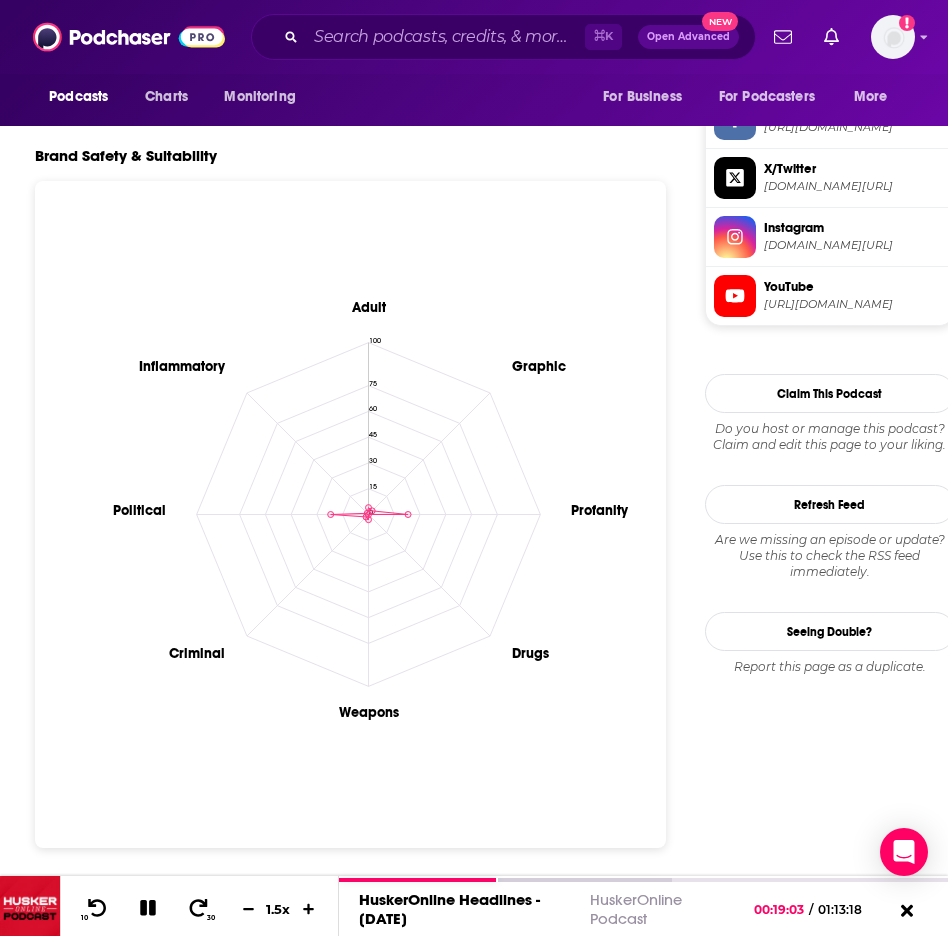 scroll, scrollTop: 1719, scrollLeft: 0, axis: vertical 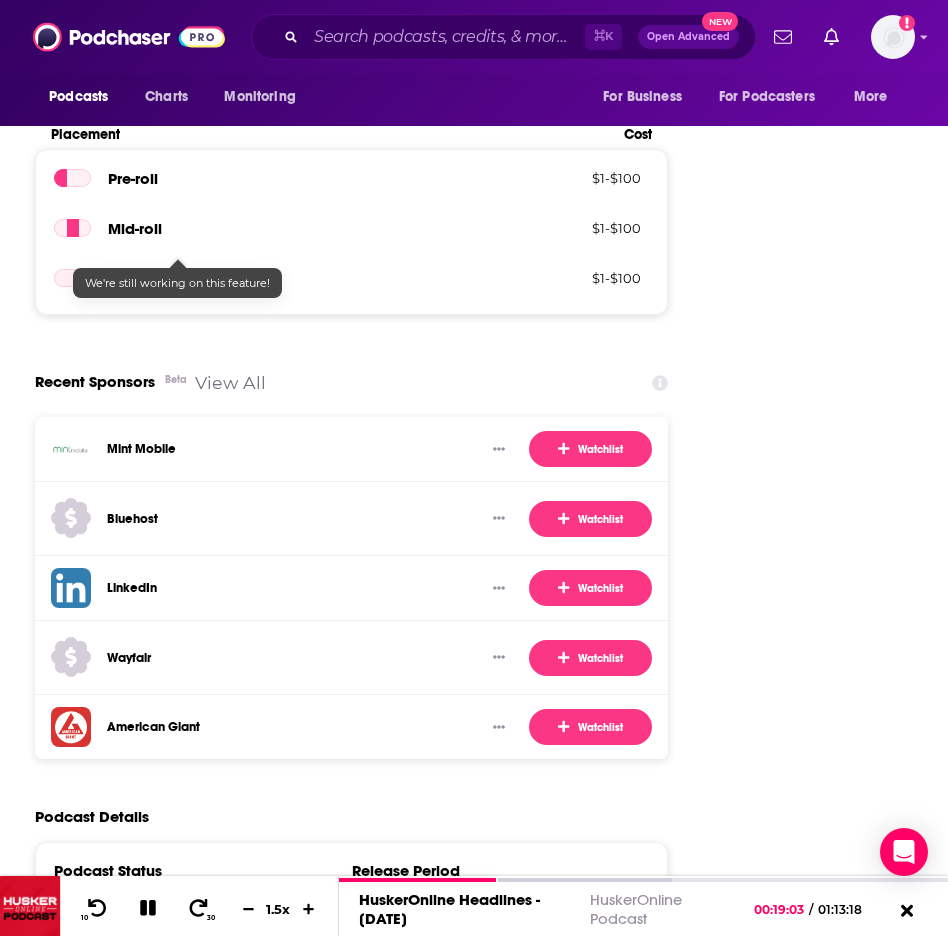 click on "View All" at bounding box center (230, 382) 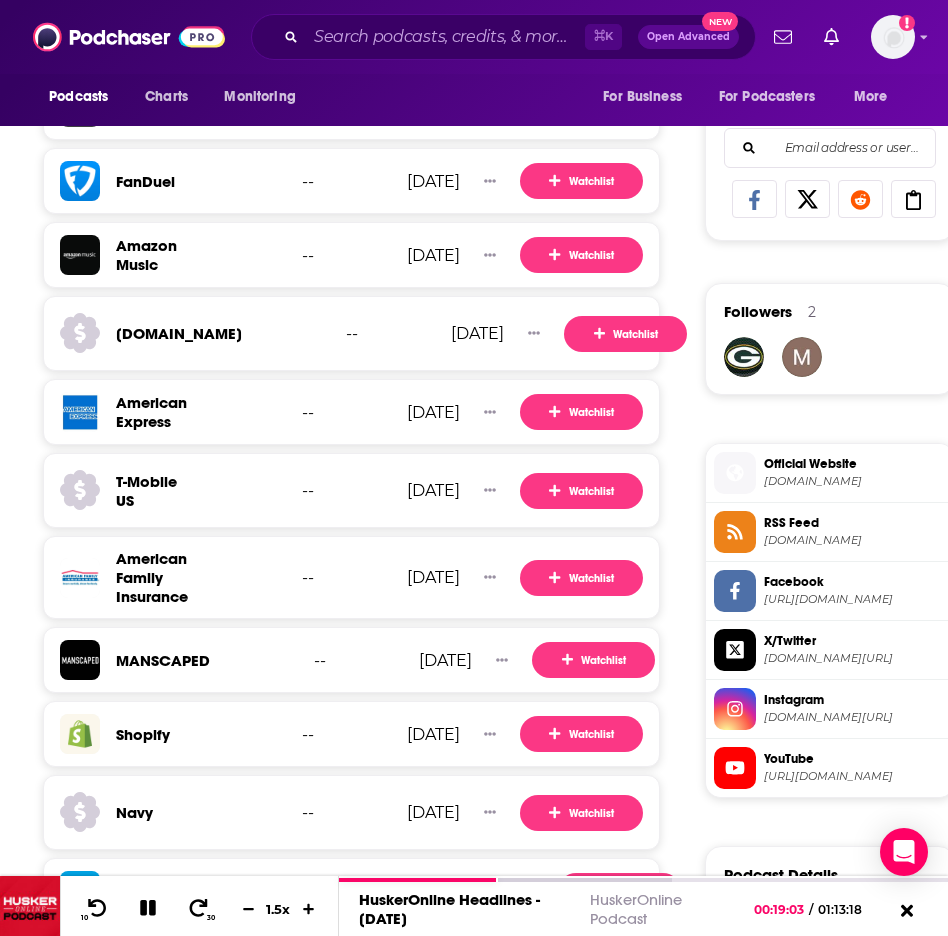 scroll, scrollTop: 1247, scrollLeft: 0, axis: vertical 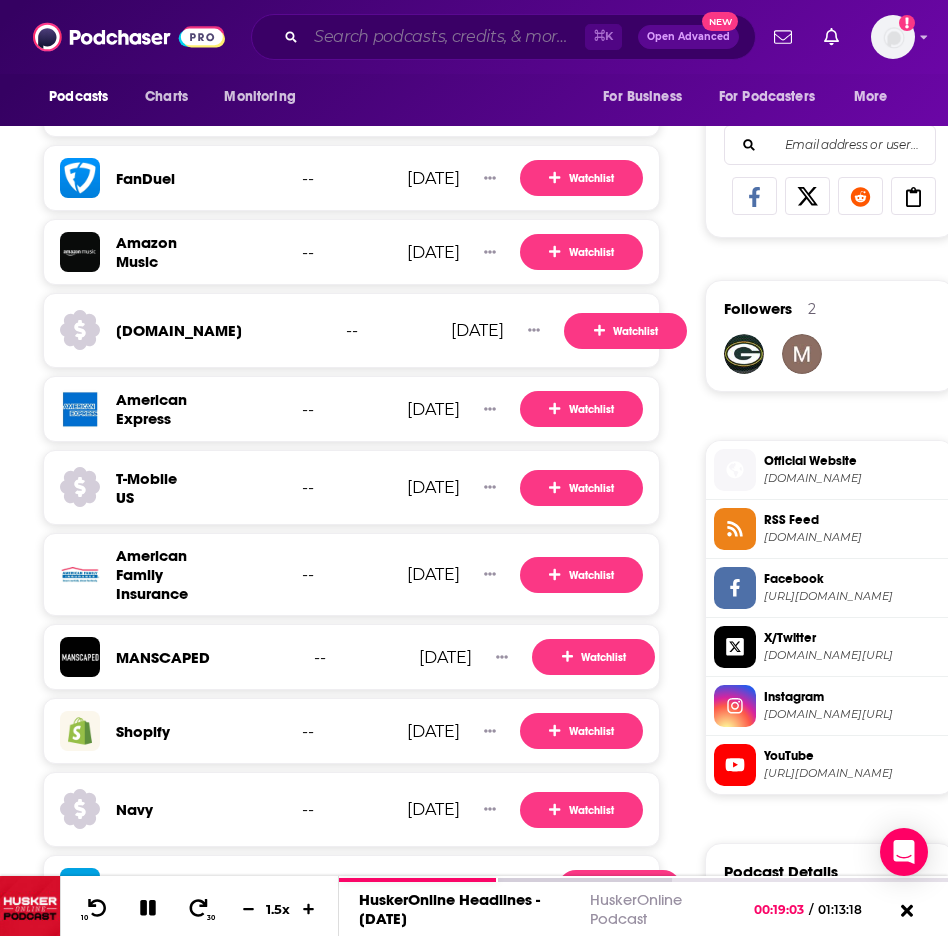 click at bounding box center (445, 37) 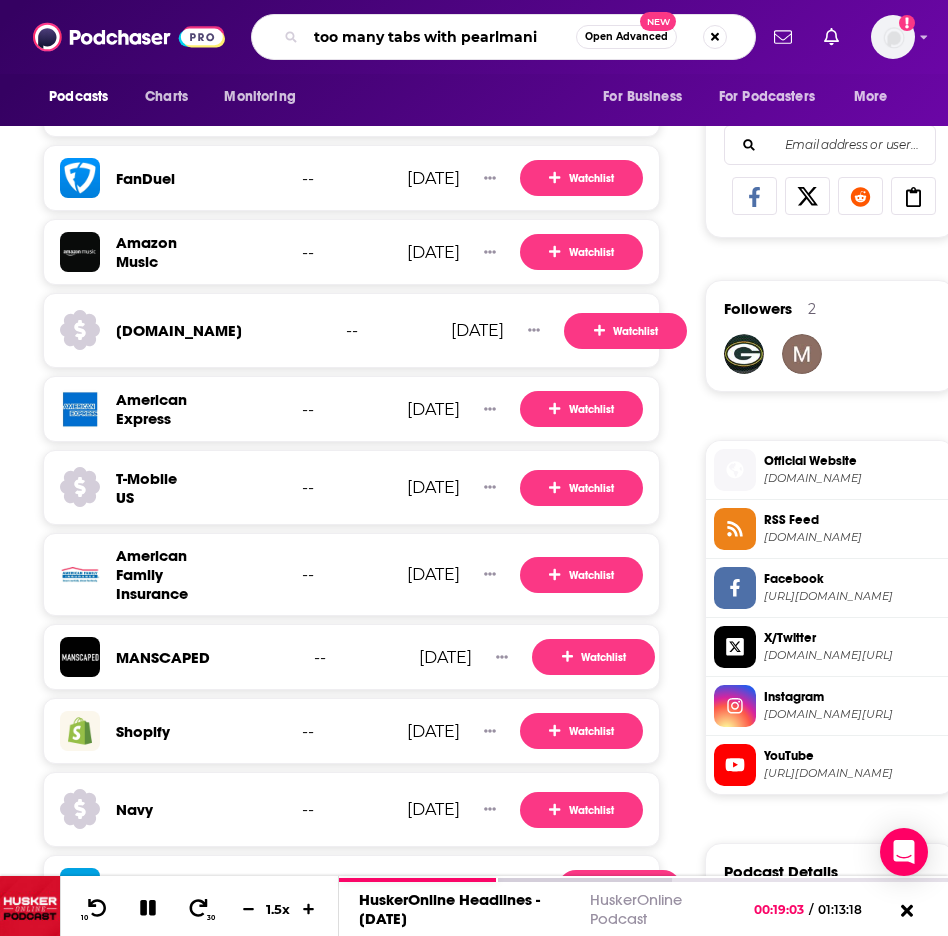 type on "too many tabs with pearlmania" 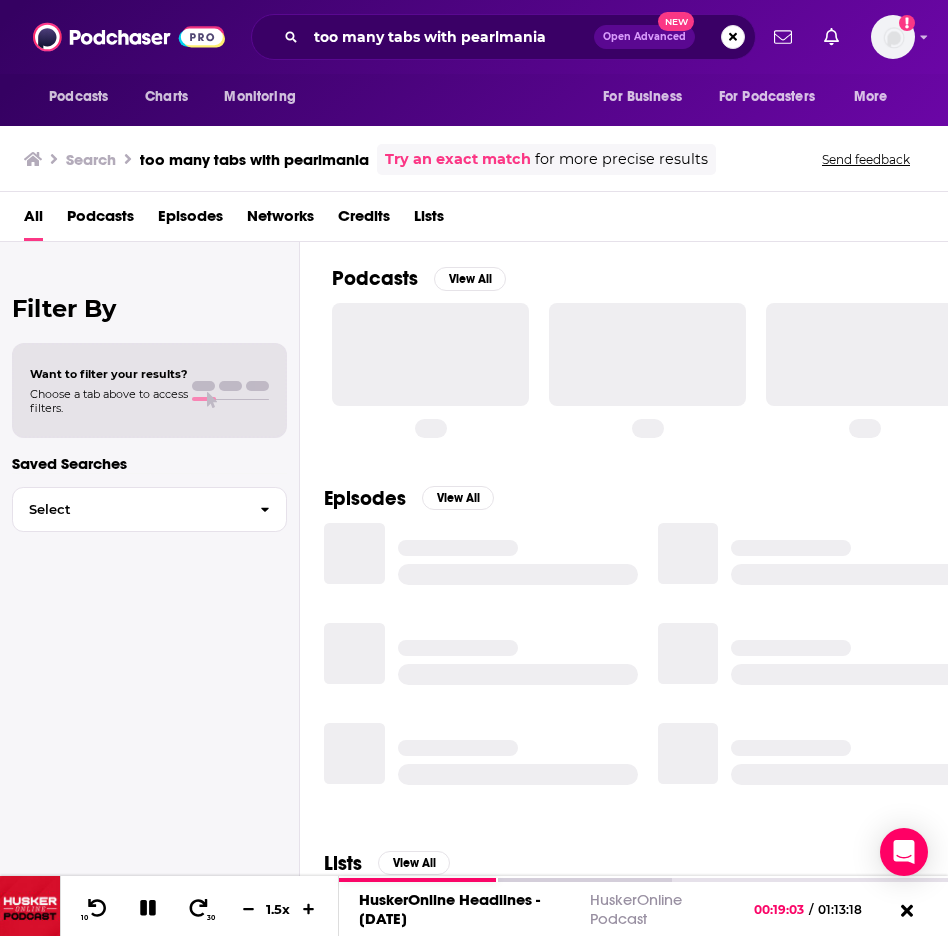 scroll, scrollTop: 0, scrollLeft: 0, axis: both 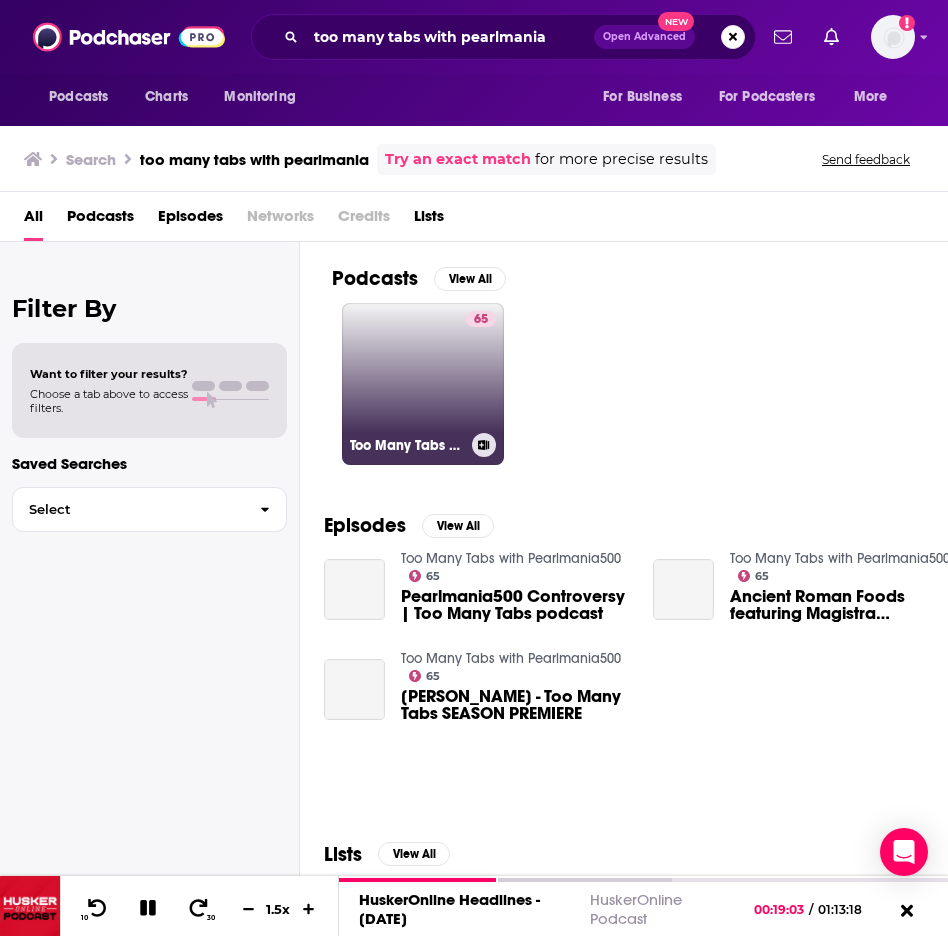 click on "65 Too Many Tabs with Pearlmania500" at bounding box center (423, 384) 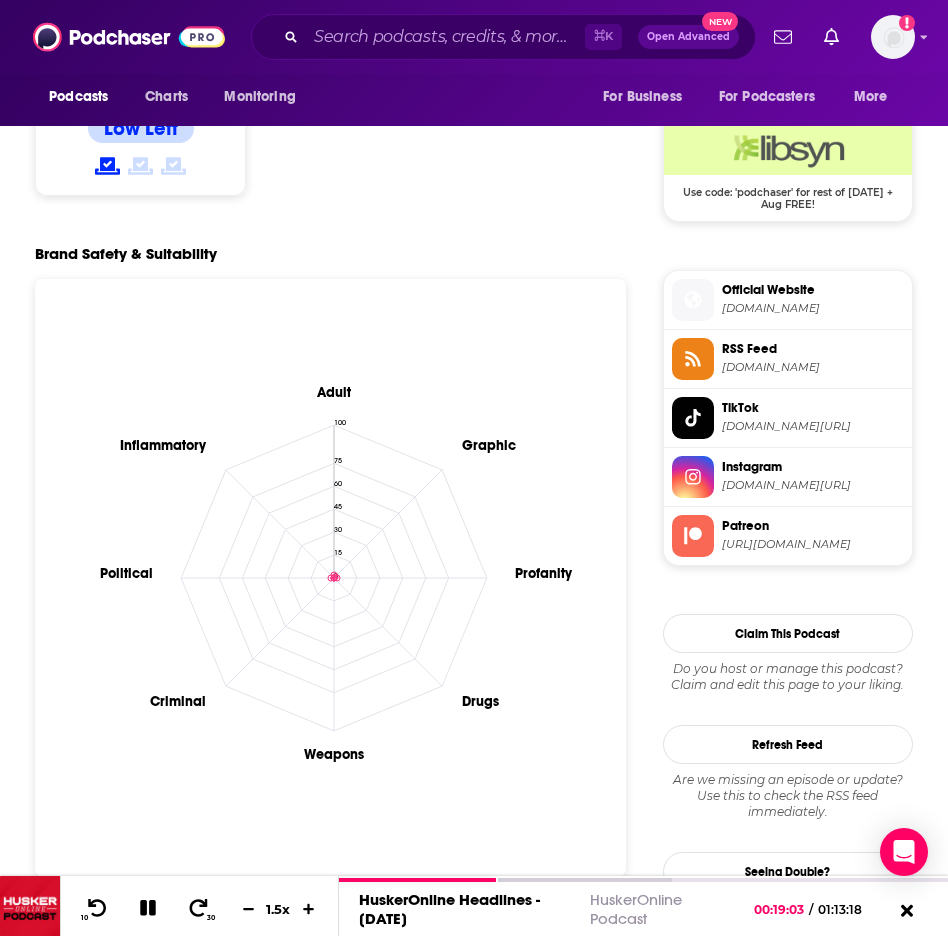 scroll, scrollTop: 1601, scrollLeft: 0, axis: vertical 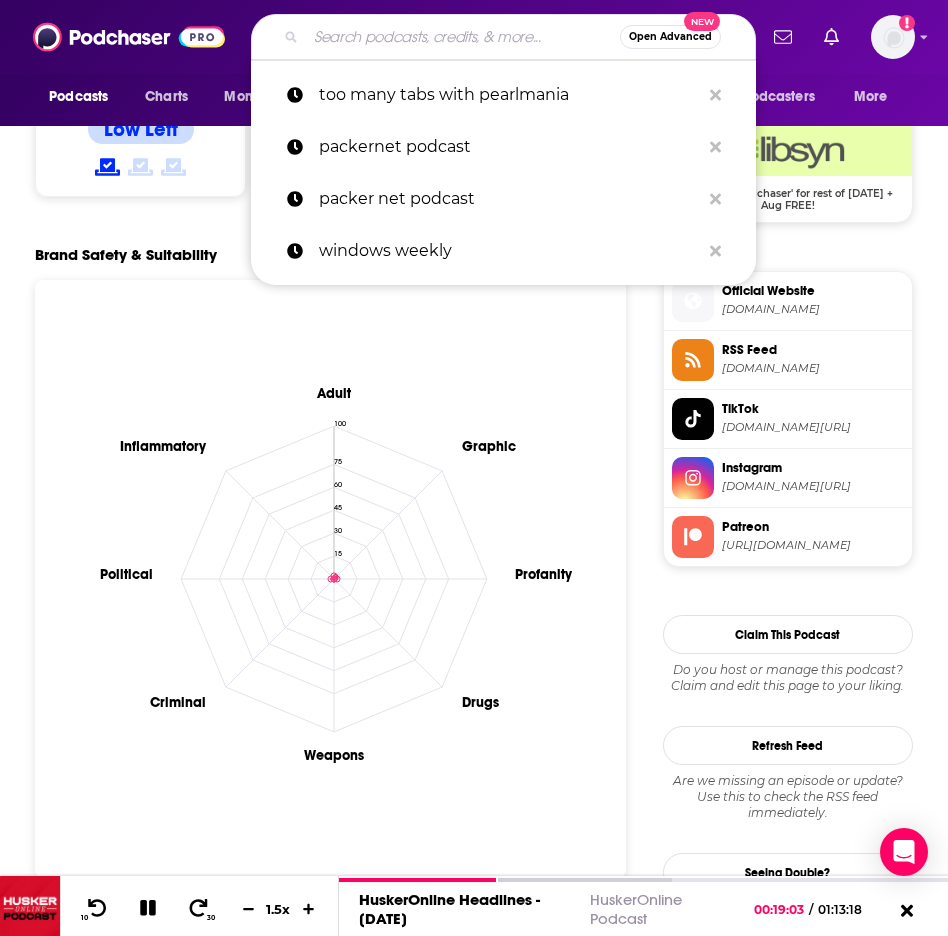 click at bounding box center (463, 37) 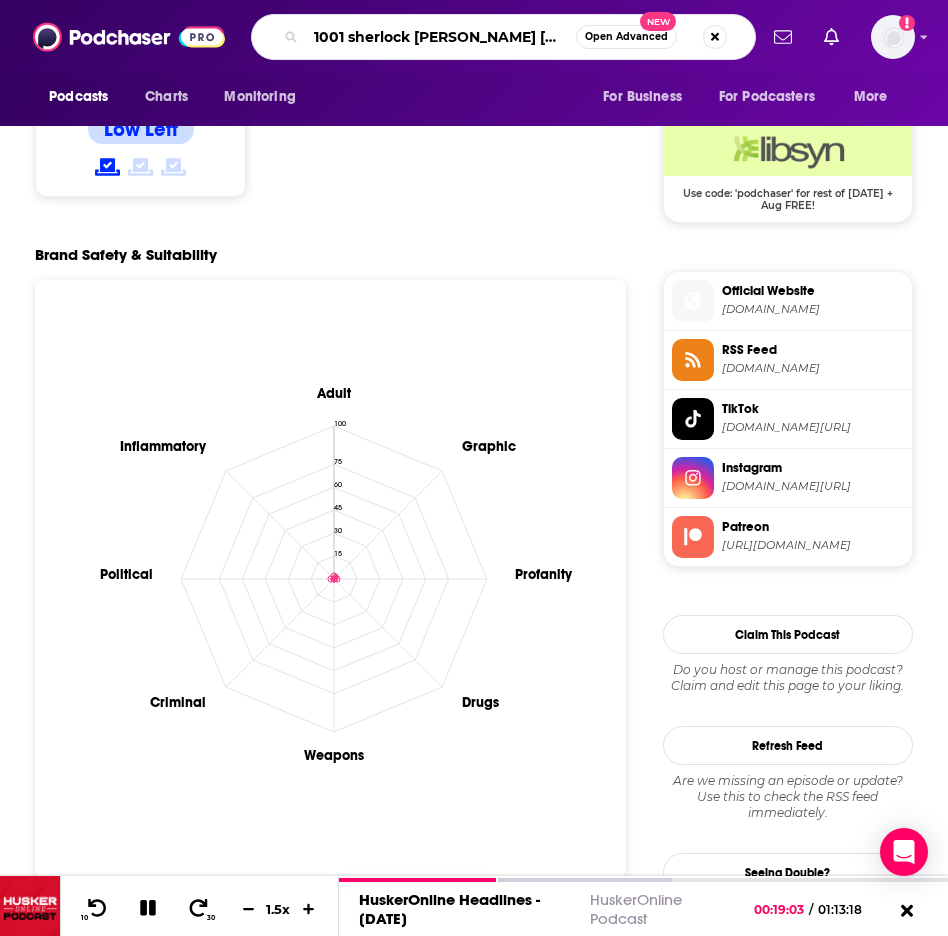 type on "1001 sherlock holmes stories" 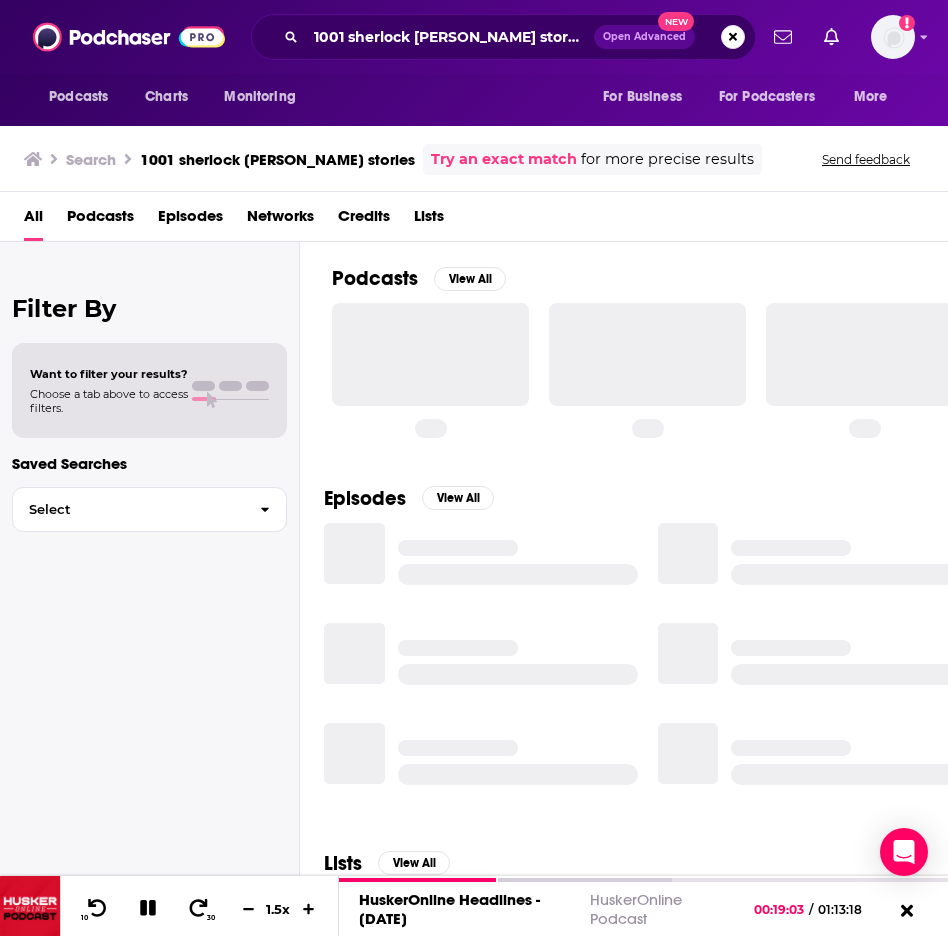 scroll, scrollTop: 0, scrollLeft: 0, axis: both 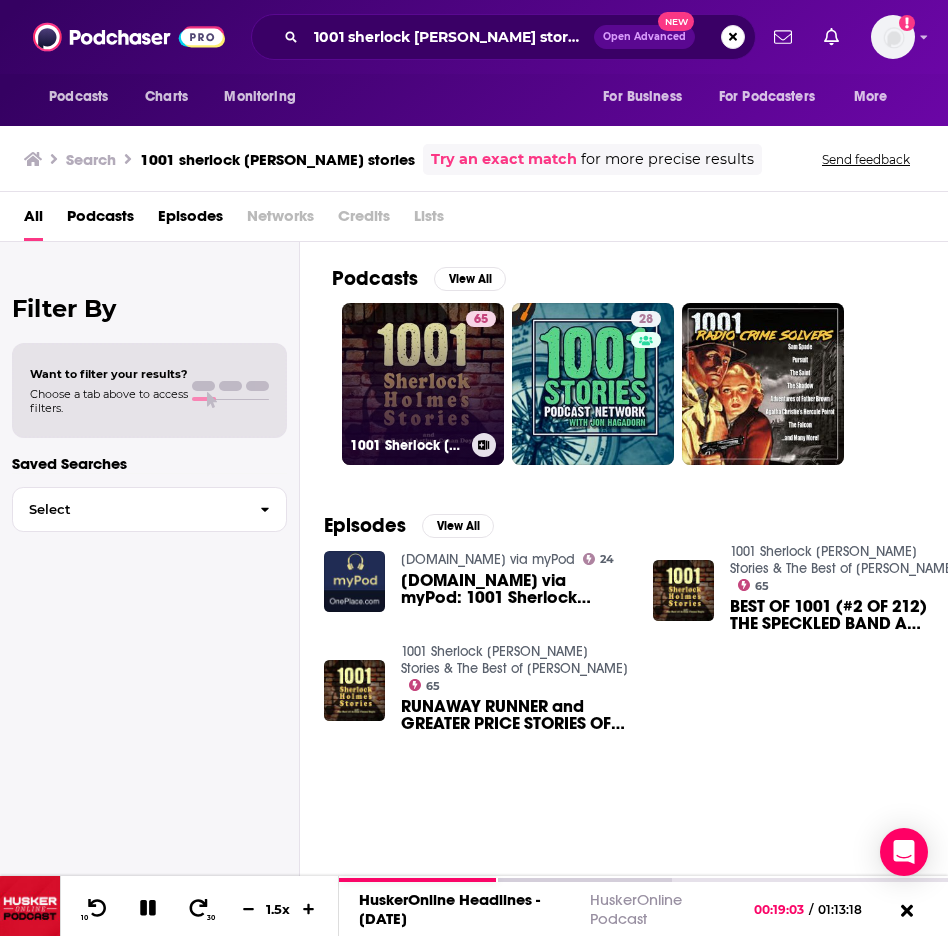 click on "65 1001 Sherlock Holmes Stories & The Best of Sir Arthur Conan Doyle" at bounding box center [423, 384] 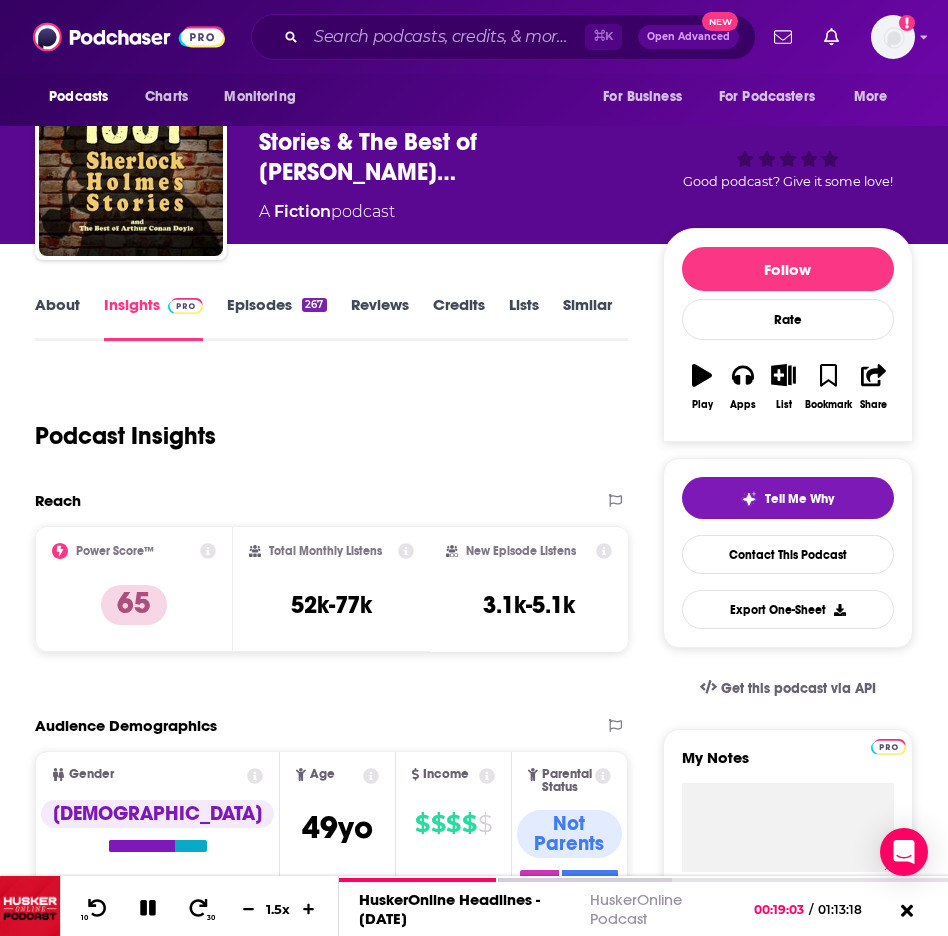 scroll, scrollTop: 80, scrollLeft: 0, axis: vertical 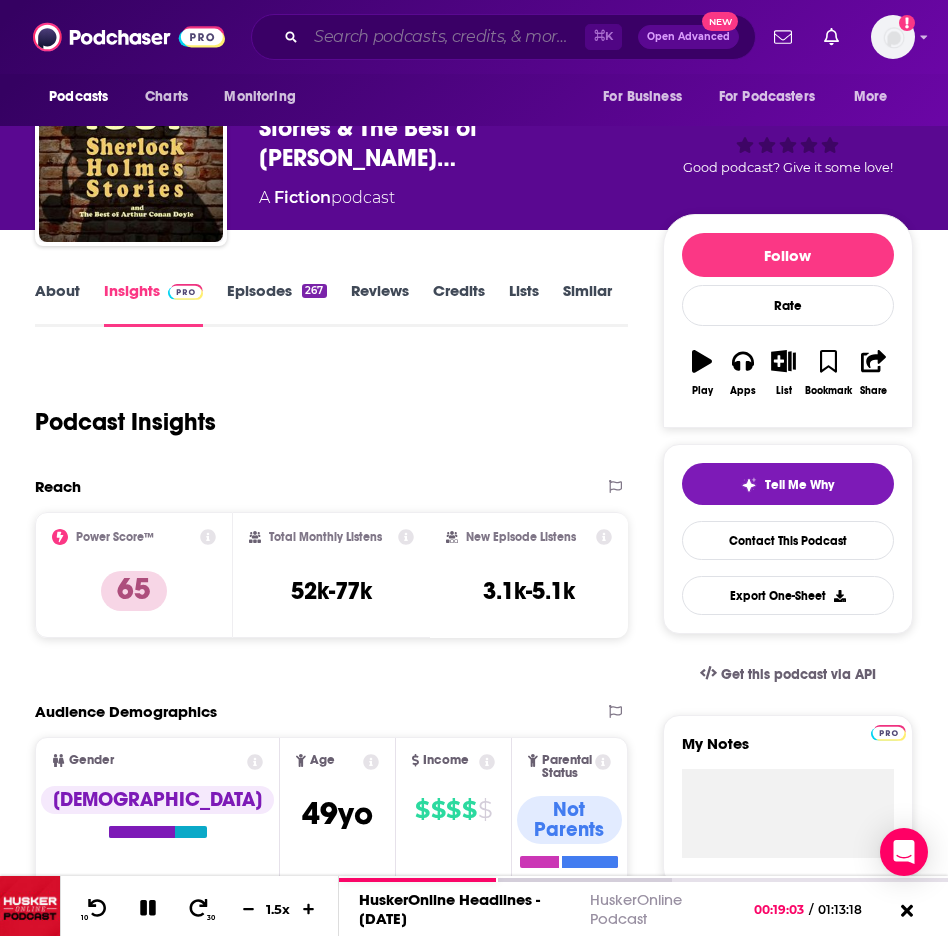 click at bounding box center [445, 37] 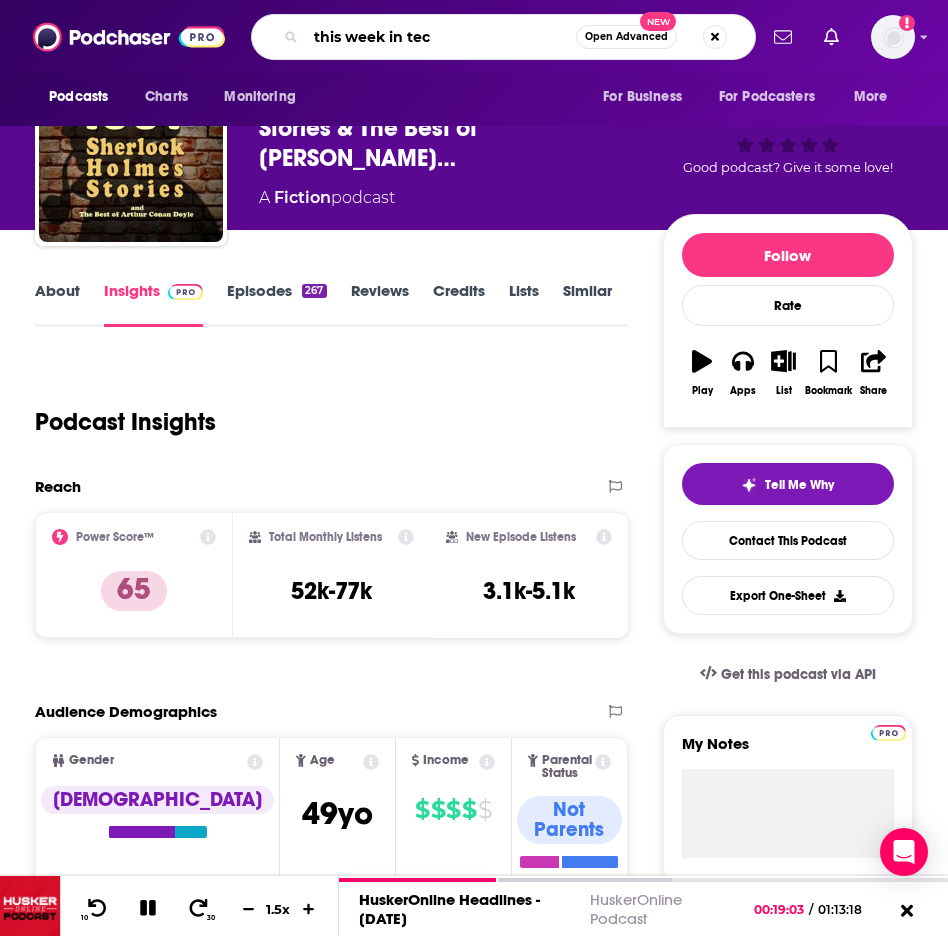 type on "this week in tech" 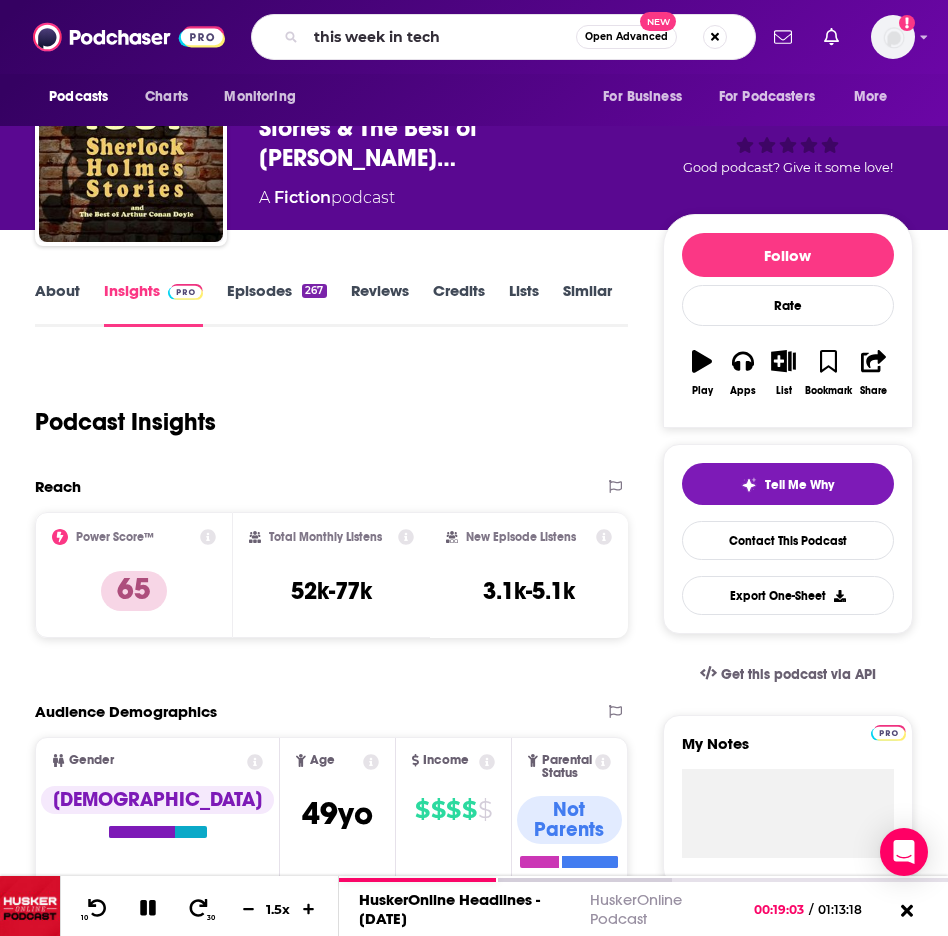 scroll, scrollTop: 0, scrollLeft: 0, axis: both 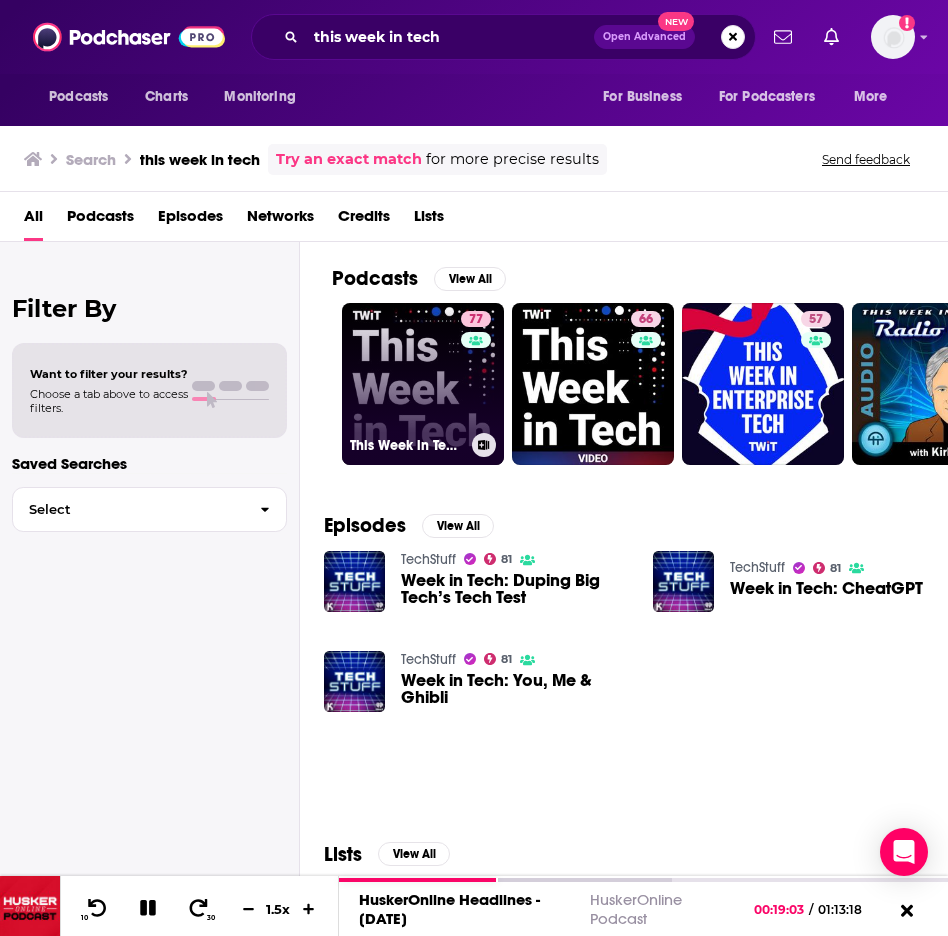 click on "77 This Week in Tech (Audio)" at bounding box center (423, 384) 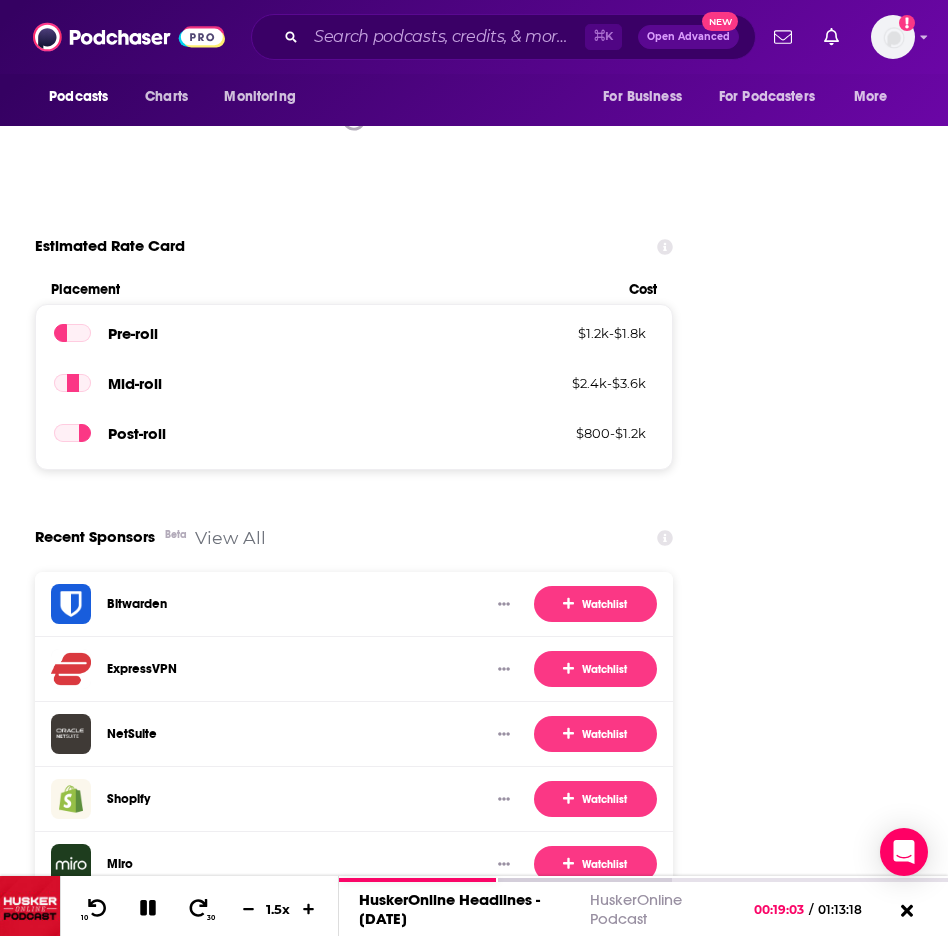 scroll, scrollTop: 4136, scrollLeft: 0, axis: vertical 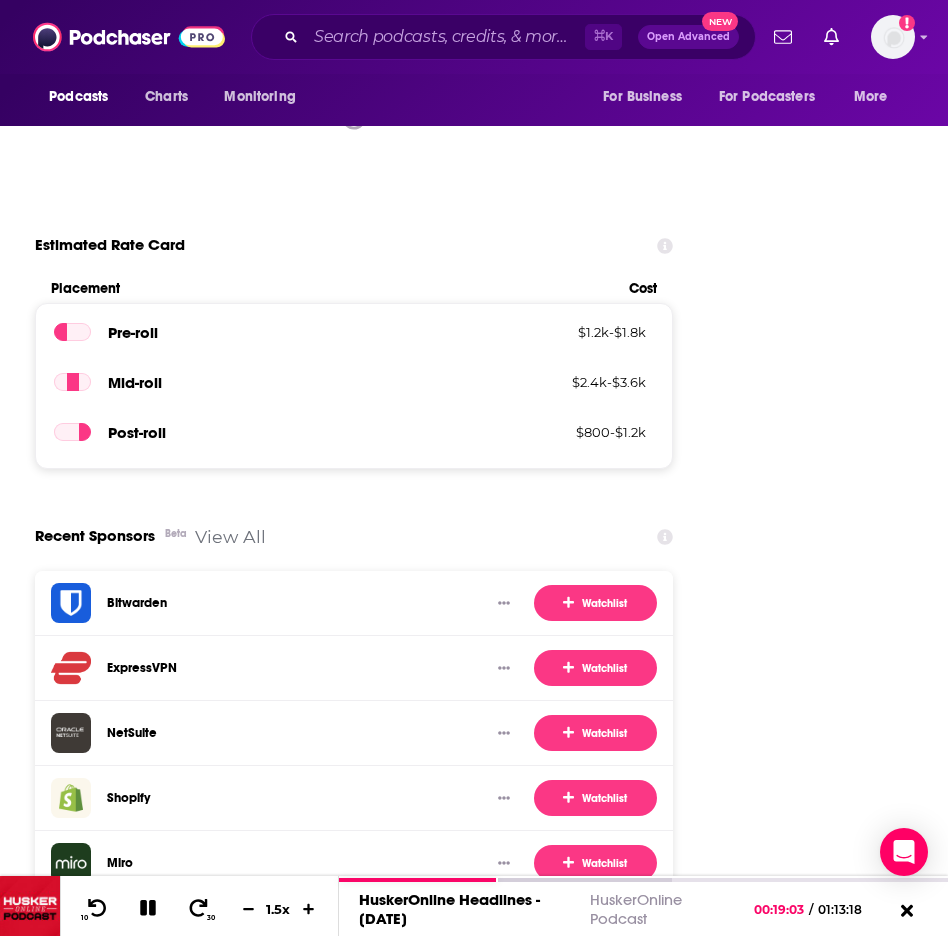 click on "View All" at bounding box center [230, 536] 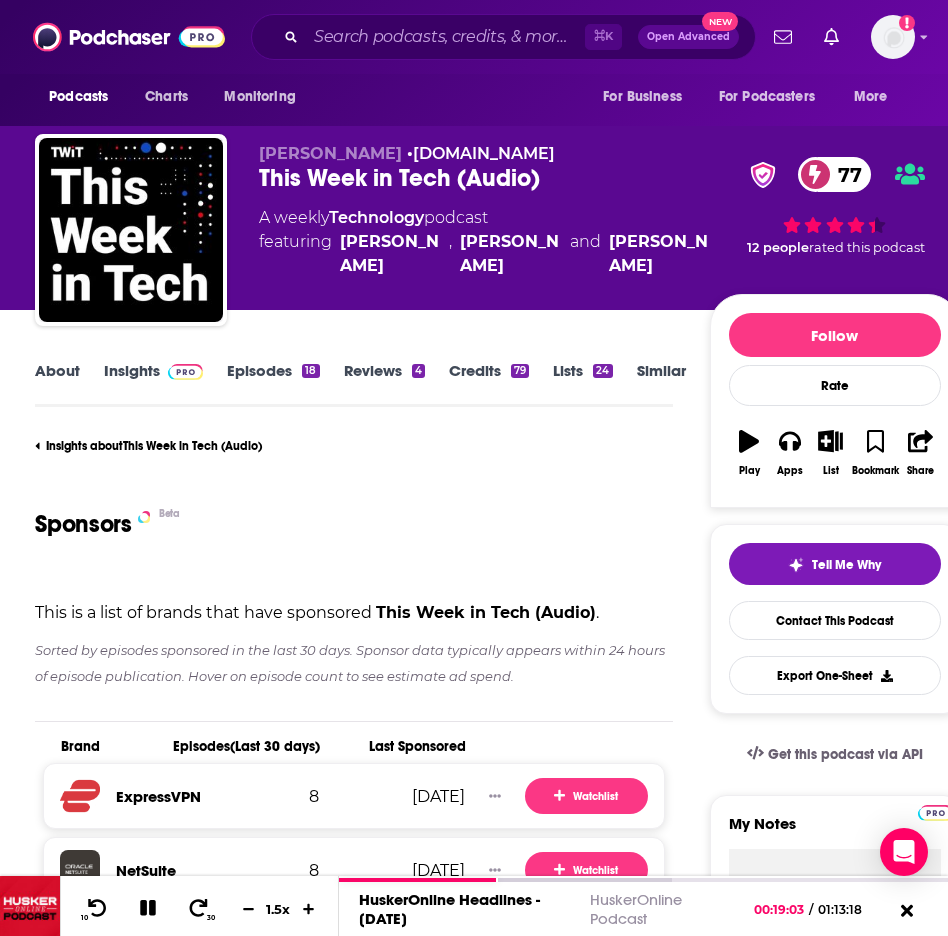 scroll, scrollTop: 0, scrollLeft: 0, axis: both 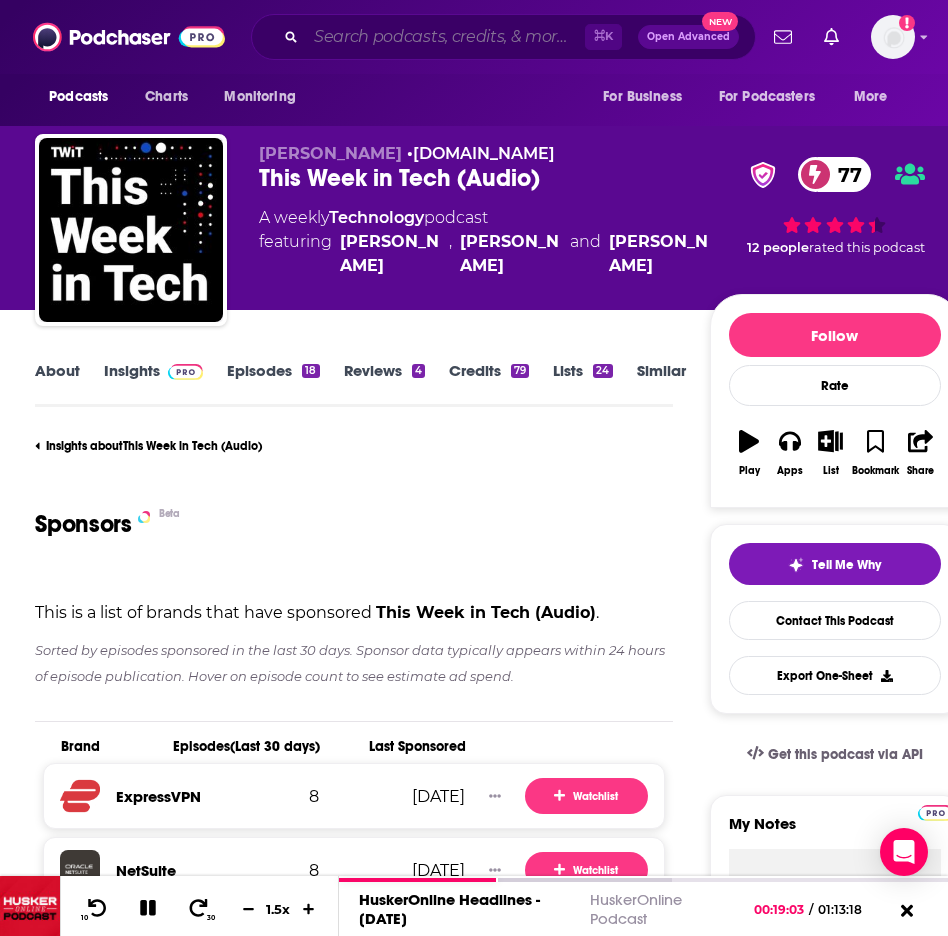 click at bounding box center [445, 37] 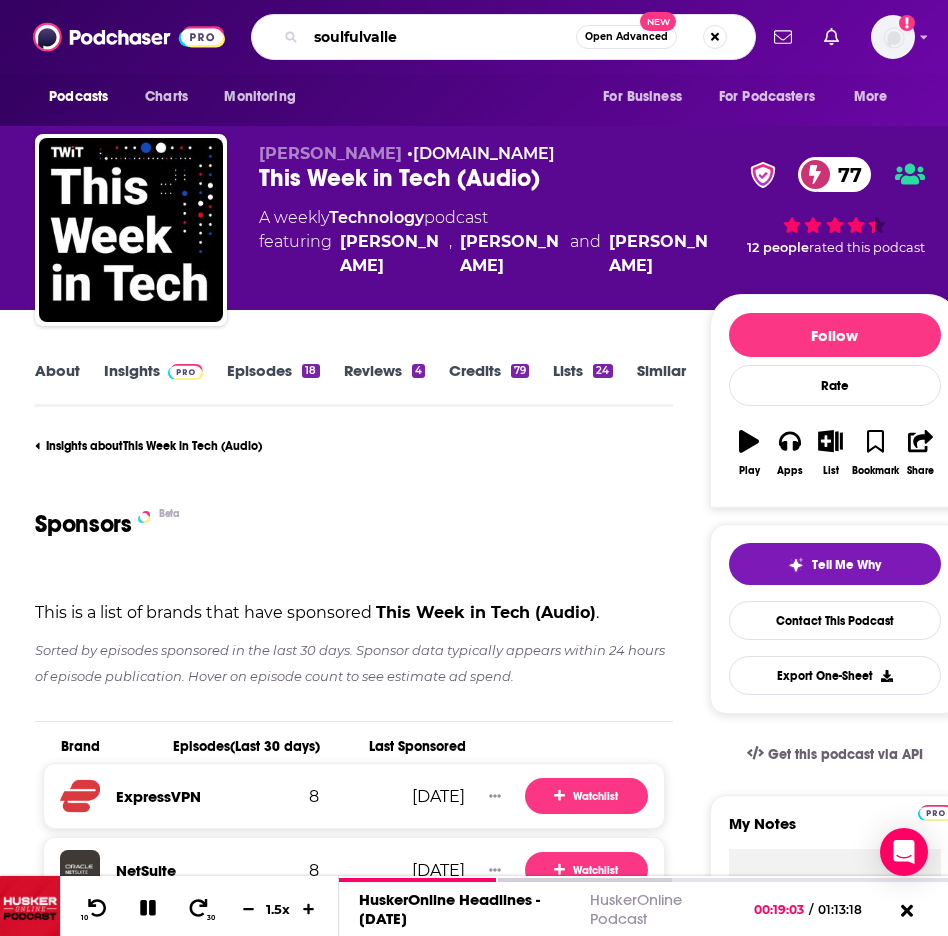 type on "soulfulvalley" 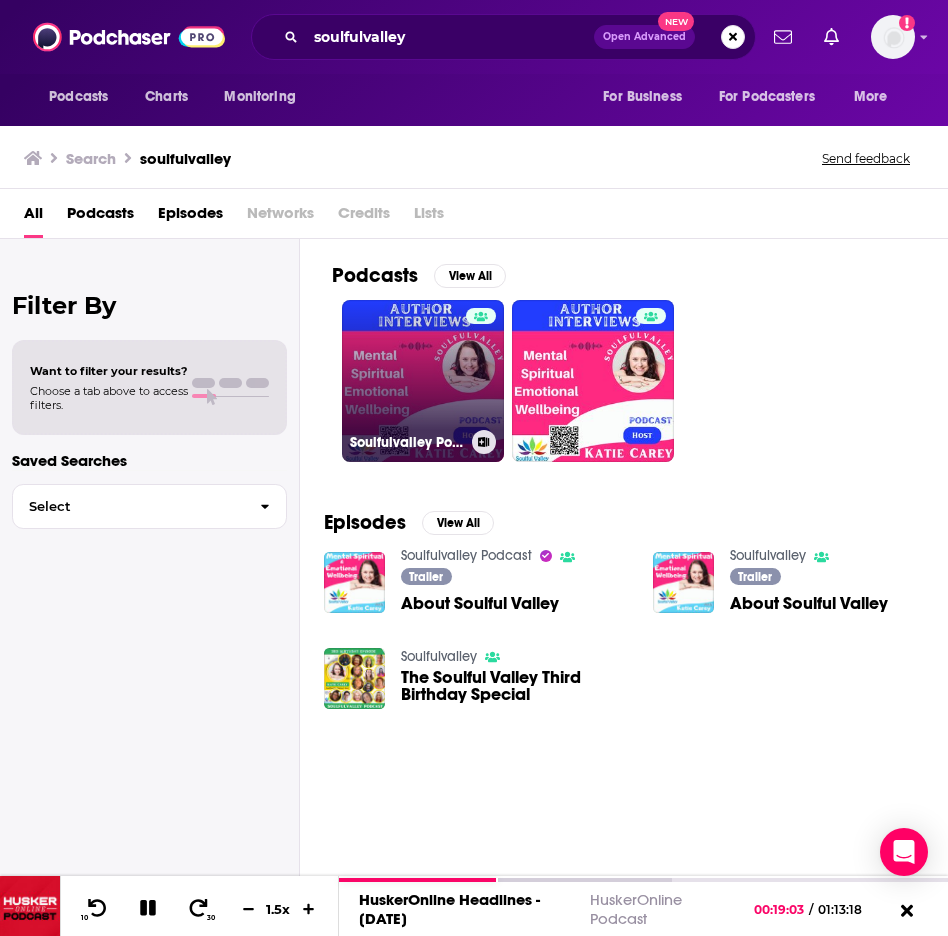 click on "Soulfulvalley Podcast" at bounding box center [423, 381] 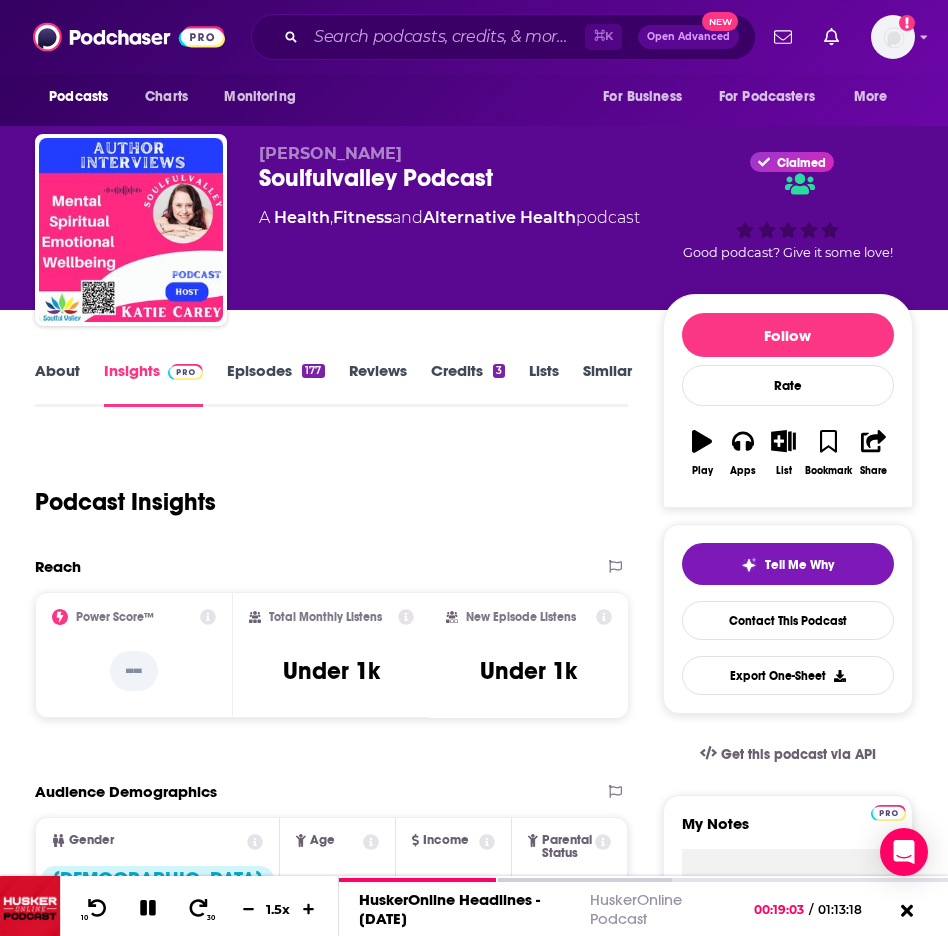 scroll, scrollTop: 66, scrollLeft: 0, axis: vertical 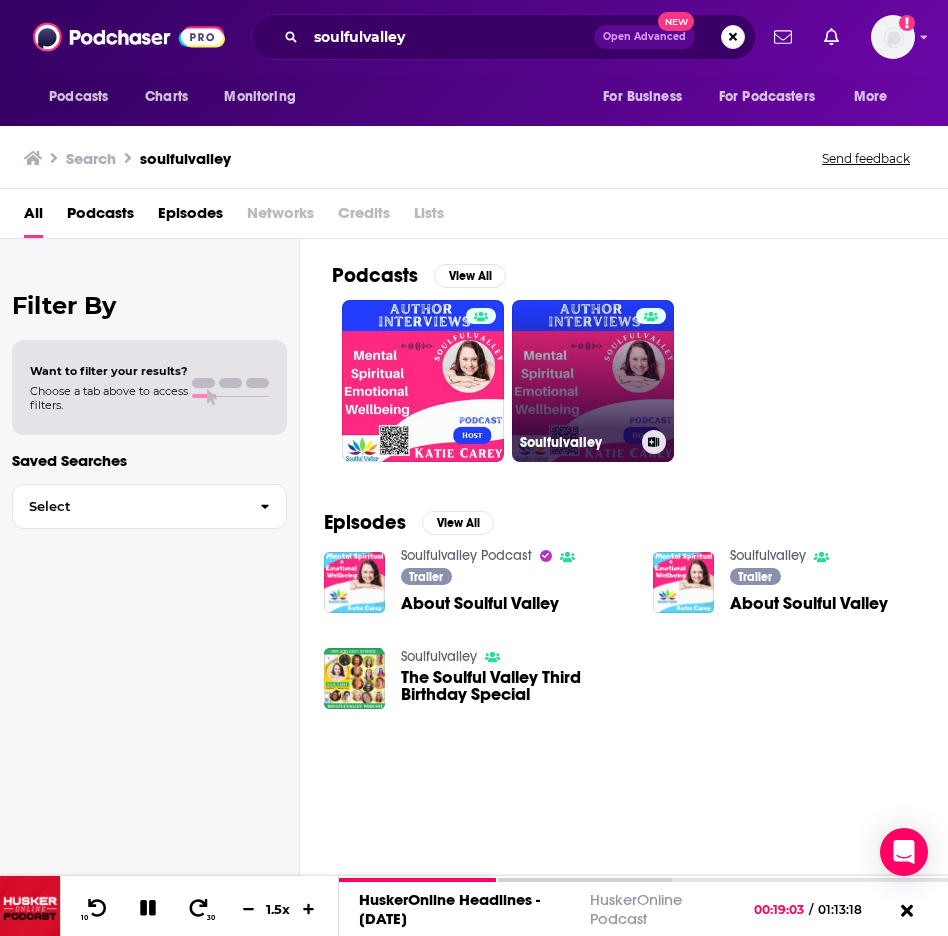 click on "Soulfulvalley" at bounding box center (593, 381) 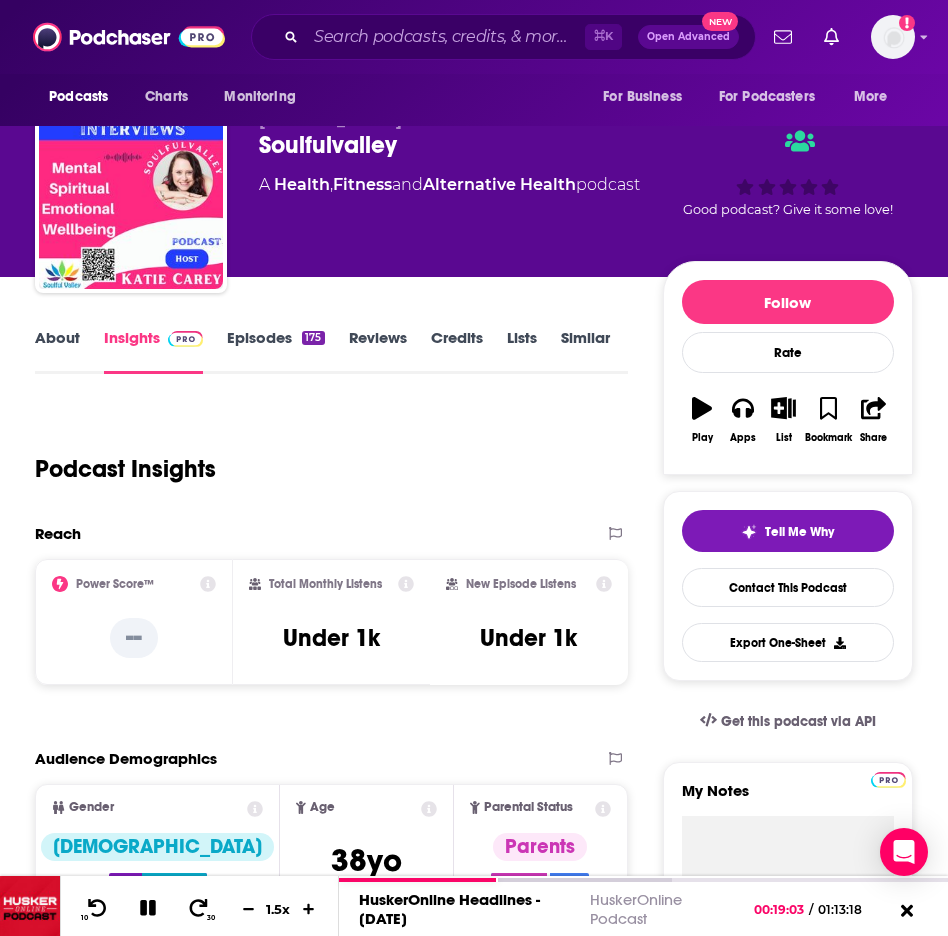 scroll, scrollTop: 38, scrollLeft: 0, axis: vertical 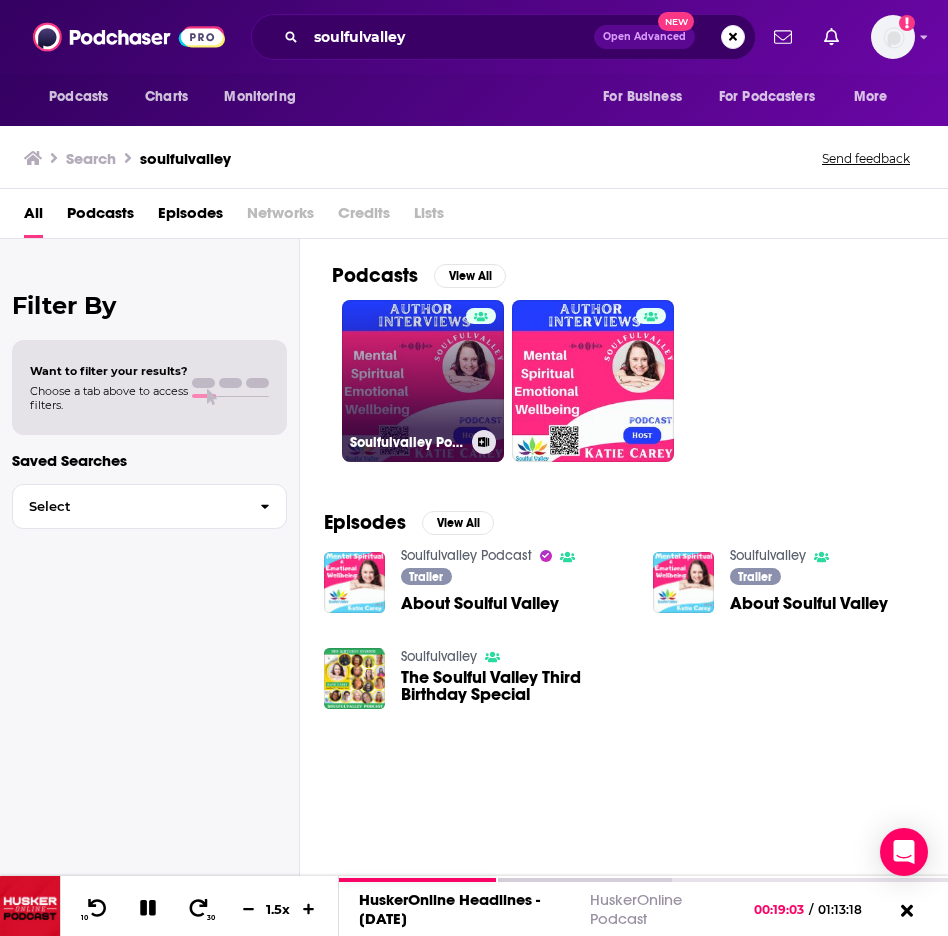 click on "Soulfulvalley Podcast" at bounding box center (423, 381) 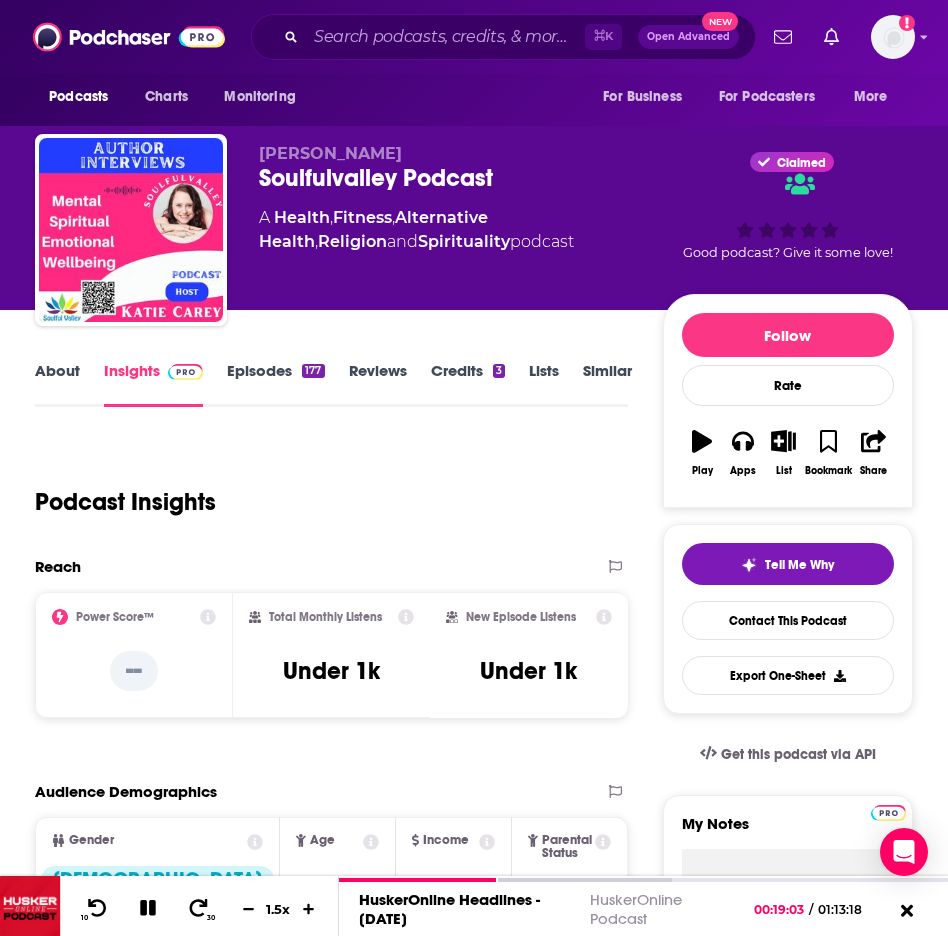 scroll, scrollTop: 0, scrollLeft: 2, axis: horizontal 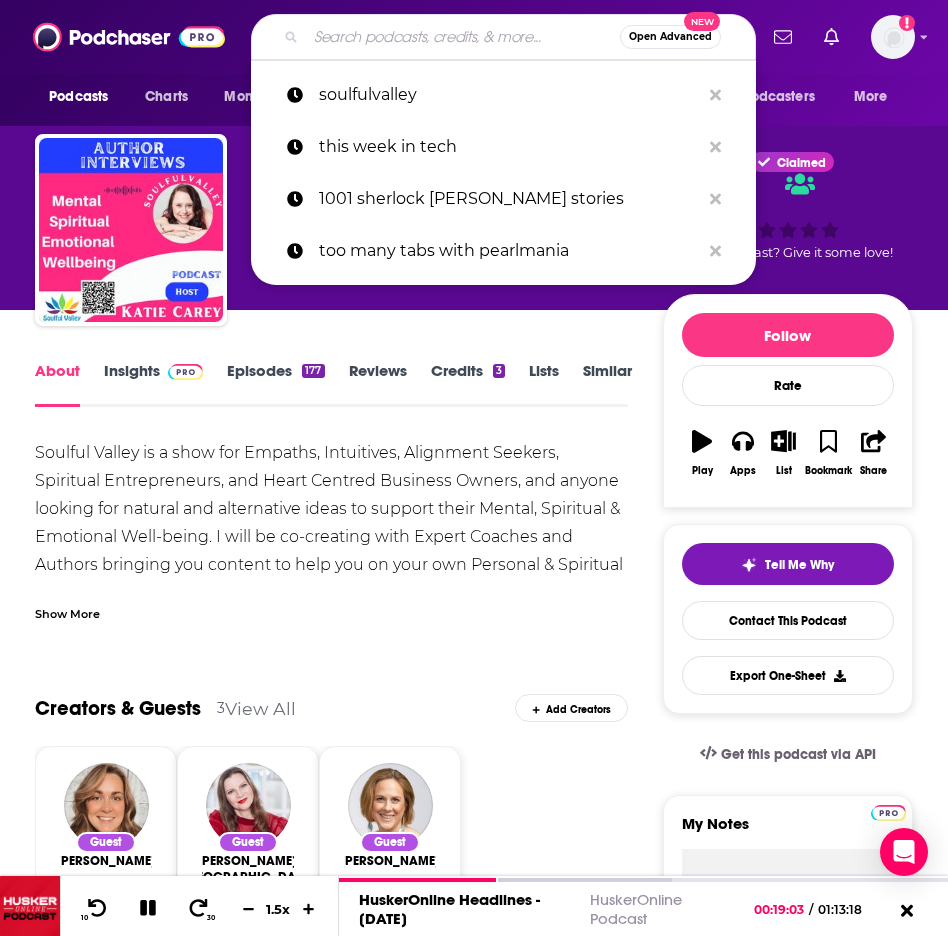 click at bounding box center [463, 37] 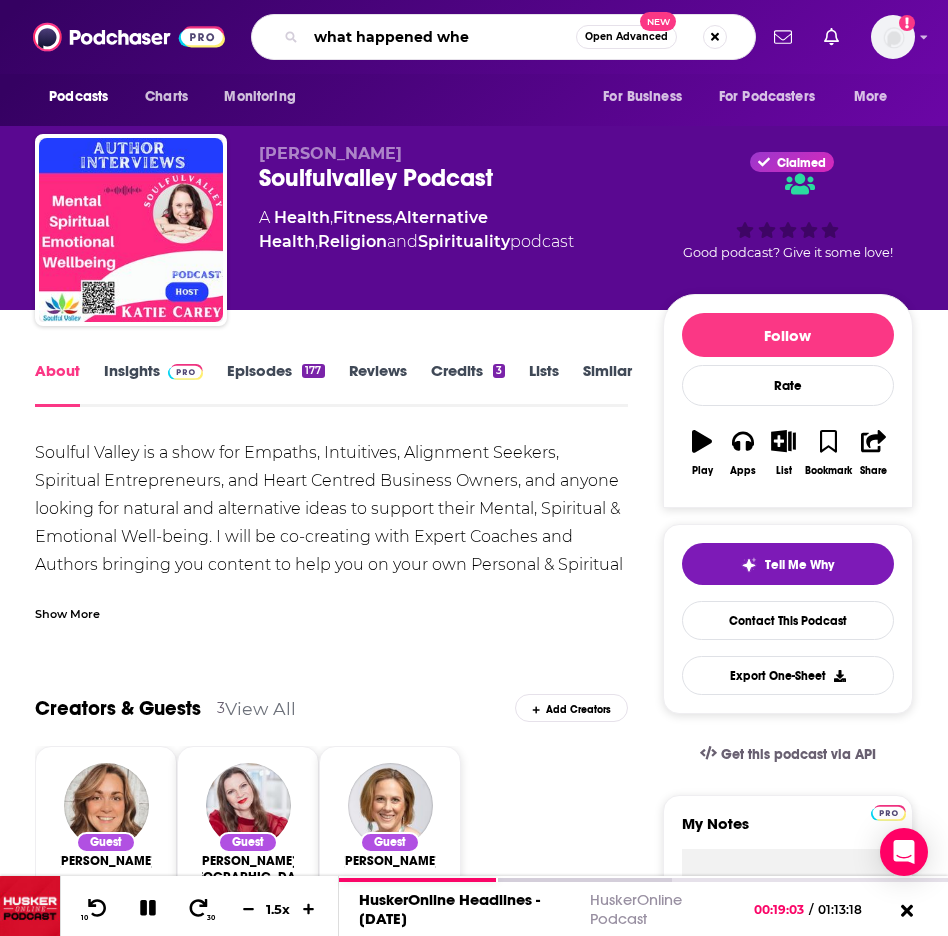 type on "what happened when" 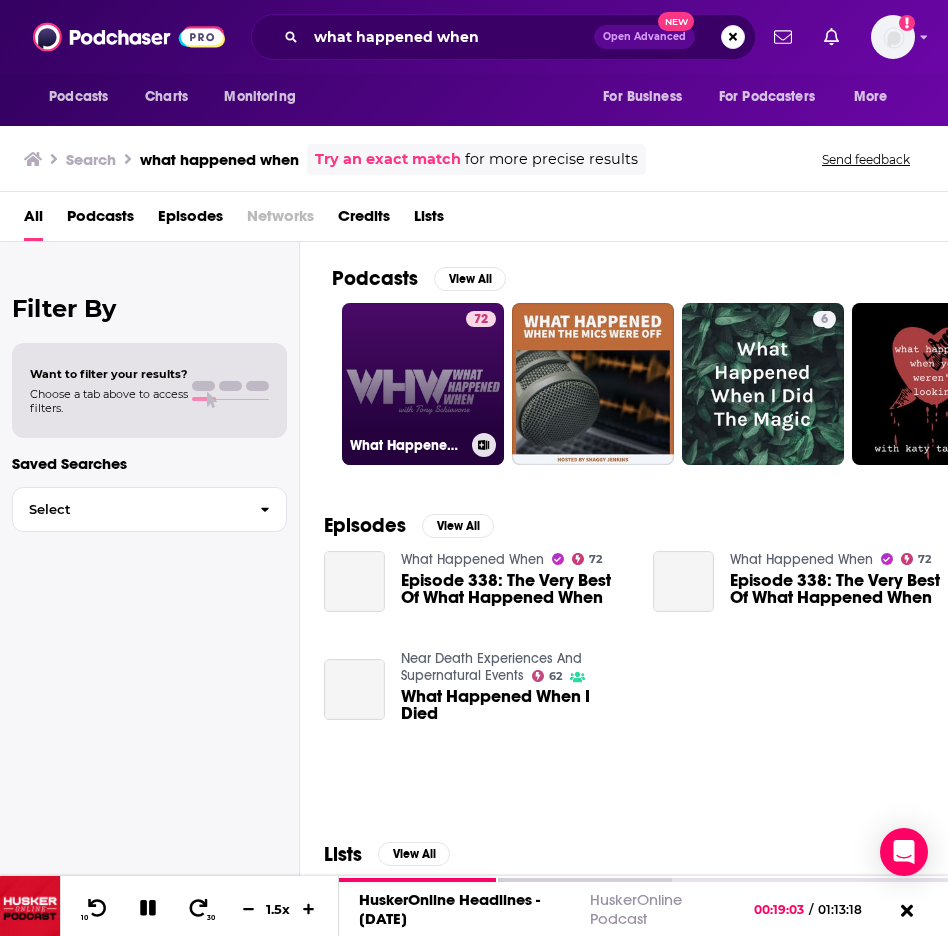 click on "72 What Happened When" at bounding box center (423, 384) 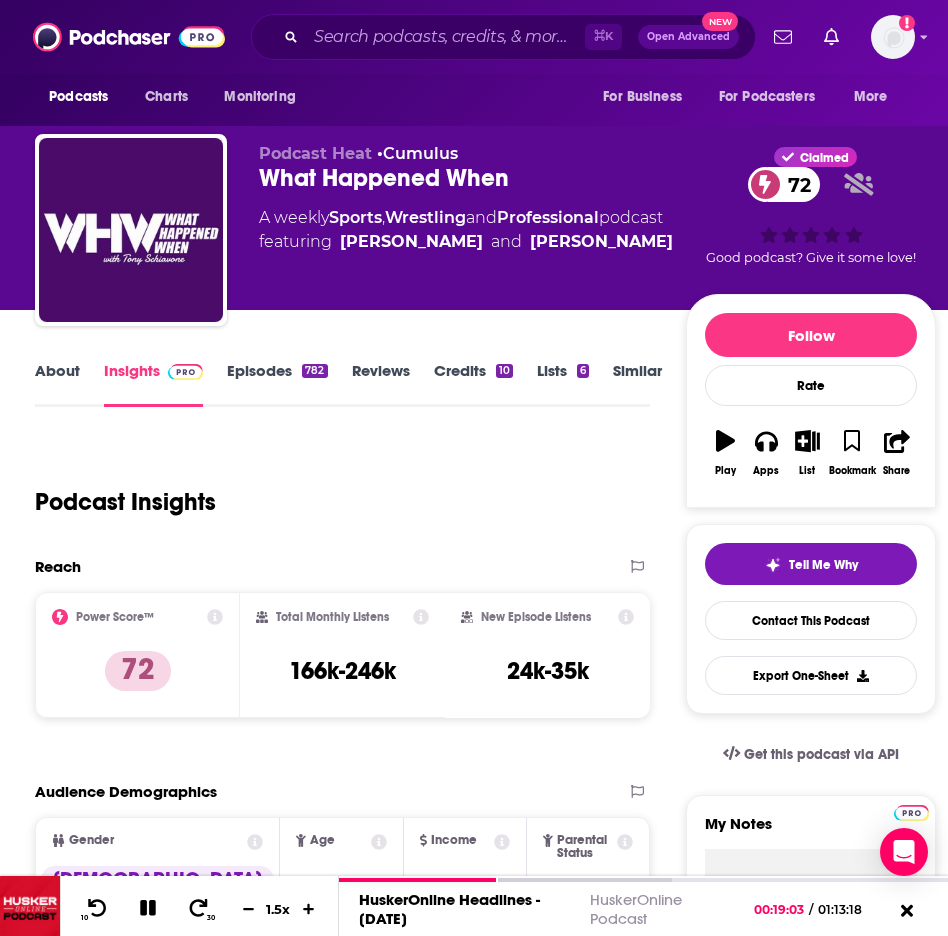 scroll, scrollTop: 0, scrollLeft: 0, axis: both 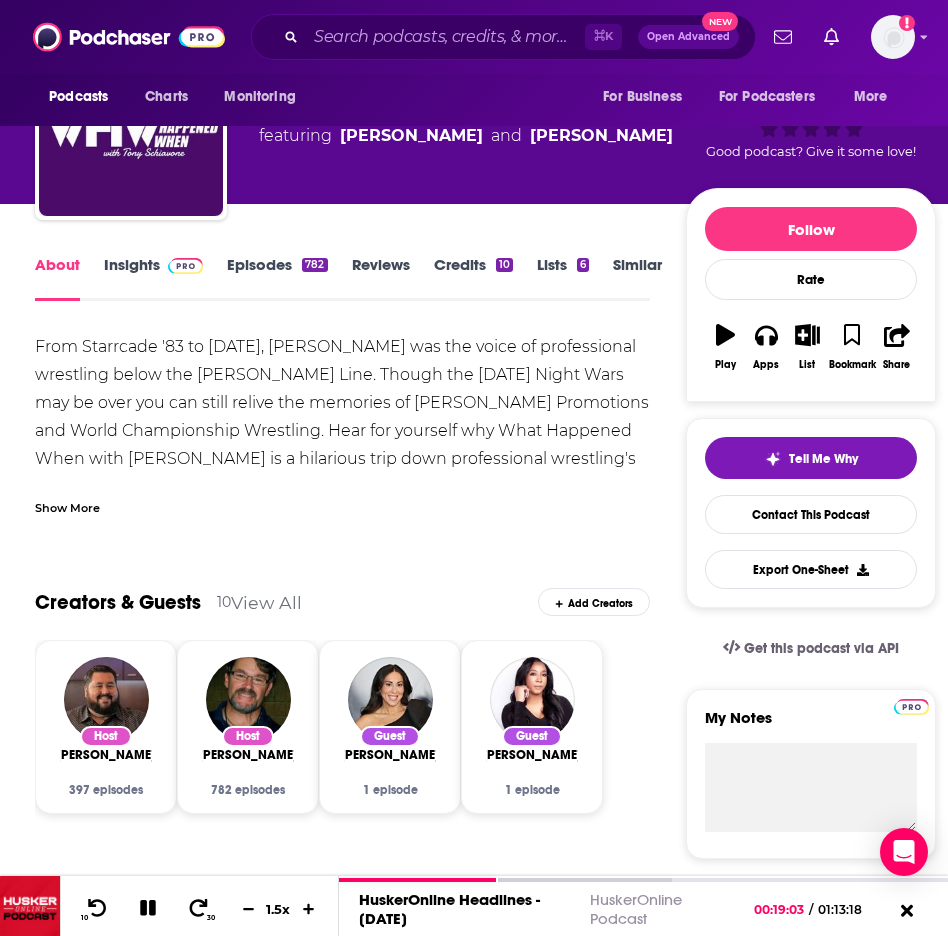 click on "Episodes 782" at bounding box center (277, 278) 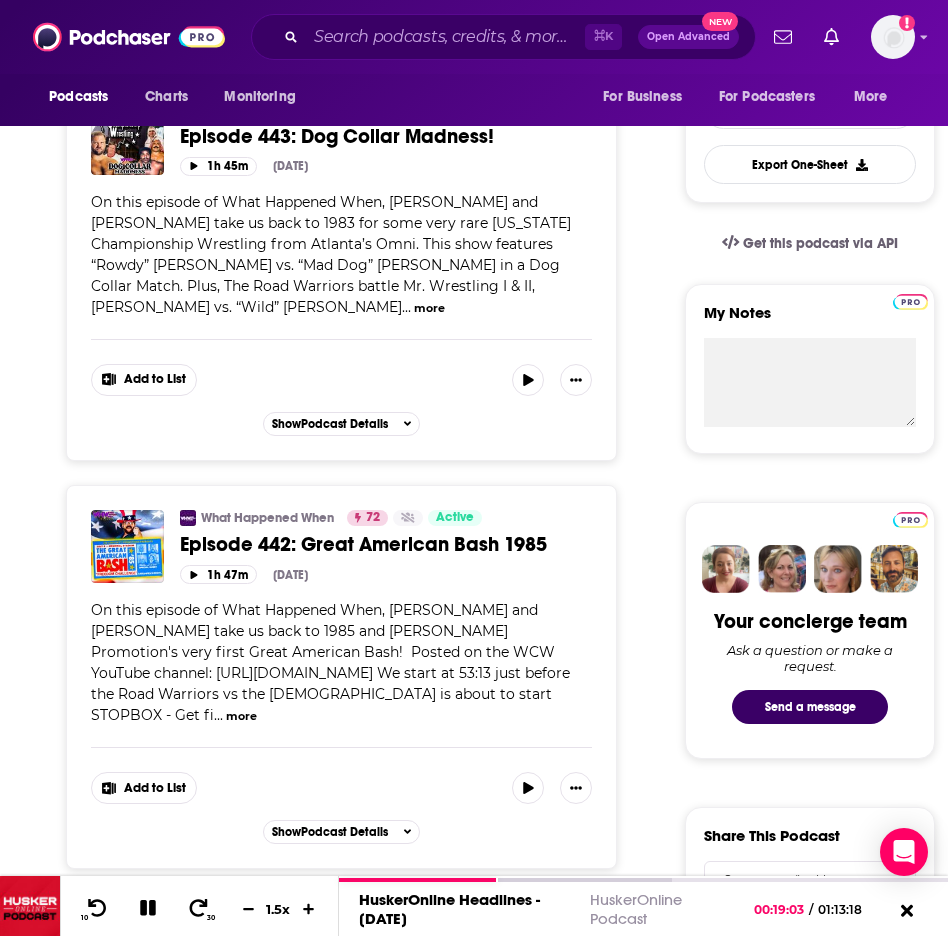 scroll, scrollTop: 512, scrollLeft: 1, axis: both 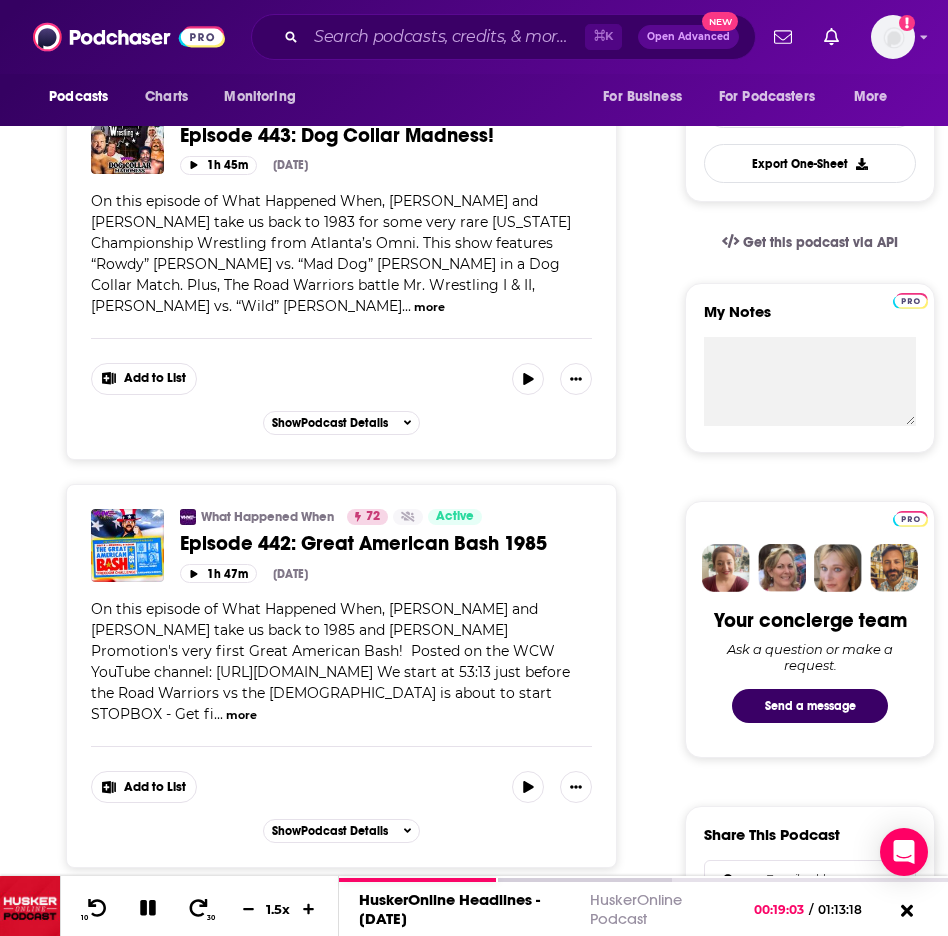 click on "Podcasts Charts Monitoring ⌘  K Open Advanced New For Business For Podcasters More Add a profile image" at bounding box center (474, 37) 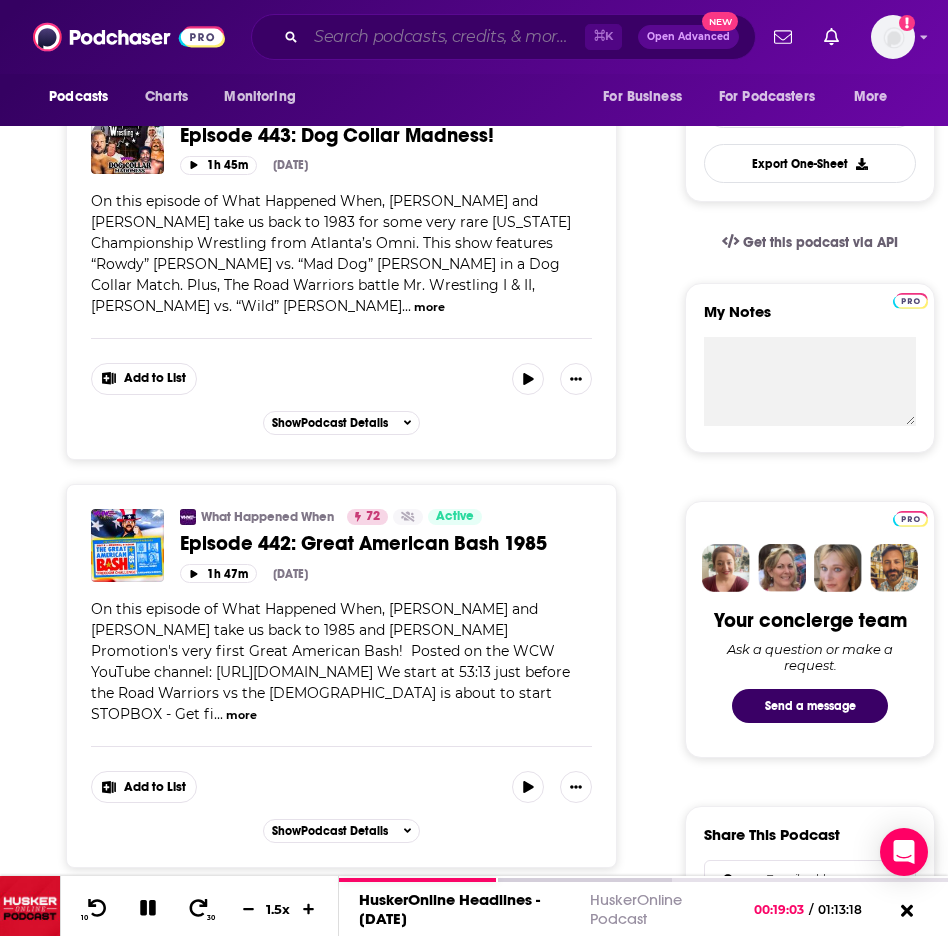 click at bounding box center [445, 37] 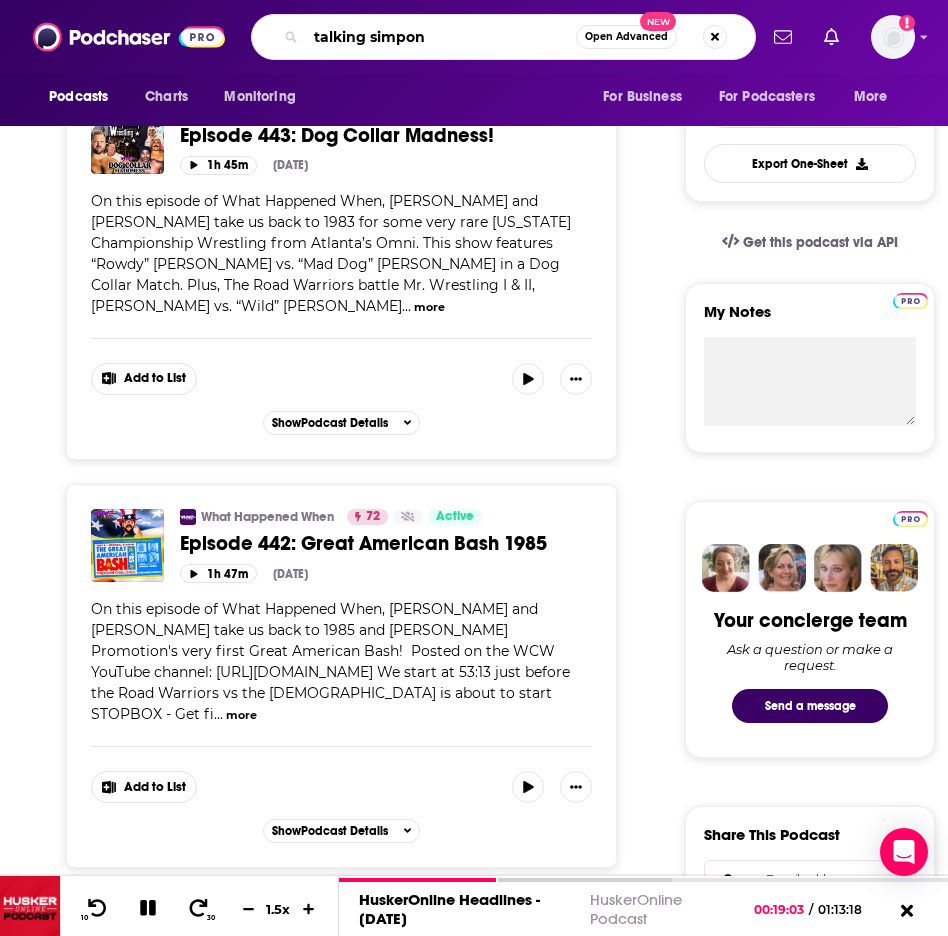 type on "talking simpons" 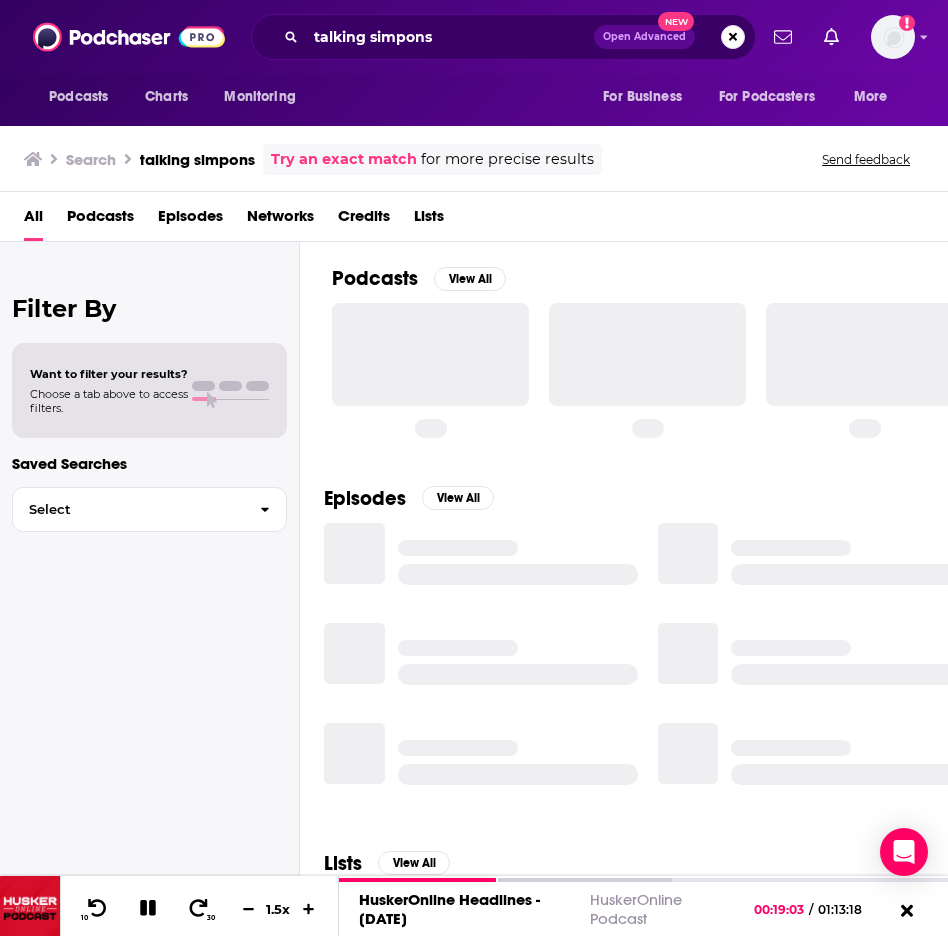 scroll, scrollTop: 0, scrollLeft: 0, axis: both 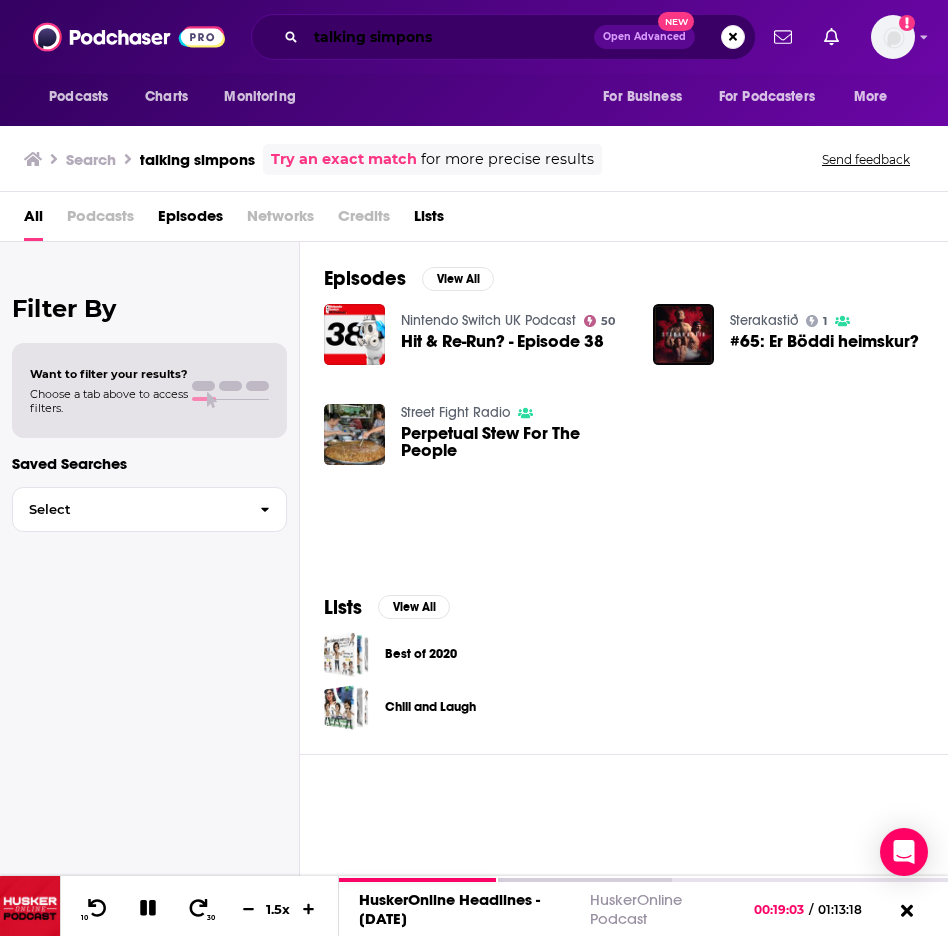 click on "talking simpons" at bounding box center [450, 37] 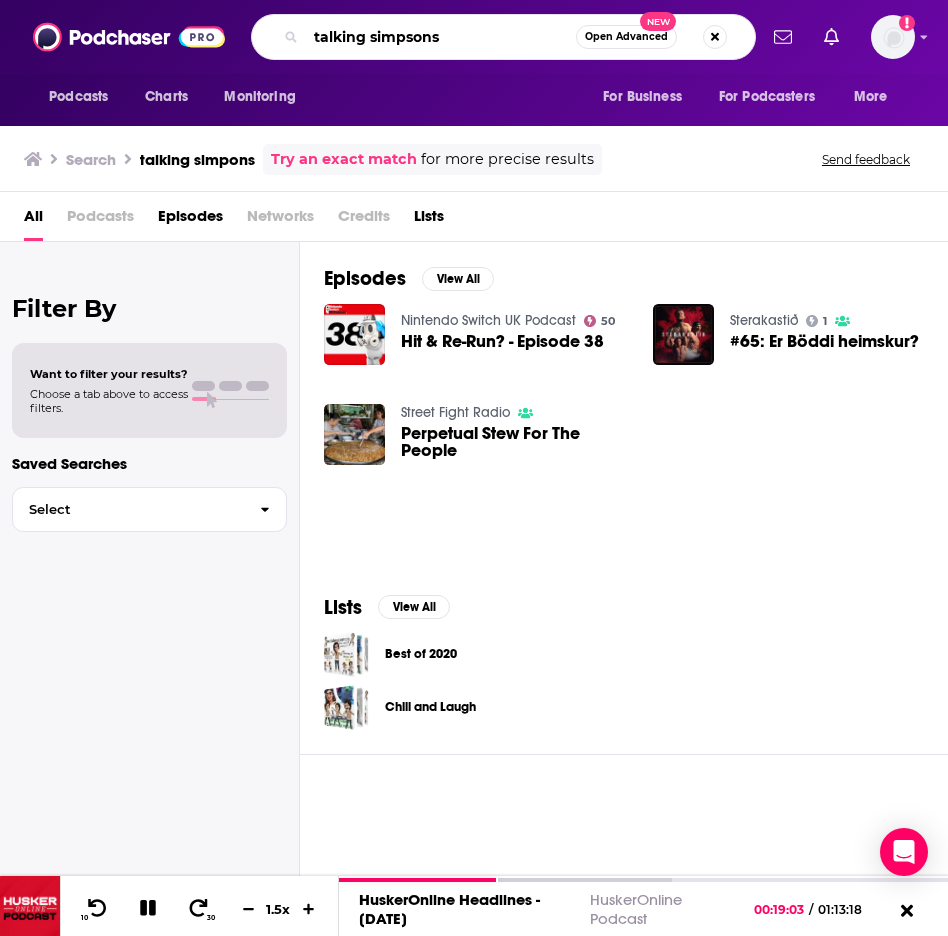 type on "talking simpsons" 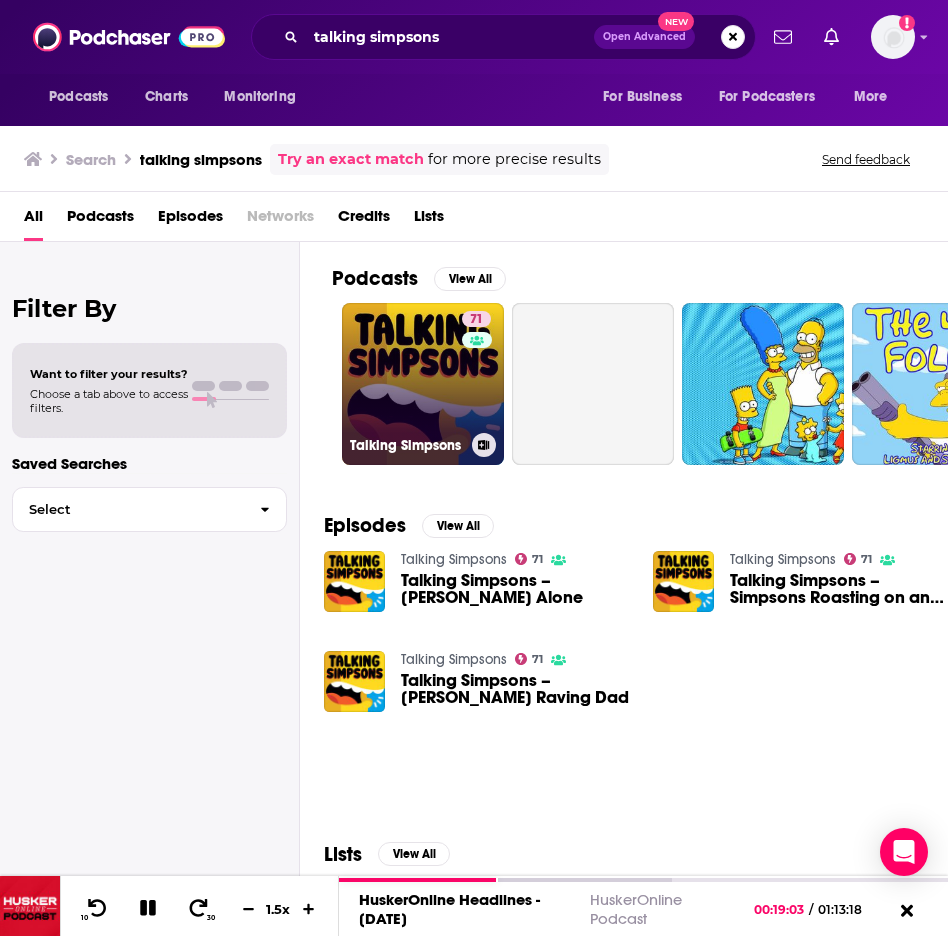 click on "71 Talking Simpsons" at bounding box center (423, 384) 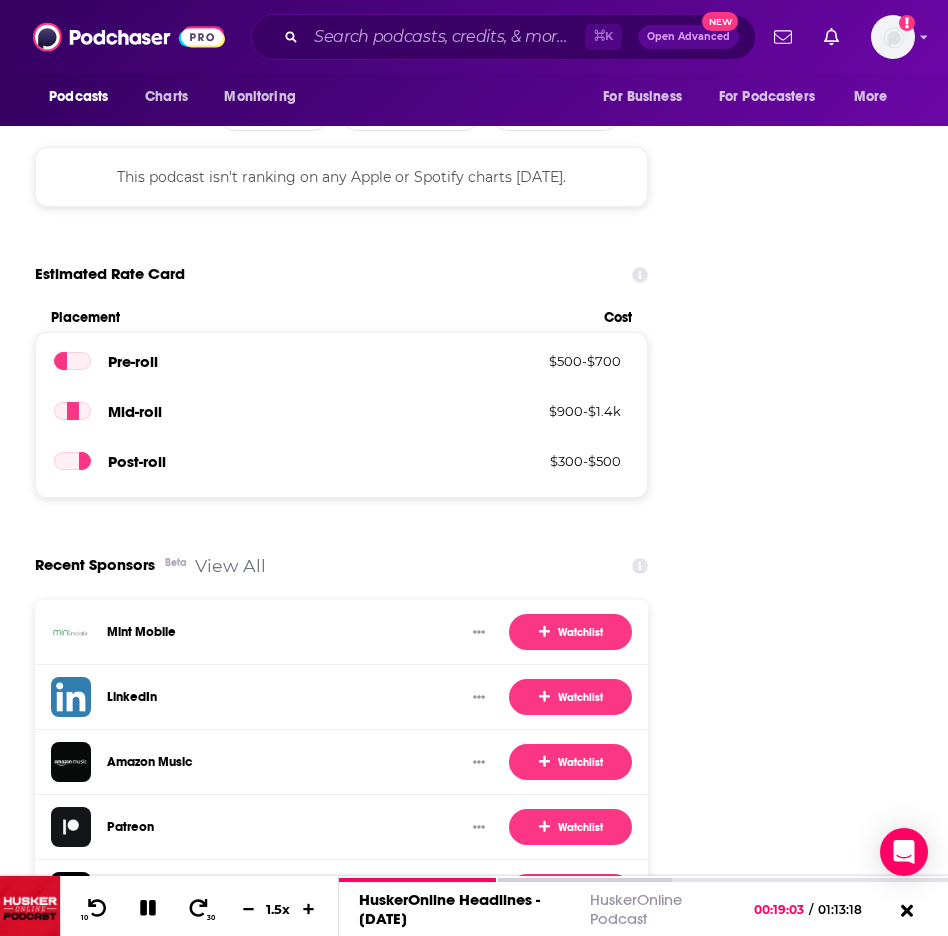 scroll, scrollTop: 3456, scrollLeft: 0, axis: vertical 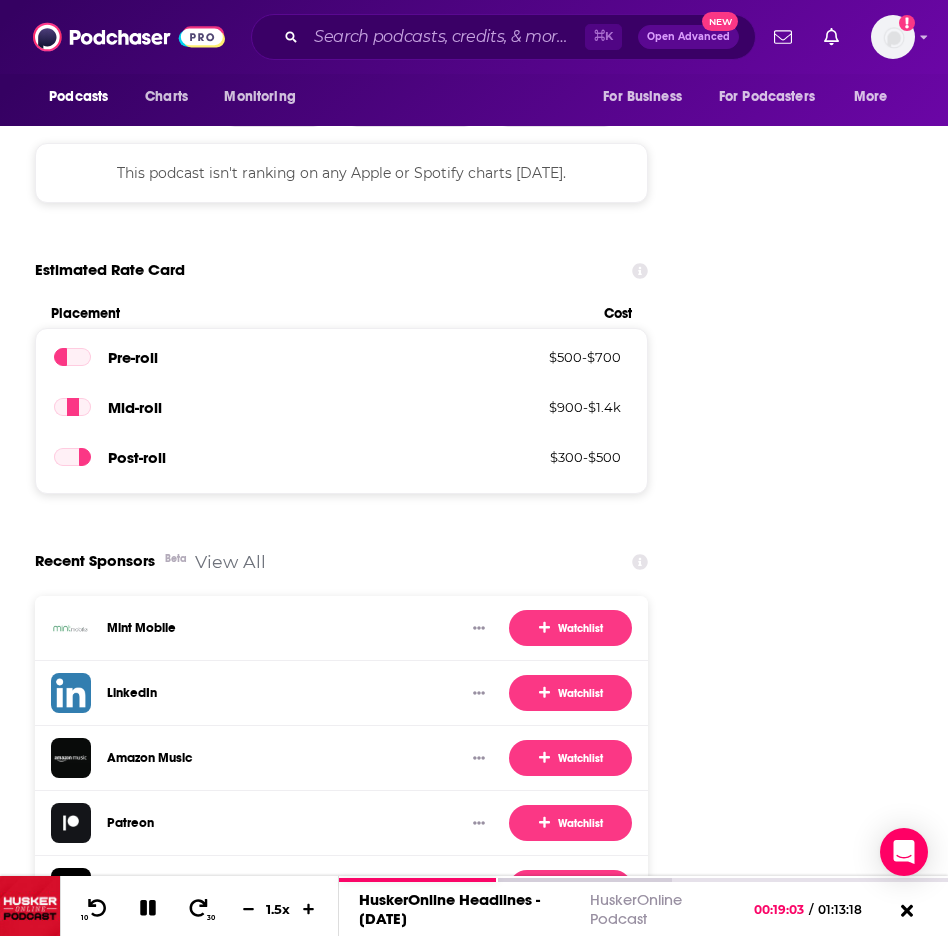 click on "⌘  K Open Advanced New" at bounding box center (503, 37) 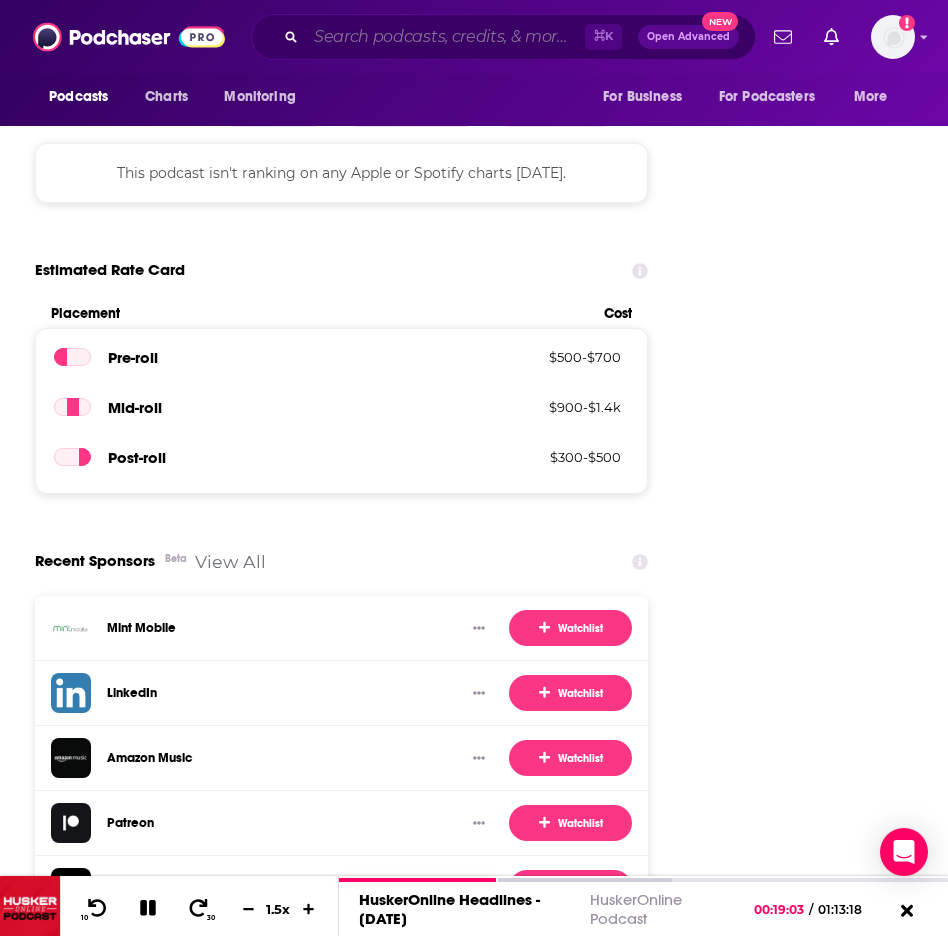 click at bounding box center (445, 37) 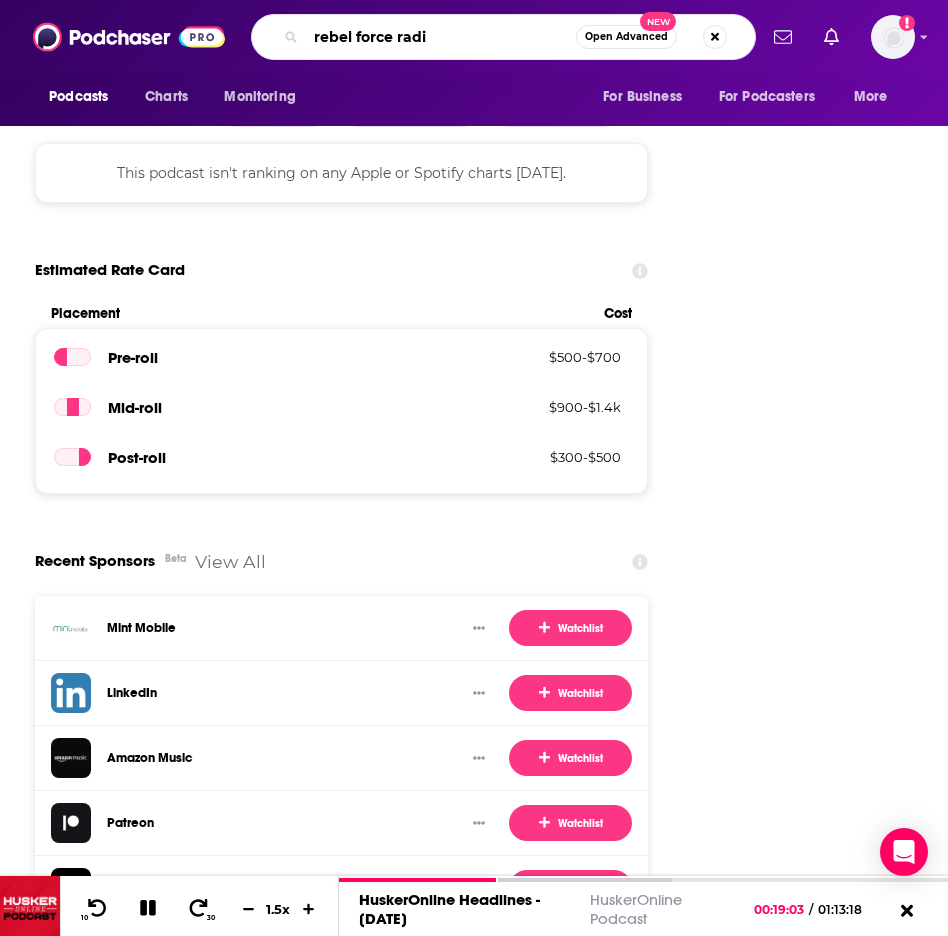 type on "rebel force radio" 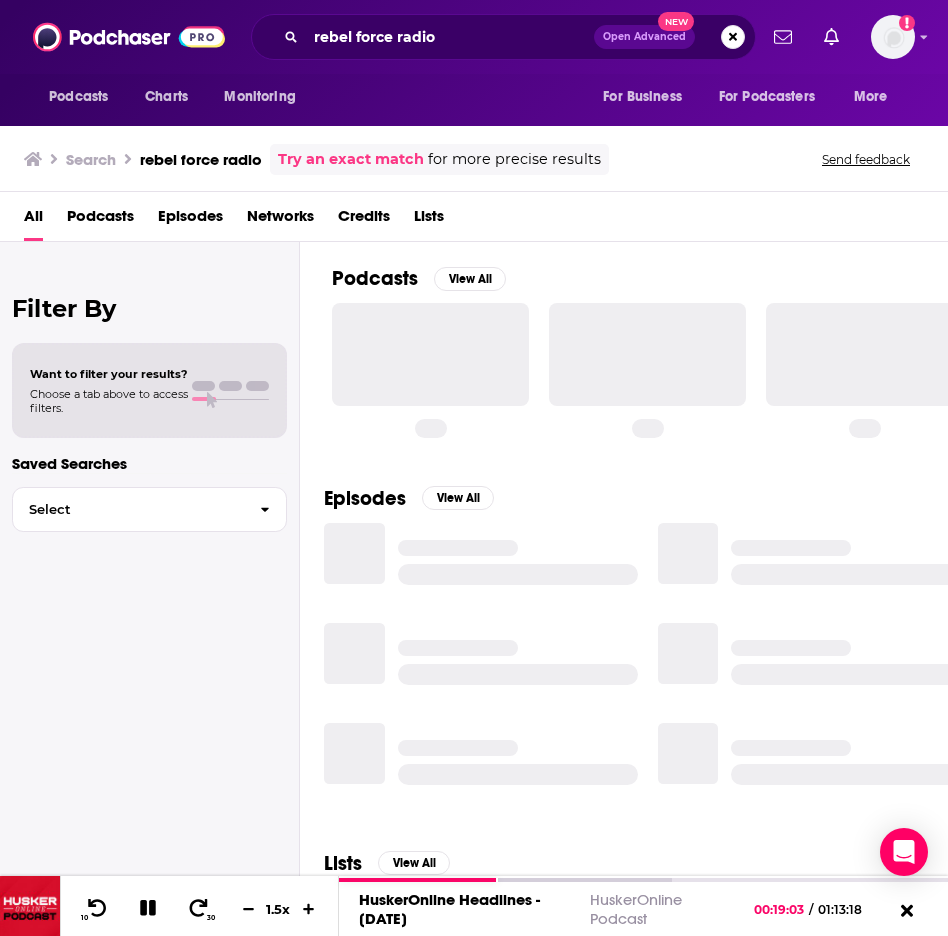 scroll, scrollTop: 0, scrollLeft: 0, axis: both 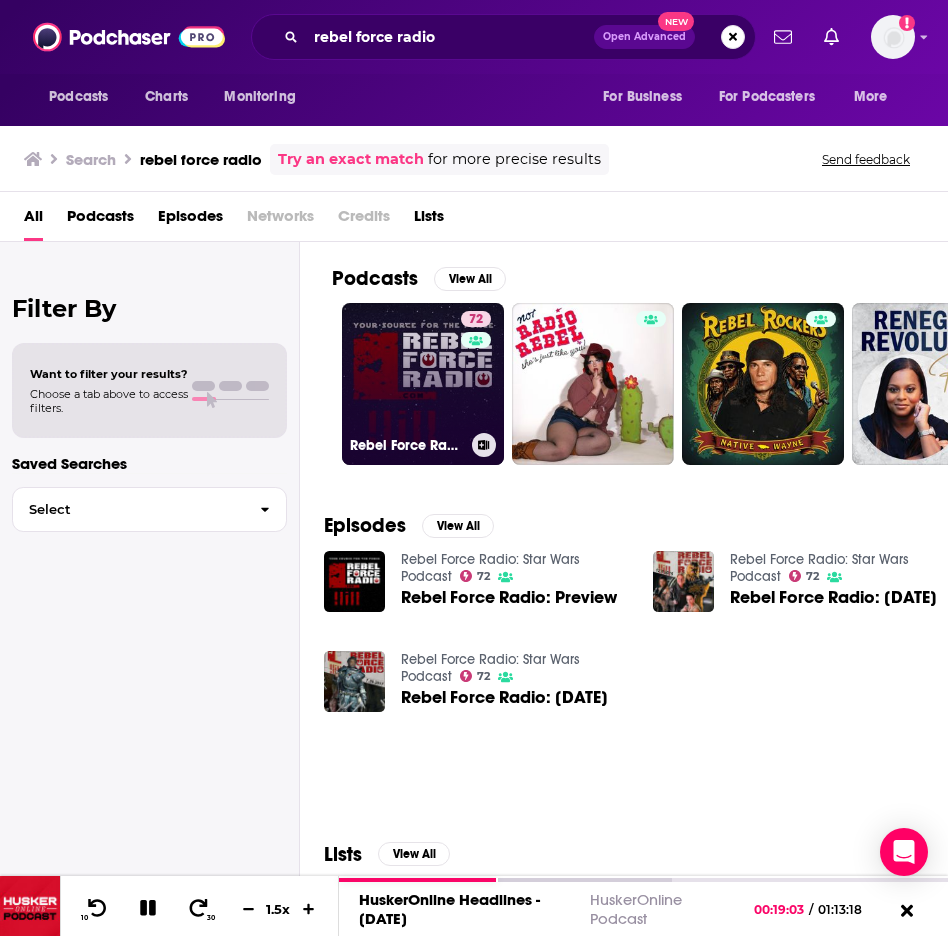 click on "72 Rebel Force Radio: Star Wars Podcast" at bounding box center (423, 384) 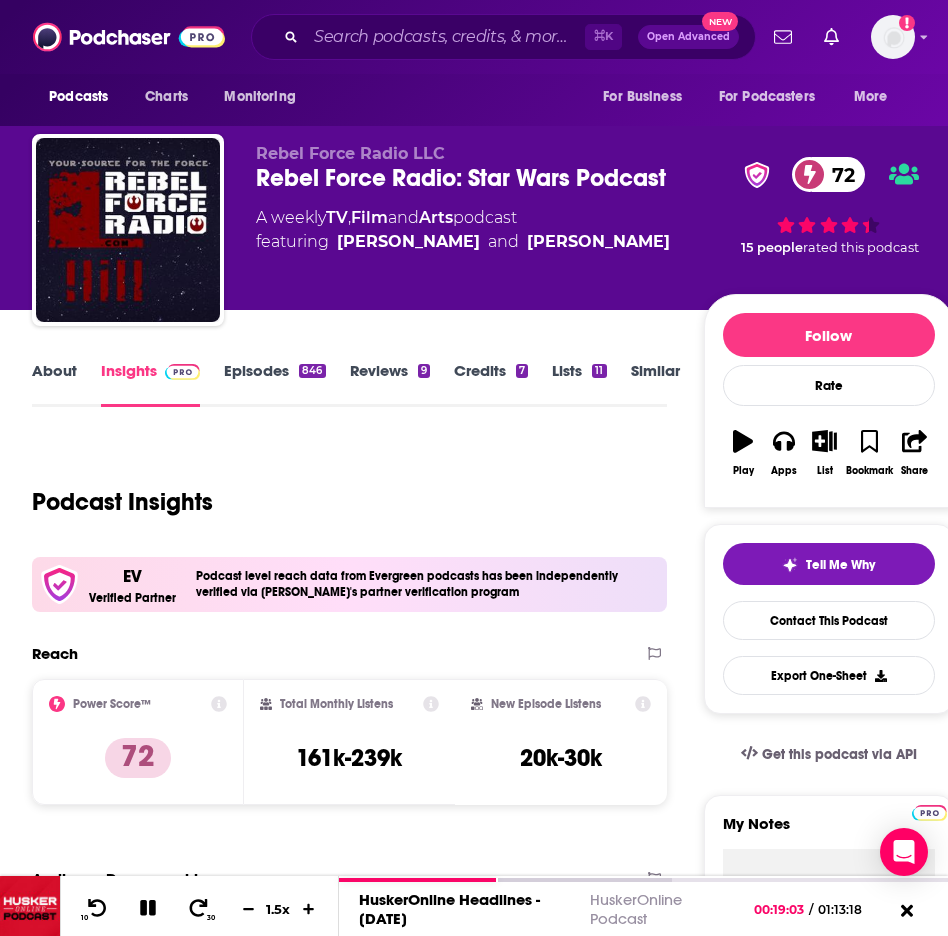 scroll, scrollTop: 0, scrollLeft: 3, axis: horizontal 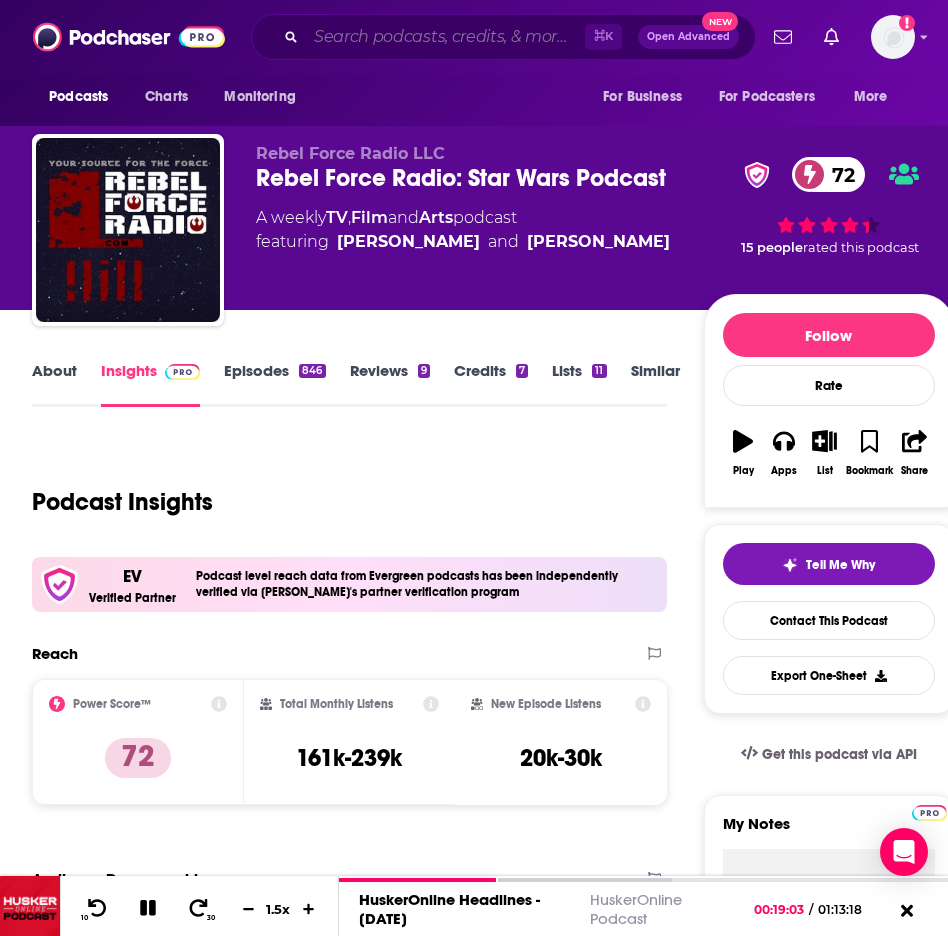 click at bounding box center [445, 37] 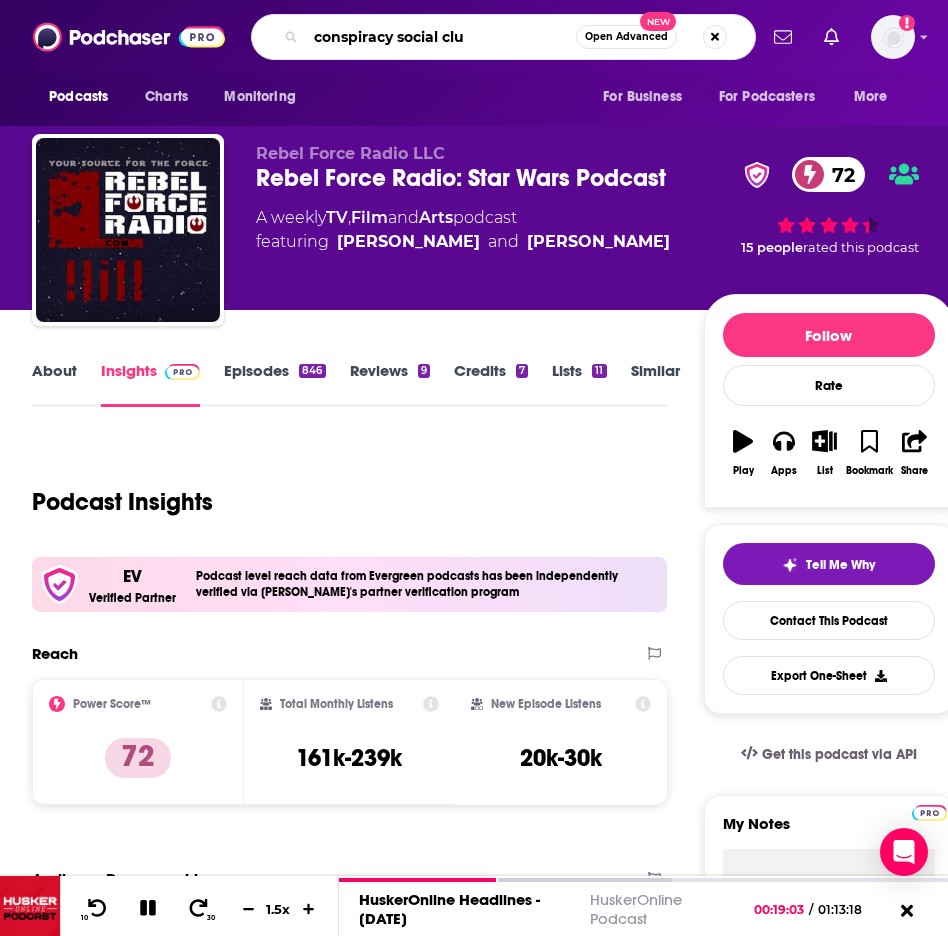 type on "conspiracy social club" 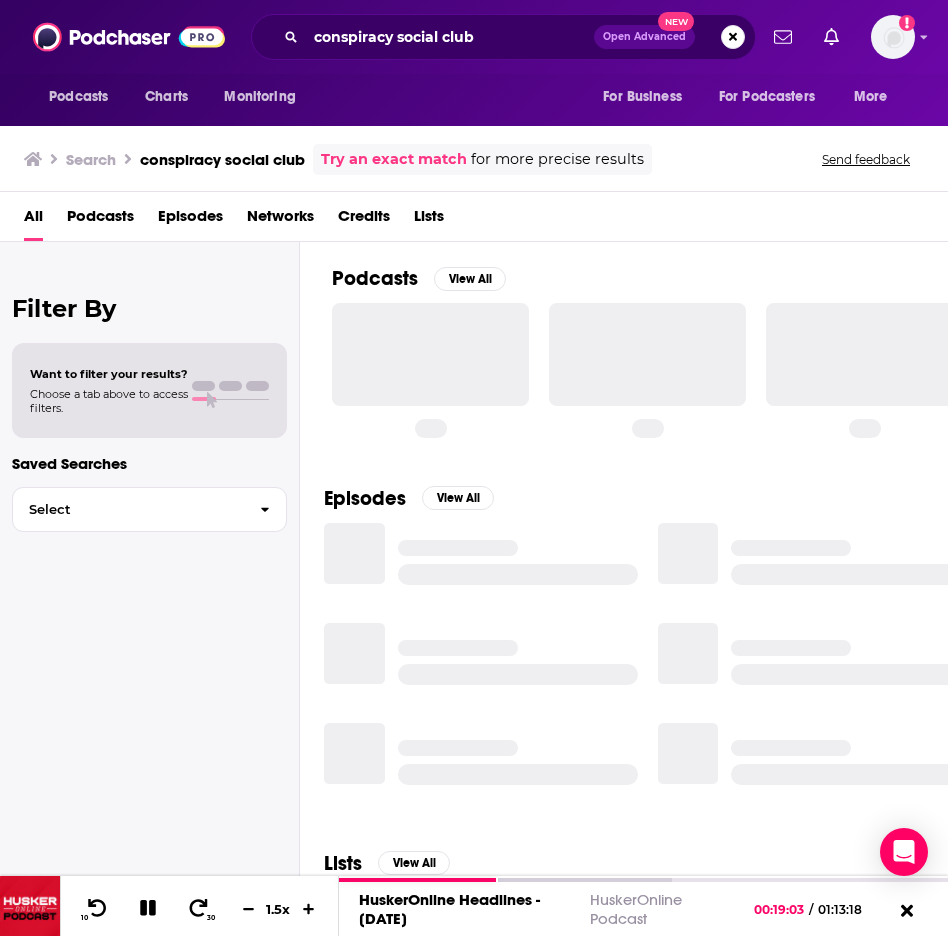 scroll, scrollTop: 0, scrollLeft: 0, axis: both 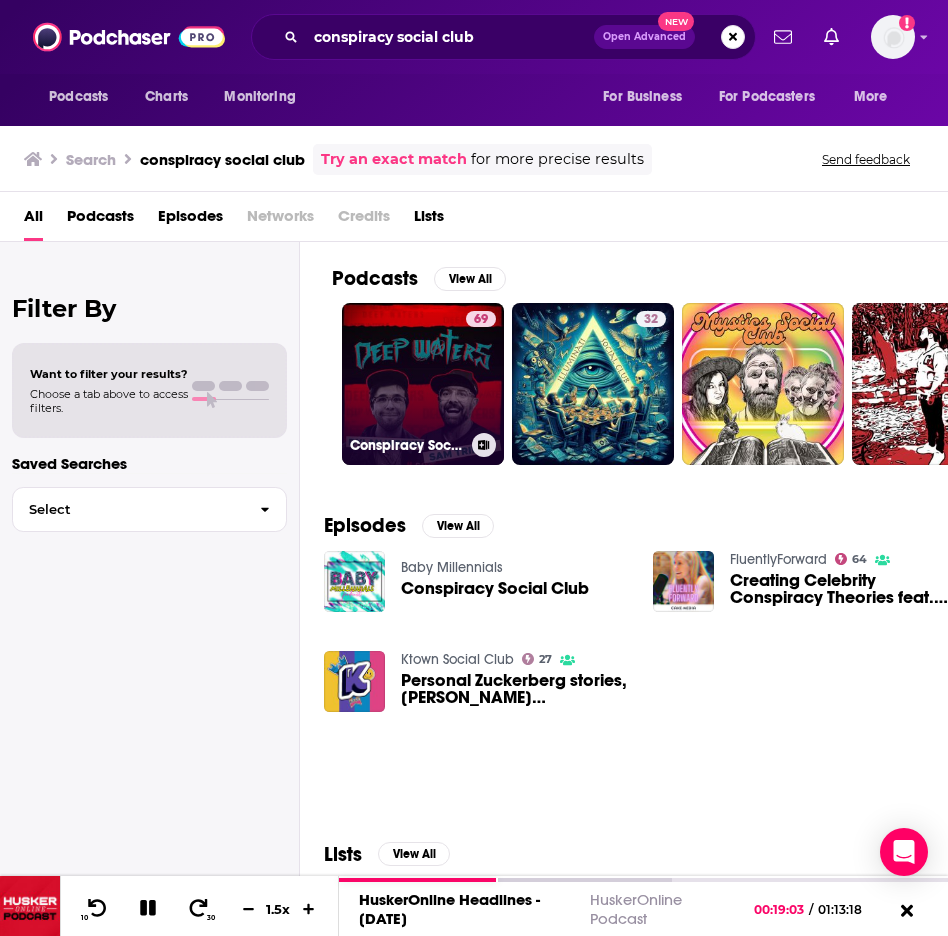 click on "69 Conspiracy Social Club AKA Deep Waters" at bounding box center (423, 384) 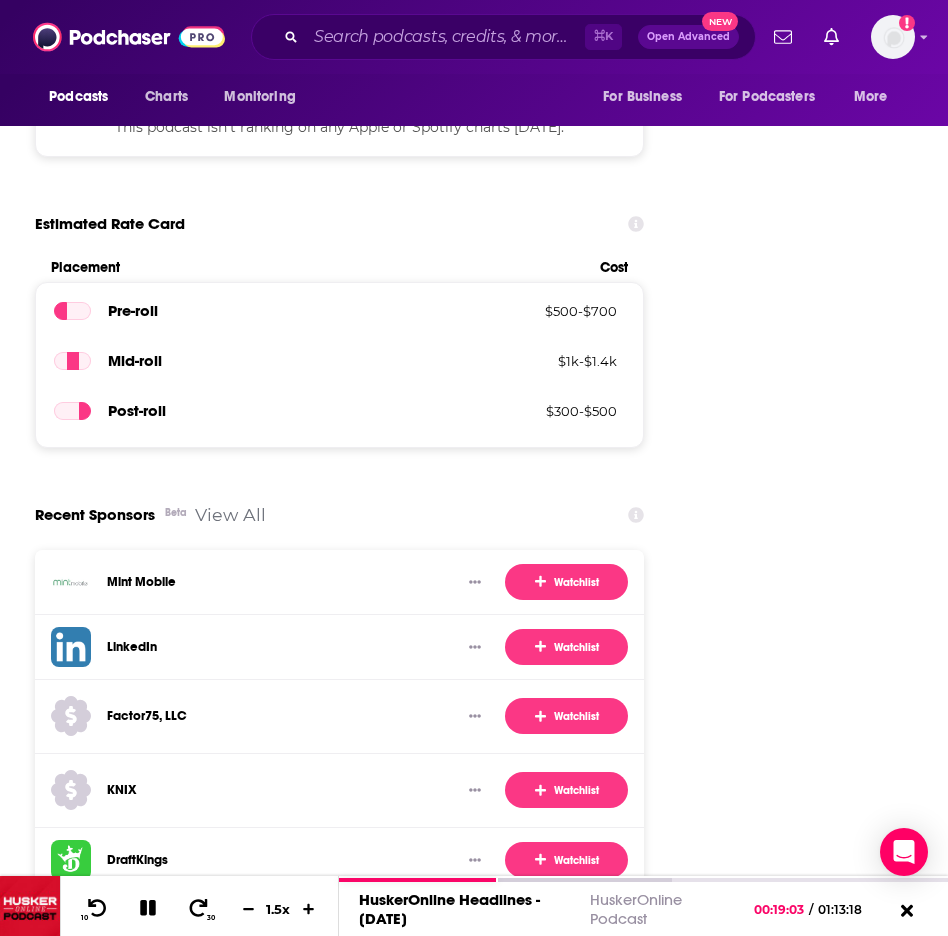 scroll, scrollTop: 3765, scrollLeft: 2, axis: both 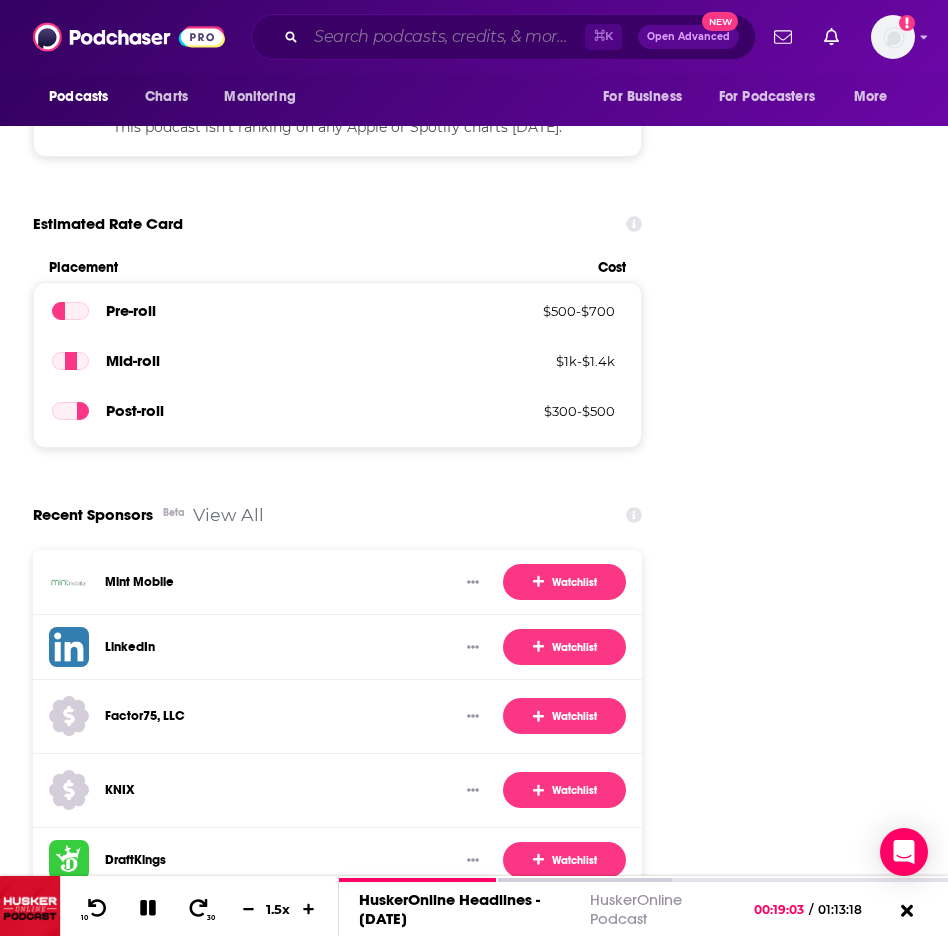click at bounding box center (445, 37) 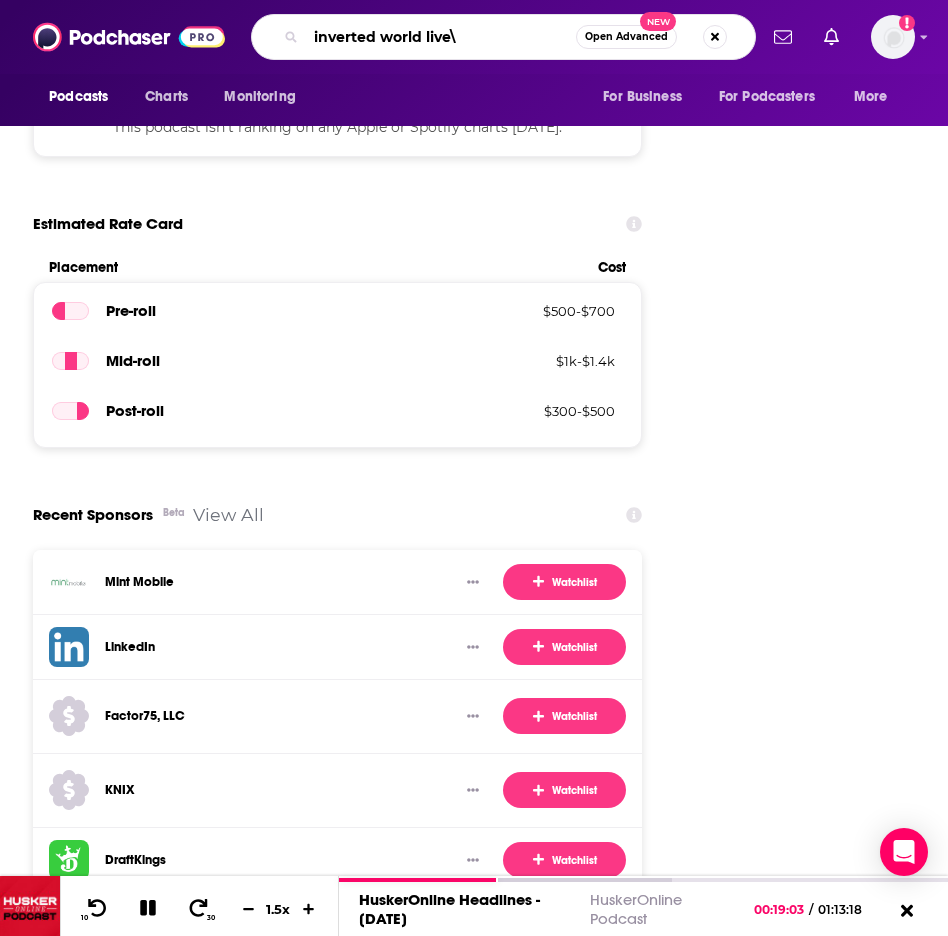 type on "inverted world live" 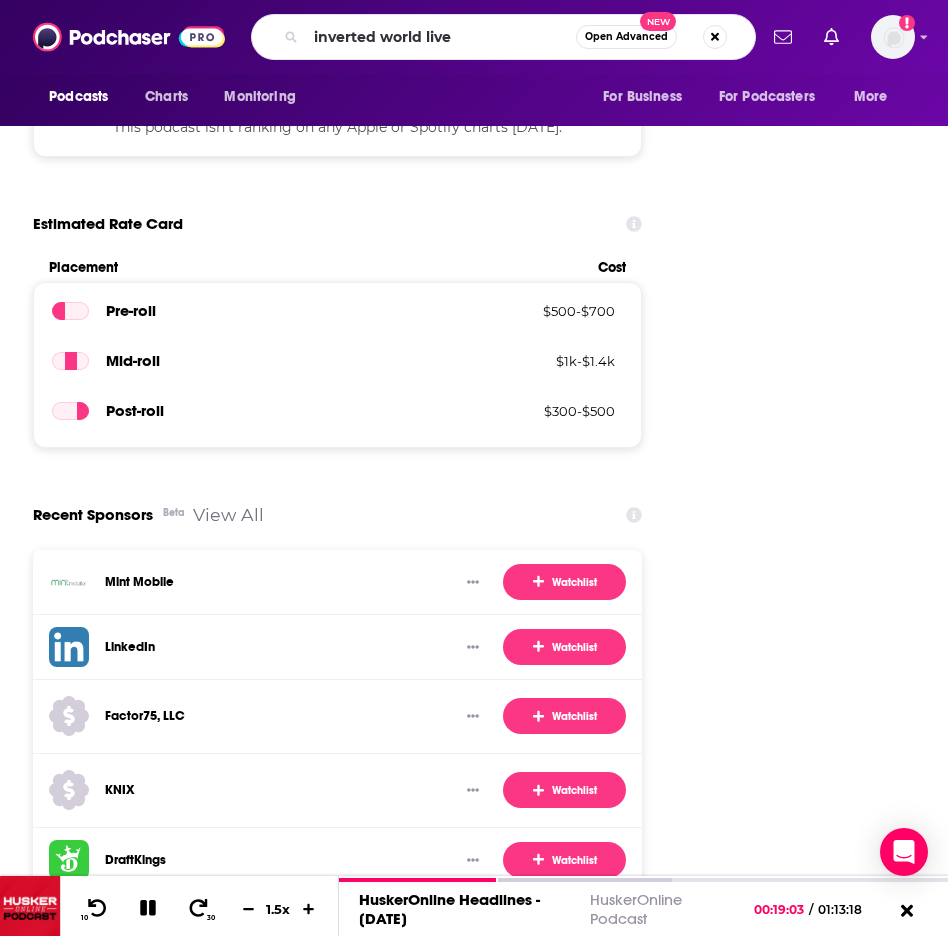 scroll, scrollTop: 0, scrollLeft: 0, axis: both 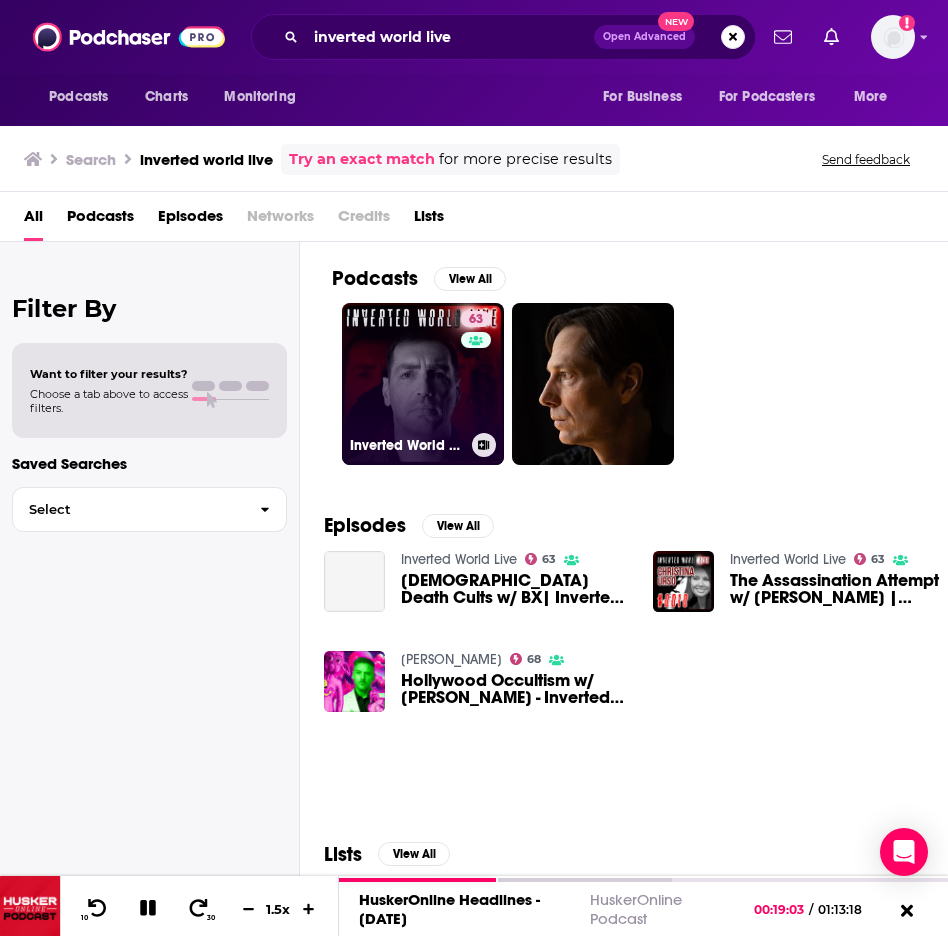 click on "63 Inverted World Live" at bounding box center (423, 384) 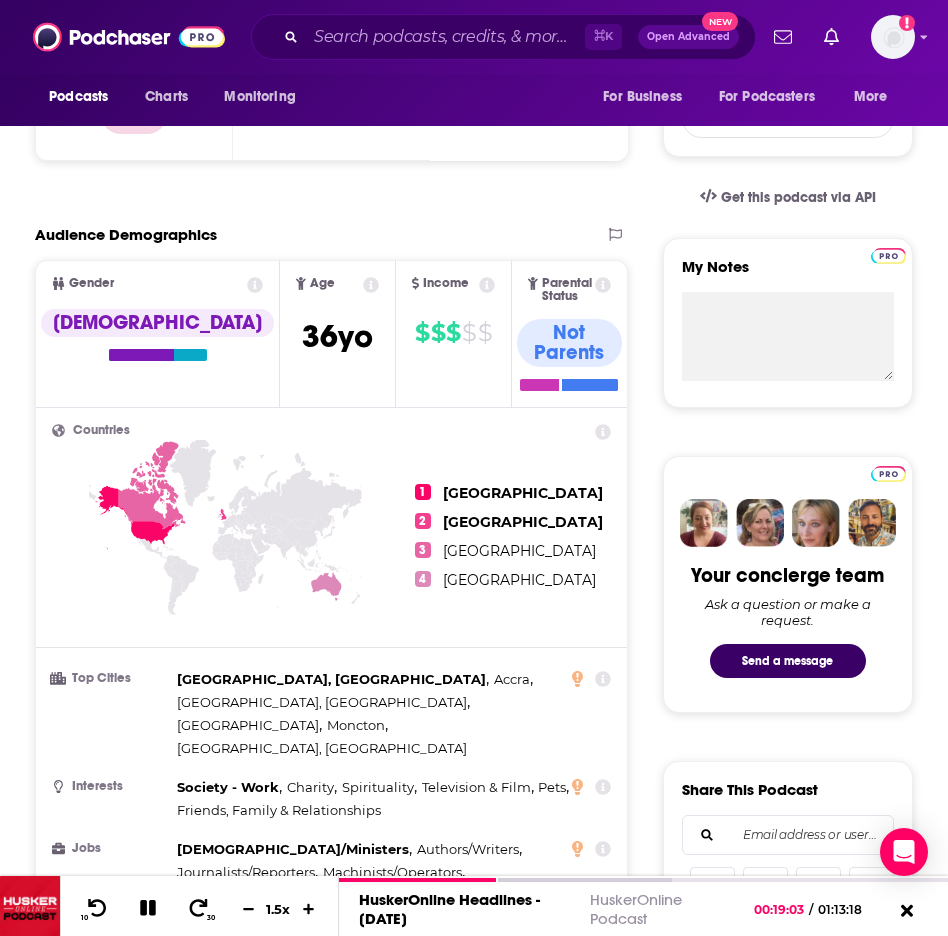 scroll, scrollTop: 172, scrollLeft: 1, axis: both 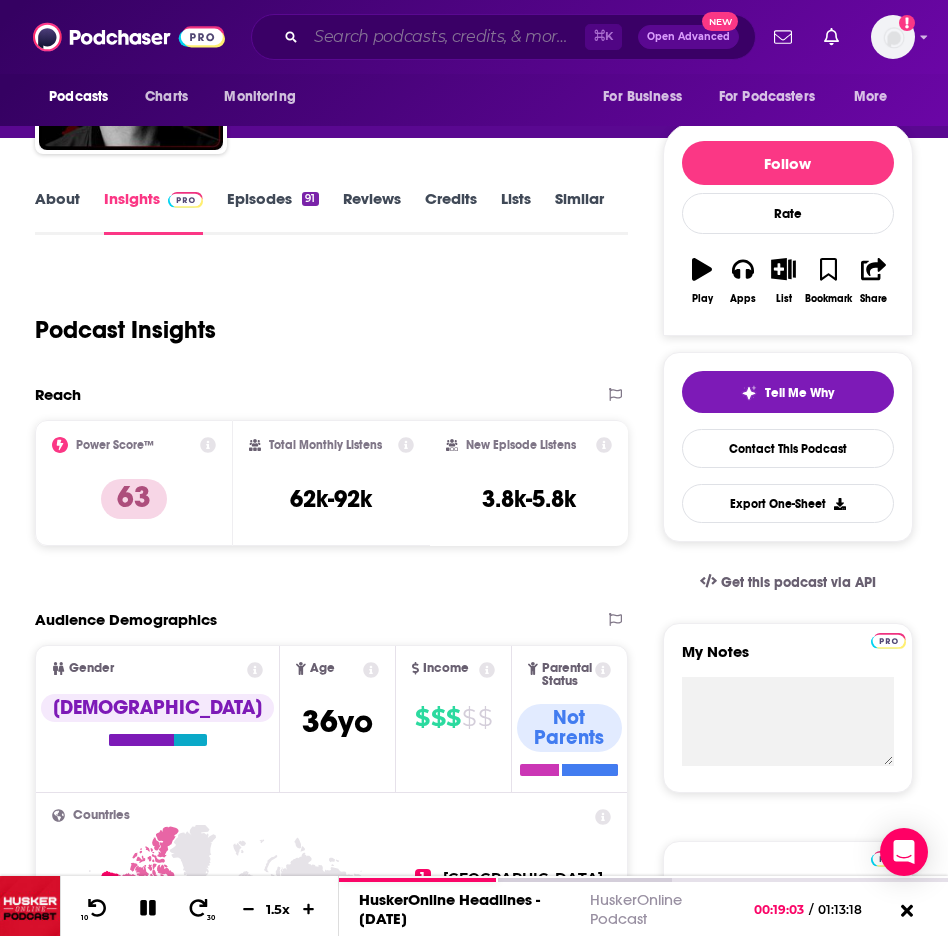 click at bounding box center [445, 37] 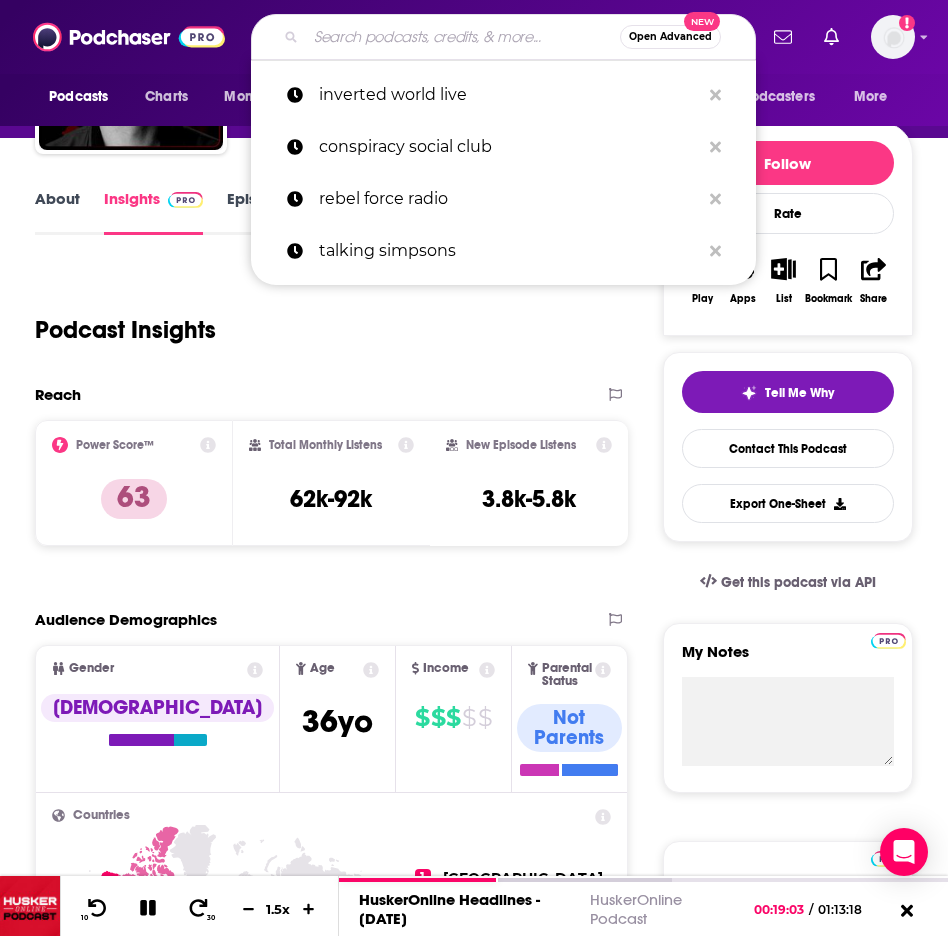 click at bounding box center [463, 37] 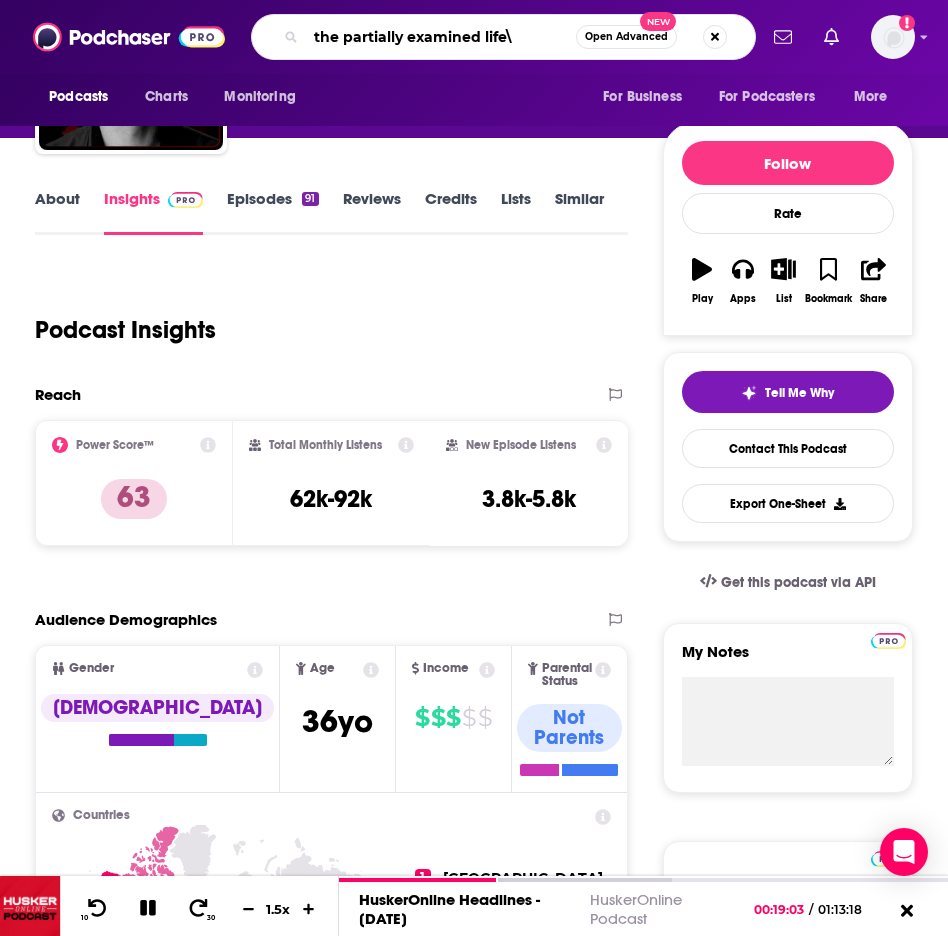 type on "the partially examined life" 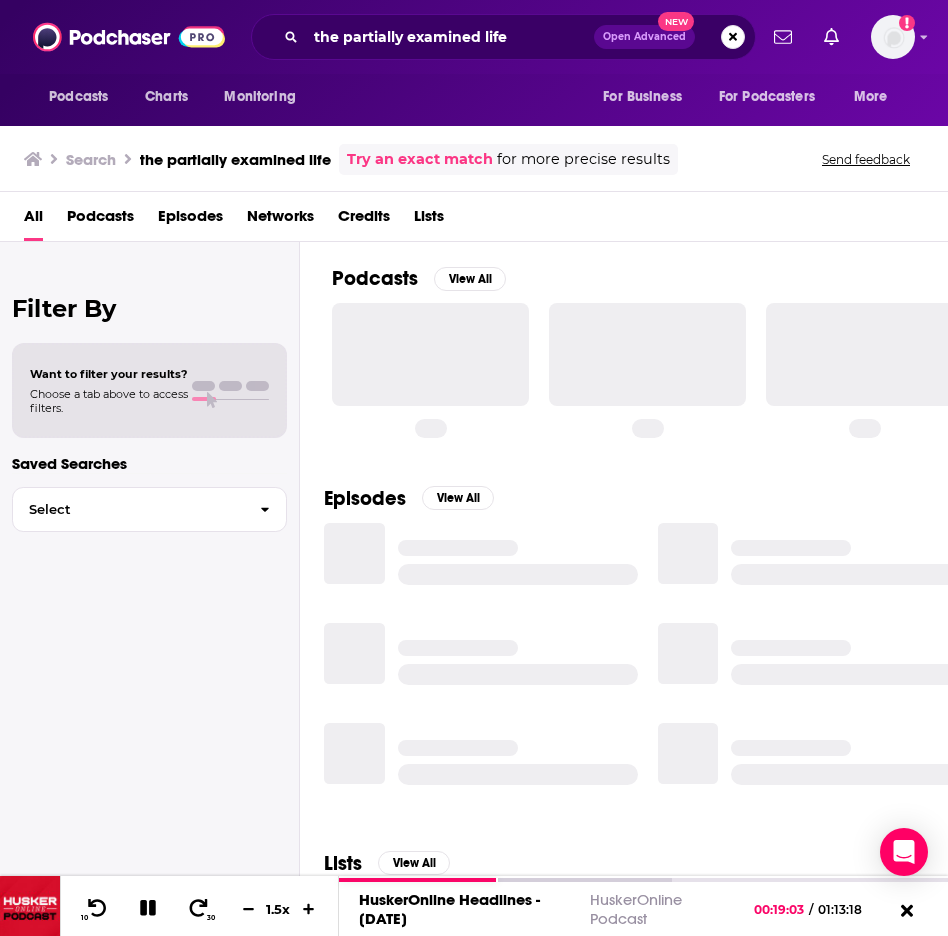 scroll, scrollTop: 0, scrollLeft: 0, axis: both 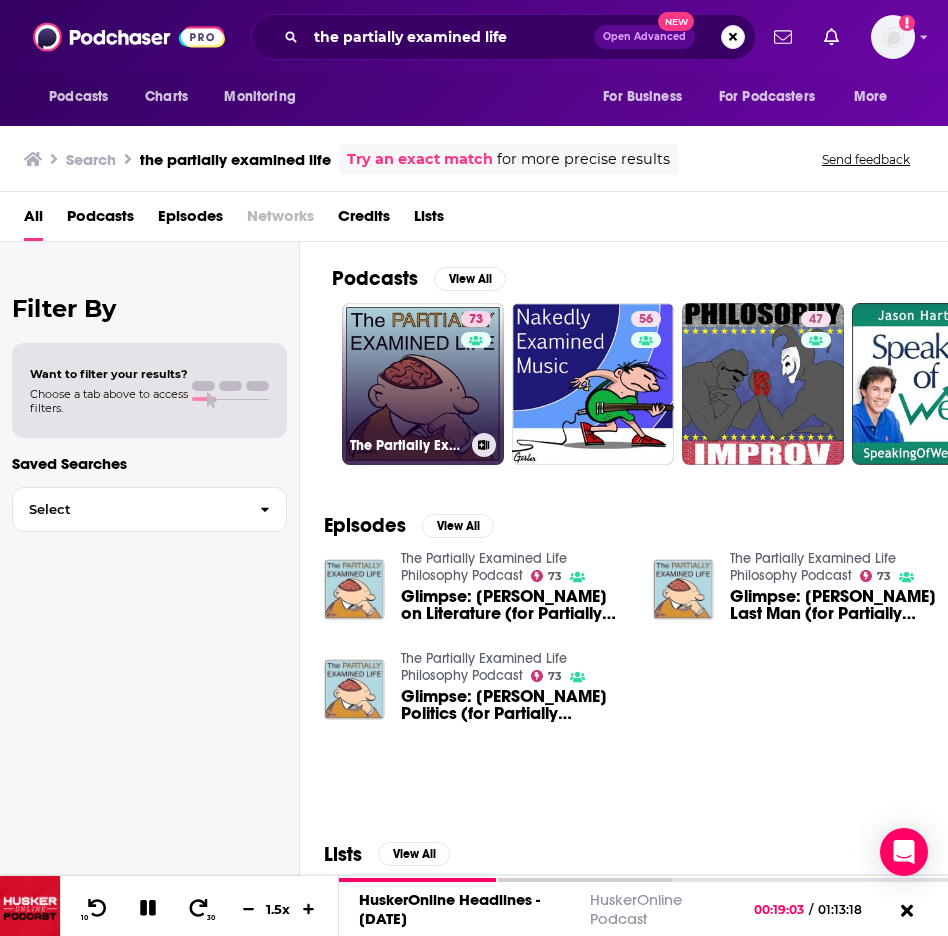 click on "73 The Partially Examined Life Philosophy Podcast" at bounding box center (423, 384) 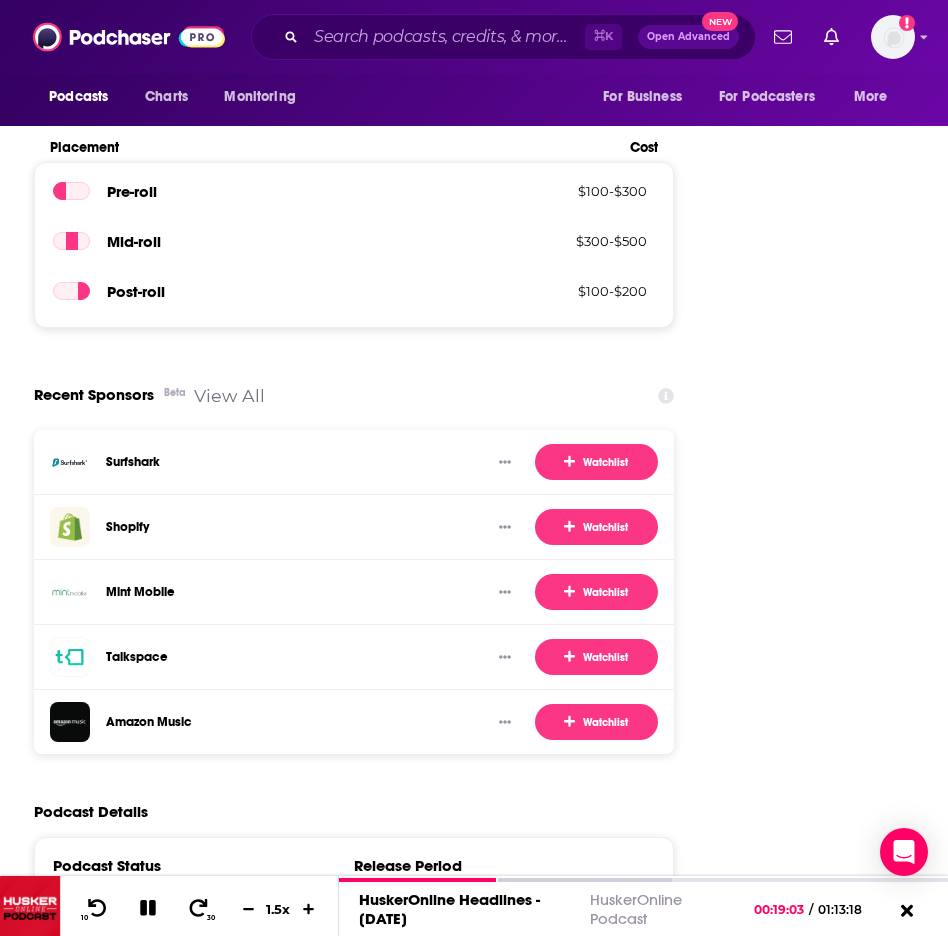 scroll, scrollTop: 4075, scrollLeft: 1, axis: both 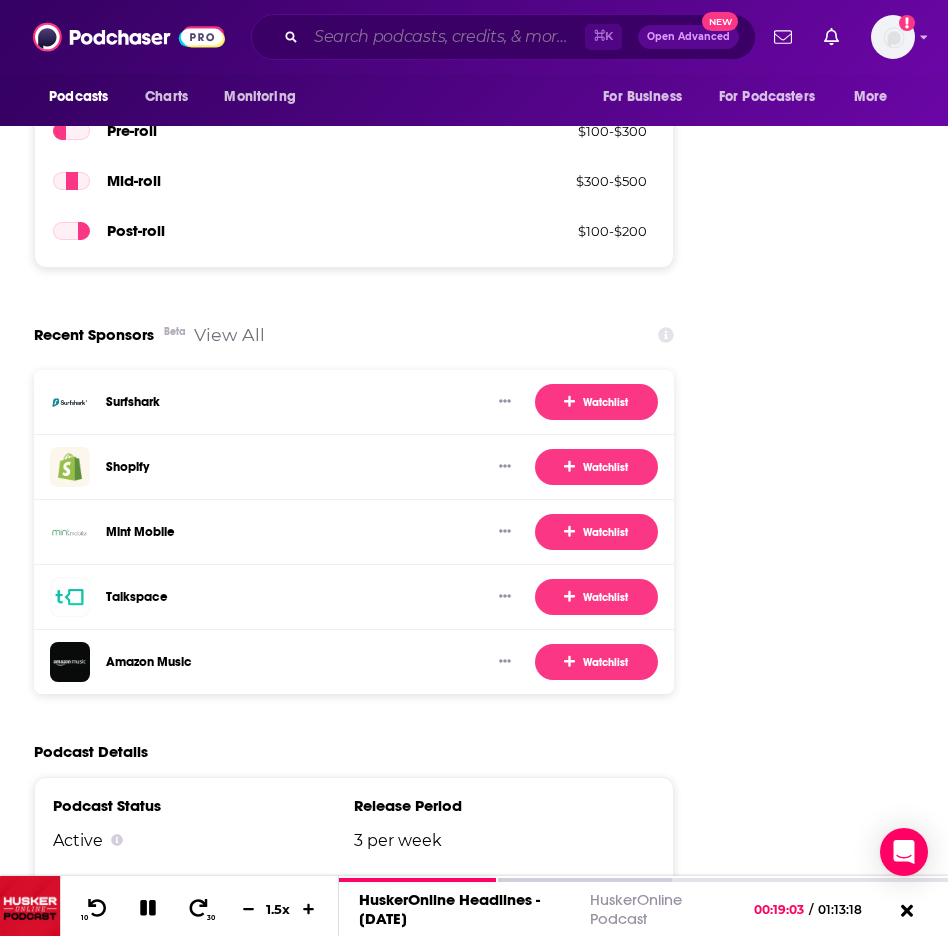 click at bounding box center [445, 37] 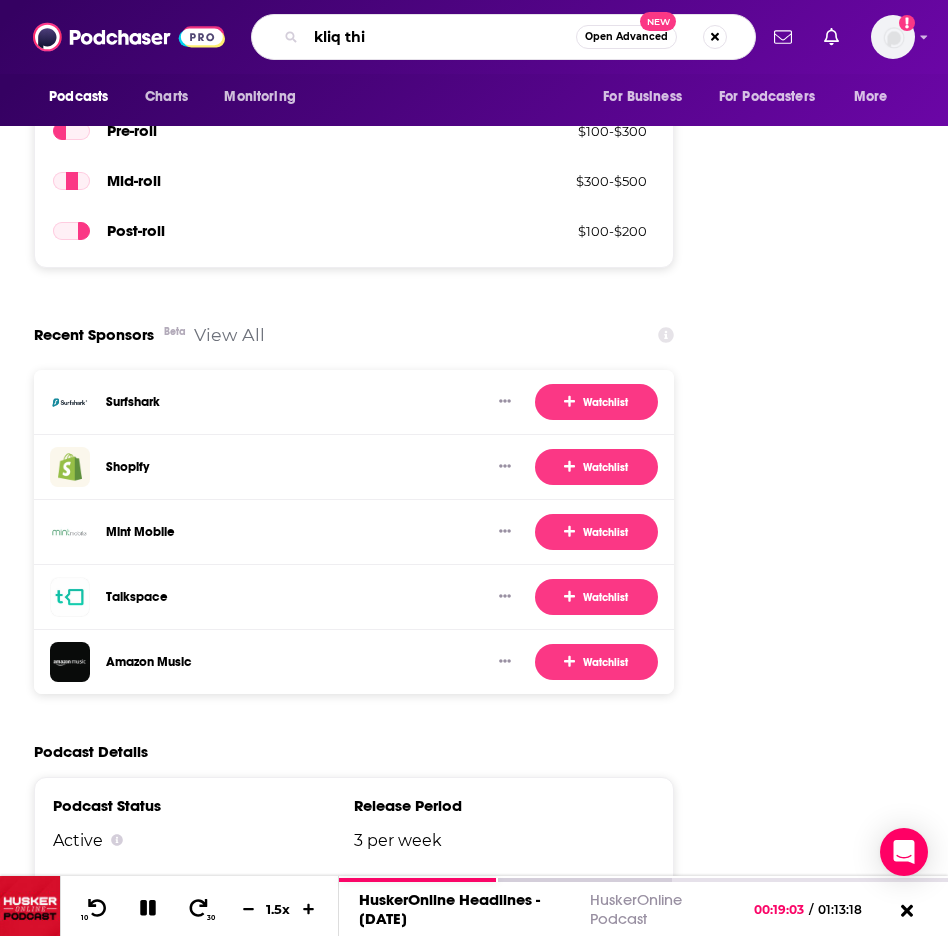 type on "kliq this" 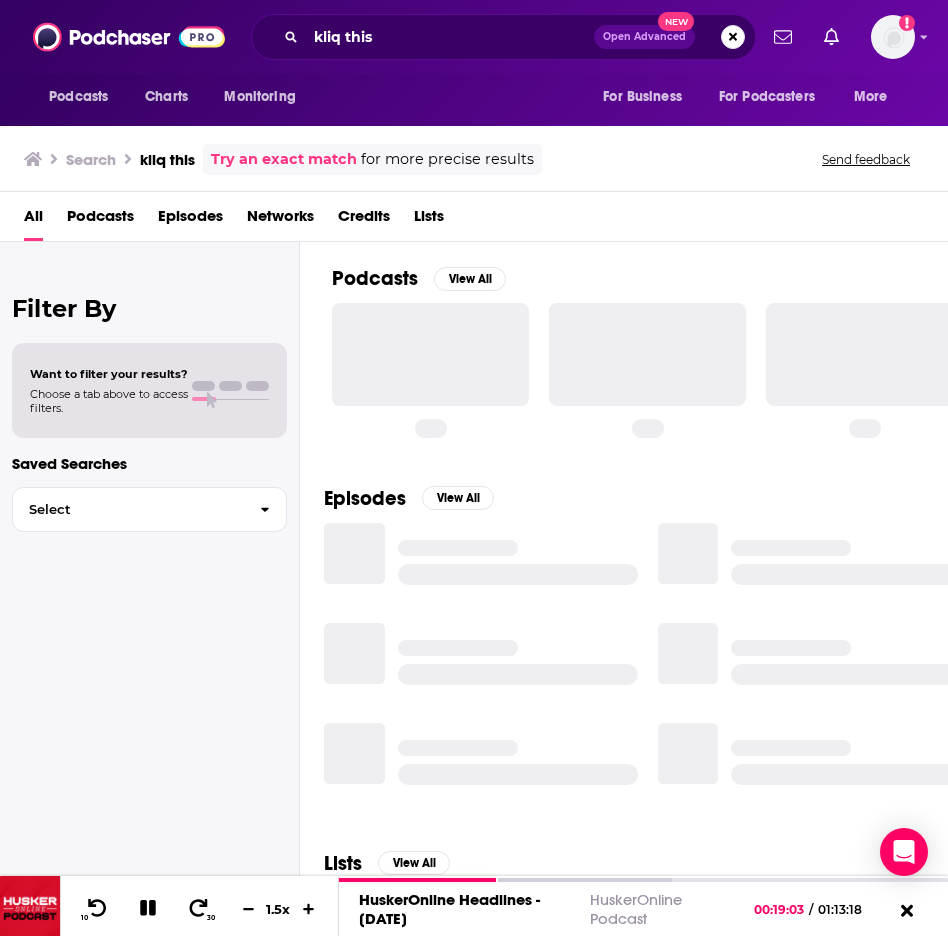 scroll, scrollTop: 0, scrollLeft: 0, axis: both 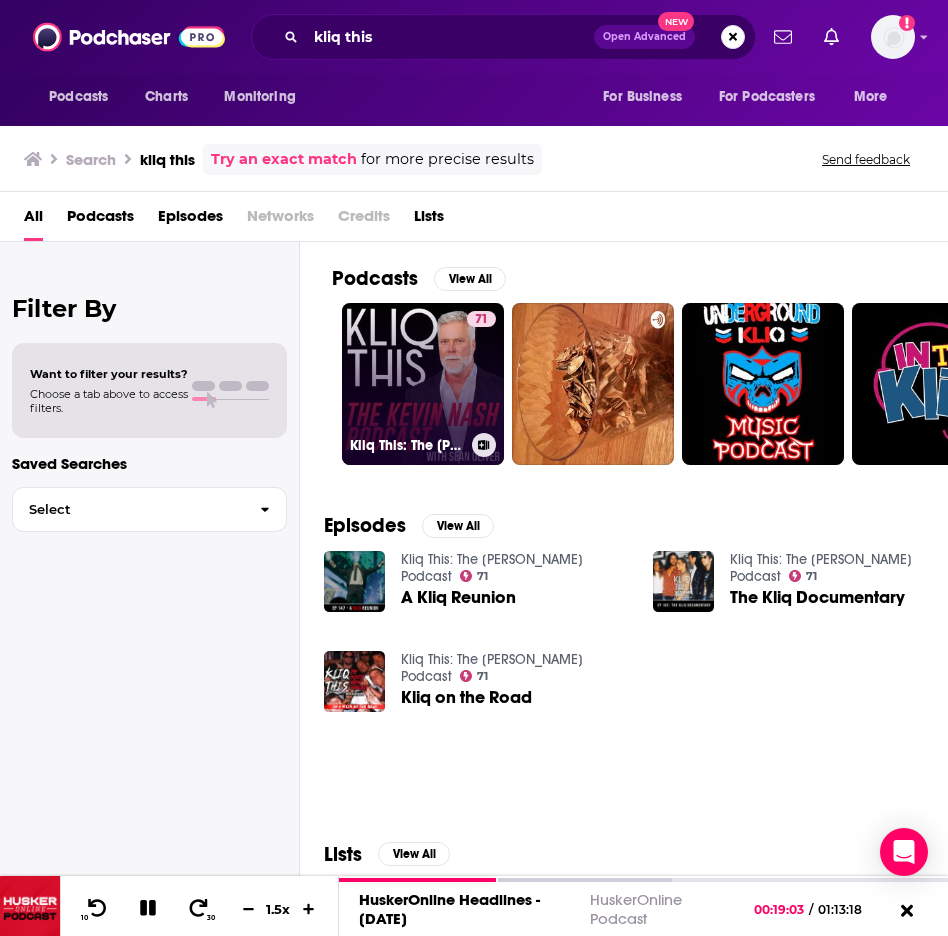 click on "71 Kliq This: The Kevin Nash Podcast" at bounding box center (423, 384) 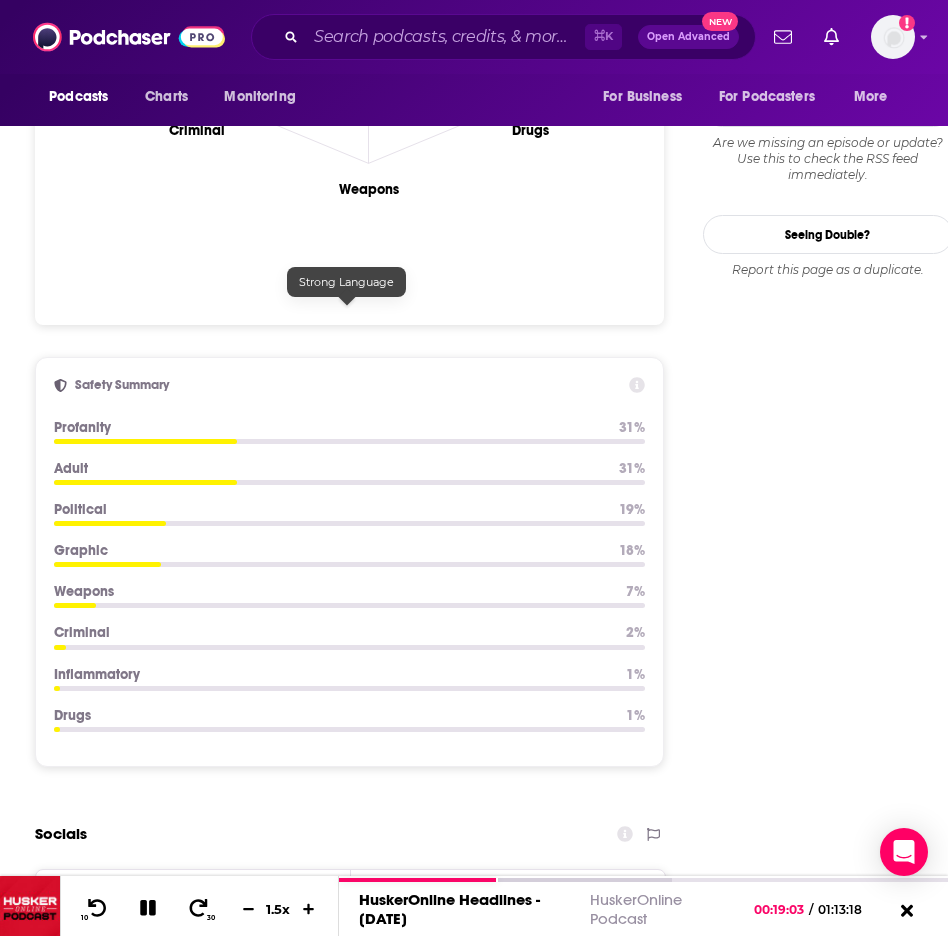 scroll, scrollTop: 2173, scrollLeft: 0, axis: vertical 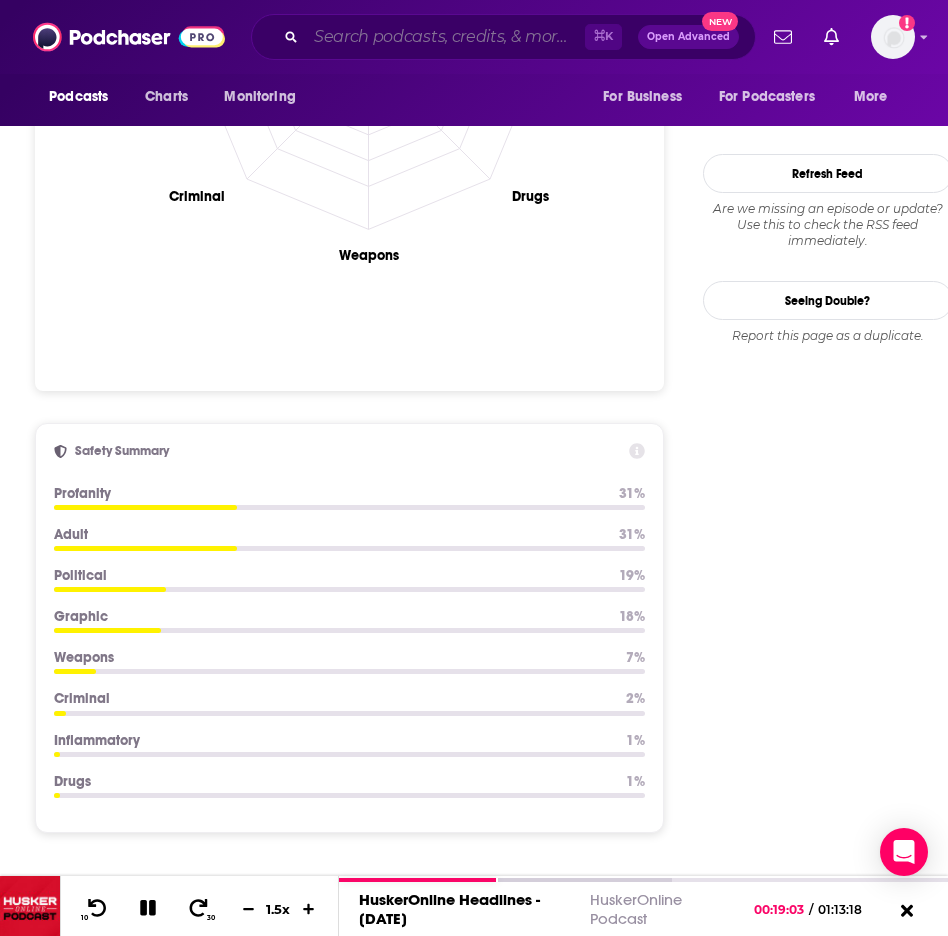 click at bounding box center [445, 37] 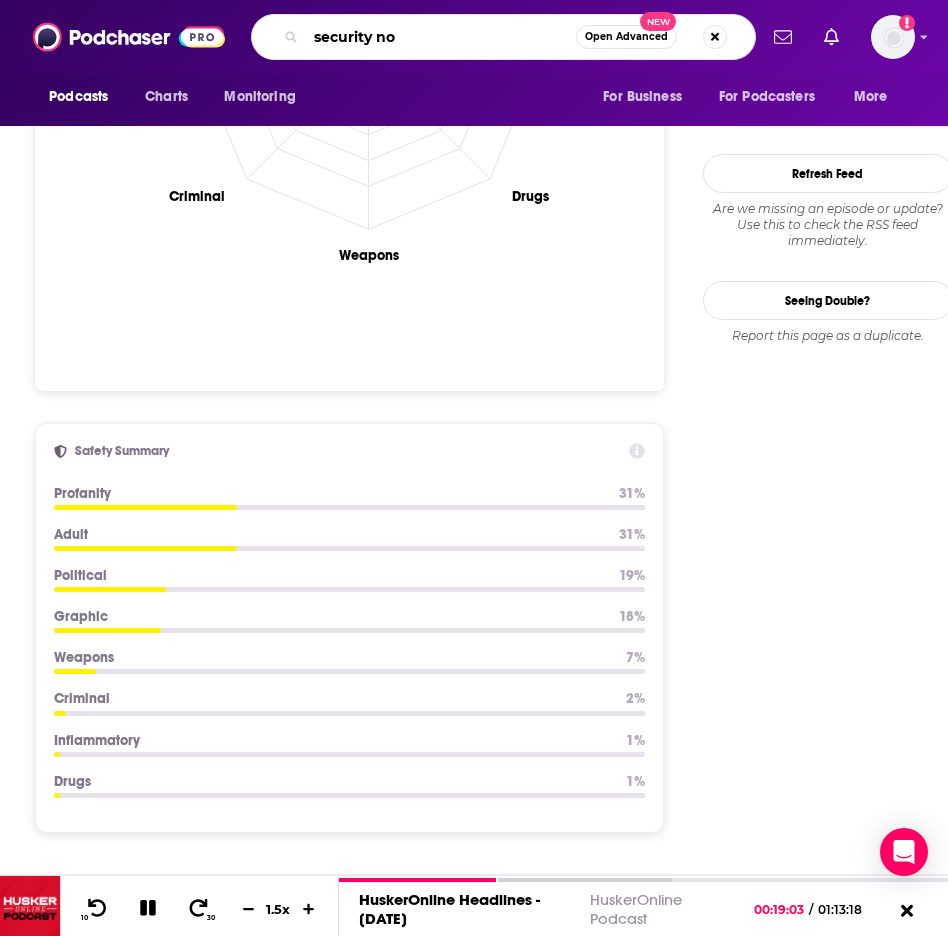 type on "security now" 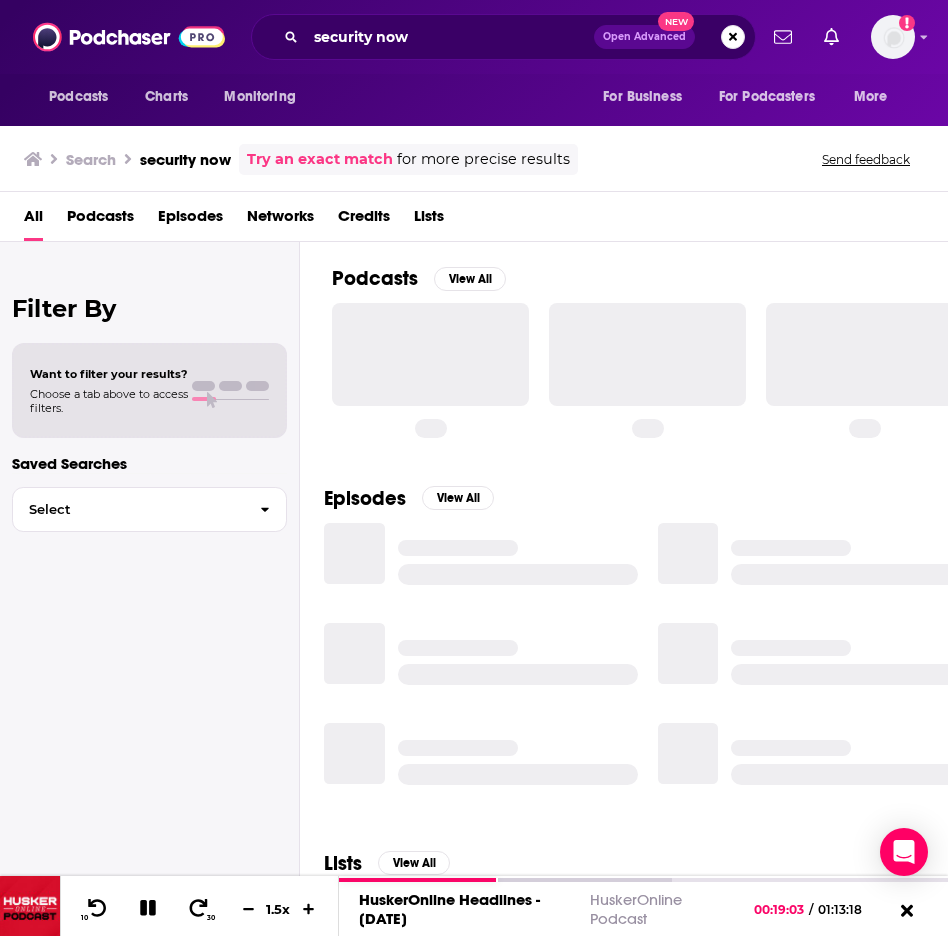 scroll, scrollTop: 0, scrollLeft: 0, axis: both 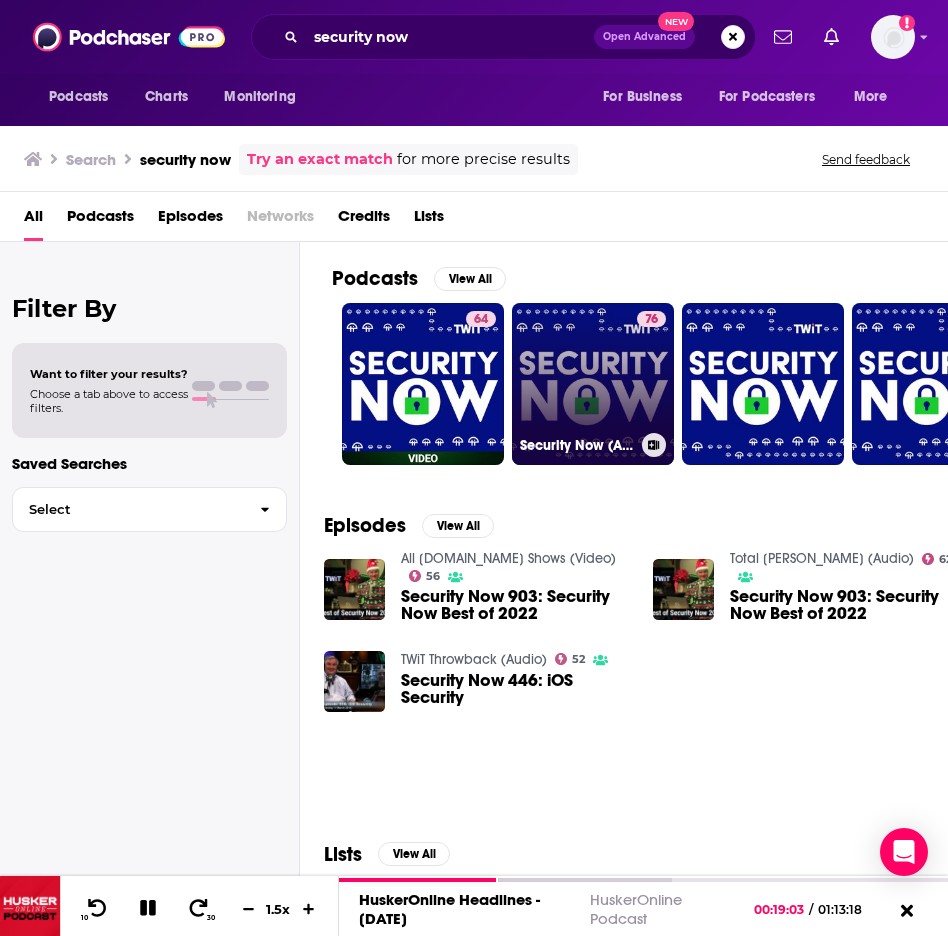 click on "76 Security Now (Audio)" at bounding box center (593, 384) 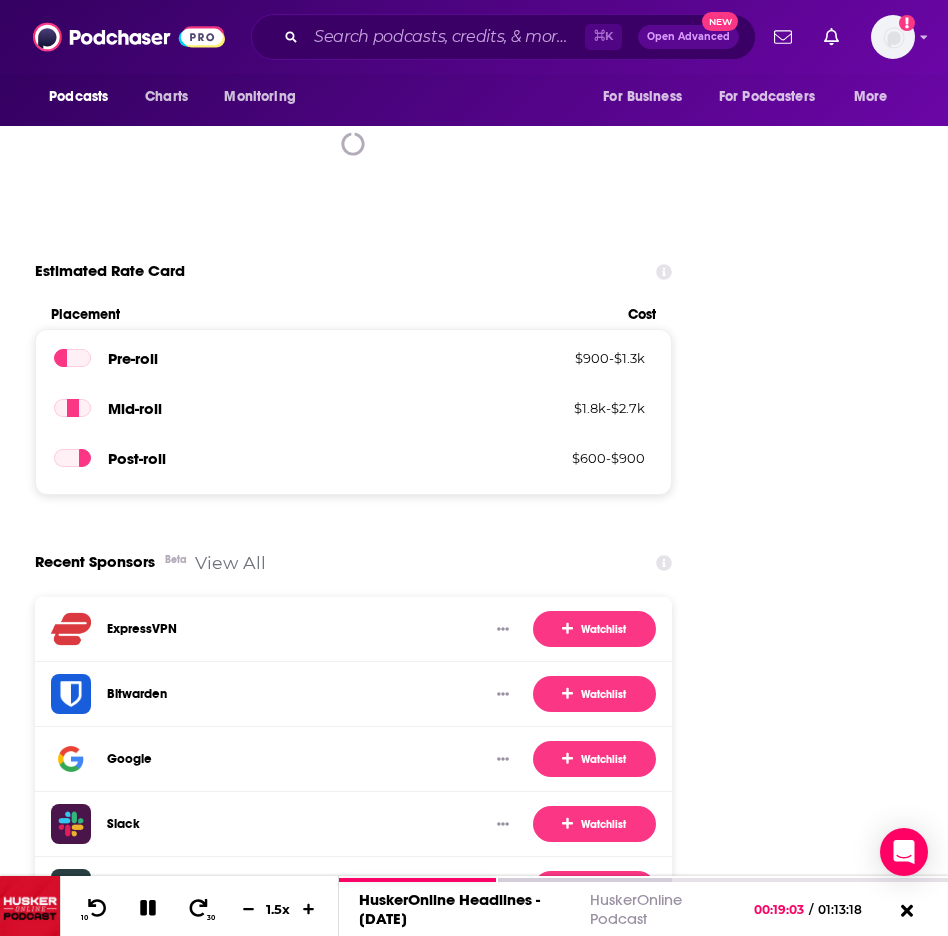 scroll, scrollTop: 3997, scrollLeft: 0, axis: vertical 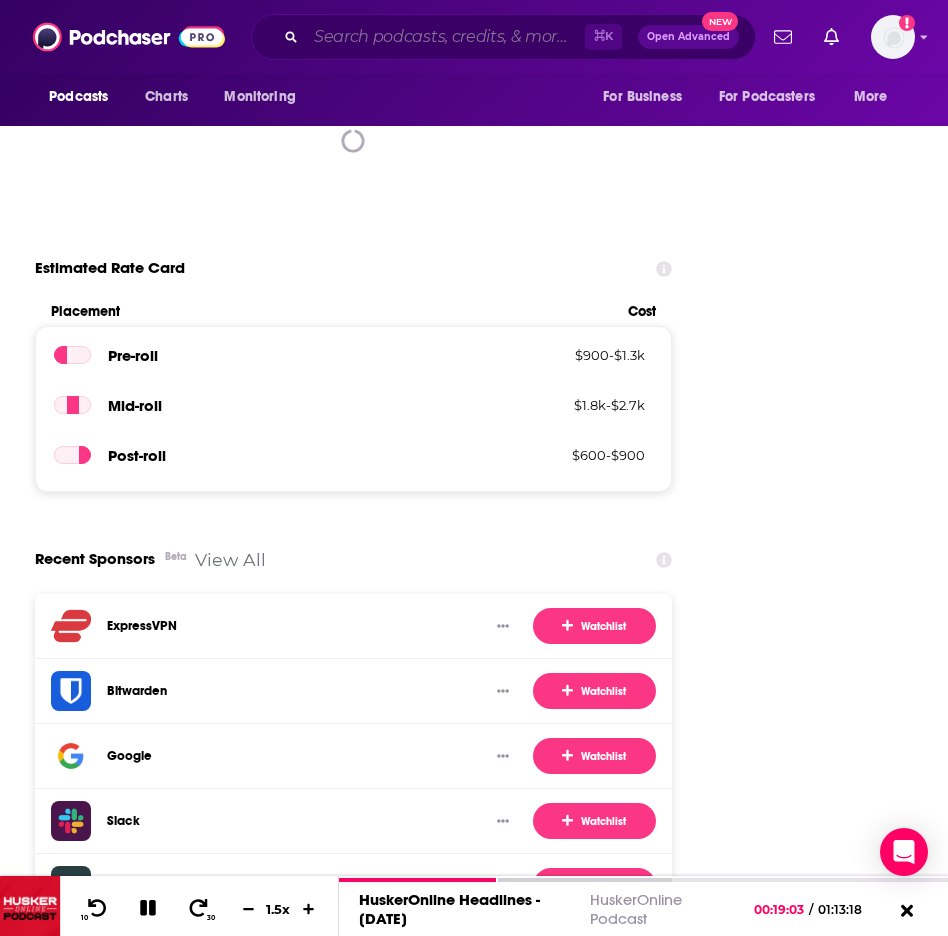 click at bounding box center (445, 37) 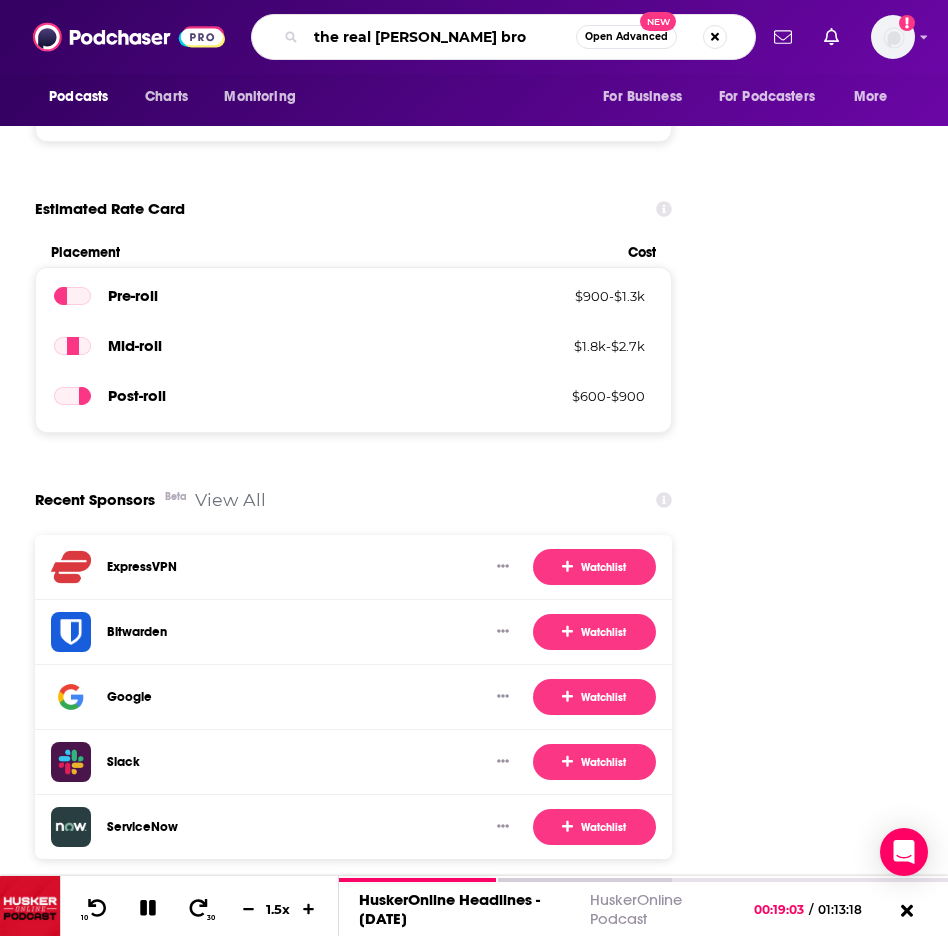 type on "the real Brady bros" 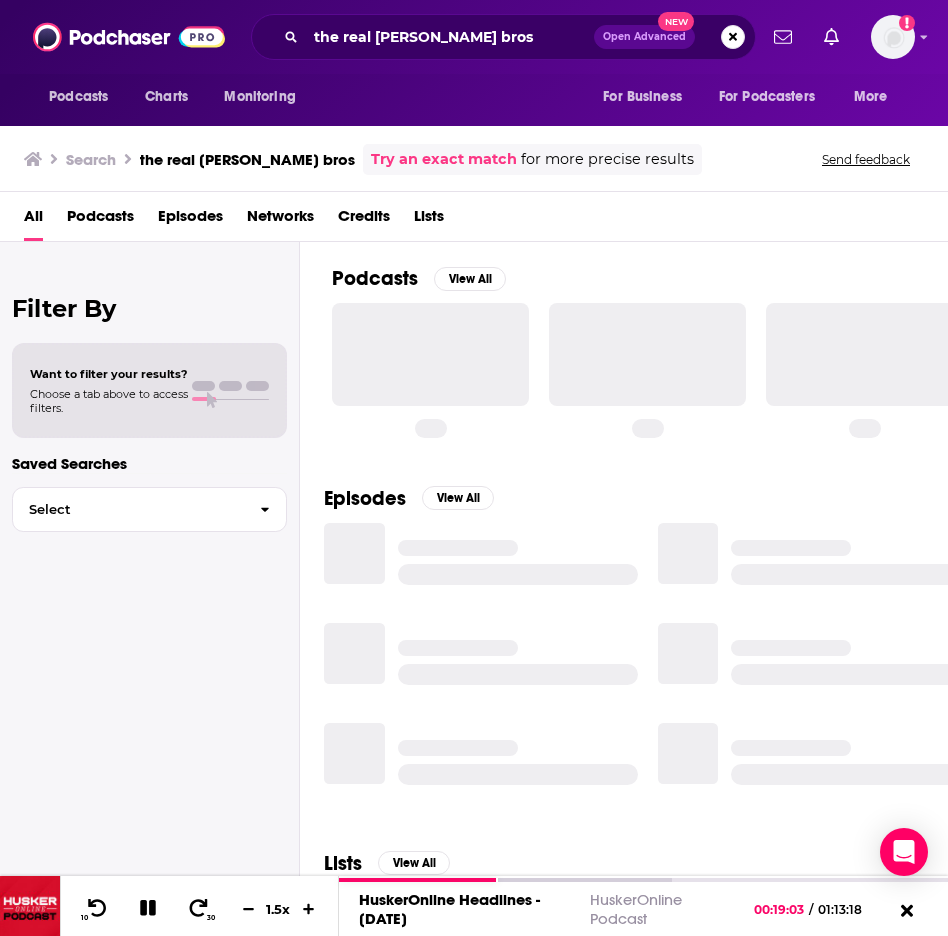 scroll, scrollTop: 0, scrollLeft: 0, axis: both 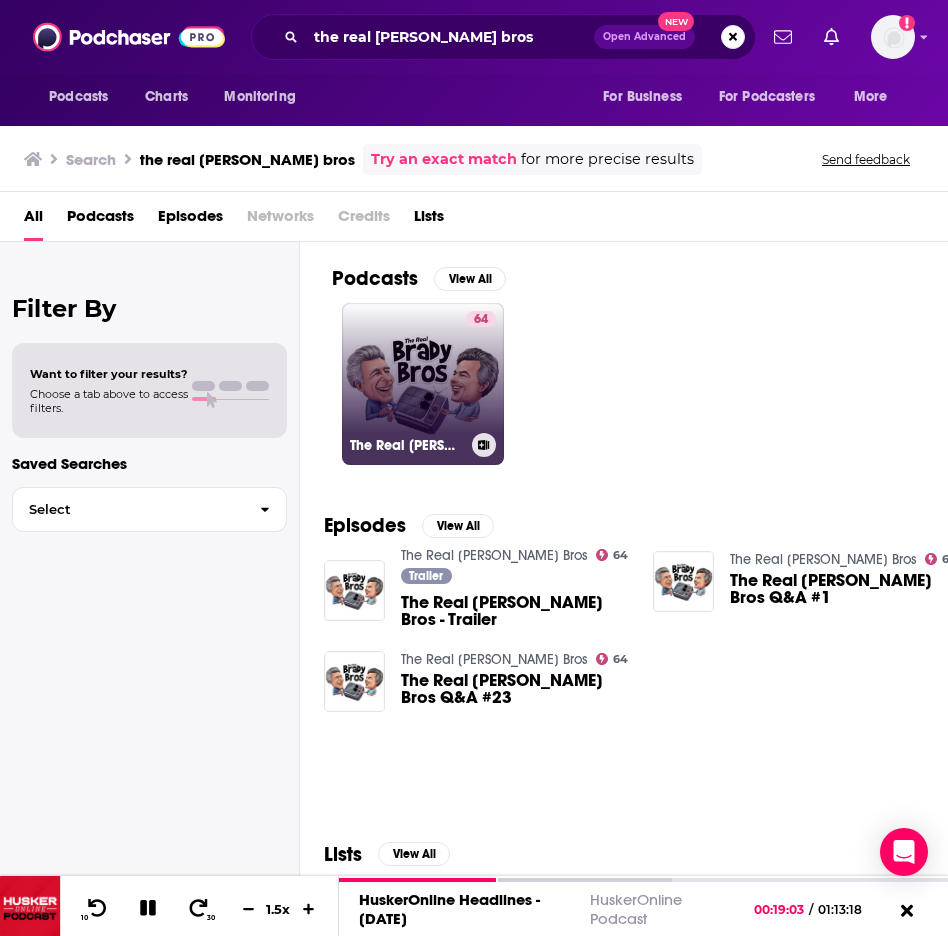 click on "64 The Real Brady Bros" at bounding box center (423, 384) 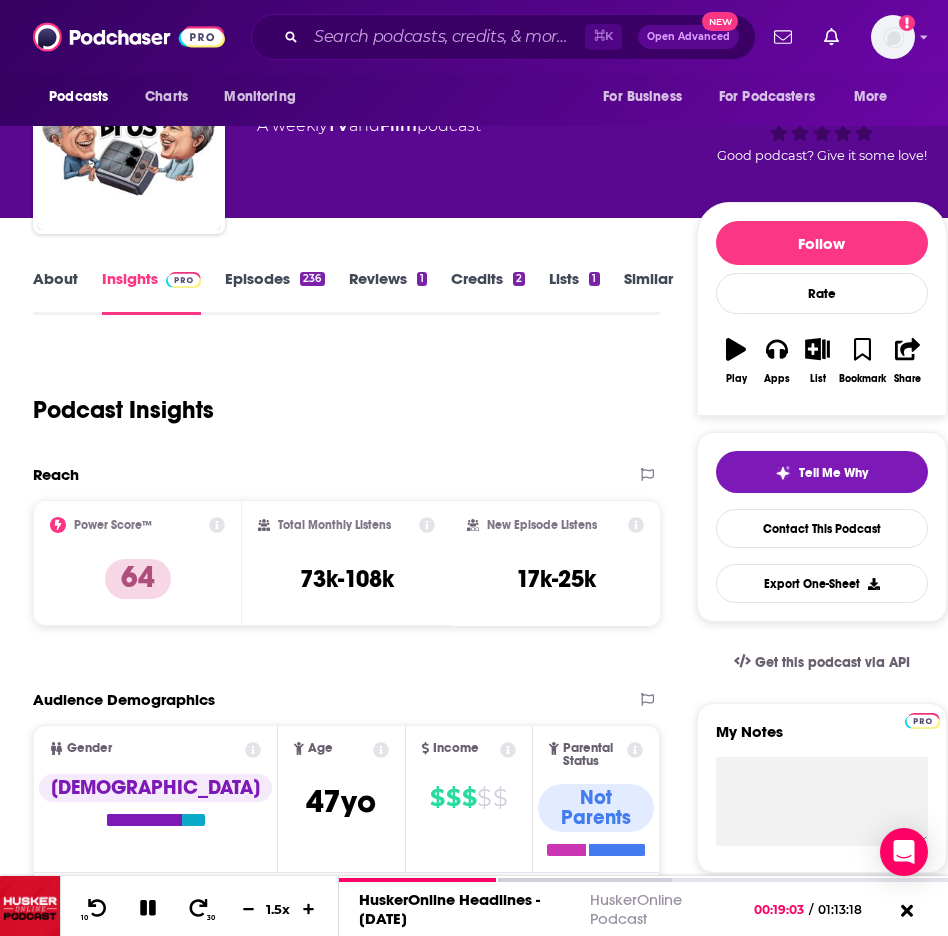 scroll, scrollTop: 91, scrollLeft: 2, axis: both 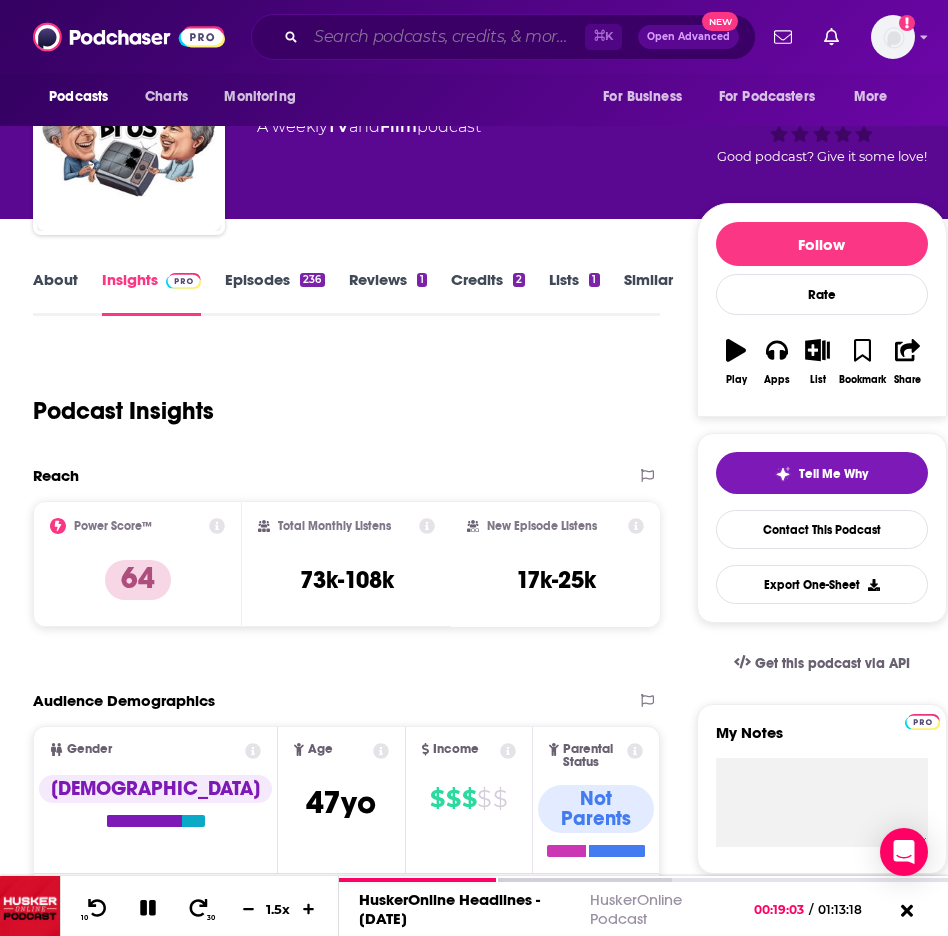 click at bounding box center (445, 37) 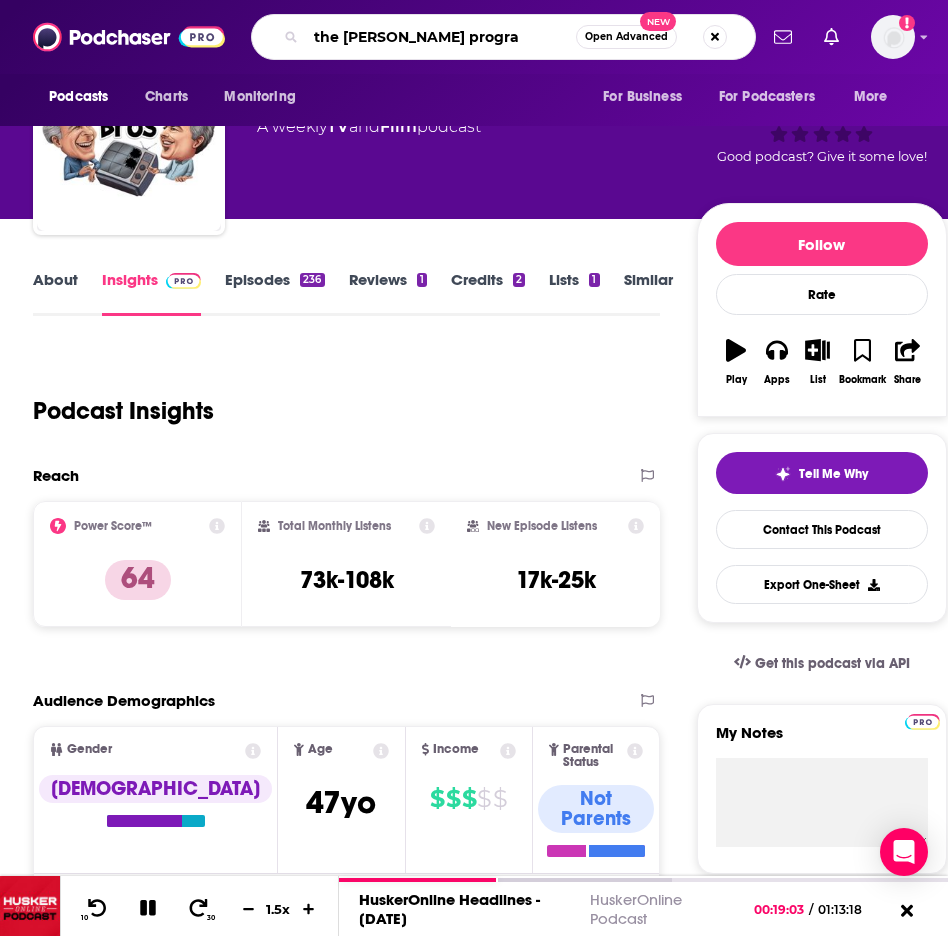 type on "the Micah hanks program" 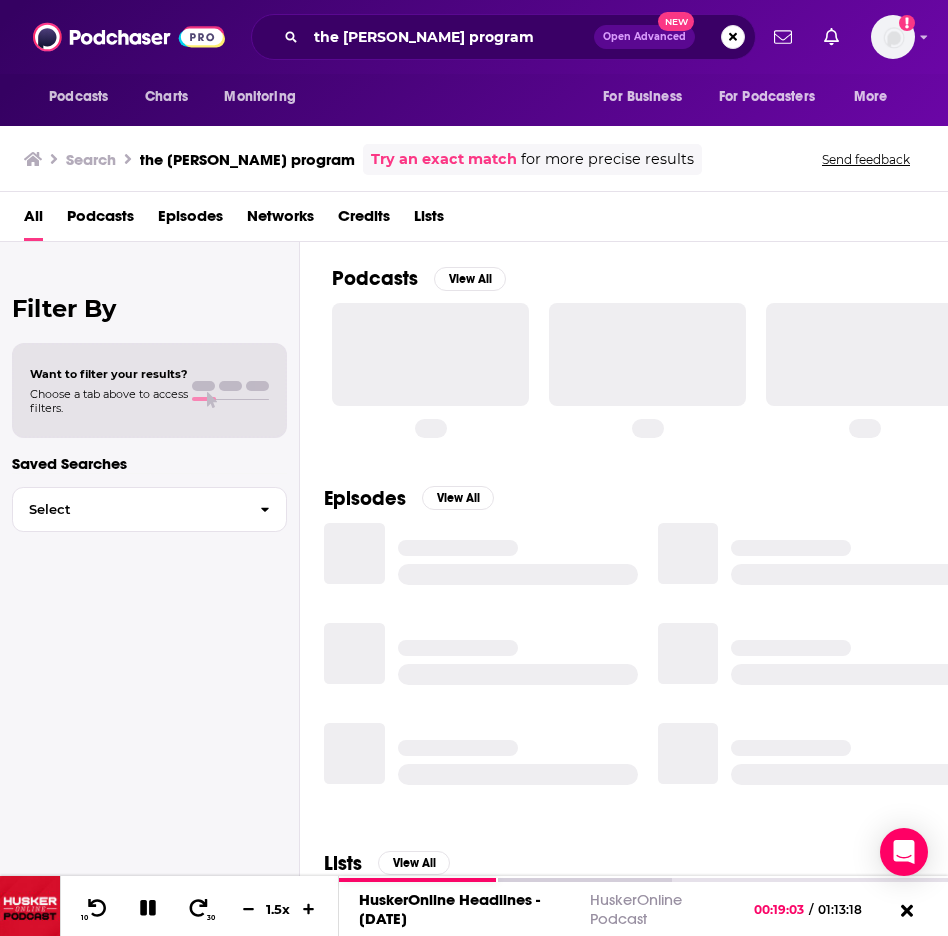 scroll, scrollTop: 0, scrollLeft: 0, axis: both 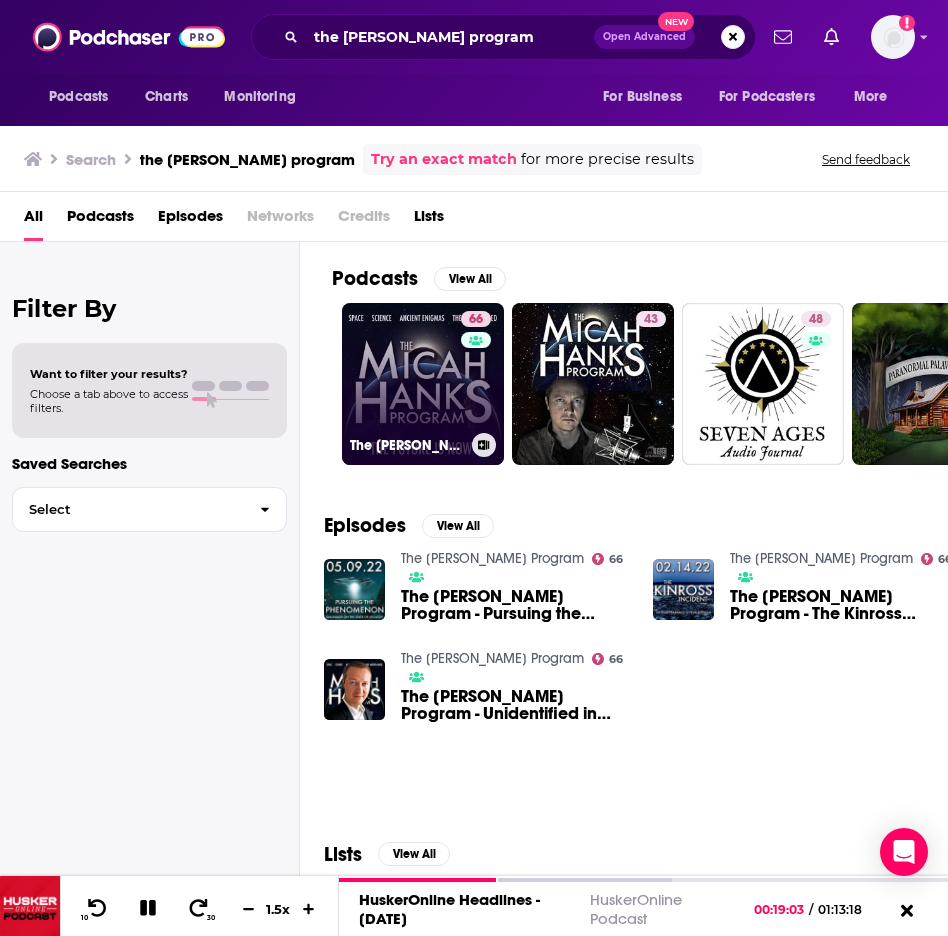 click on "66 The Micah Hanks Program" at bounding box center (423, 384) 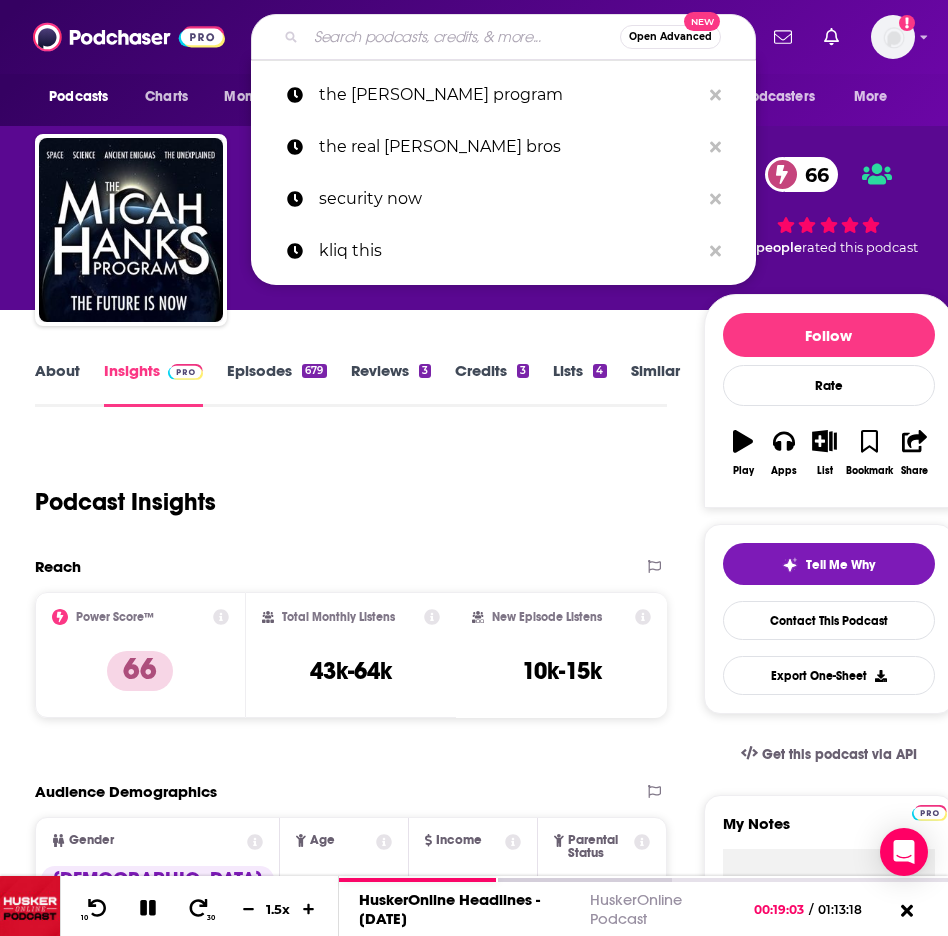 click at bounding box center [463, 37] 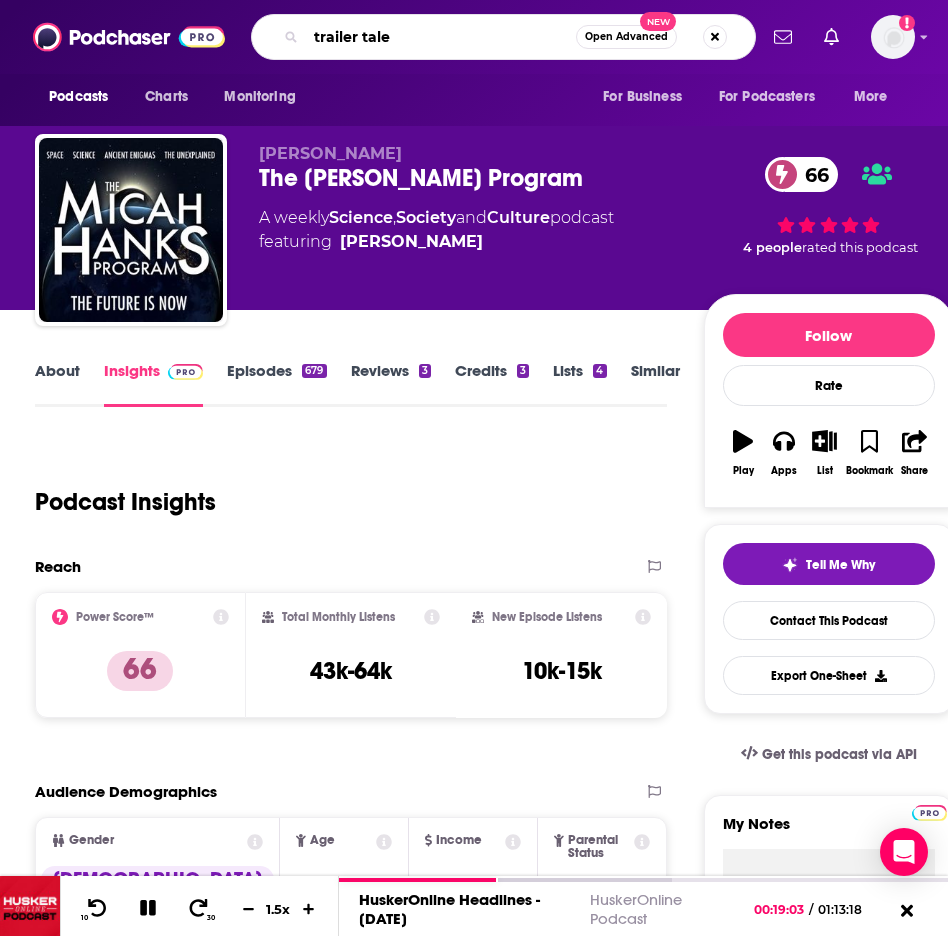type on "trailer tales" 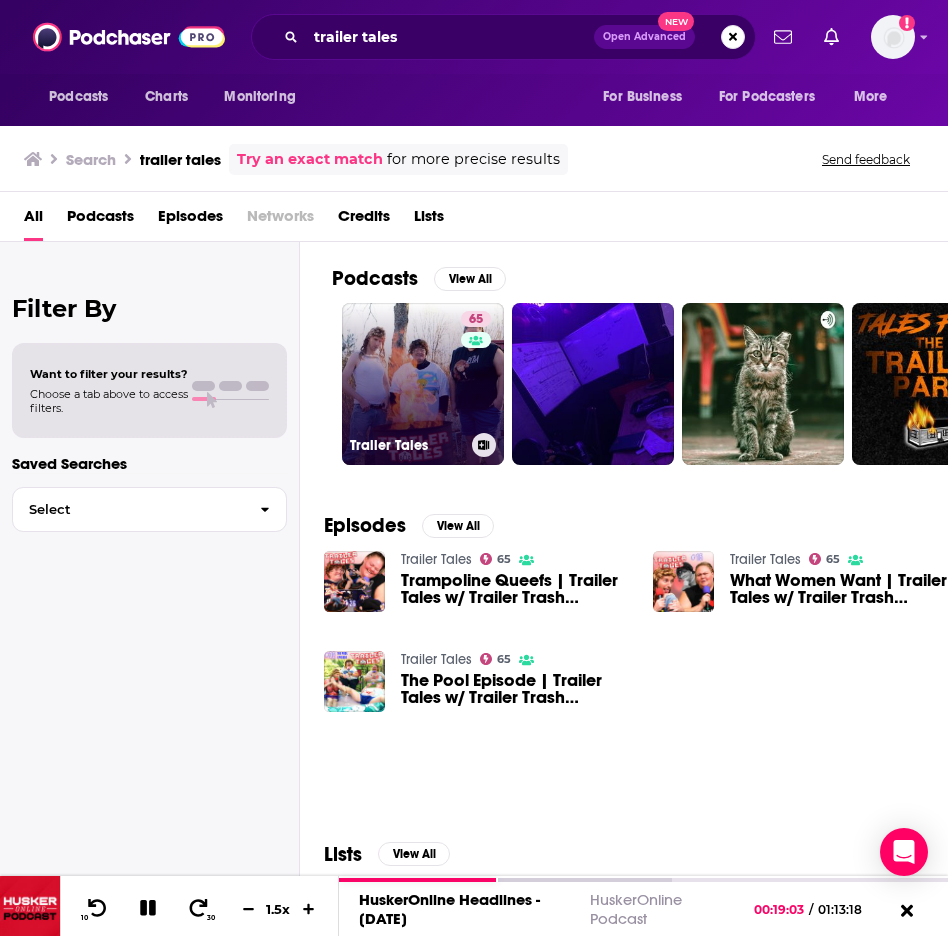 click on "65 Trailer Tales" at bounding box center [423, 384] 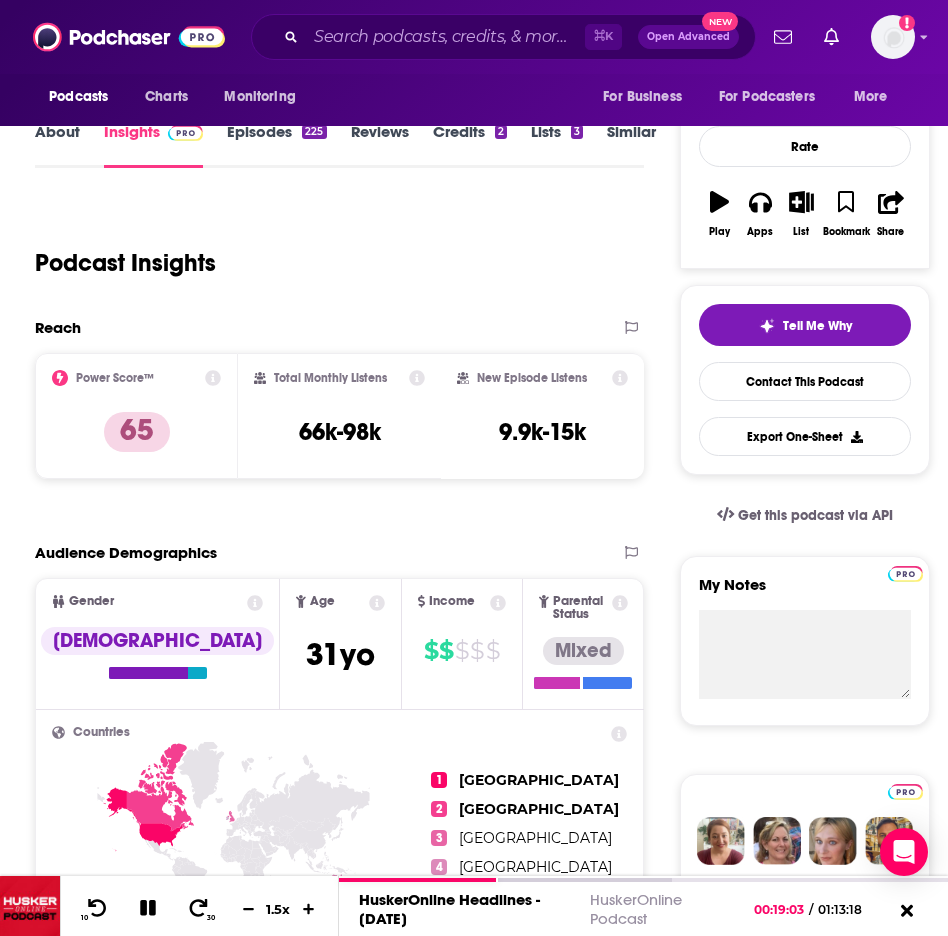 scroll, scrollTop: 265, scrollLeft: 0, axis: vertical 